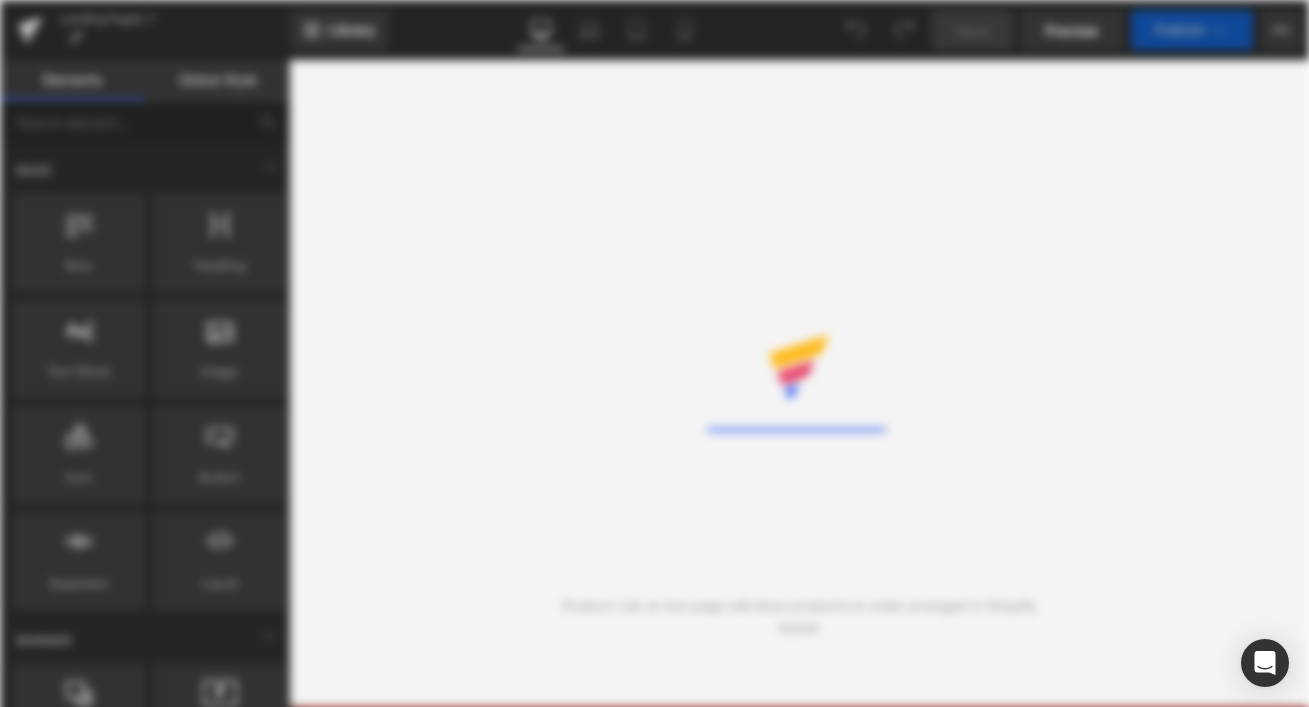 scroll, scrollTop: 0, scrollLeft: 0, axis: both 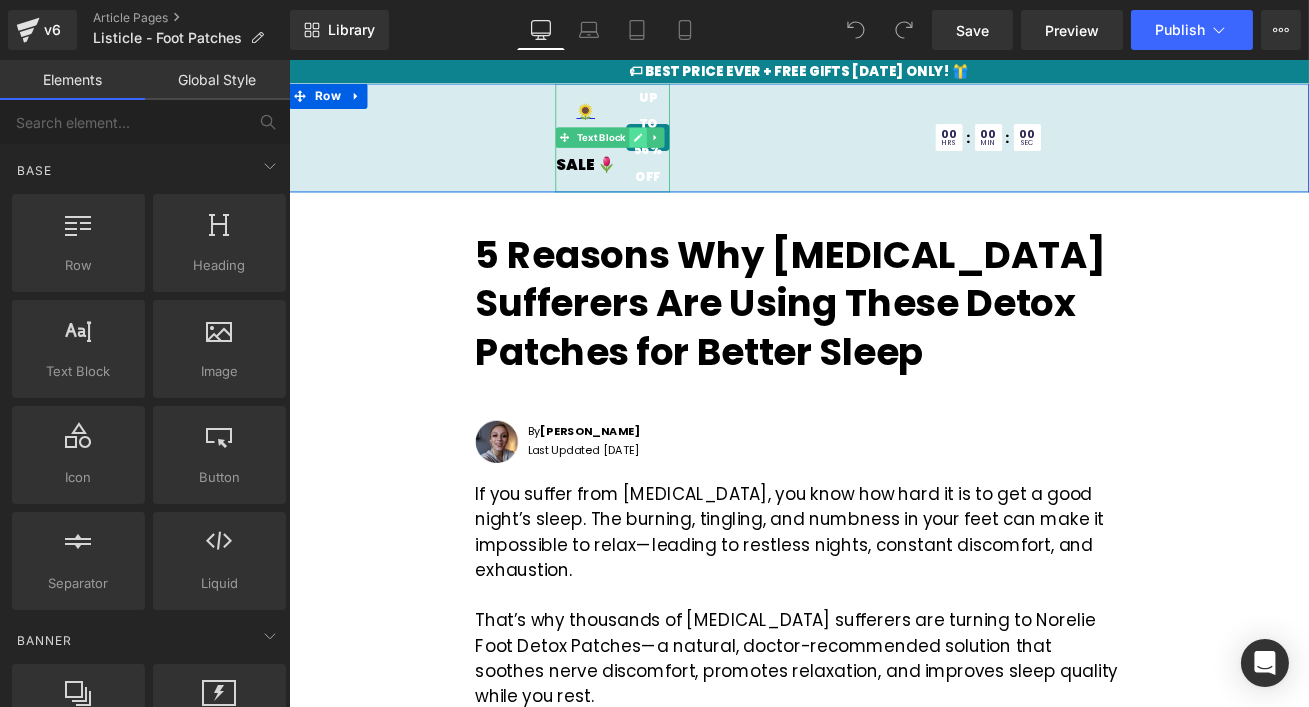 click 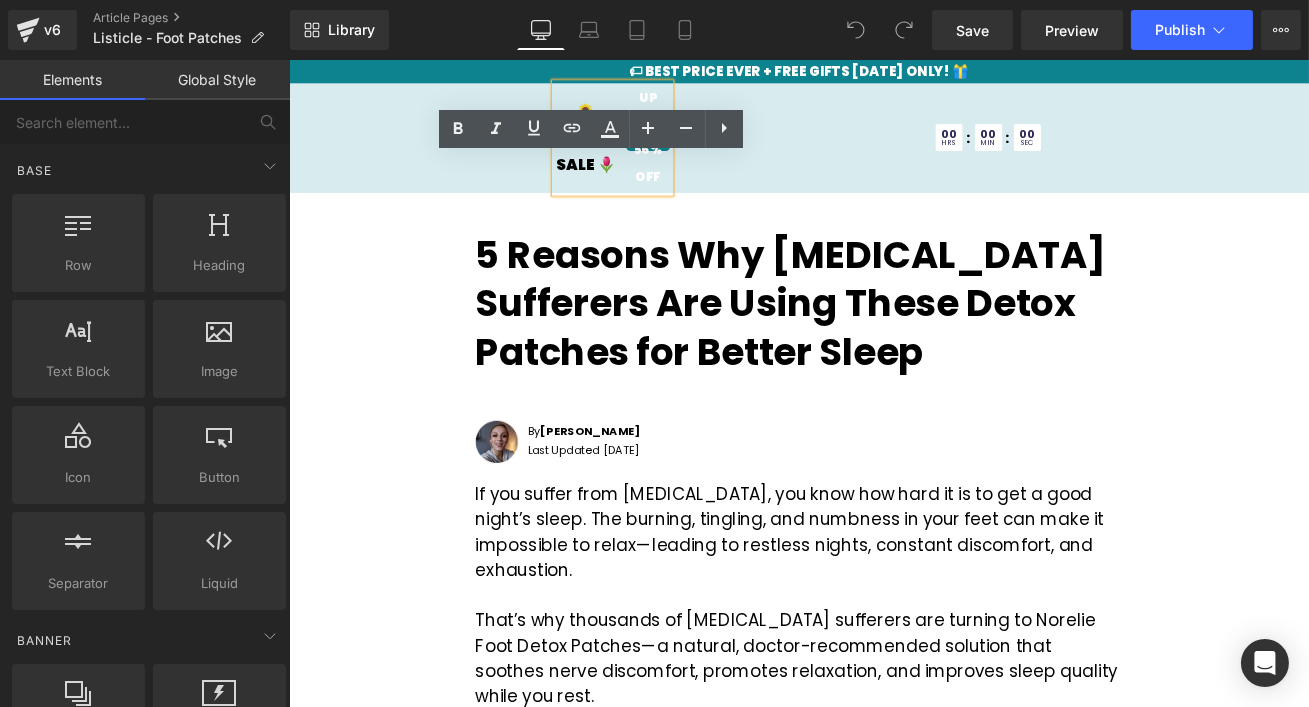 click on "🌻  SPRING SALE 🌷" at bounding box center [640, 152] 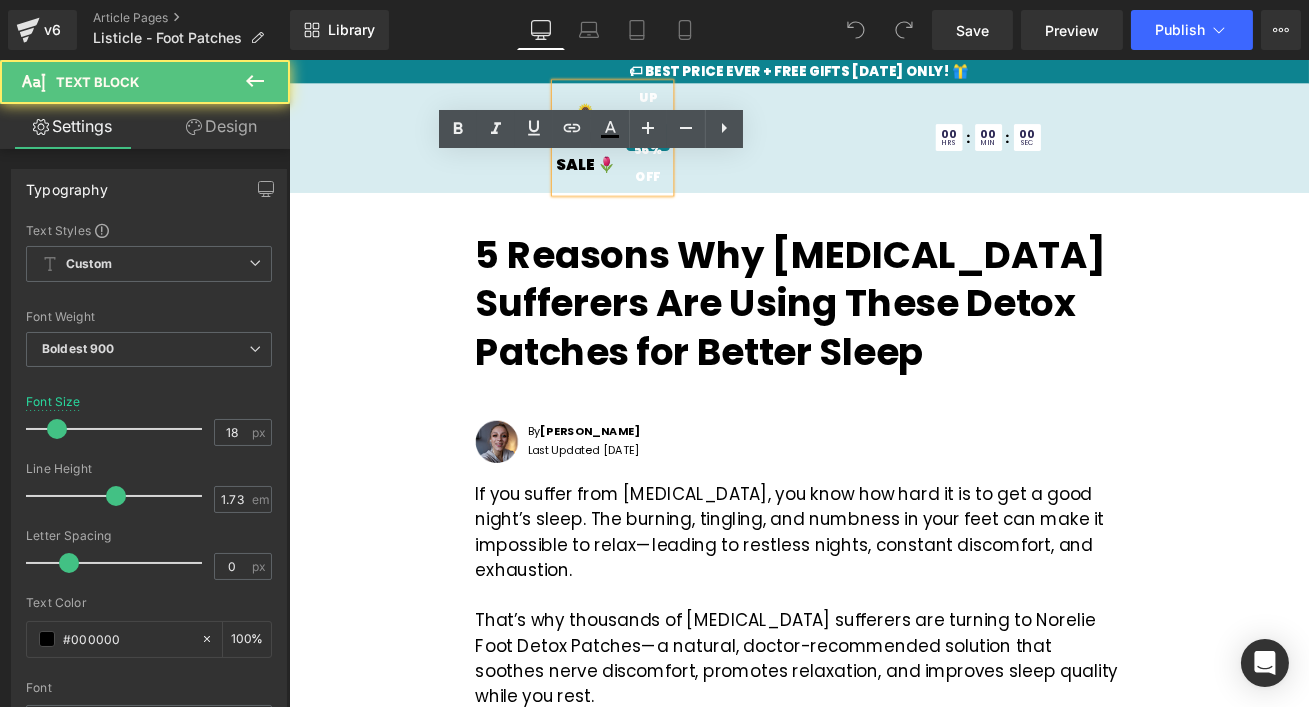 click on "🌻  SPRING SALE 🌷" at bounding box center [640, 152] 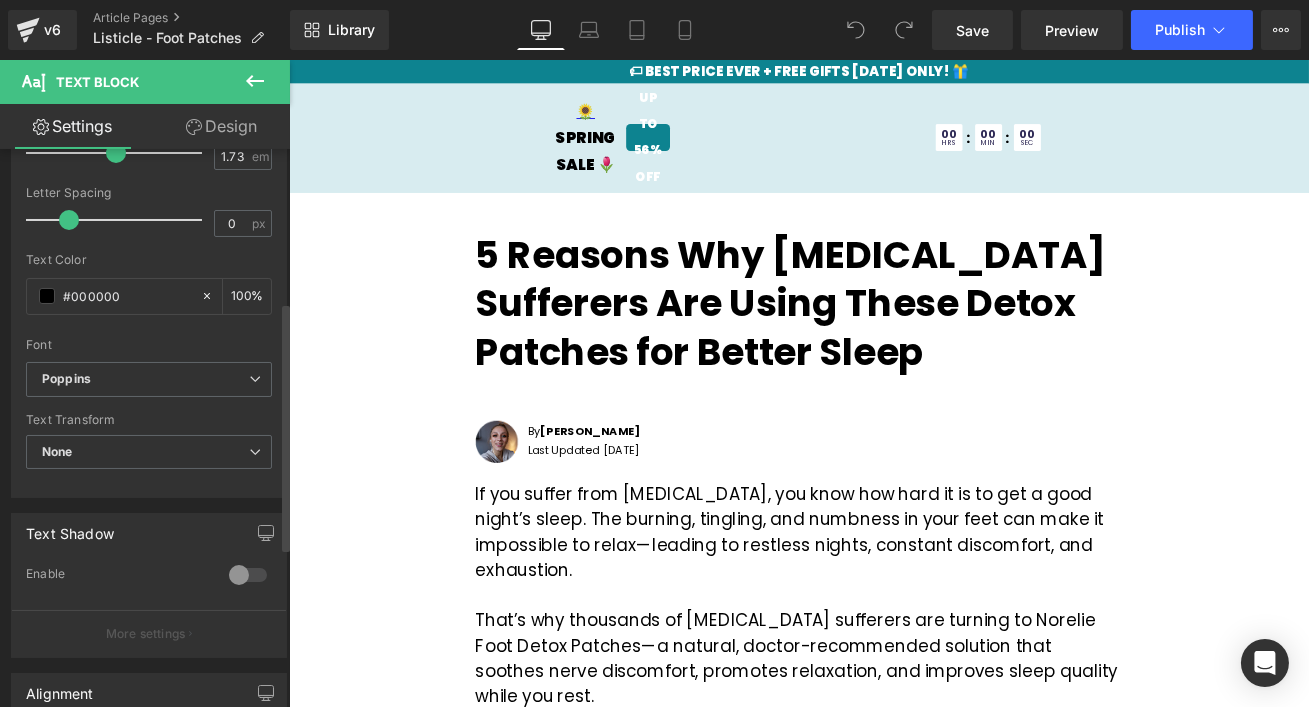 scroll, scrollTop: 0, scrollLeft: 0, axis: both 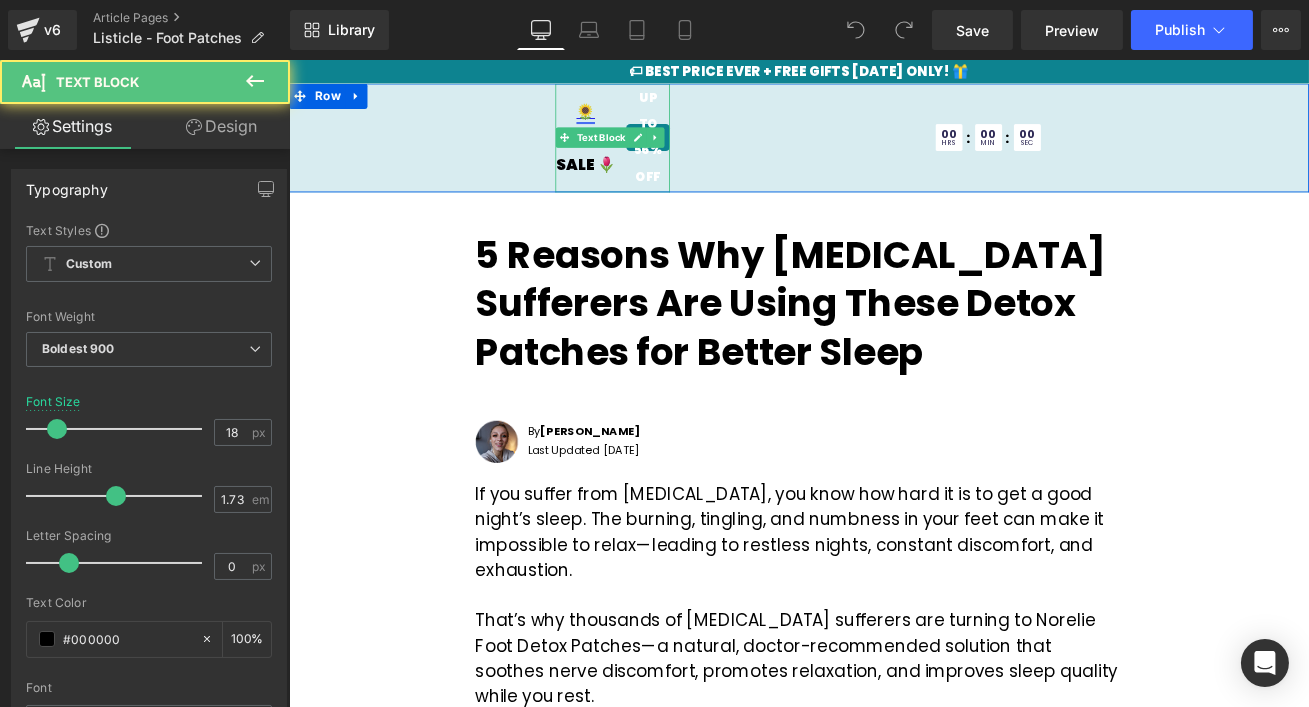 click on "🌻" at bounding box center (640, 121) 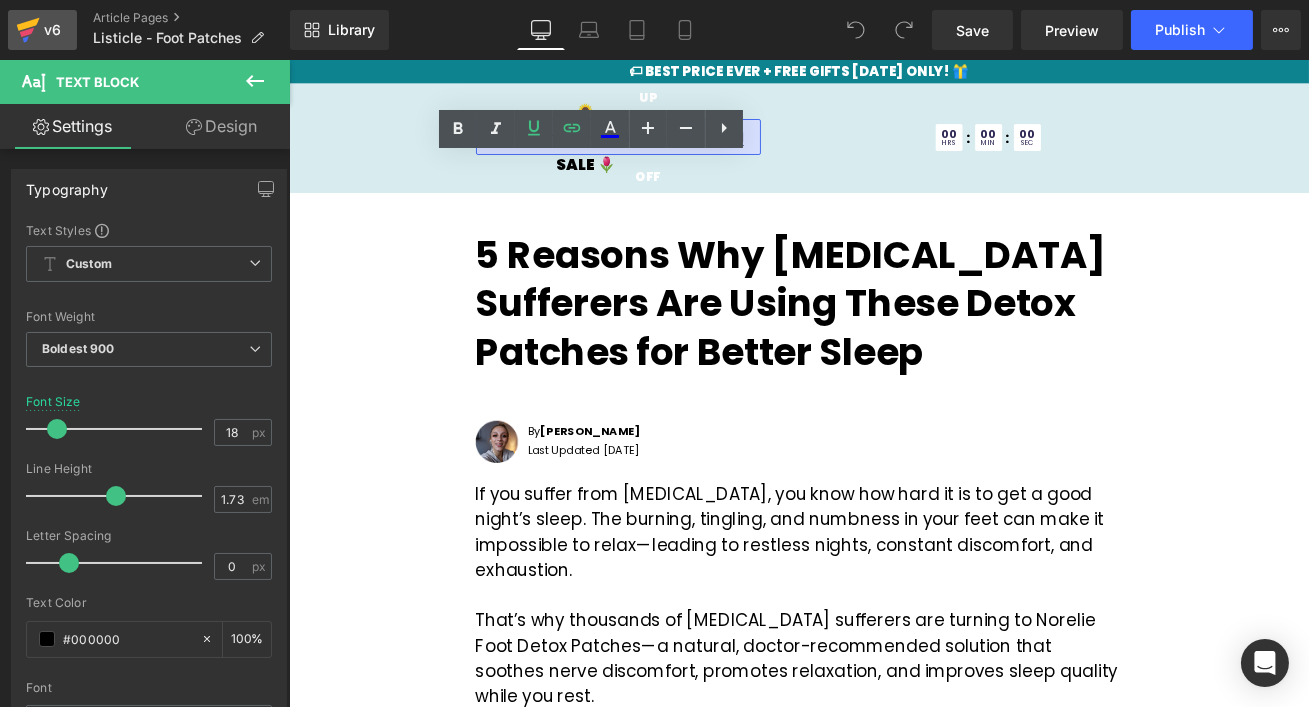 click on "v6" at bounding box center [52, 30] 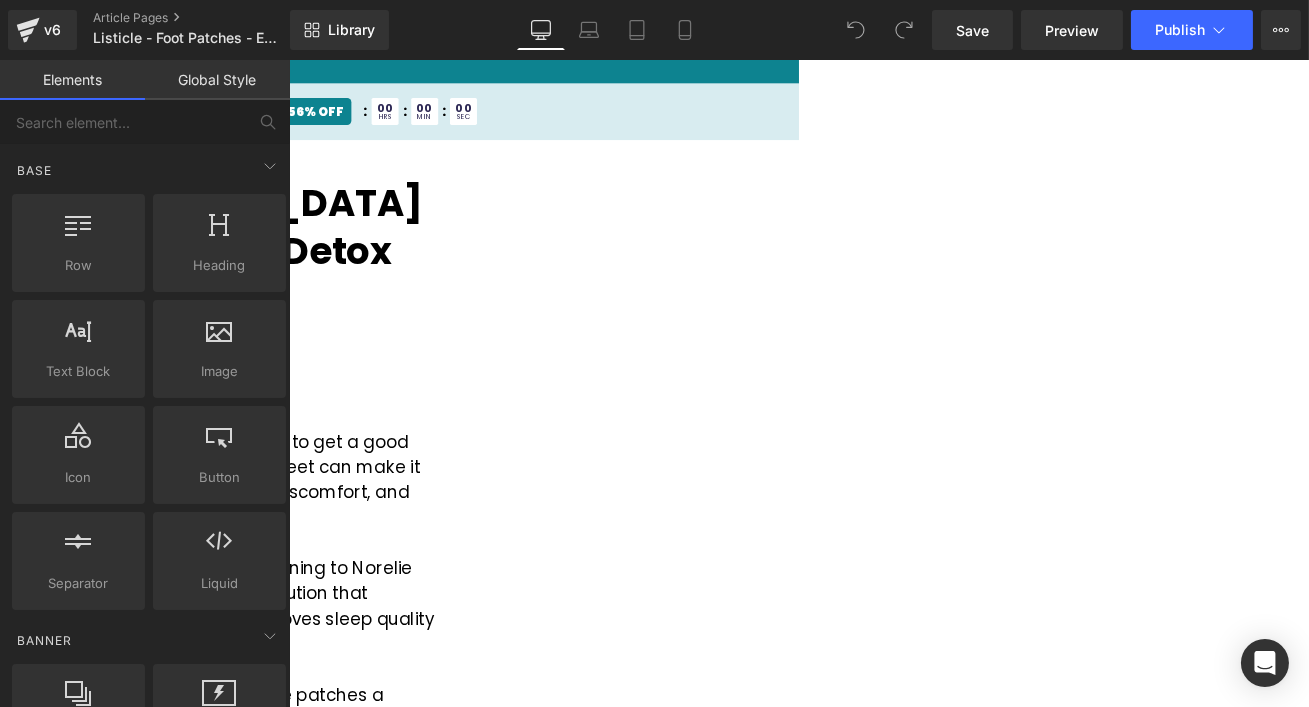 scroll, scrollTop: 0, scrollLeft: 0, axis: both 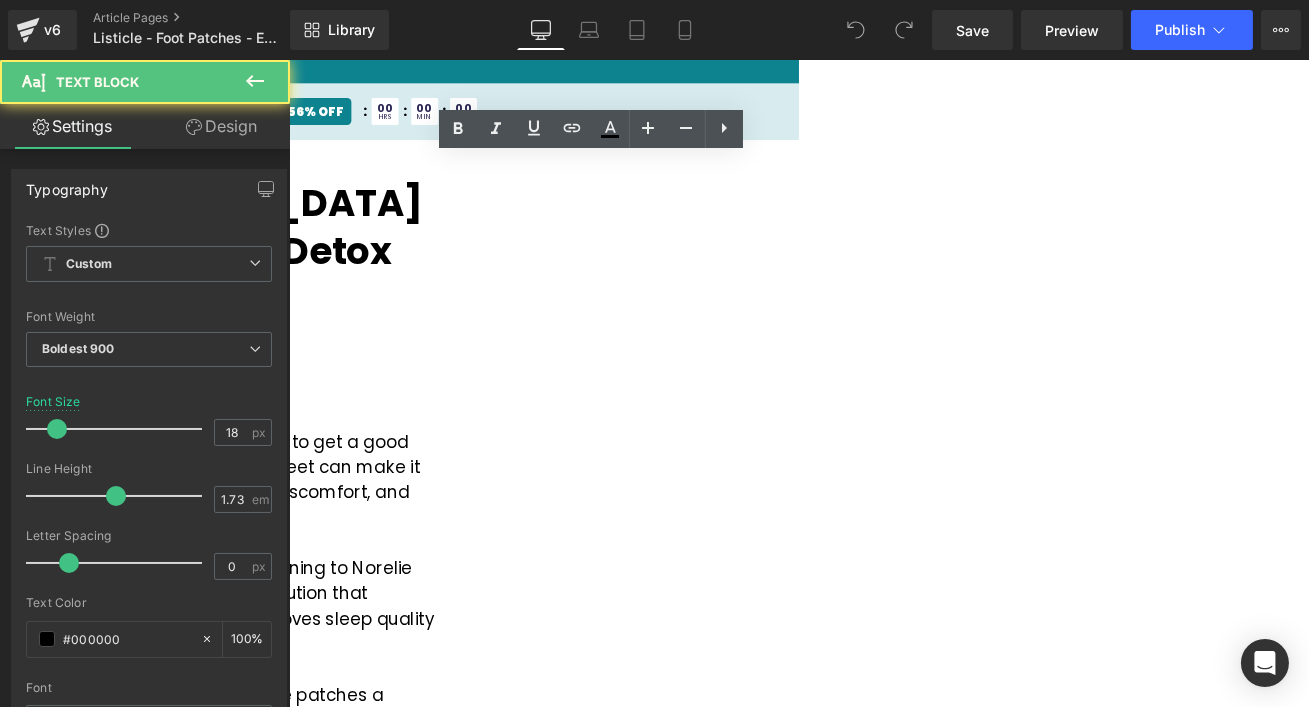 click on "🌻" at bounding box center [62, 121] 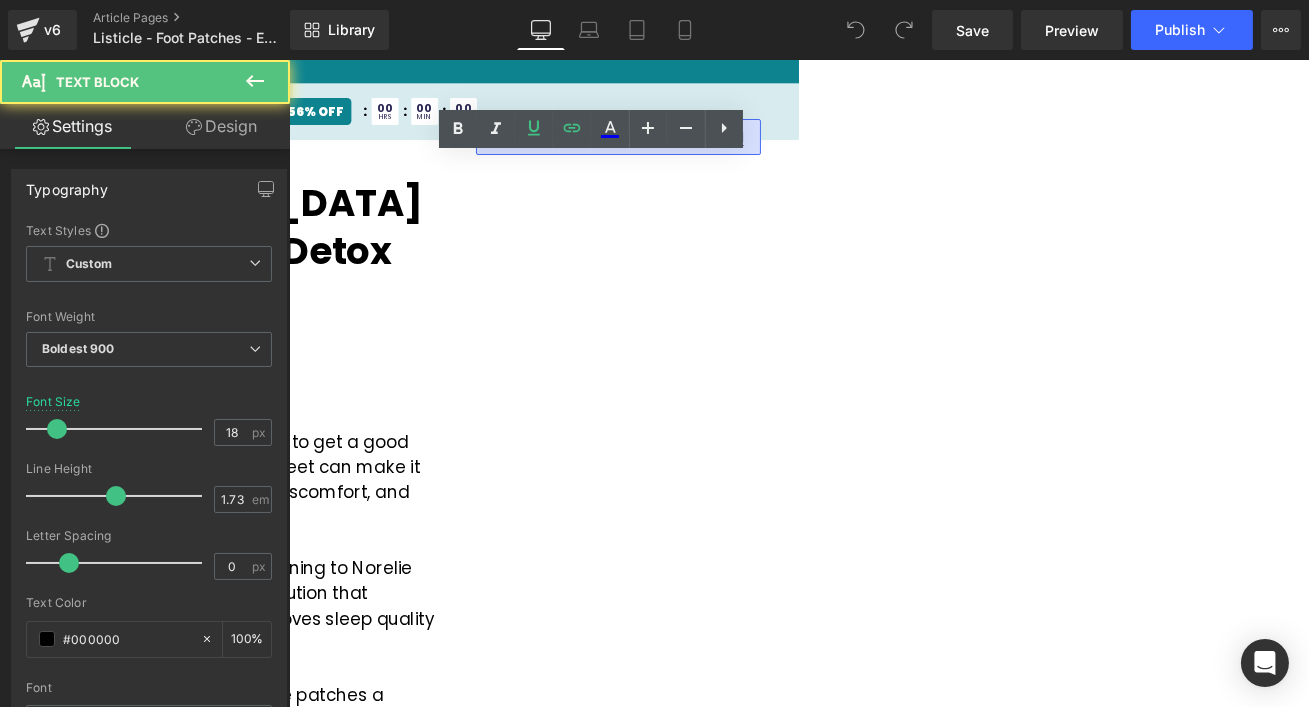 click on "🌻" at bounding box center (62, 121) 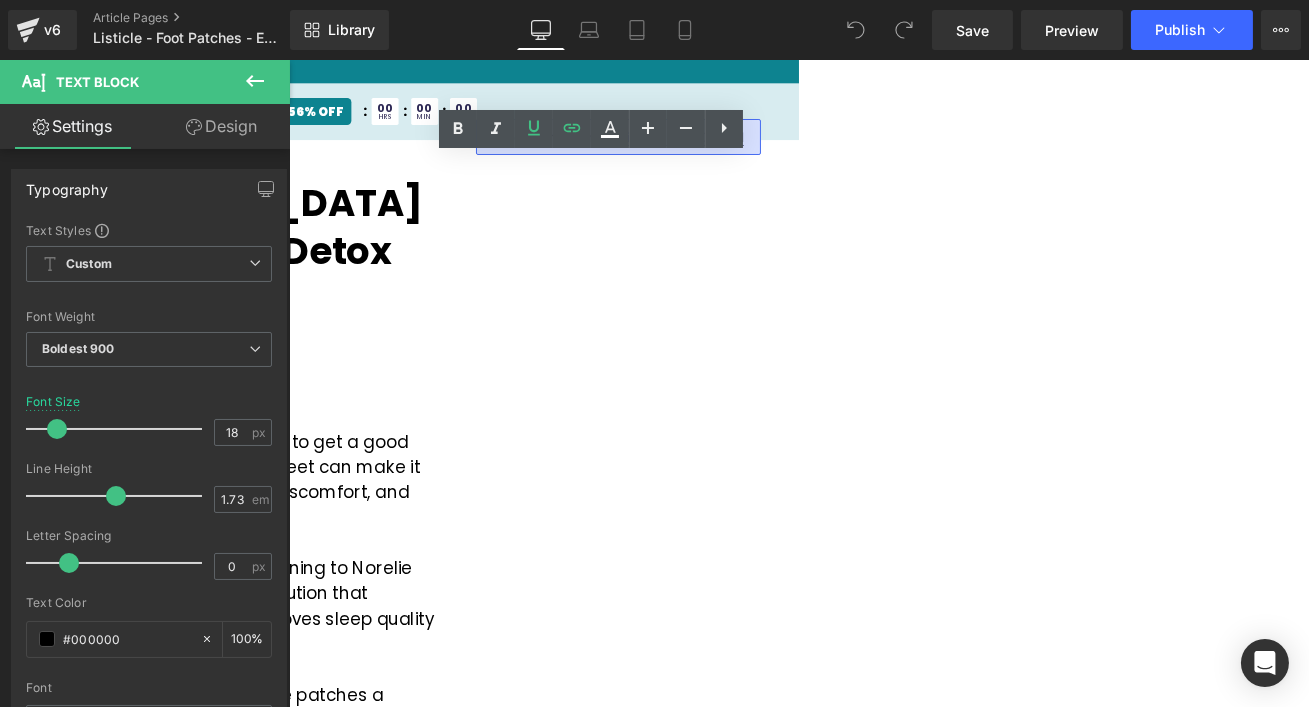 click on "🌻  SPRING SALE 🌷" at bounding box center [135, 121] 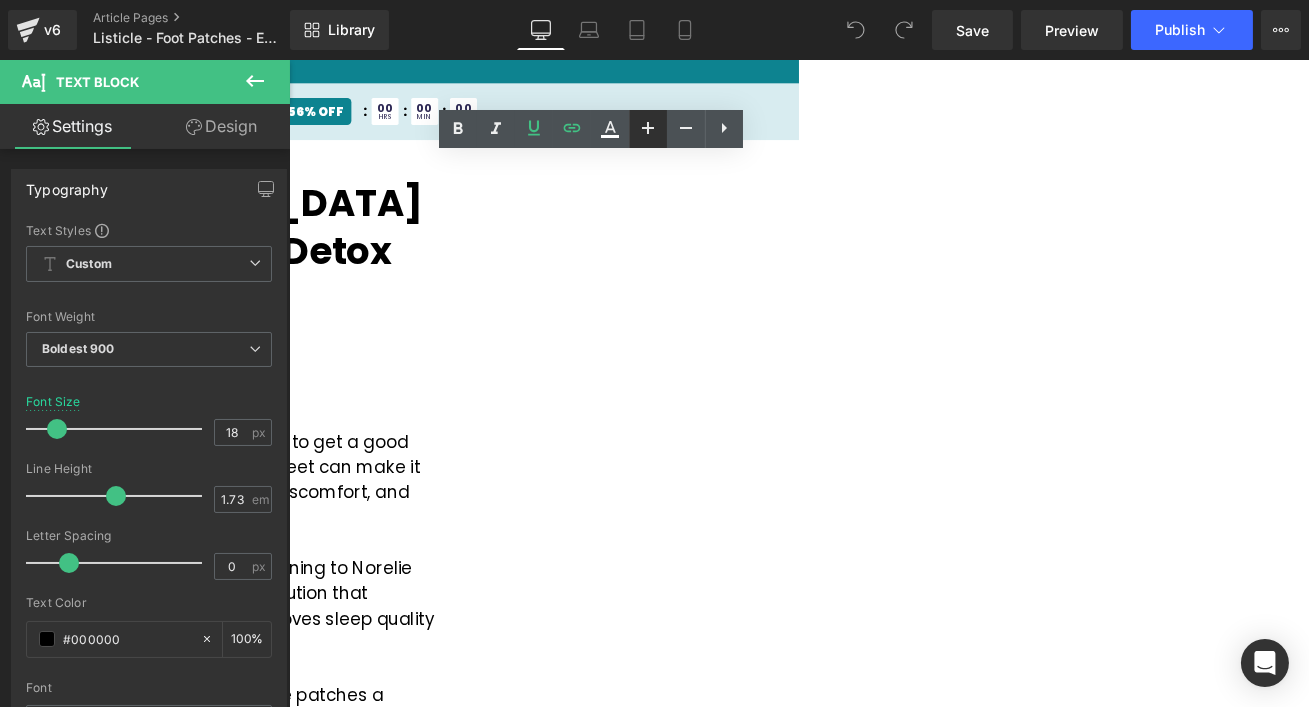 type 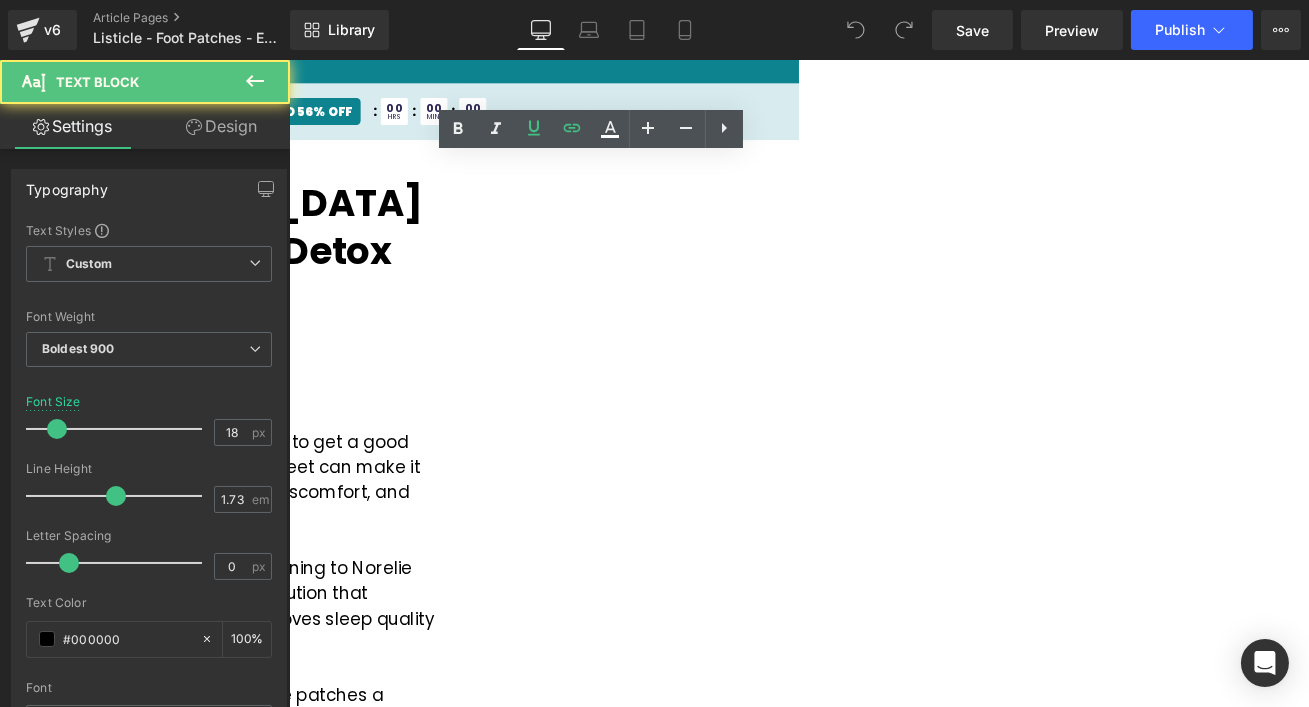 click on "☀️ 🌻  SPRING SALE 🌷" at bounding box center [135, 121] 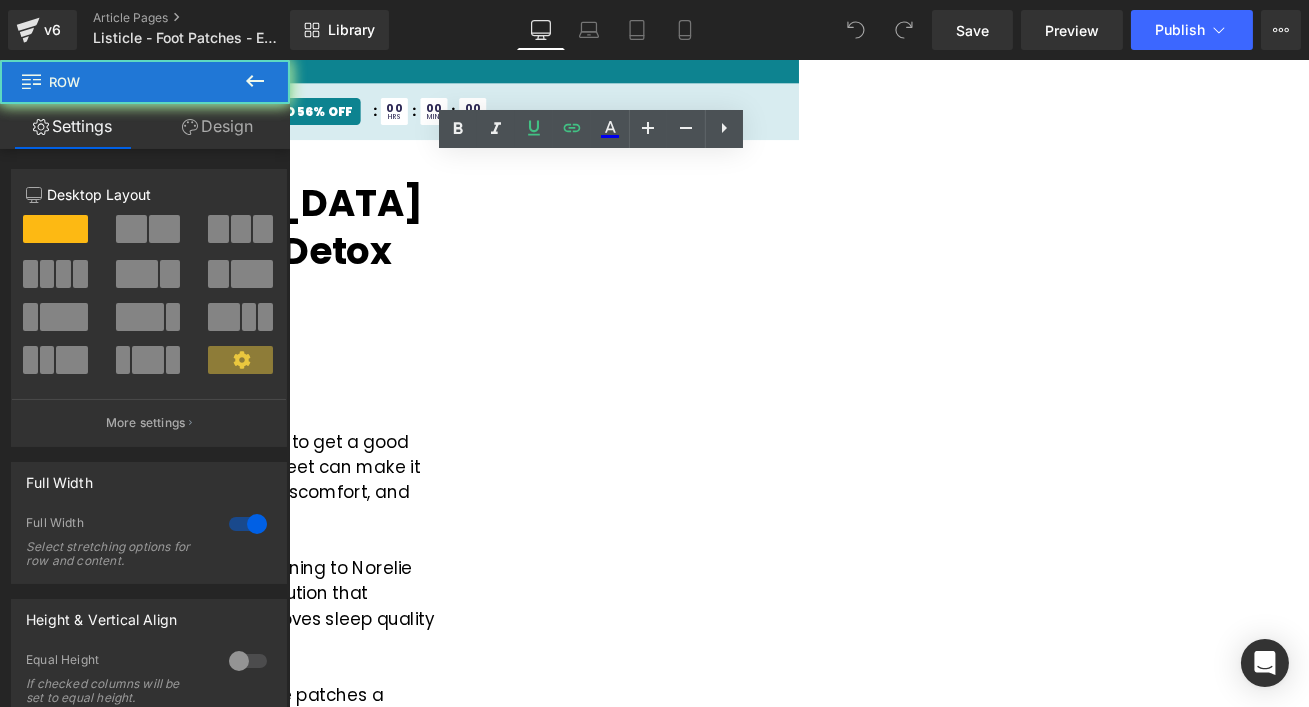 click on "☀️ 🌻  SPRING SALE 🌷 Up to 56% Off Text Block
:
00 Hrs
:
00 Min
:
00 Sec
Countdown Timer" at bounding box center (288, 121) 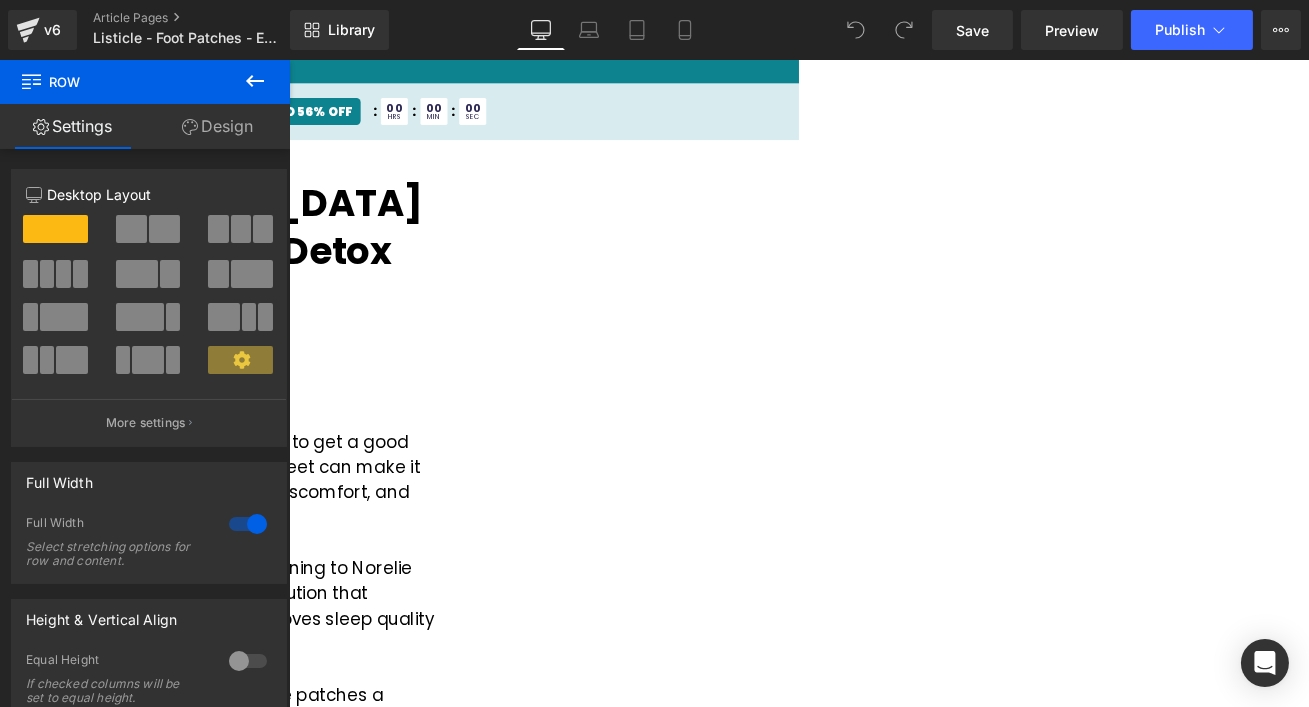 click 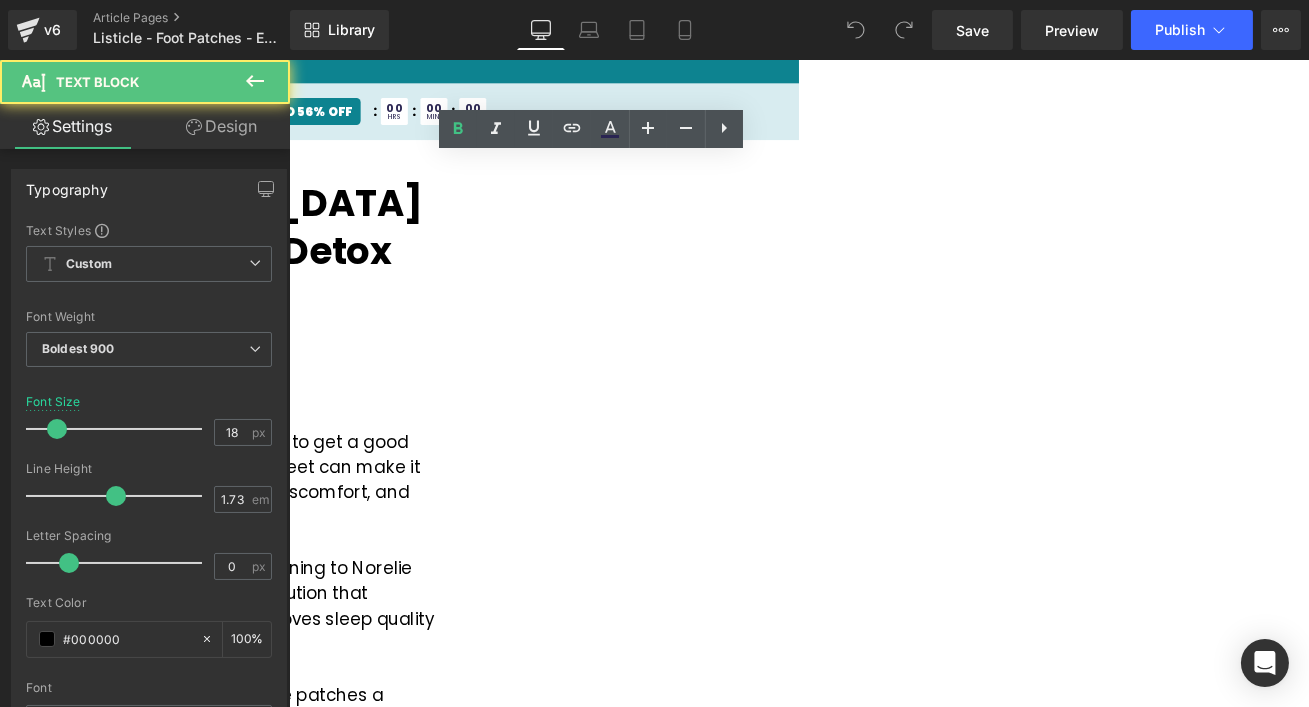 click on "☀️ 🌻  SPRING SALE 🌷" at bounding box center (135, 121) 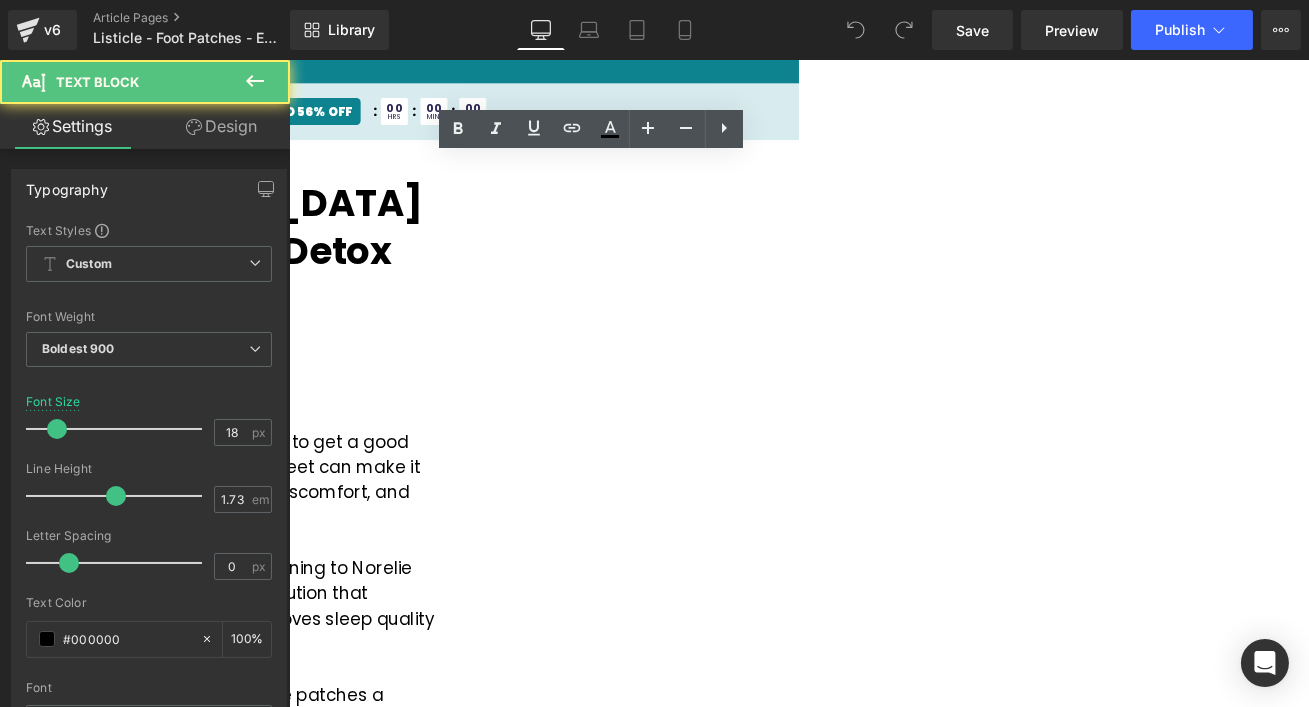 click on "☀️ 🌻  SPRING SALE 🌷" at bounding box center (135, 121) 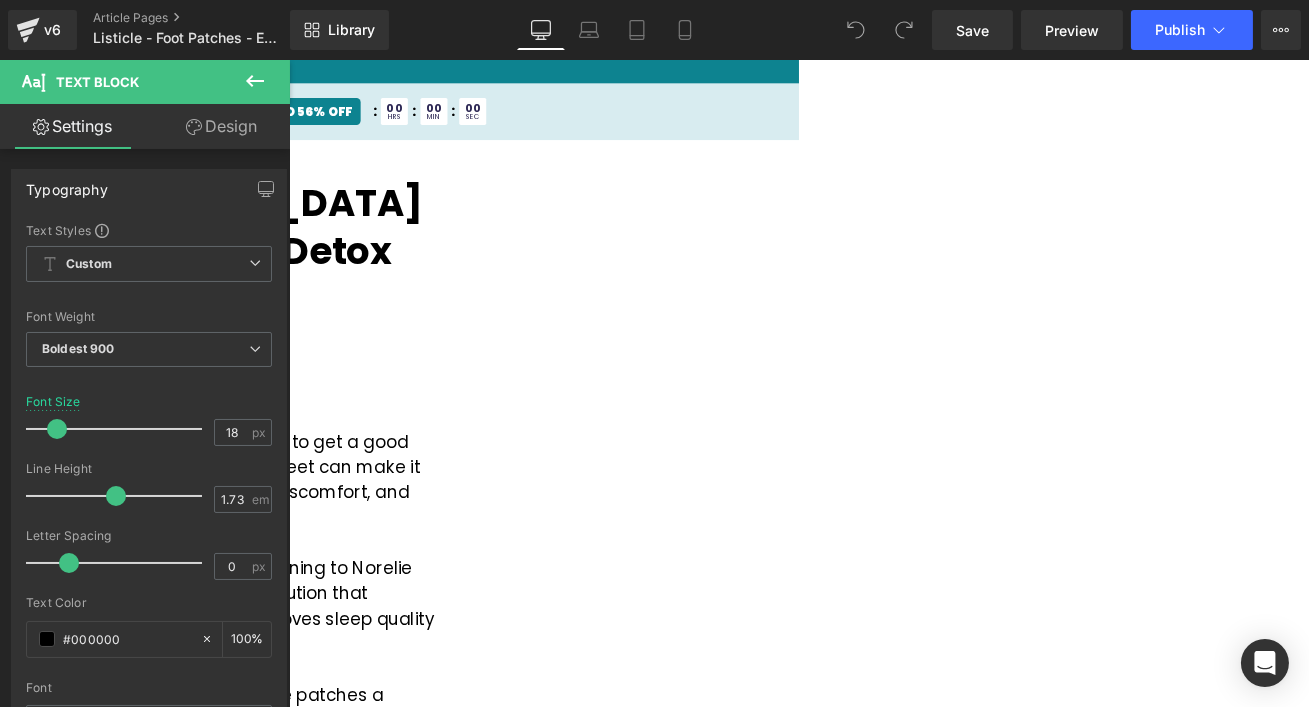 copy on "☀️" 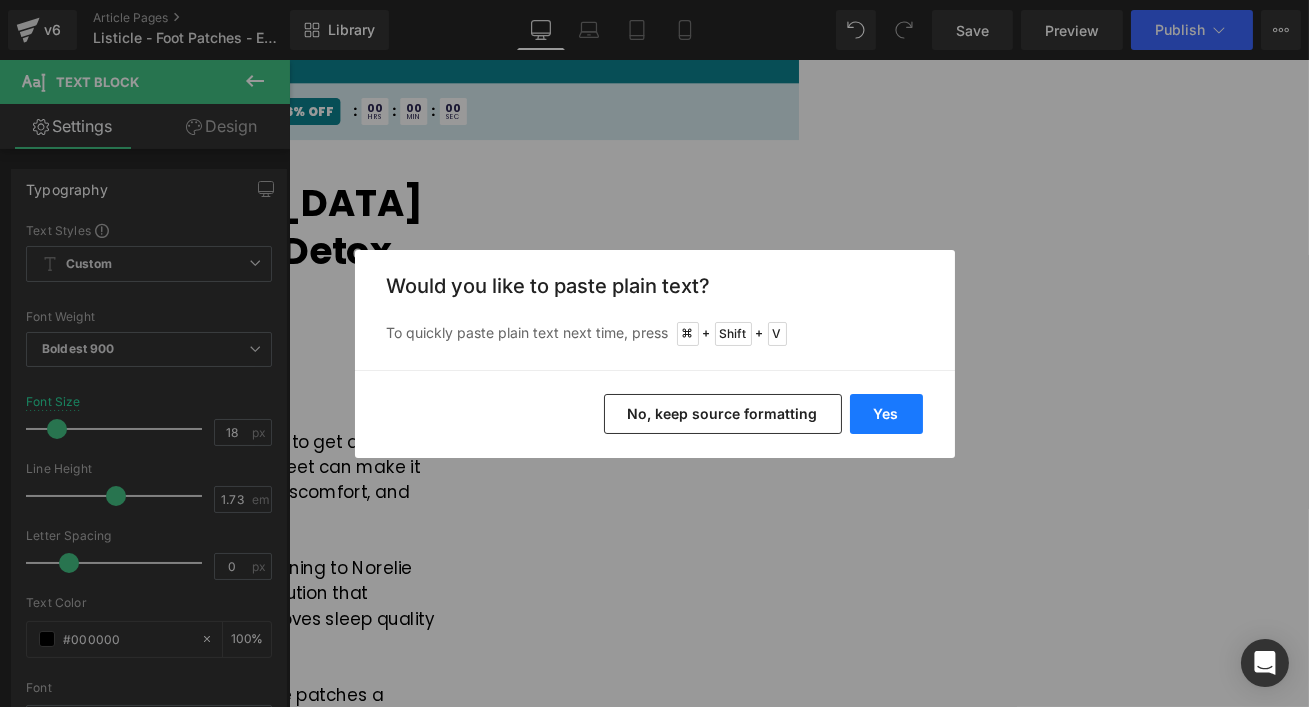 click on "Yes" at bounding box center (886, 414) 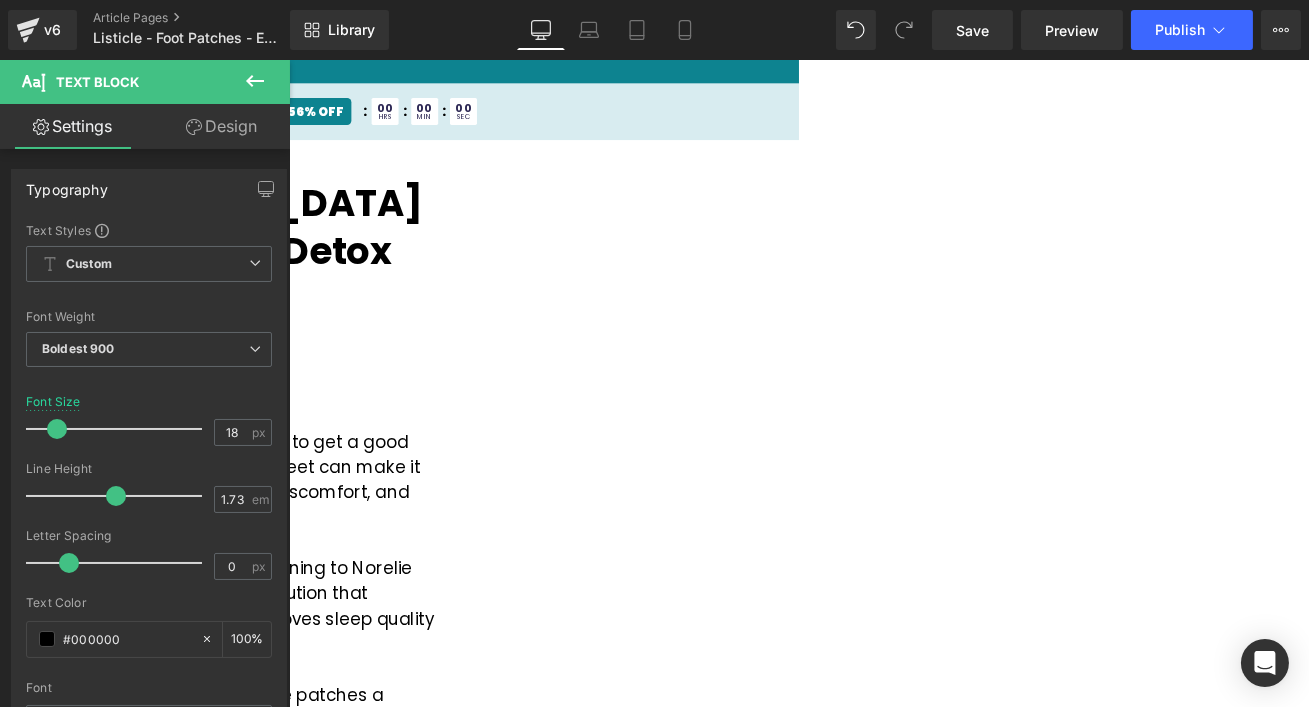 click on "Countdown Timer" at bounding box center (288, 60) 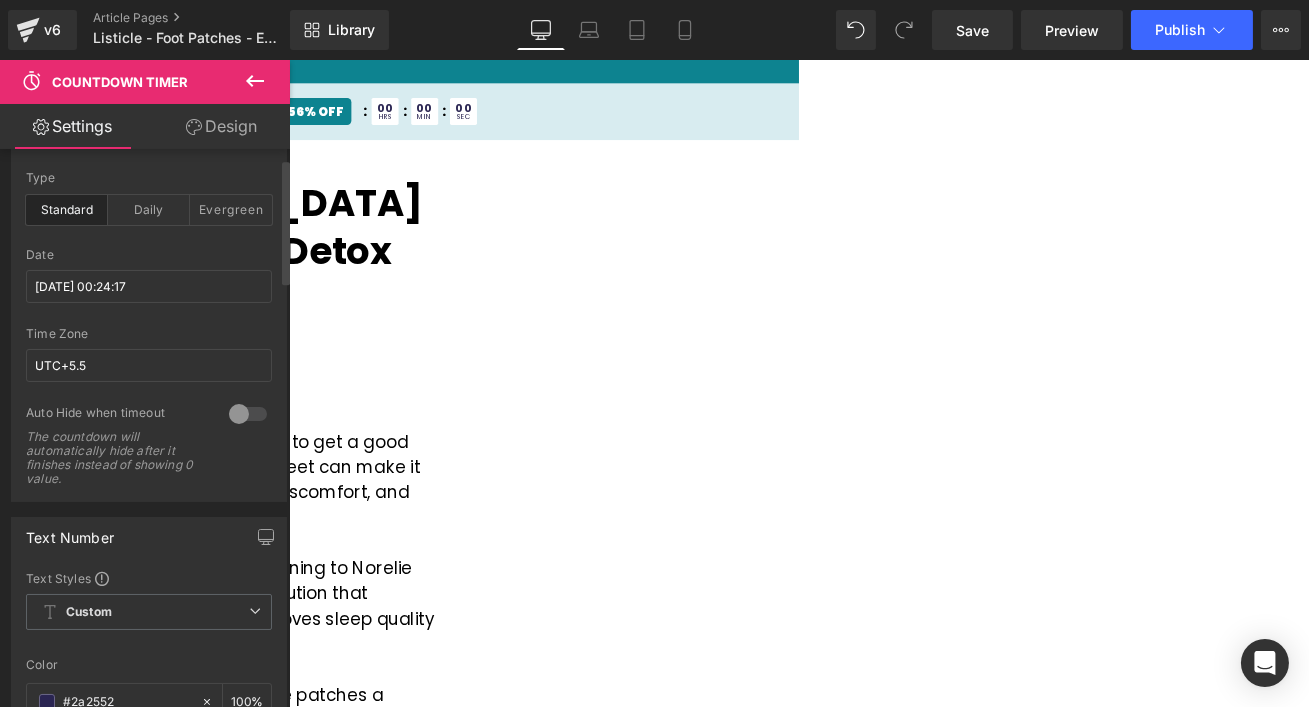 scroll, scrollTop: 0, scrollLeft: 0, axis: both 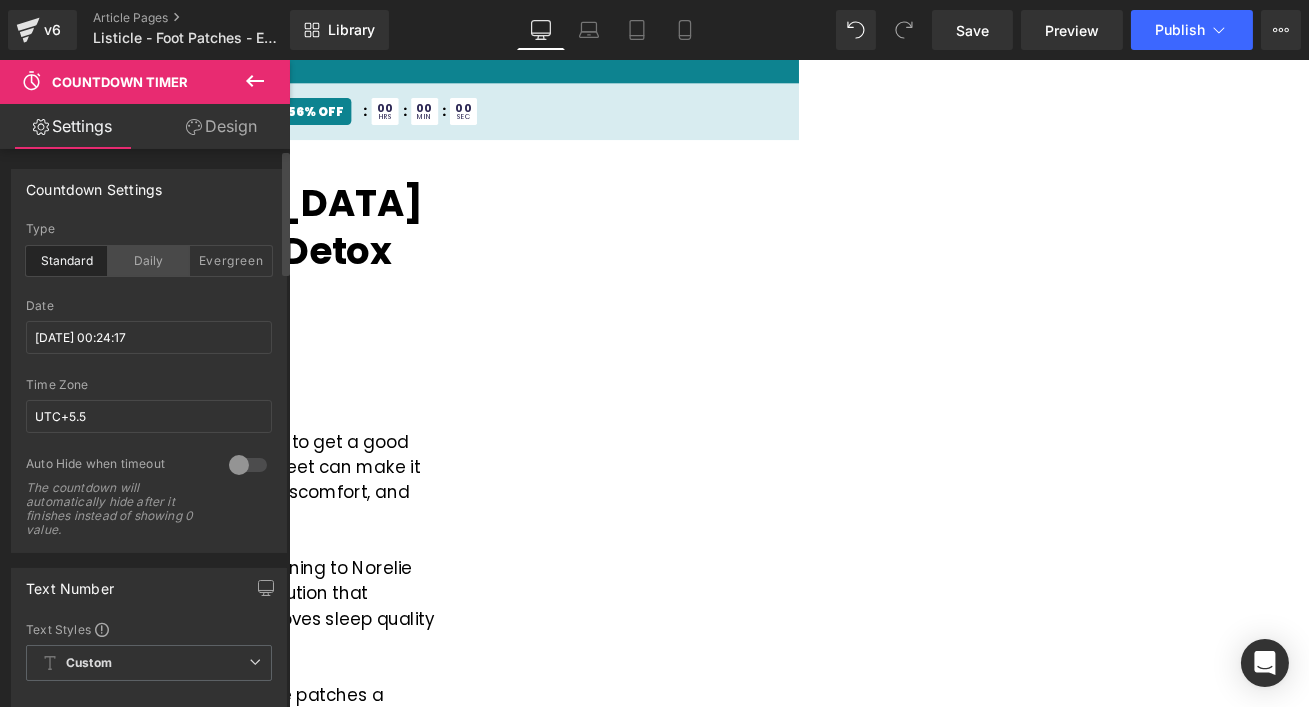 click on "Daily" at bounding box center [149, 261] 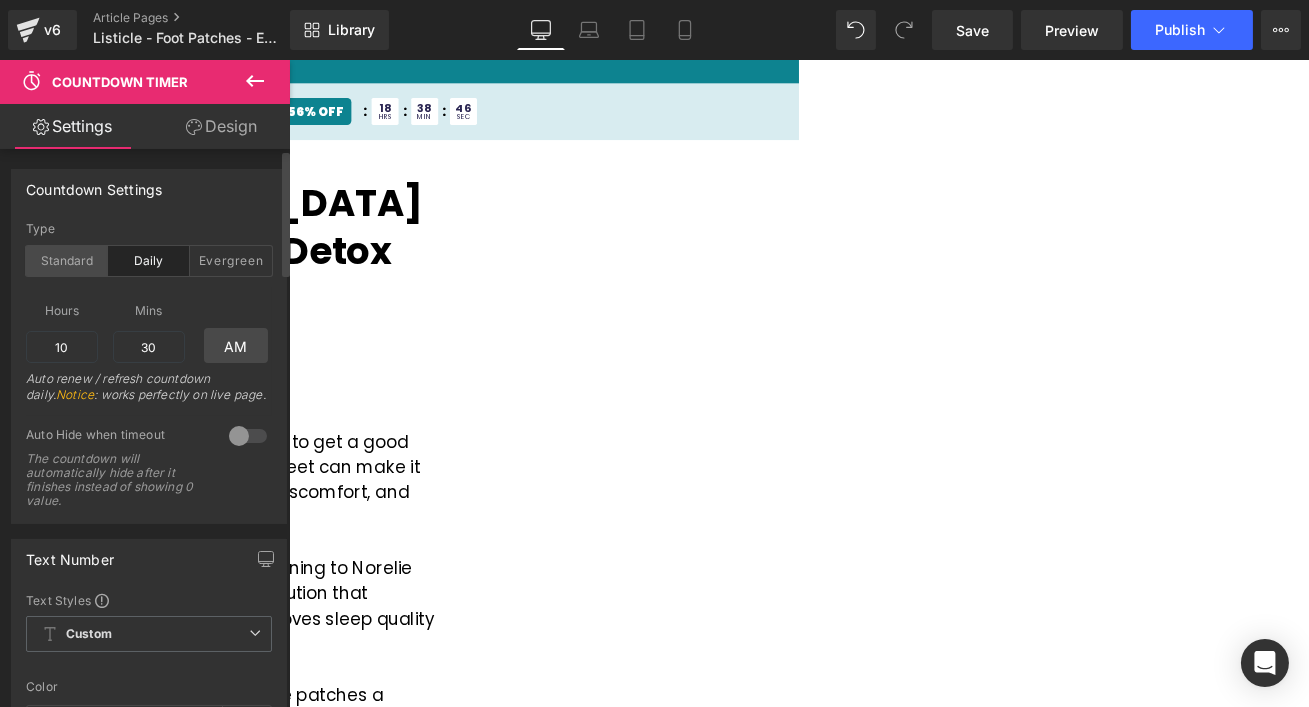 click on "Standard" at bounding box center [67, 261] 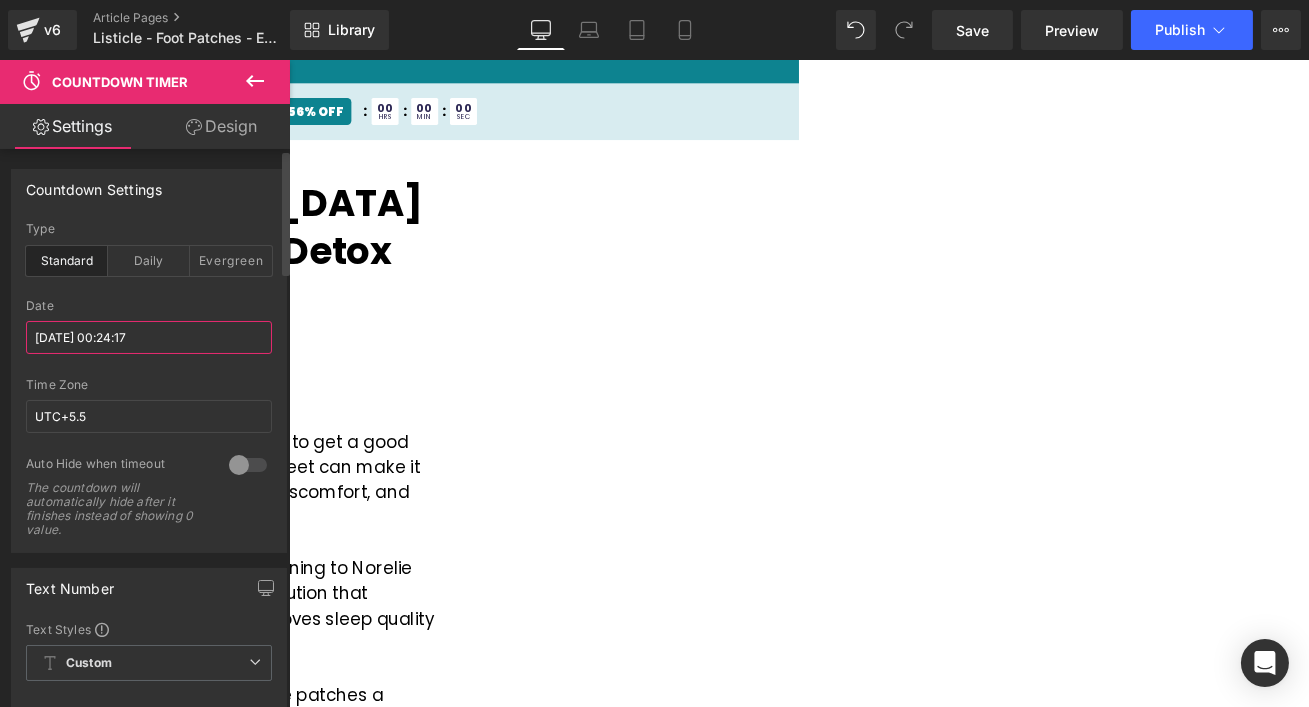 click on "[DATE] 00:24:17" at bounding box center (149, 337) 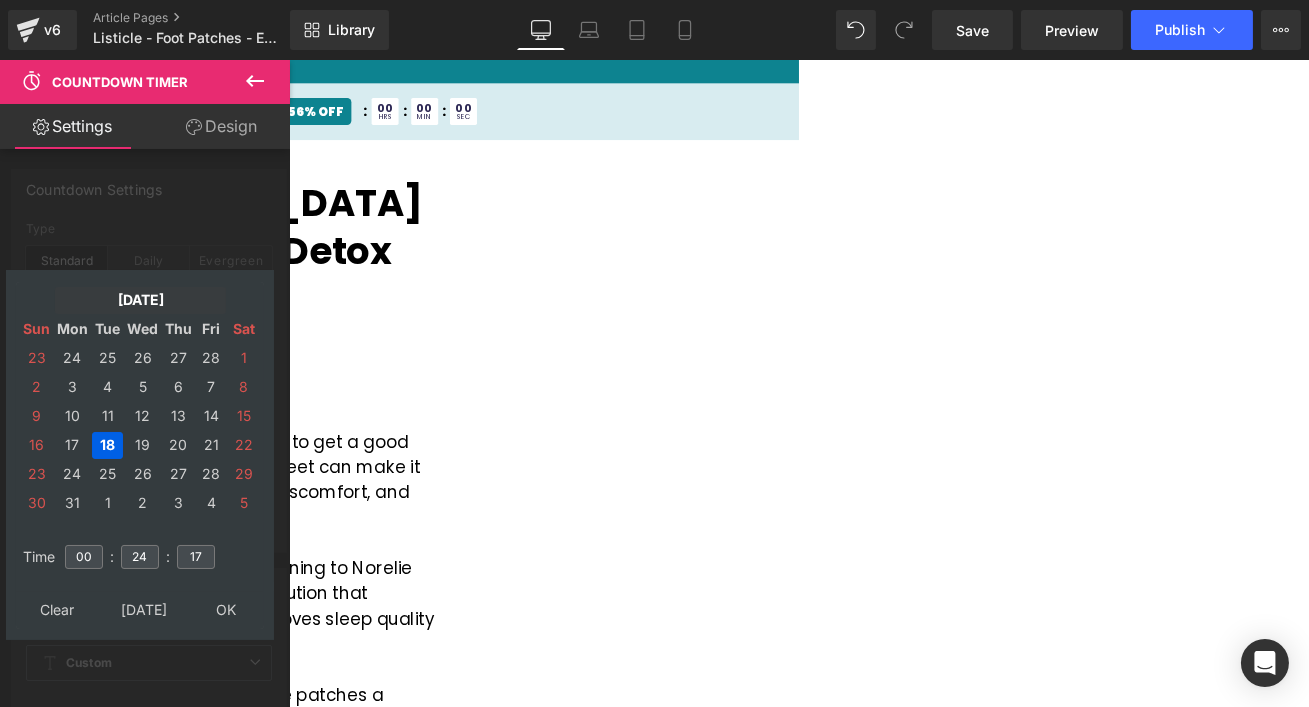 click on "[DATE]" at bounding box center [140, 300] 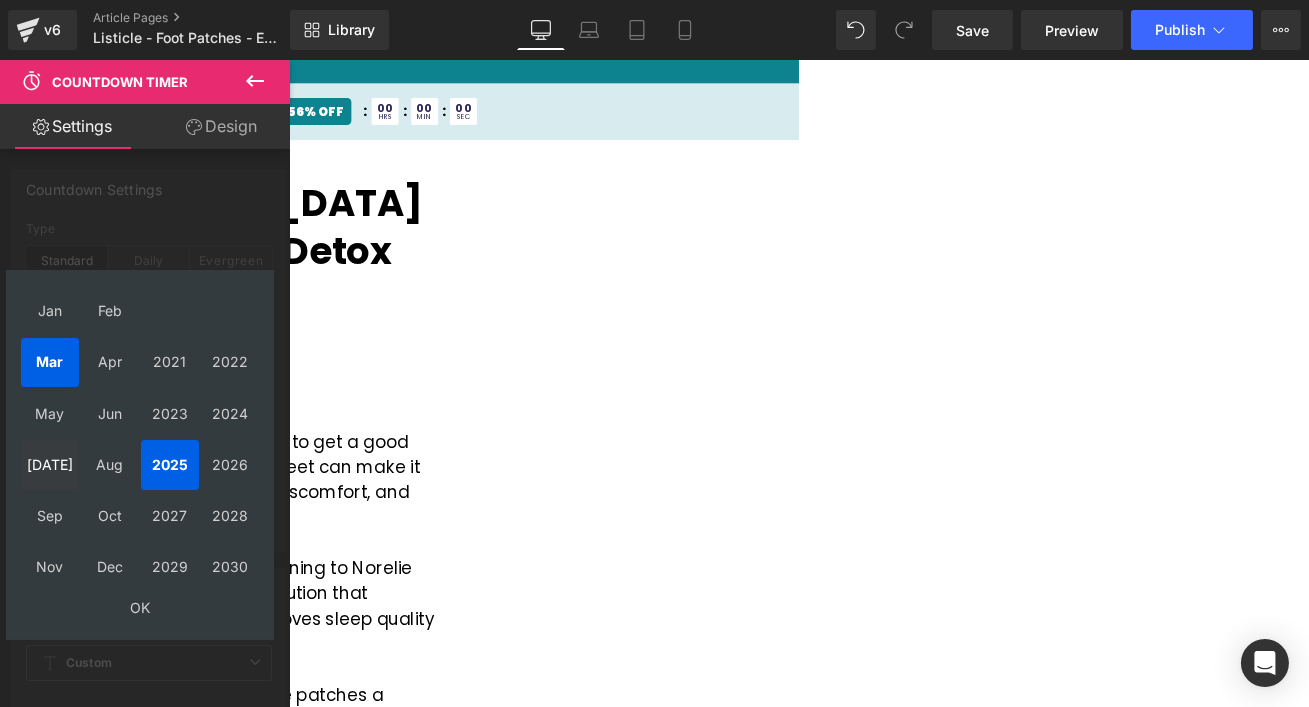 click on "[DATE]" at bounding box center [50, 464] 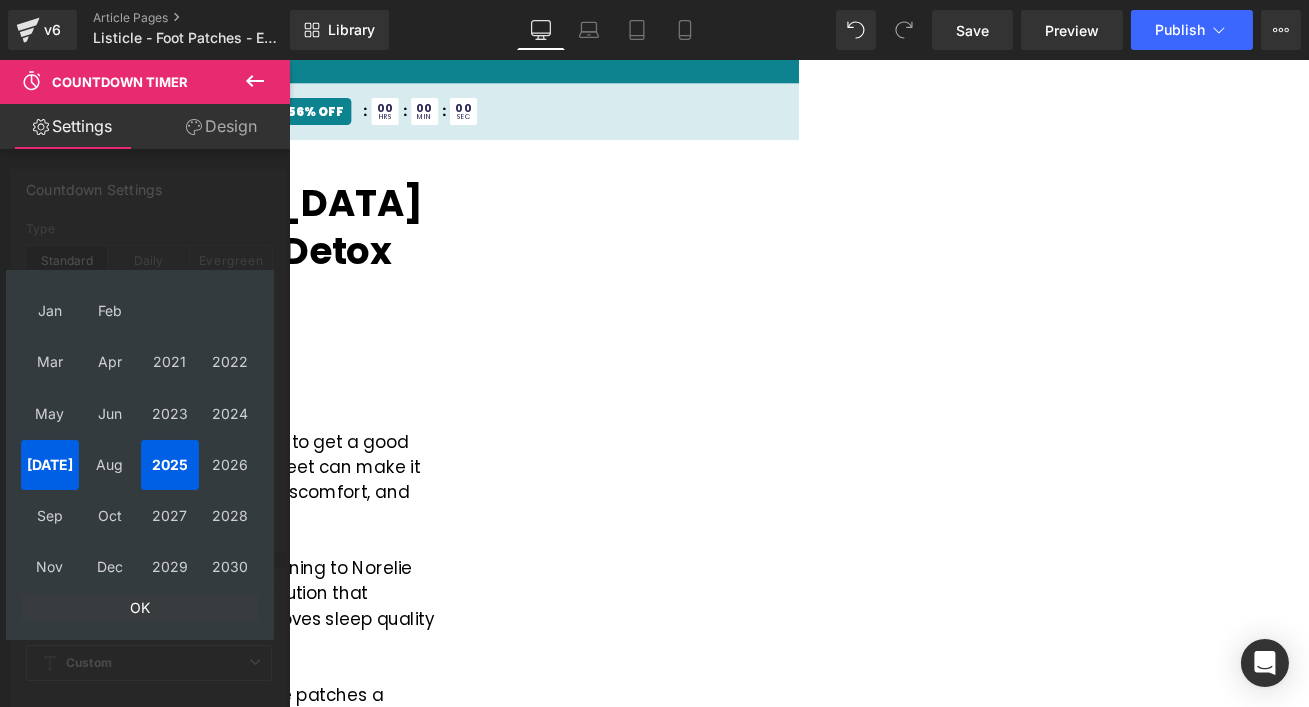 click on "OK" at bounding box center (140, 607) 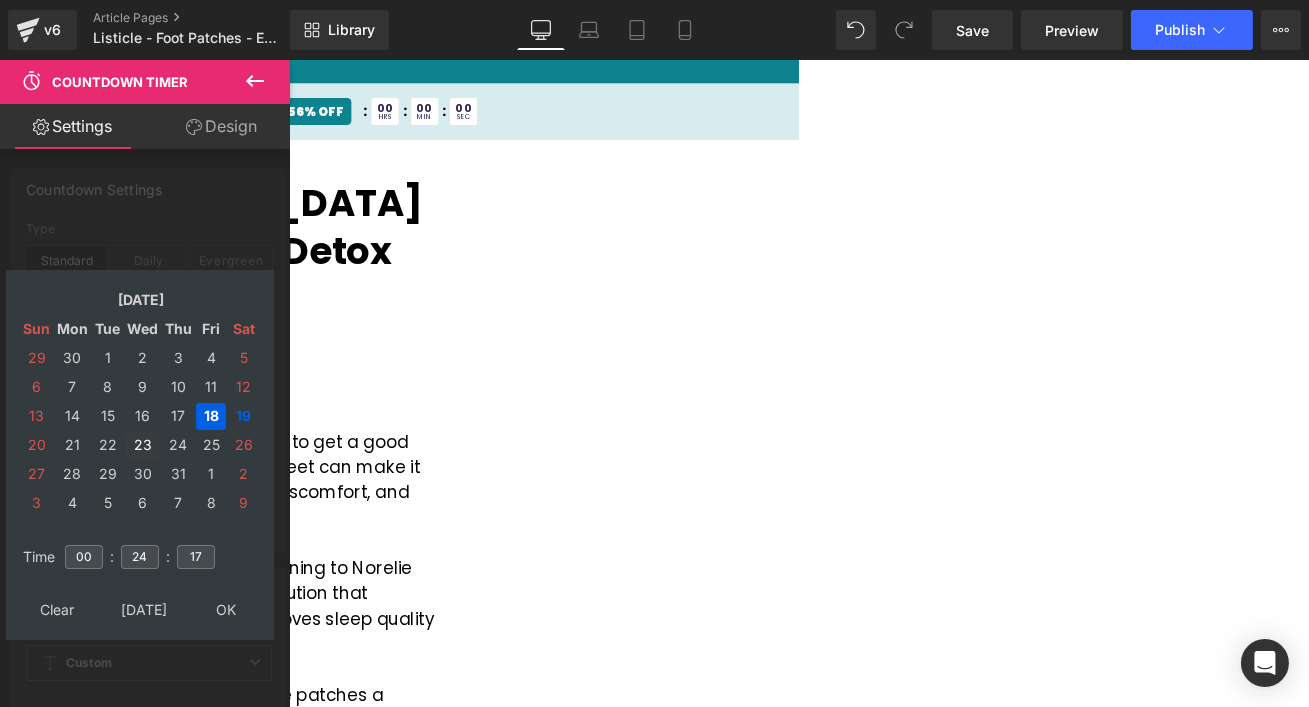 click on "23" at bounding box center [142, 445] 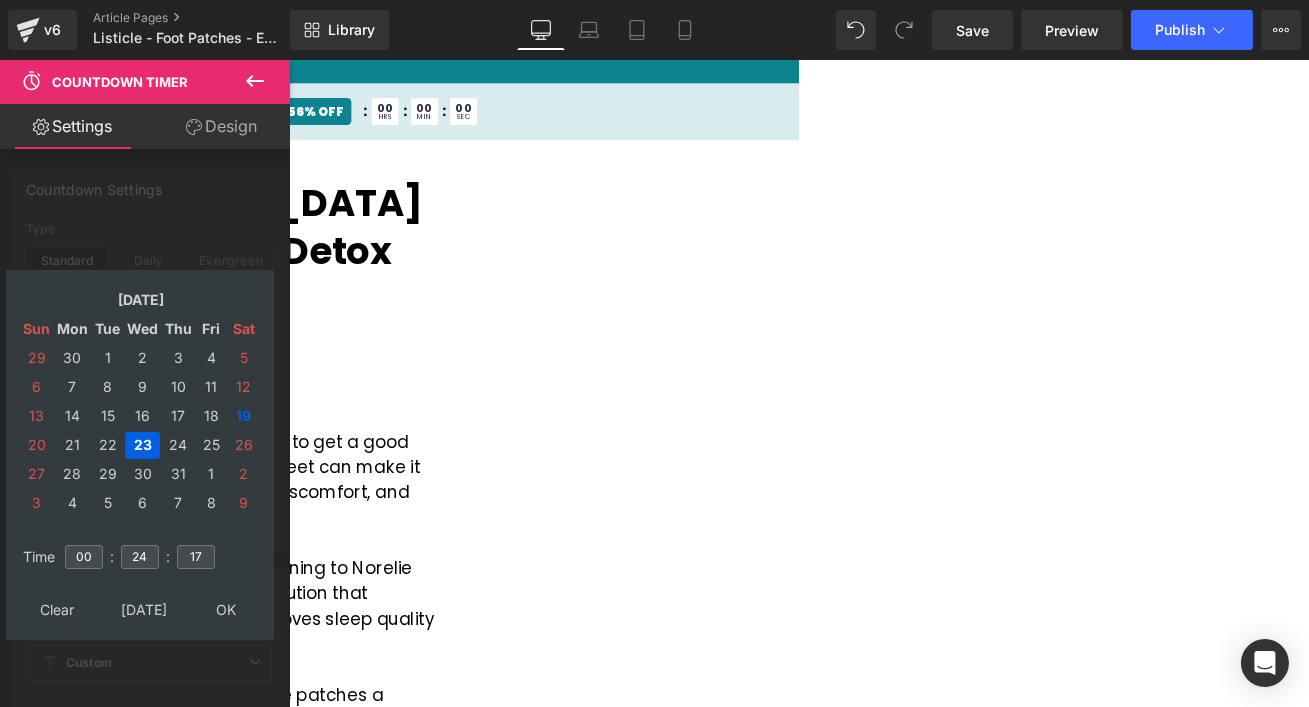 click on "☀️  SPRING SALE ☀️" at bounding box center (135, 121) 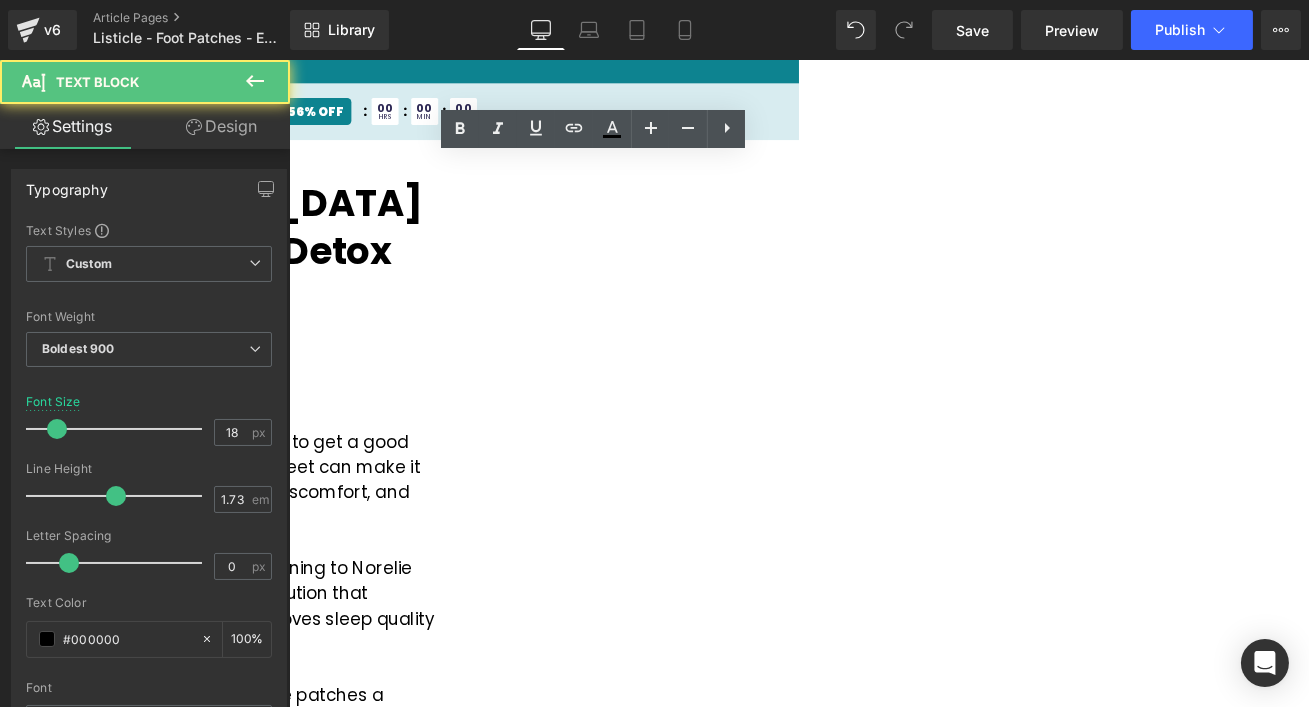 click on "☀️  SPRING SALE ☀️" at bounding box center (135, 121) 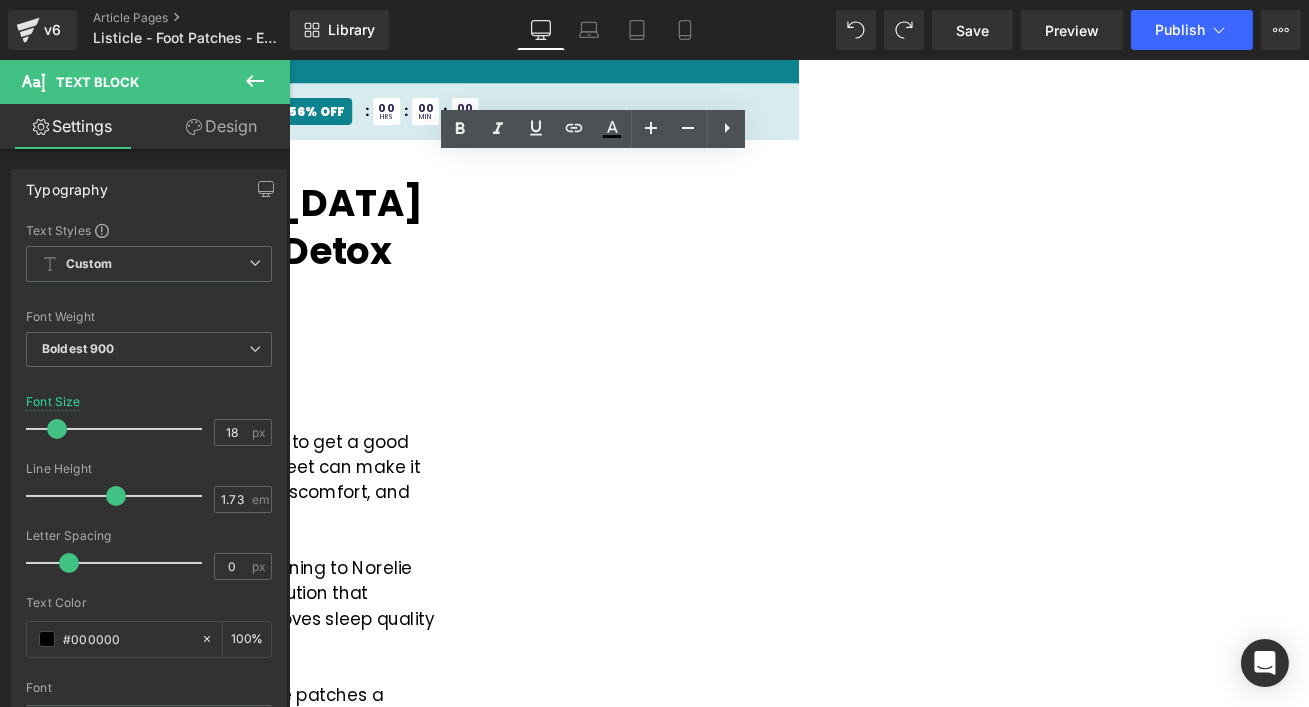 click on "☀️ SPRING SALE ☀️" at bounding box center (134, 121) 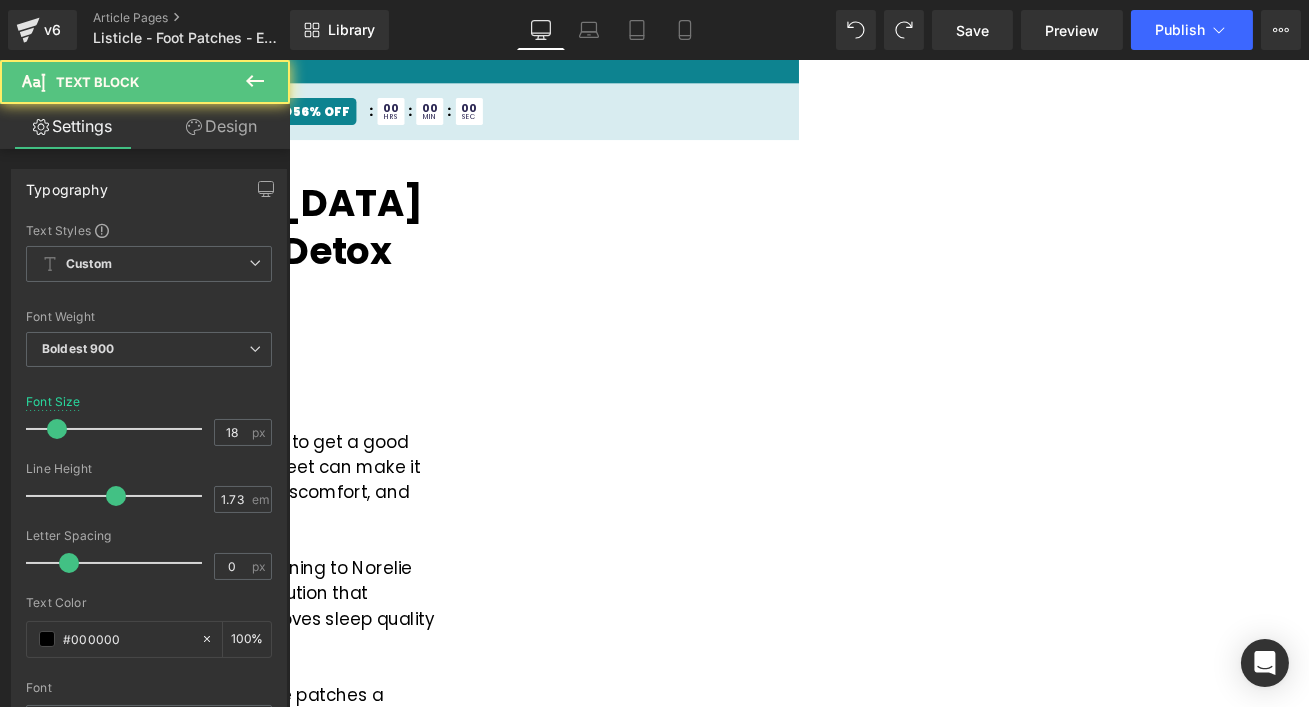 click on "Up to 56% Off" at bounding box center (302, 121) 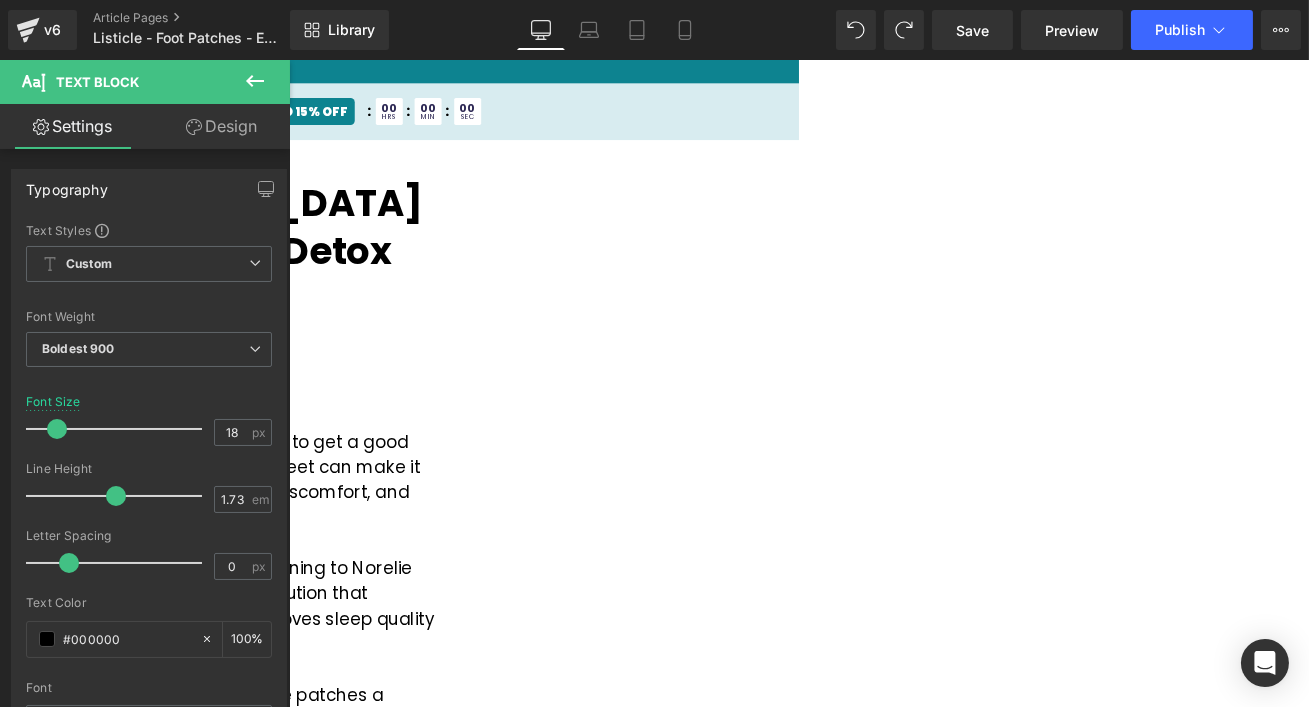 click on "Countdown Timer" at bounding box center [288, 60] 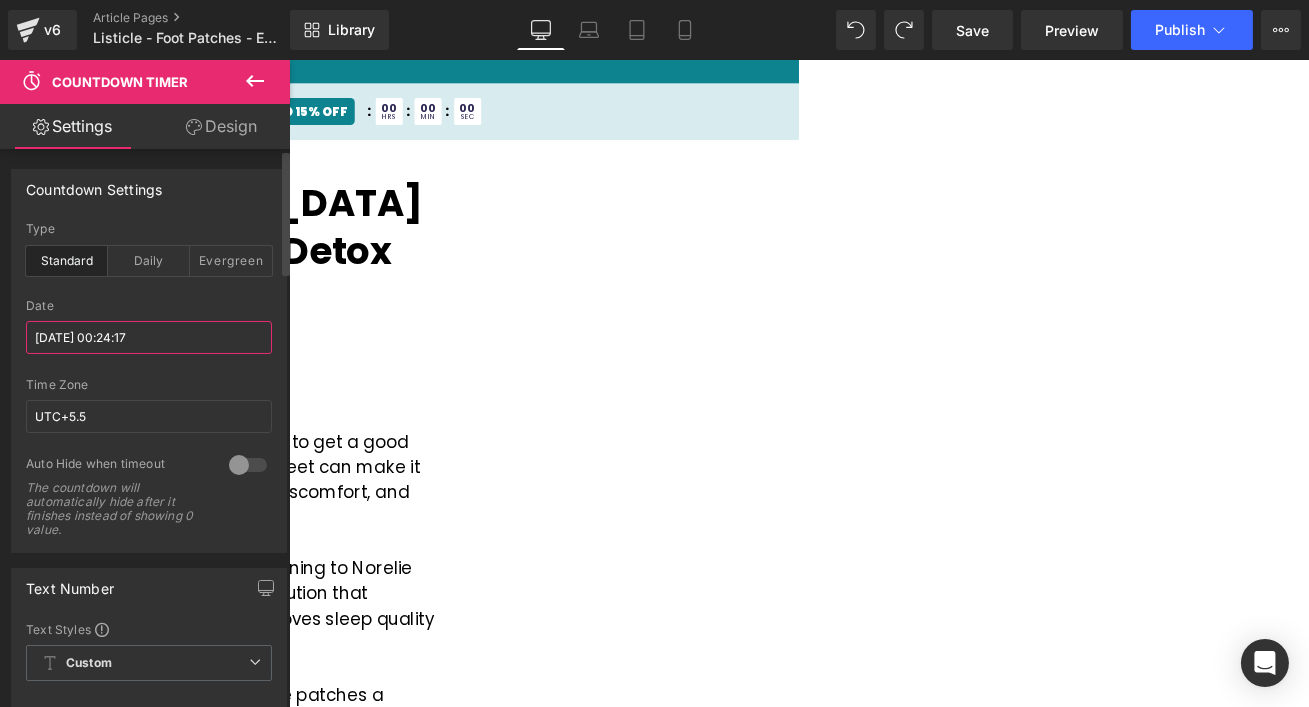 click on "[DATE] 00:24:17" at bounding box center [149, 337] 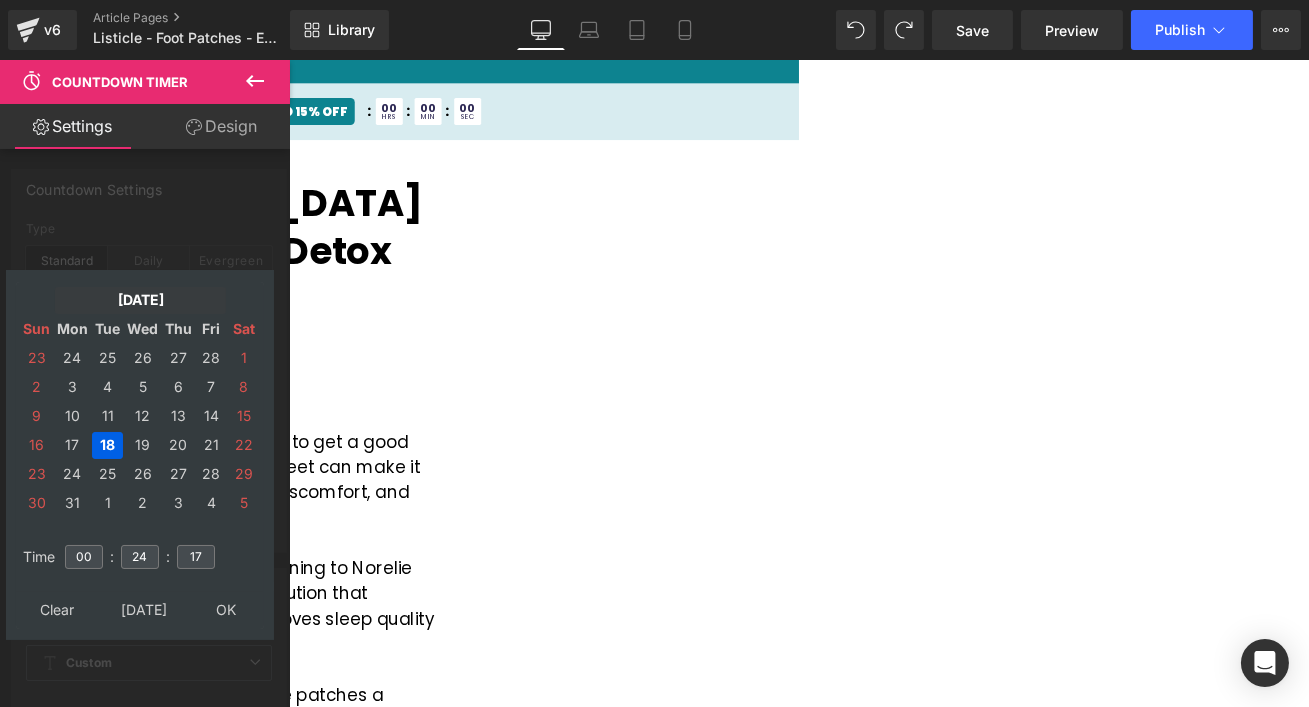 click on "[DATE]" at bounding box center (140, 300) 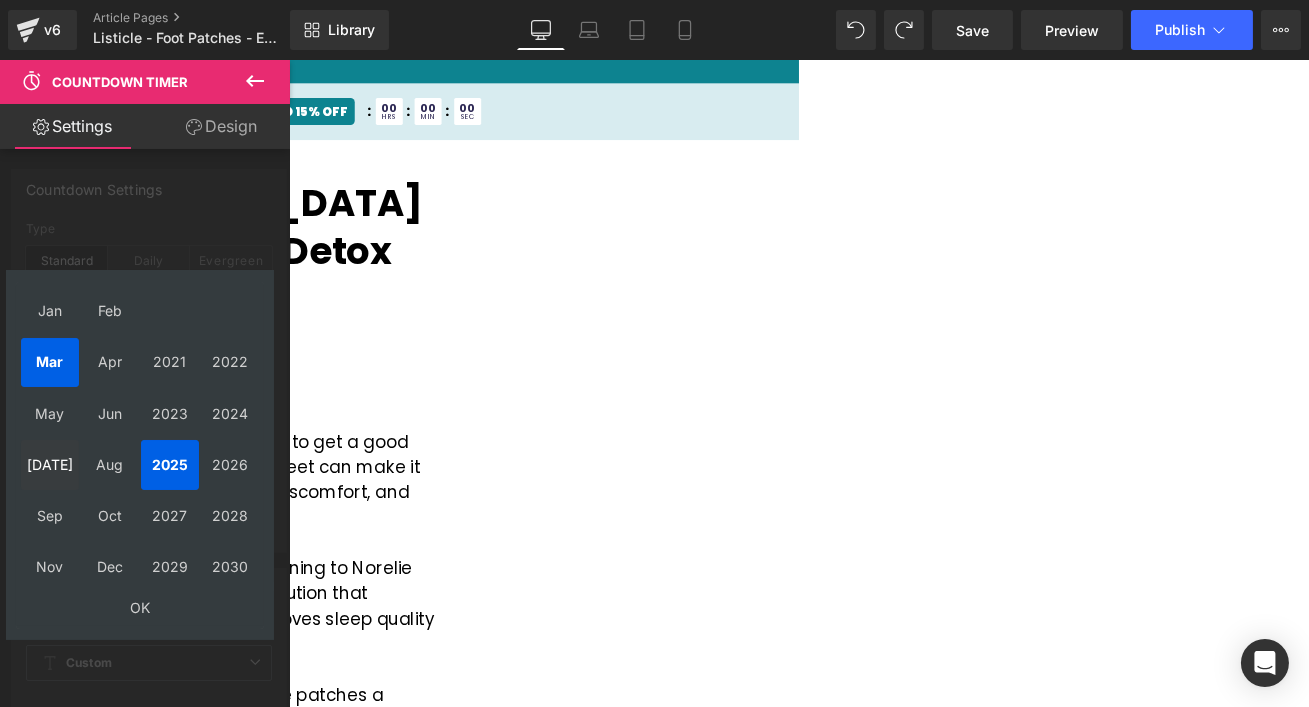 click on "[DATE]" at bounding box center [50, 464] 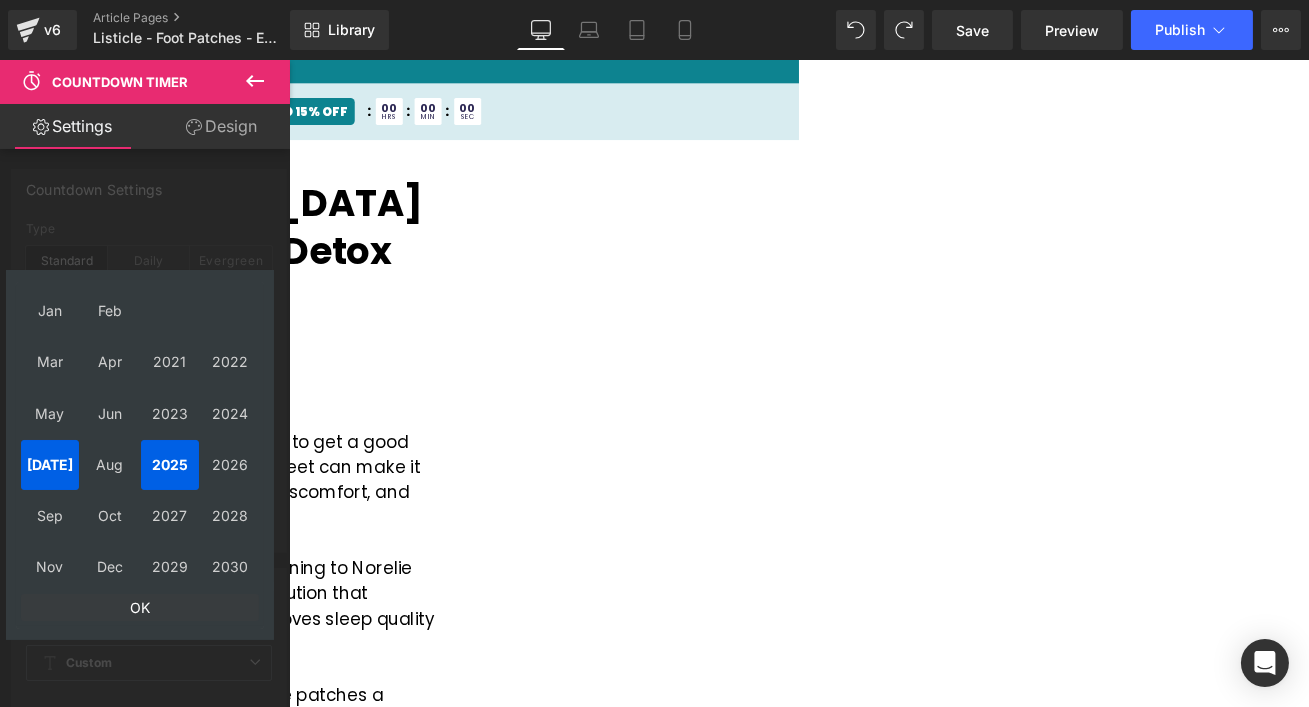 click on "OK" at bounding box center [140, 607] 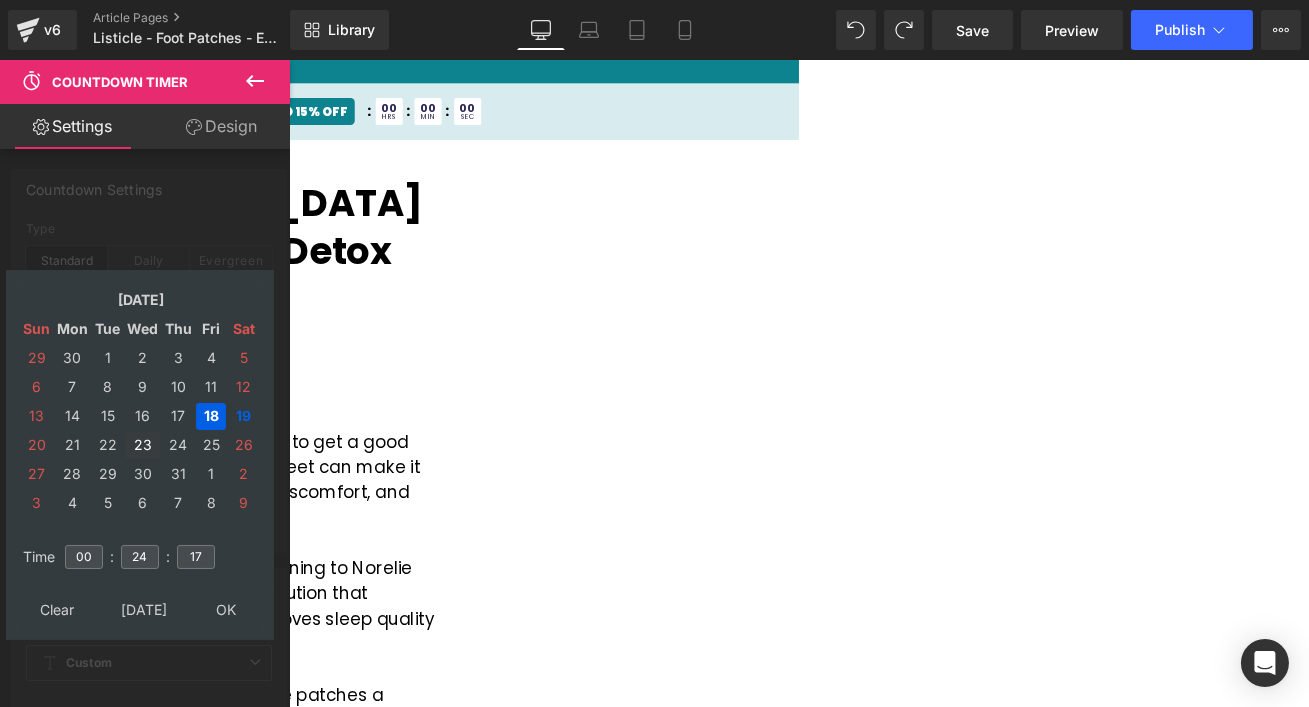 click on "23" at bounding box center (142, 445) 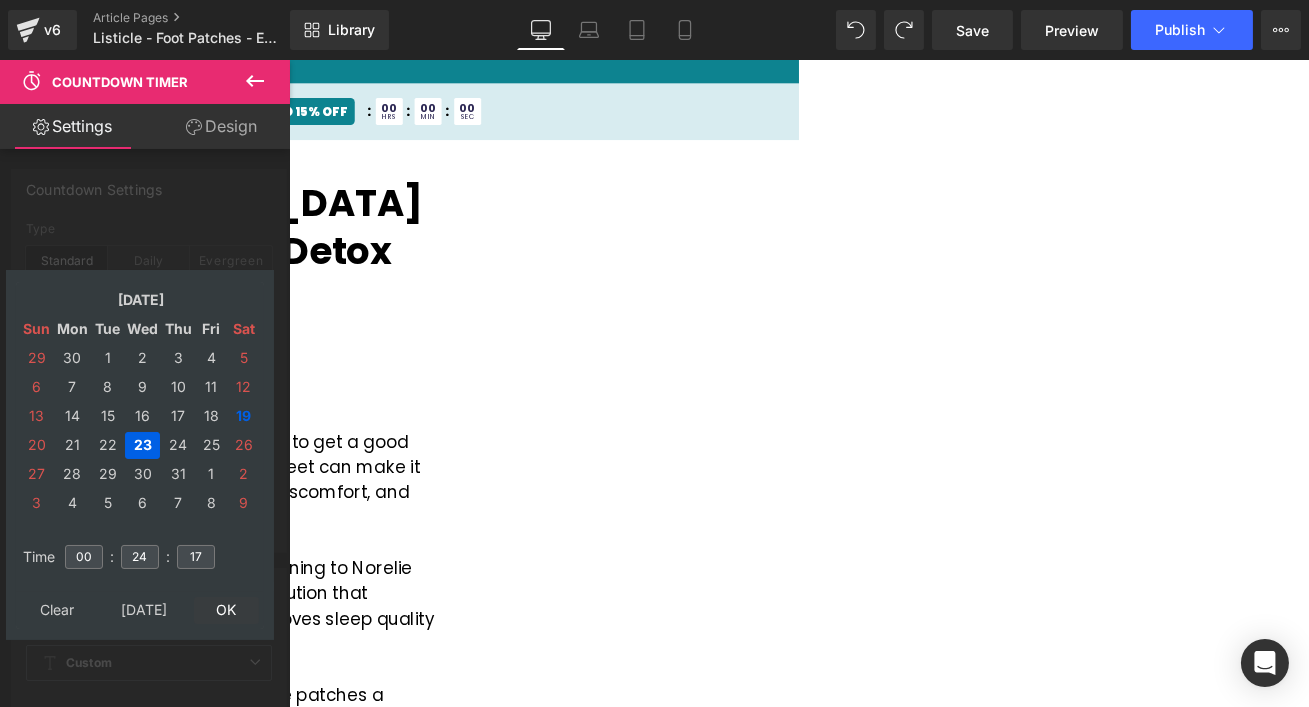 type on "[DATE] 00:24:17" 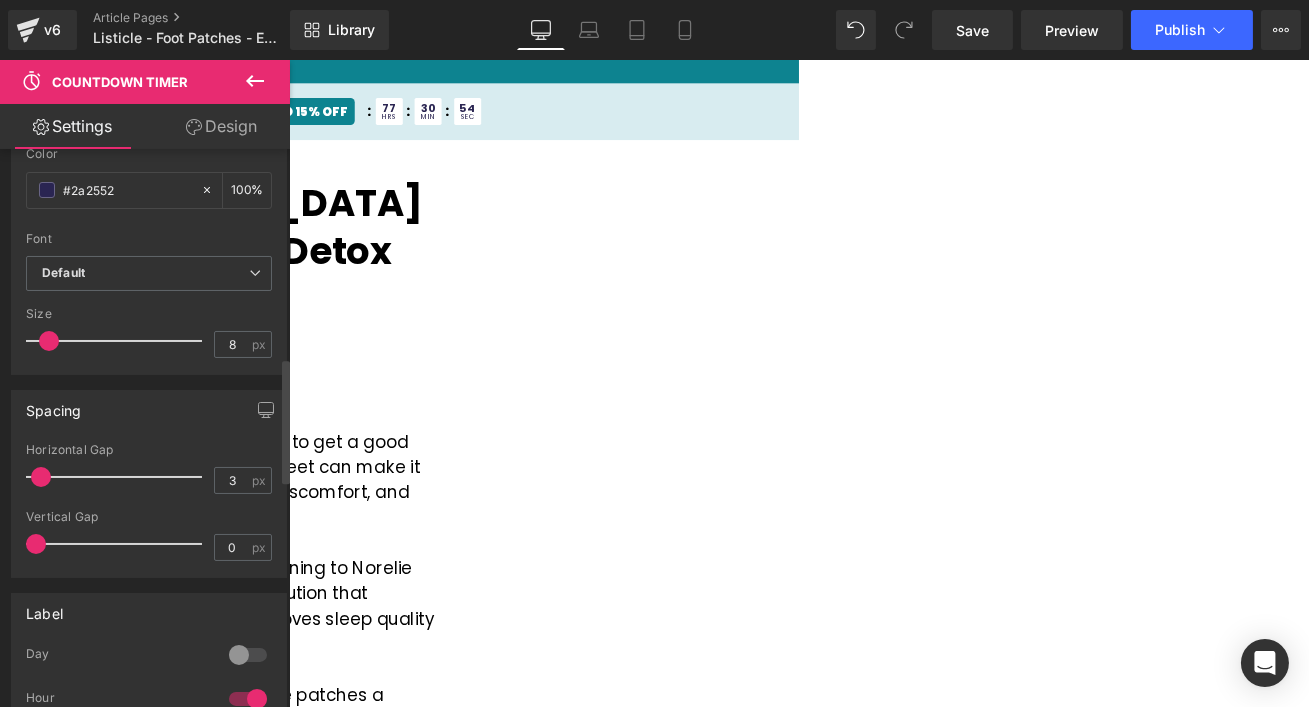 scroll, scrollTop: 961, scrollLeft: 0, axis: vertical 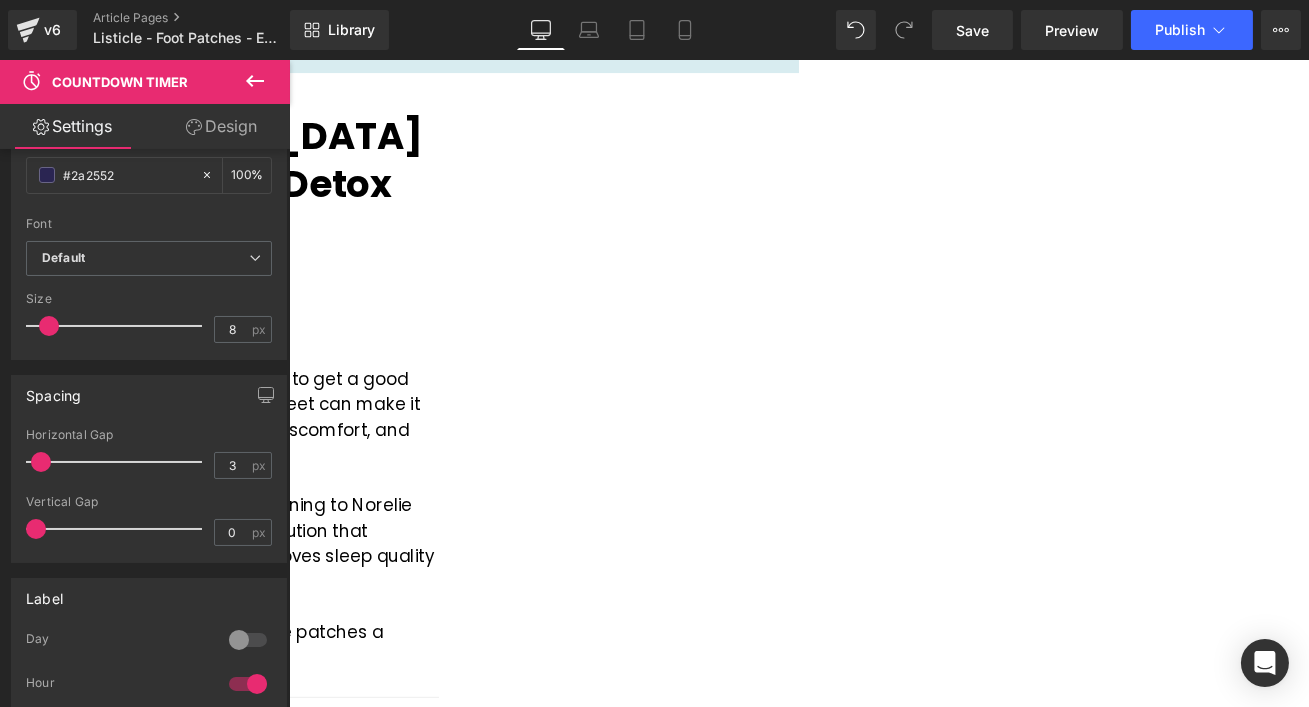 click on "By  [PERSON_NAME] Last Updated [DATE]" at bounding box center [113, 376] 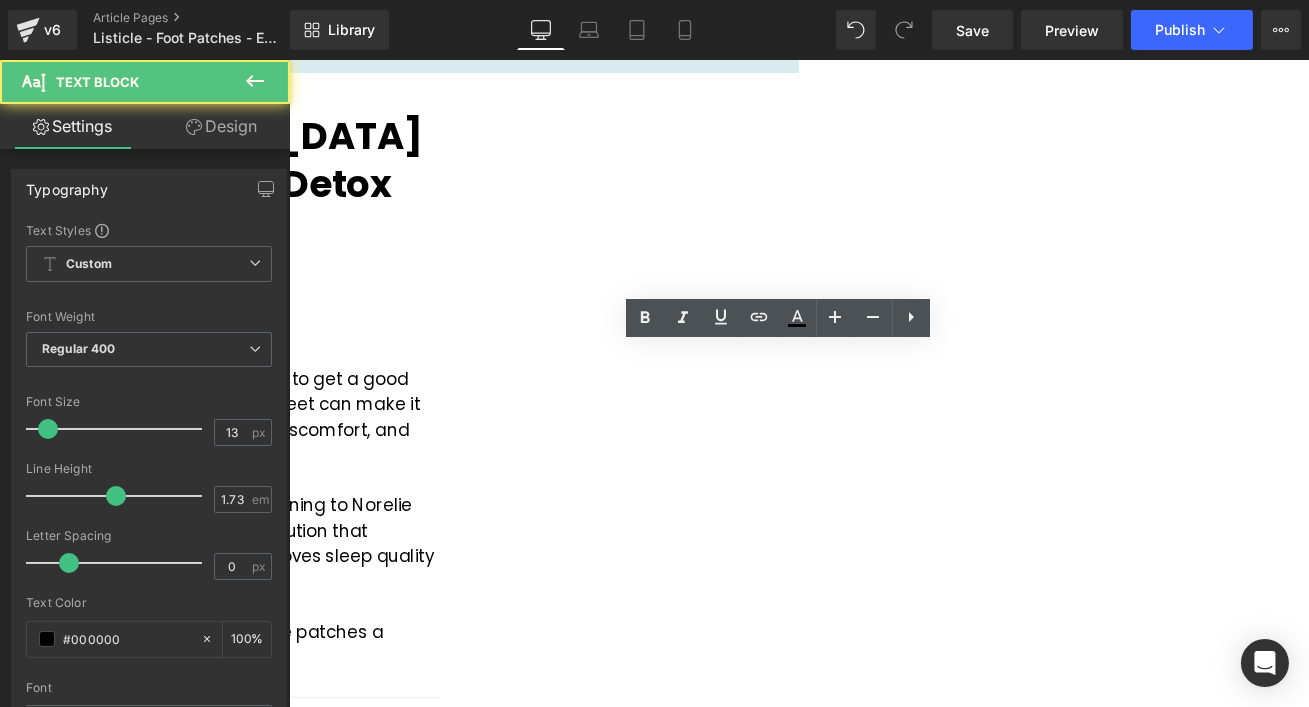 click on "By  [PERSON_NAME] Last Updated [DATE]" at bounding box center (113, 376) 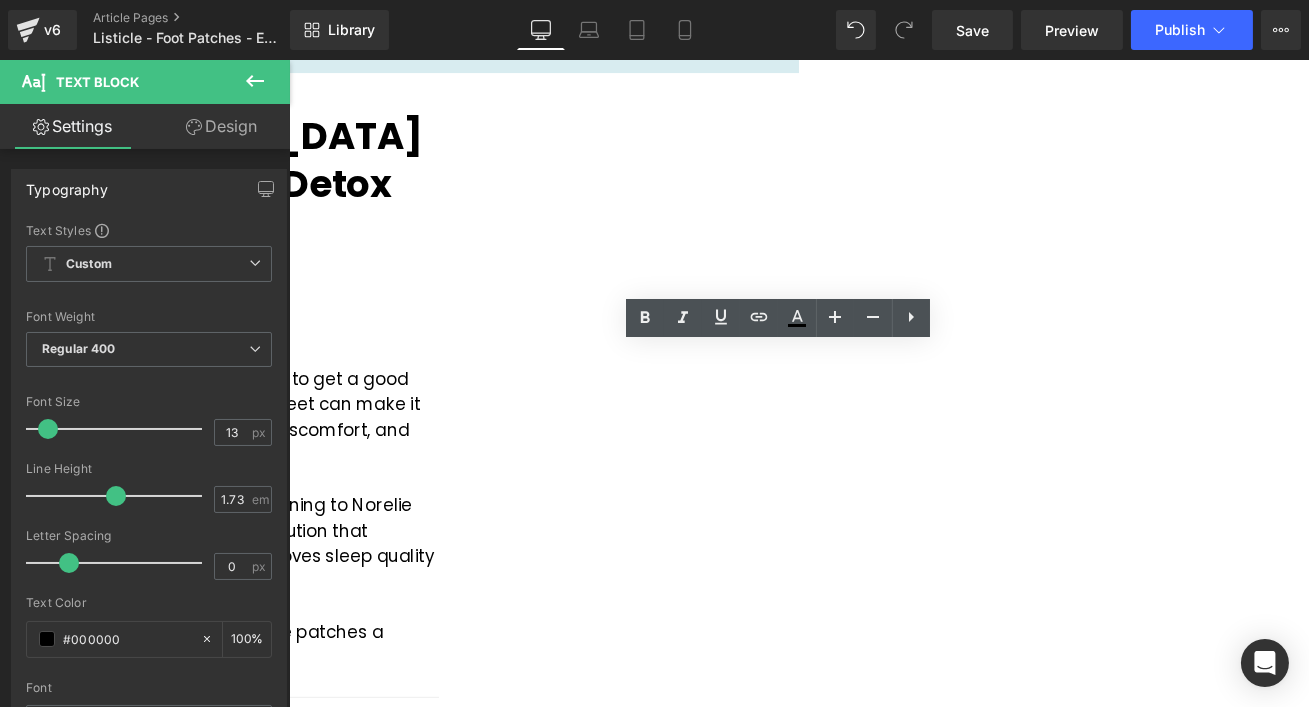 type 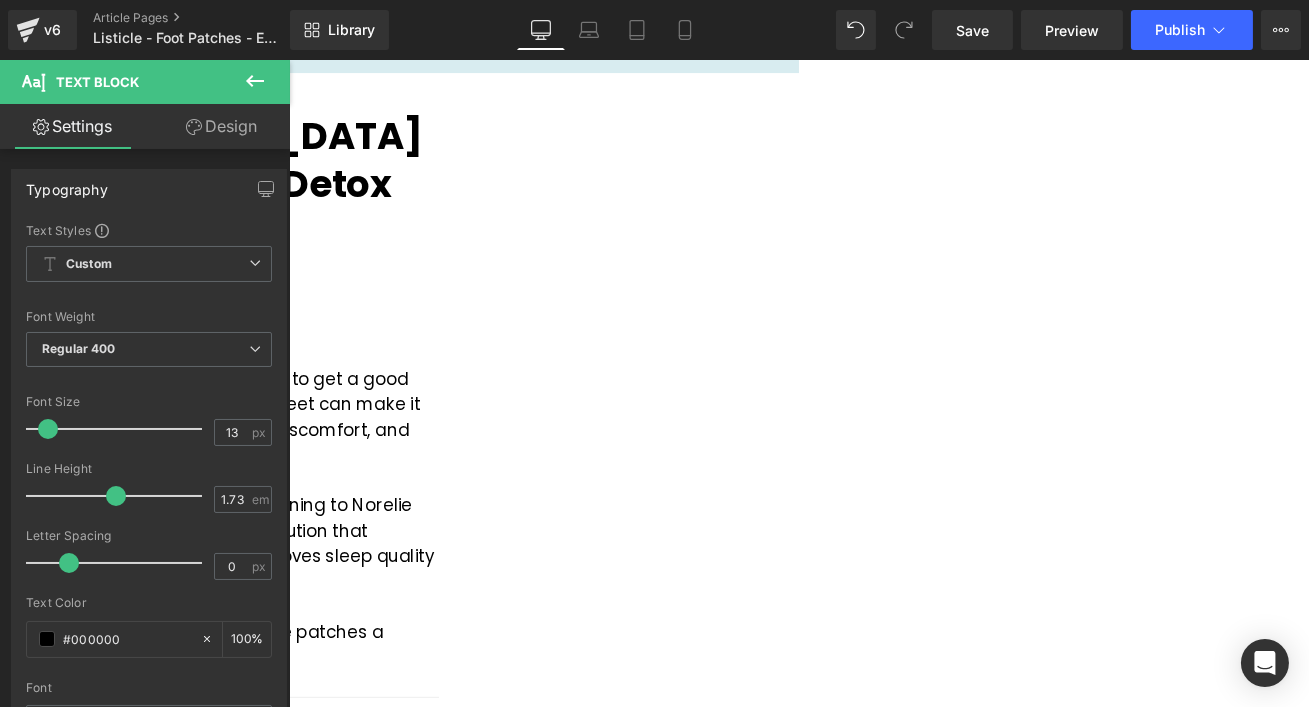 click on "If you suffer from [MEDICAL_DATA], you know how hard it is to get a good night’s sleep. The burning, tingling, and numbness in your feet can make it impossible to relax—leading to restless nights, constant discomfort, and exhaustion." at bounding box center (82, 484) 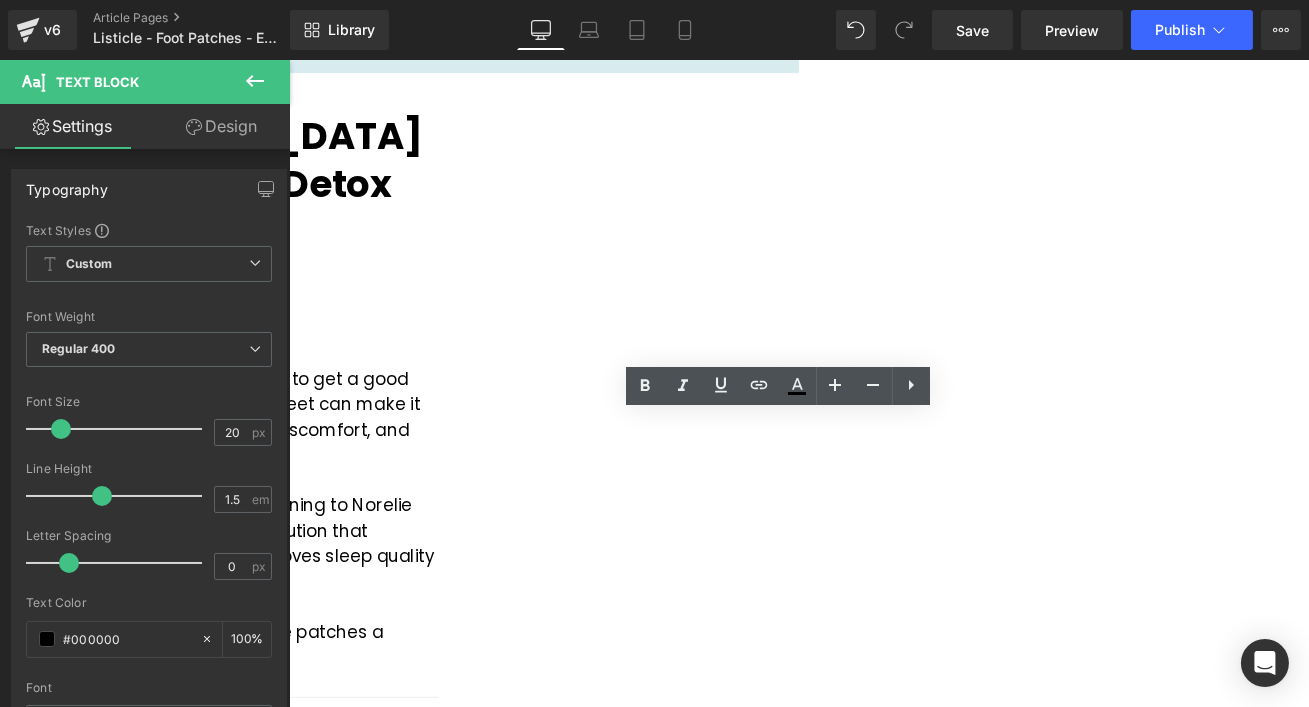 click on "By  [PERSON_NAME] Last Updated [DATE]" at bounding box center (113, 376) 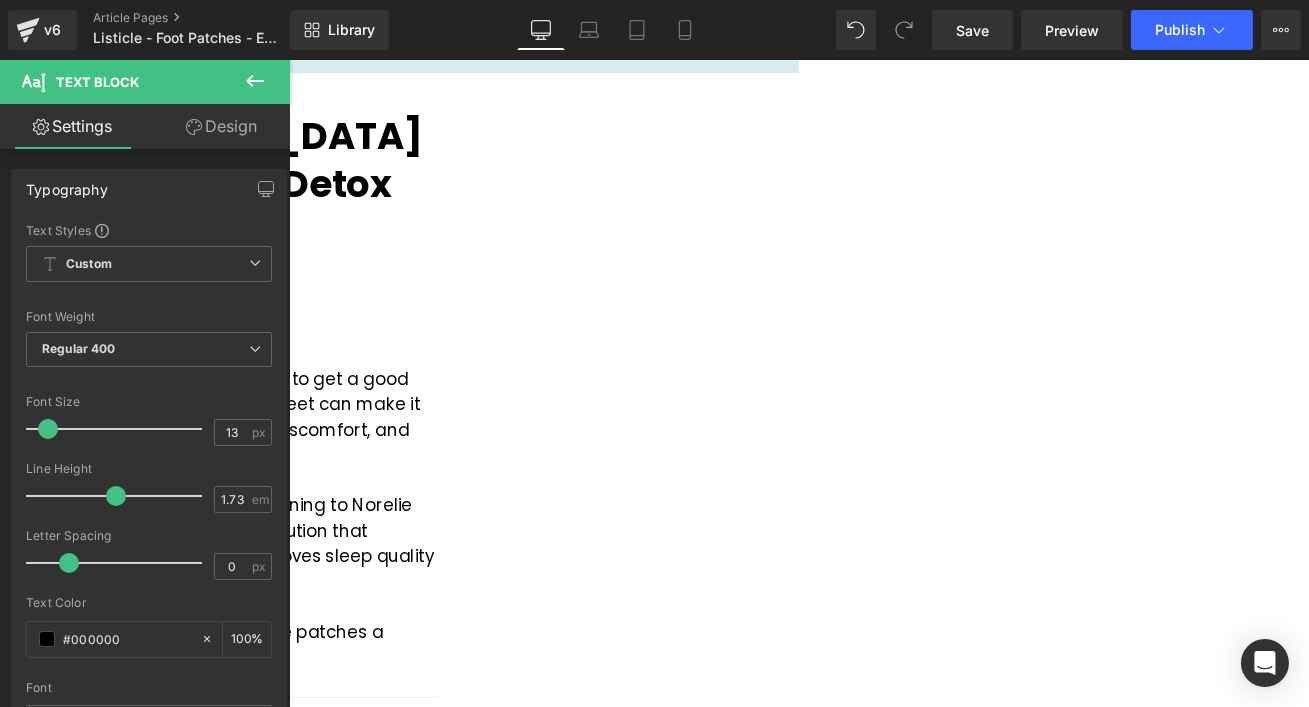 click on "If you suffer from [MEDICAL_DATA], you know how hard it is to get a good night’s sleep. The burning, tingling, and numbness in your feet can make it impossible to relax—leading to restless nights, constant discomfort, and exhaustion." at bounding box center (82, 484) 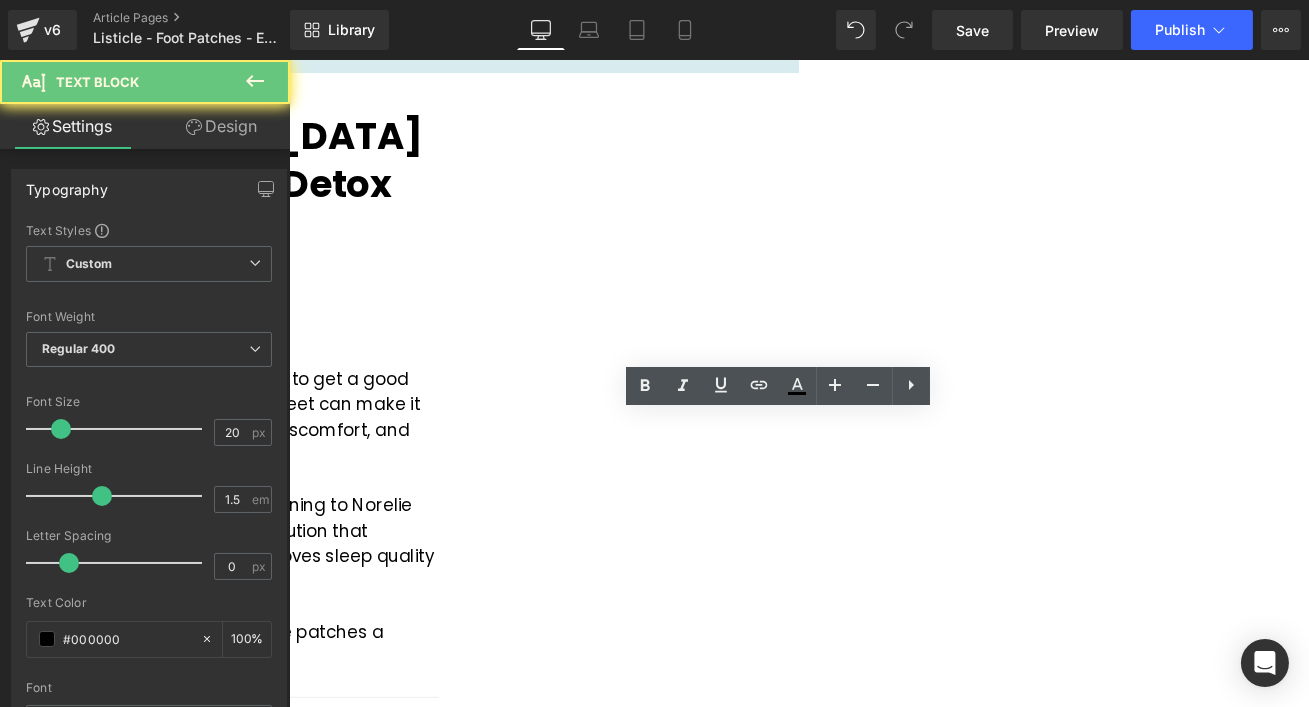 click on "If you suffer from [MEDICAL_DATA], you know how hard it is to get a good night’s sleep. The burning, tingling, and numbness in your feet can make it impossible to relax—leading to restless nights, constant discomfort, and exhaustion." at bounding box center (82, 484) 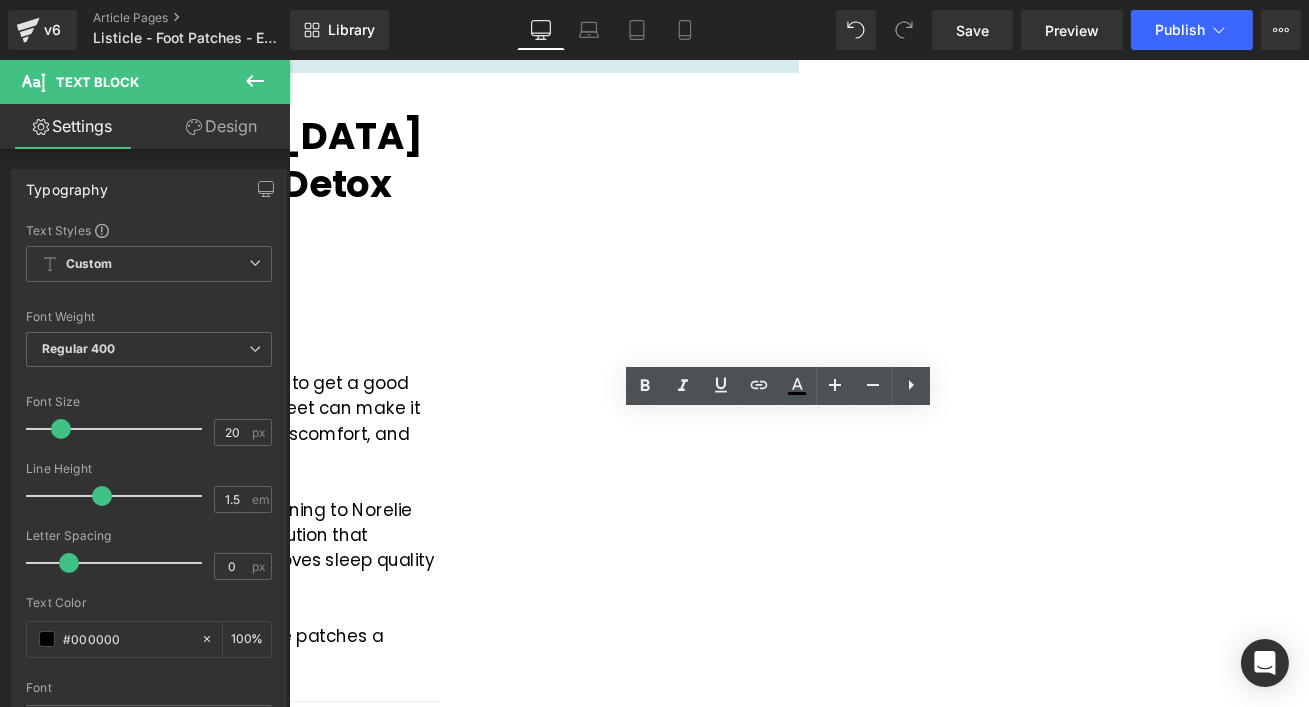 click on "If you suffer from [MEDICAL_DATA], you know how hard it is to get a good night’s sleep. The burning, tingling, and numbness in your feet can make it impossible to relax—leading to restless nights, constant discomfort, and exhaustion." at bounding box center [82, 489] 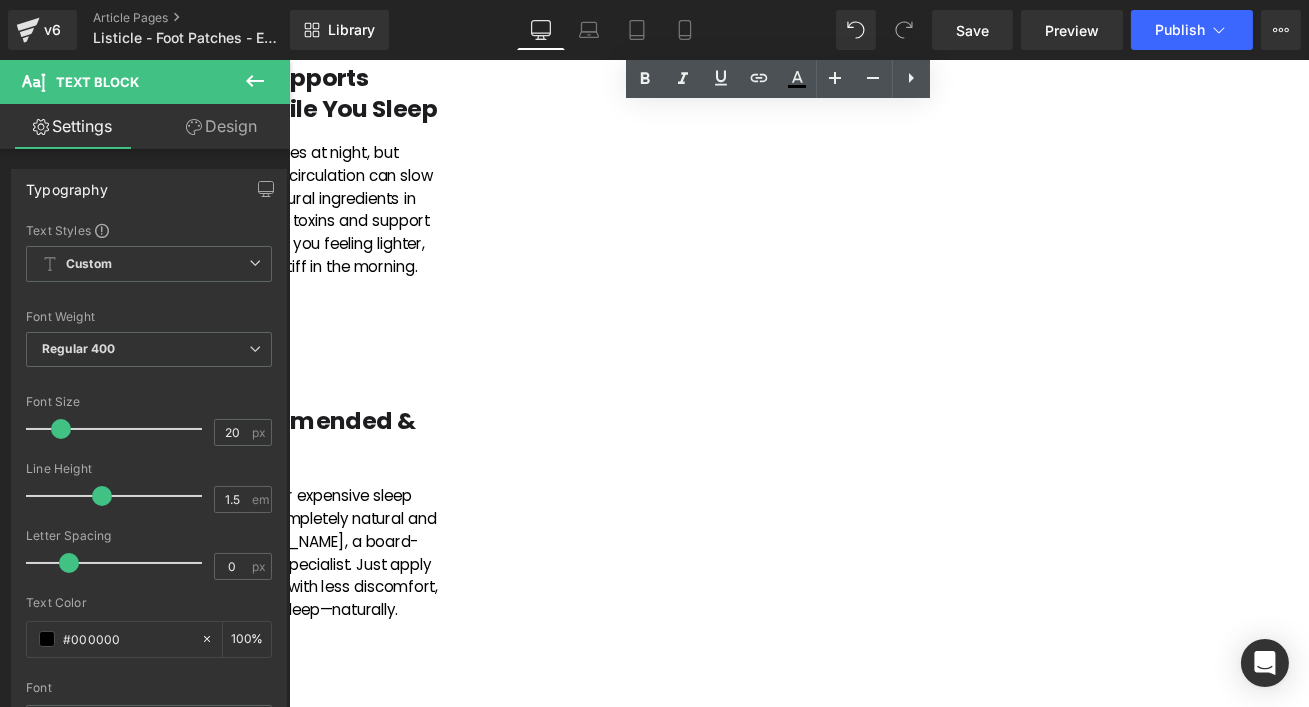 scroll, scrollTop: 2335, scrollLeft: 0, axis: vertical 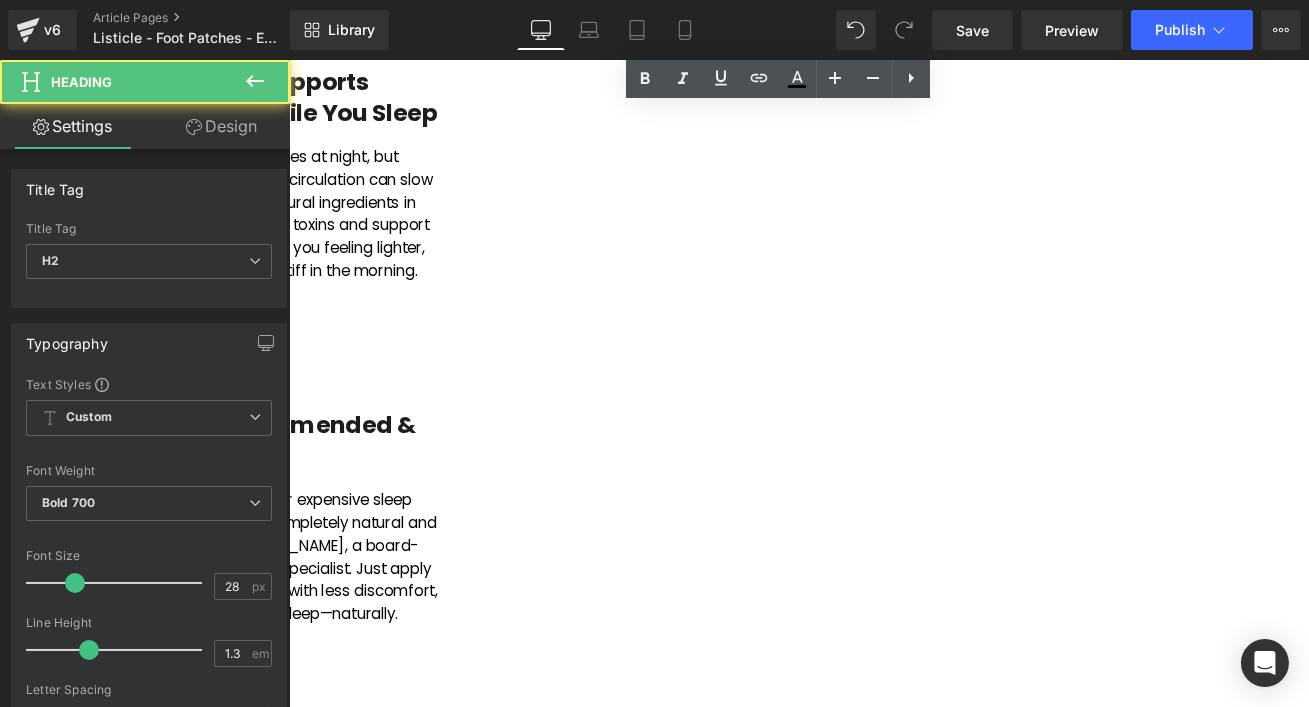 click on "5. Doctor-Recommended & 100% Natural" at bounding box center [260, 511] 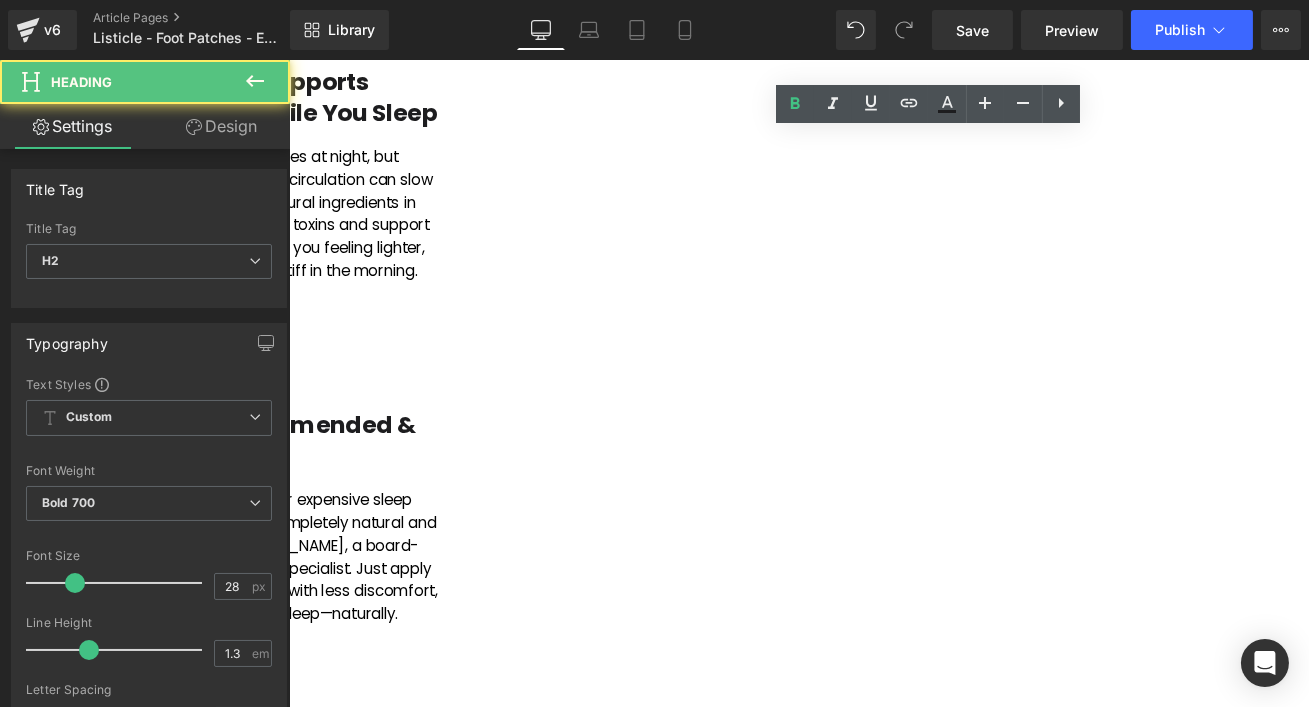 click on "5. Doctor-Recommended & 100% Natural" at bounding box center [260, 511] 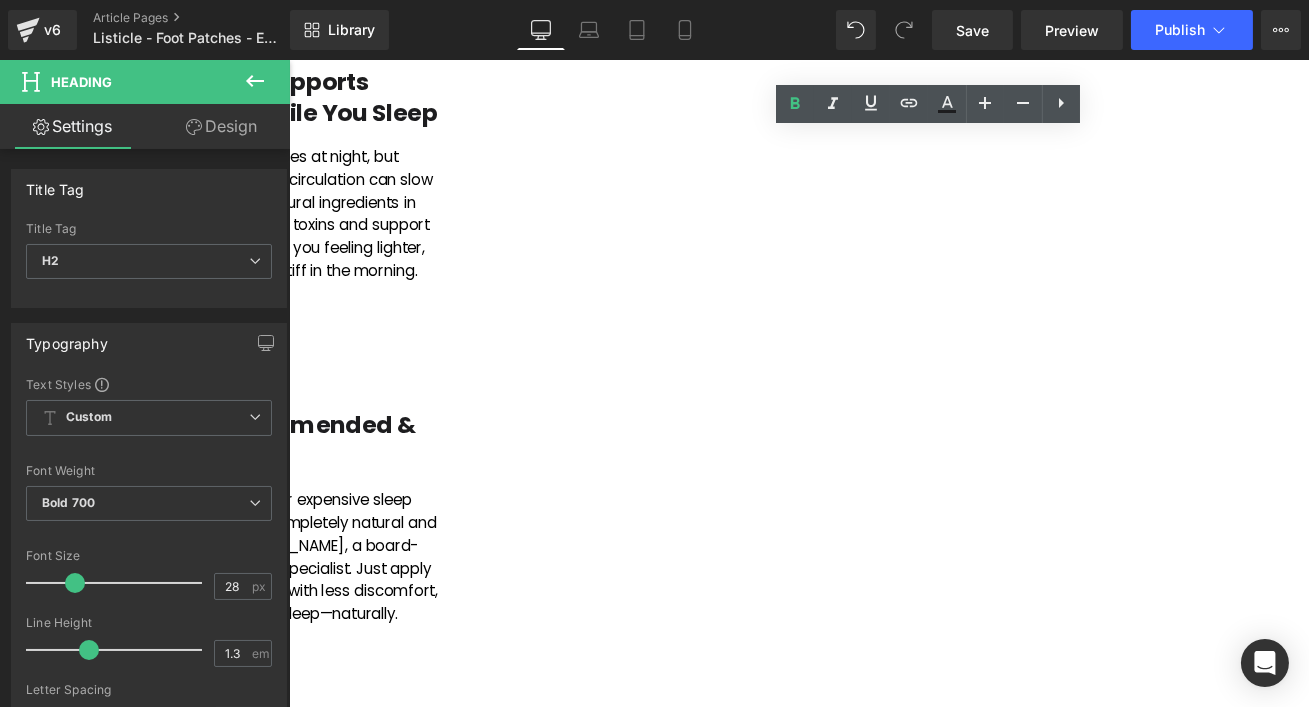 type 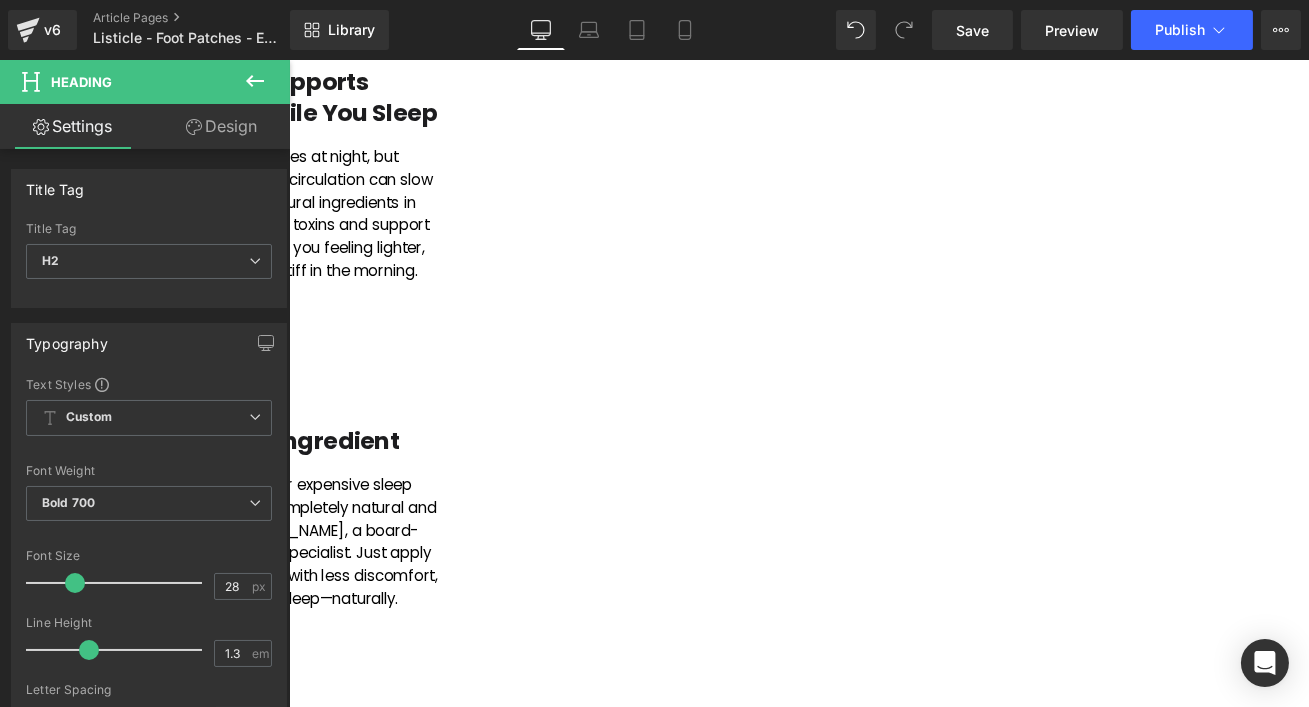 scroll, scrollTop: 2353, scrollLeft: 0, axis: vertical 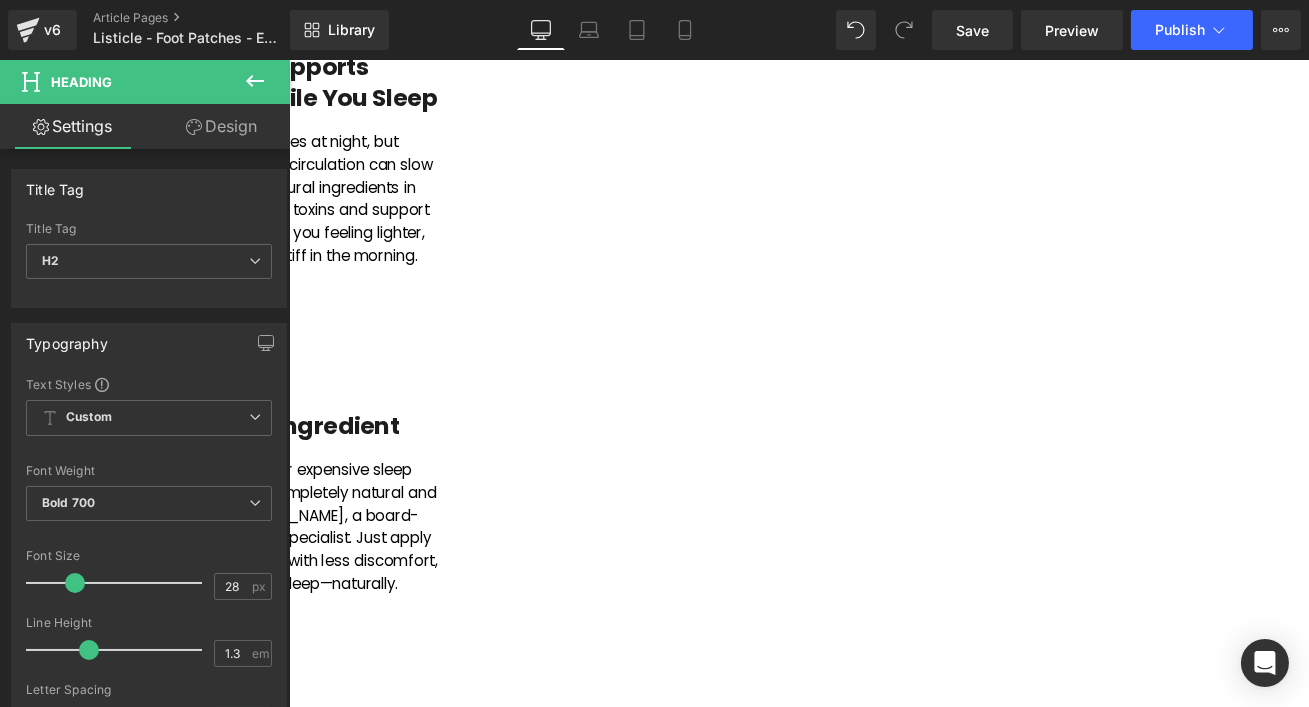 click on "Unlike harsh medications or expensive sleep aids, these patches are completely natural and recommended by [PERSON_NAME], a board-certified [MEDICAL_DATA] specialist. Just apply them before bed, wake up with less discomfort, and enjoy a better night’s sleep—naturally." at bounding box center [260, 613] 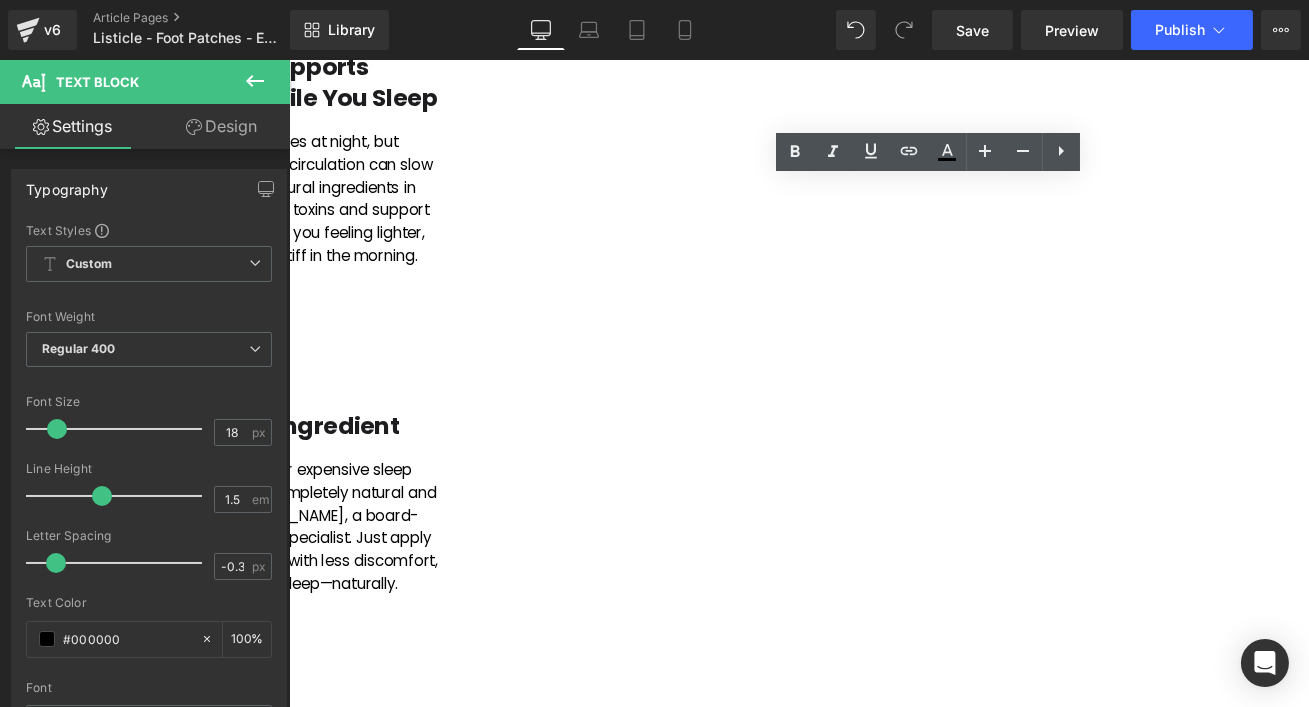click on "Unlike harsh medications or expensive sleep aids, these patches are completely natural and recommended by [PERSON_NAME], a board-certified [MEDICAL_DATA] specialist. Just apply them before bed, wake up with less discomfort, and enjoy a better night’s sleep—naturally." at bounding box center [260, 613] 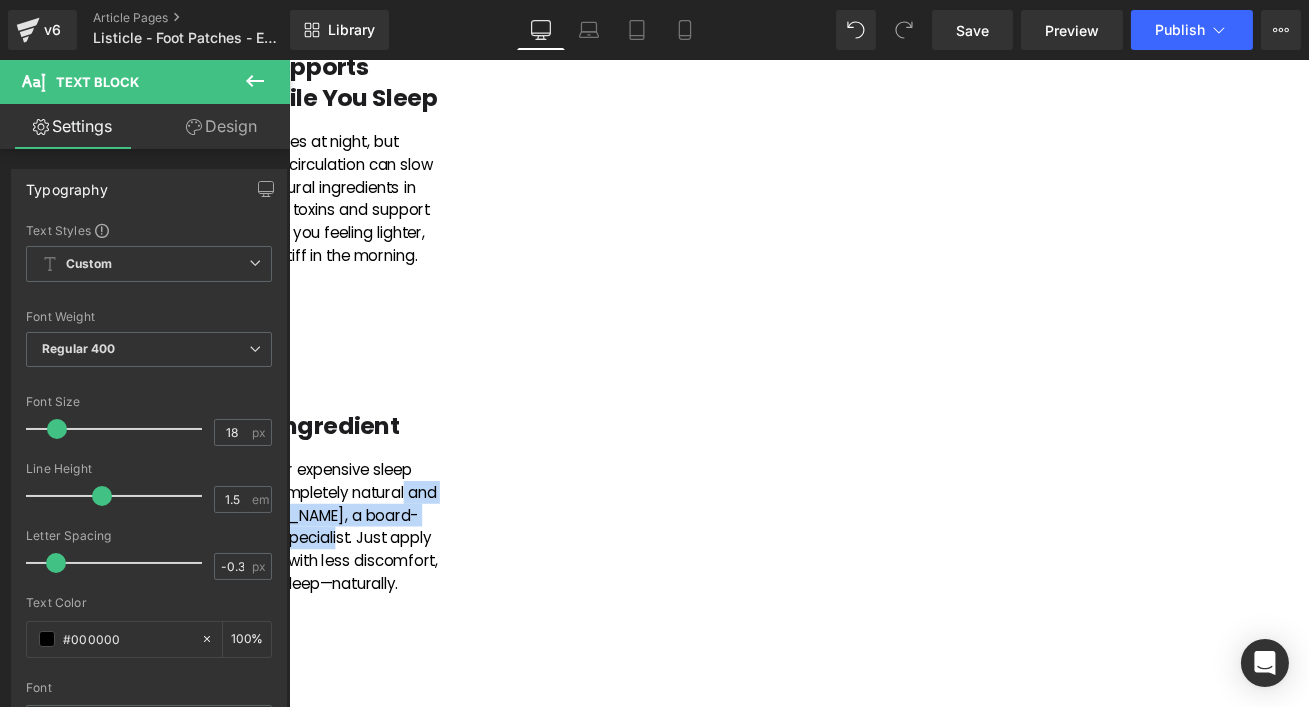 type 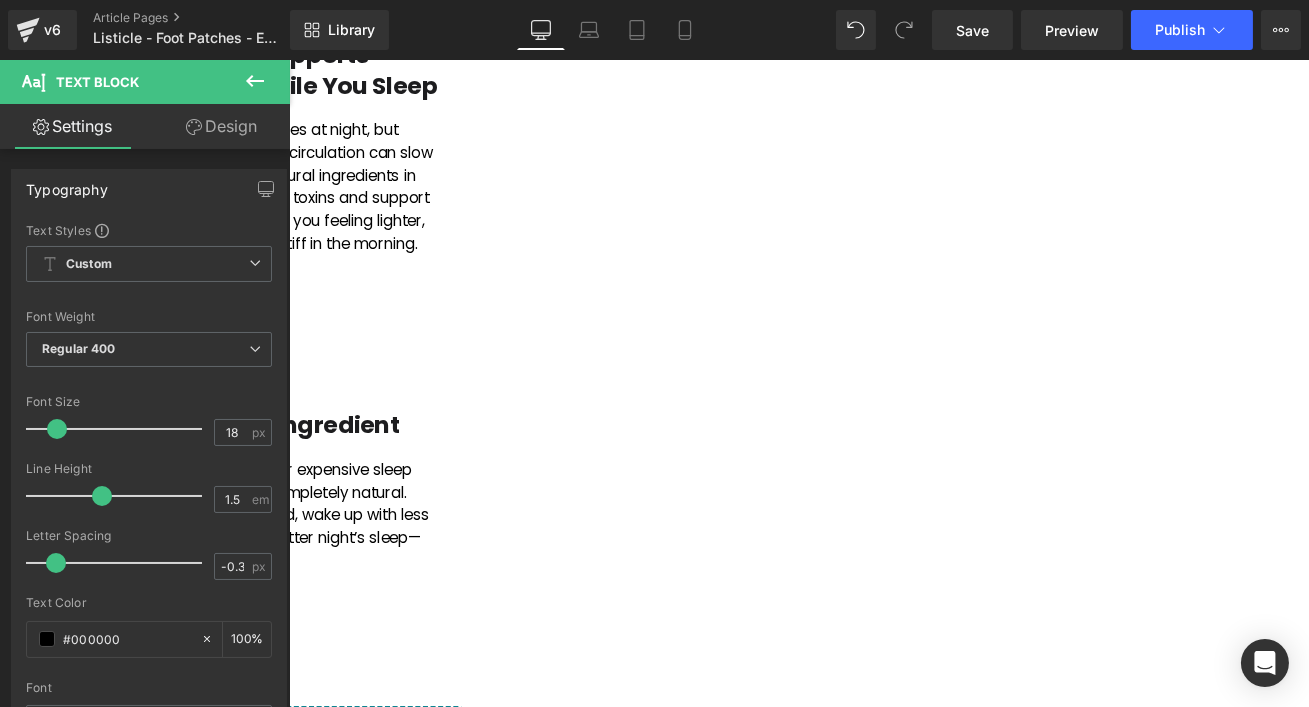 scroll, scrollTop: 2383, scrollLeft: 0, axis: vertical 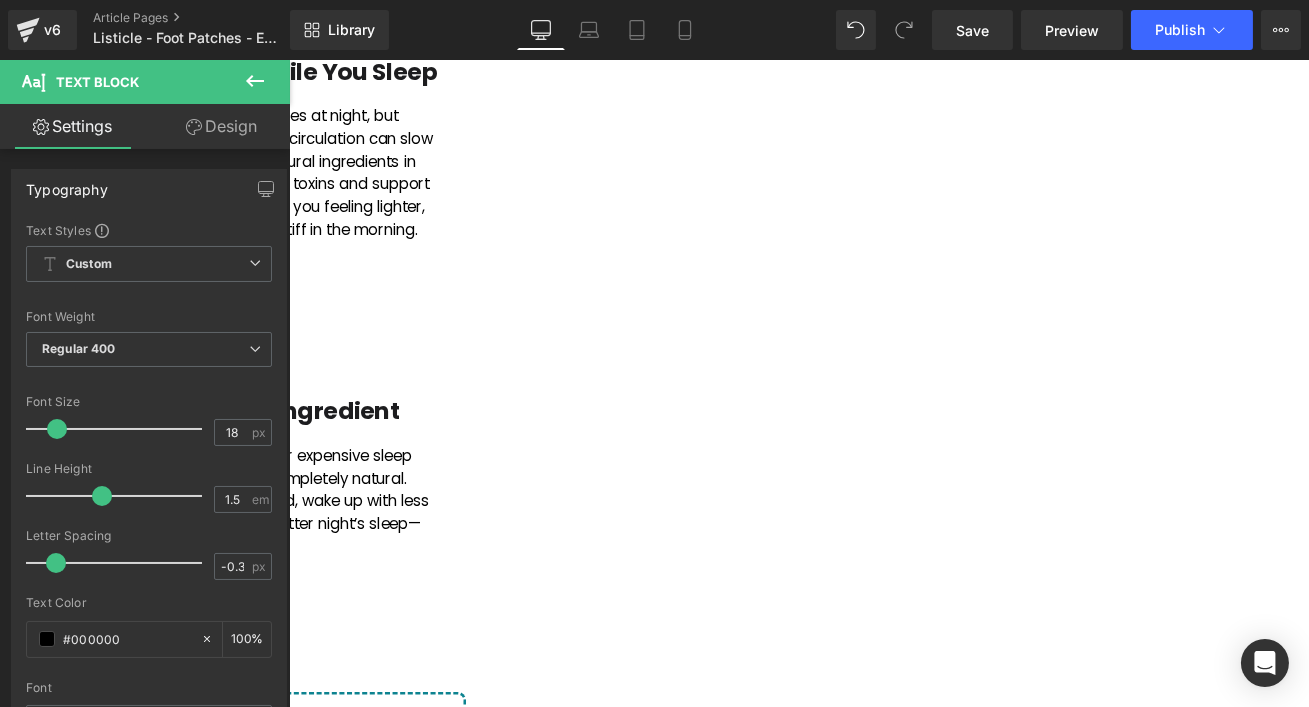 click at bounding box center (-148, 549) 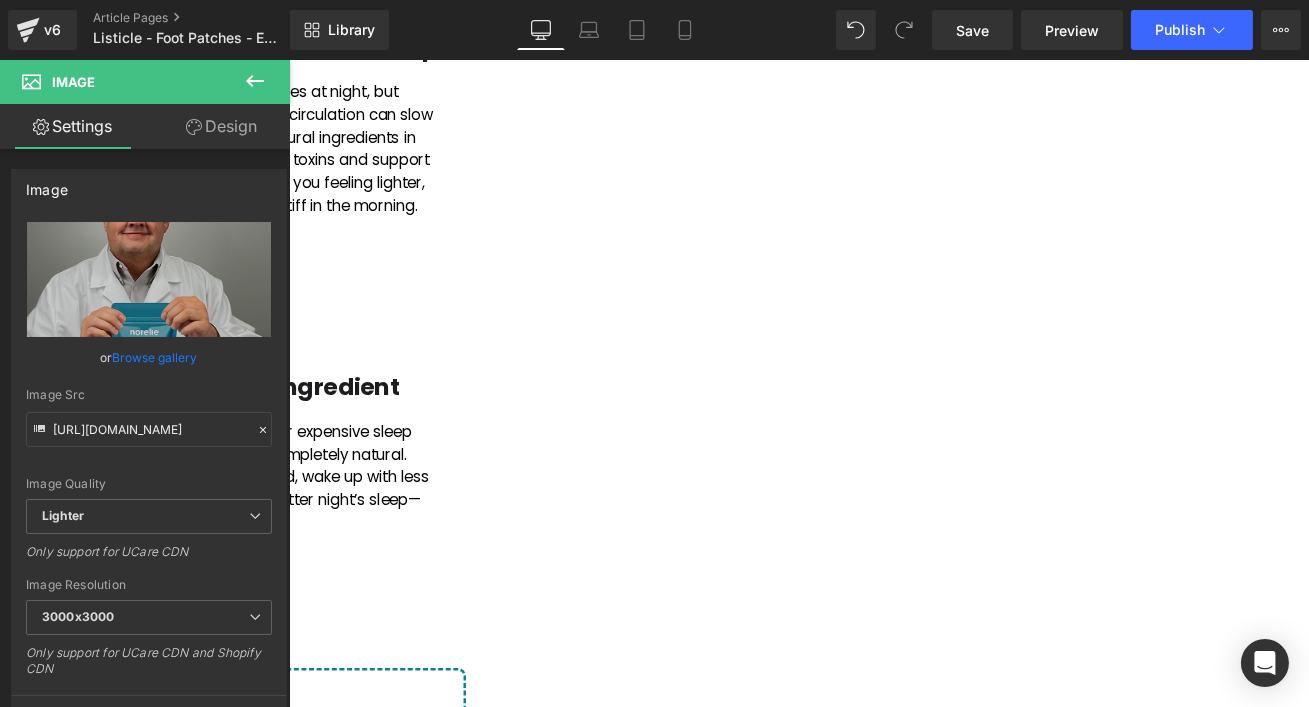 scroll, scrollTop: 2423, scrollLeft: 0, axis: vertical 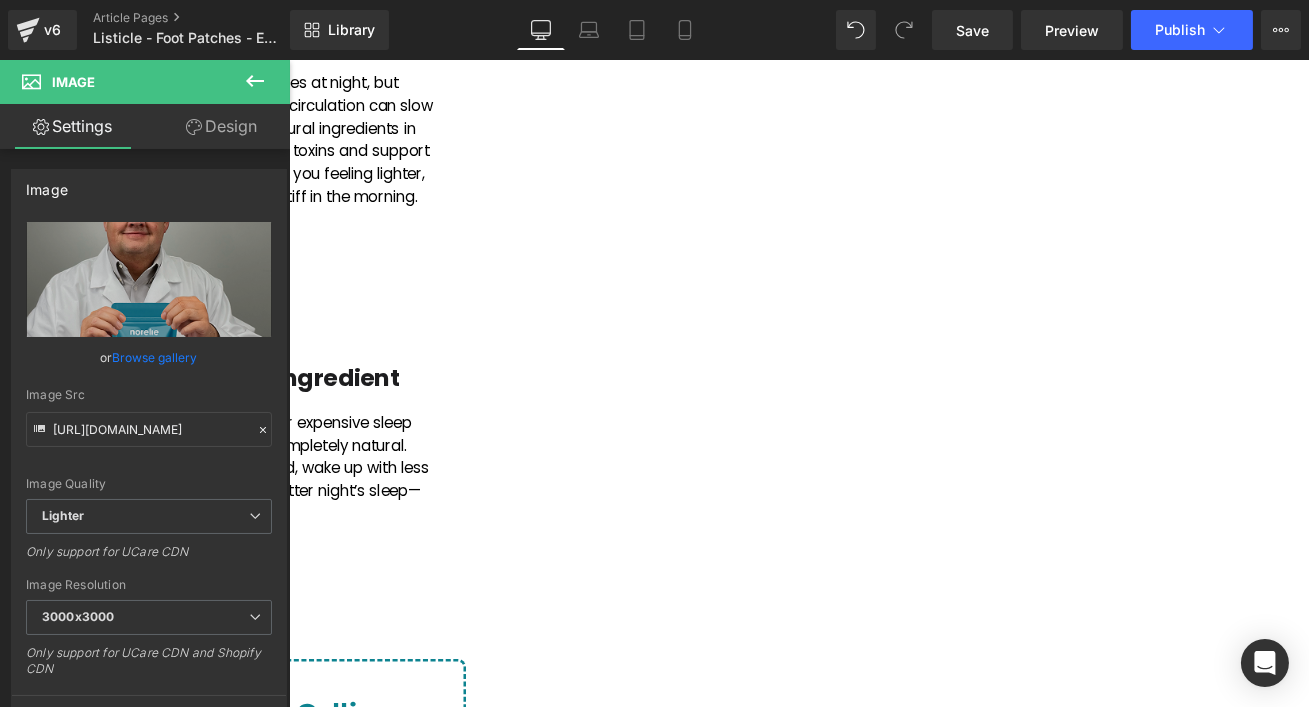 click at bounding box center [288, 1223] 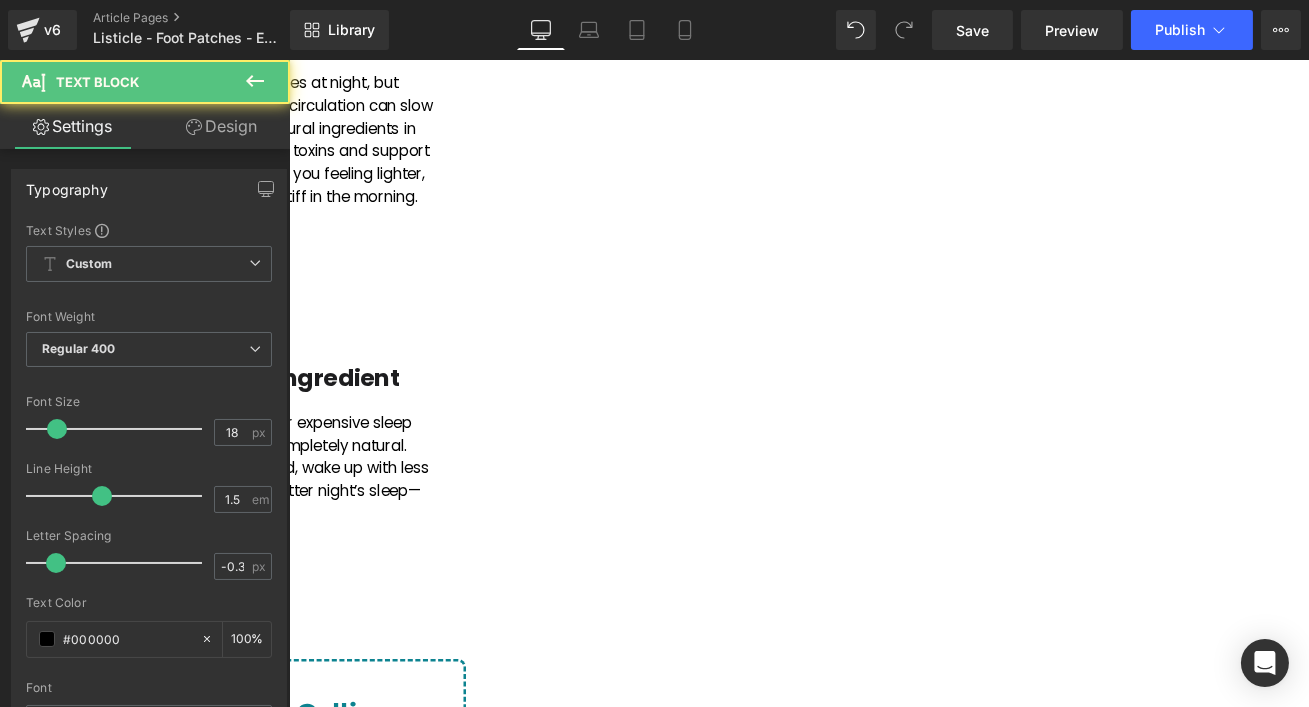 click on "Unlike harsh medications or expensive sleep aids, these patches are completely natural. Just apply them before bed, wake up with less discomfort, and enjoy a better night’s sleep—naturally." at bounding box center [260, 543] 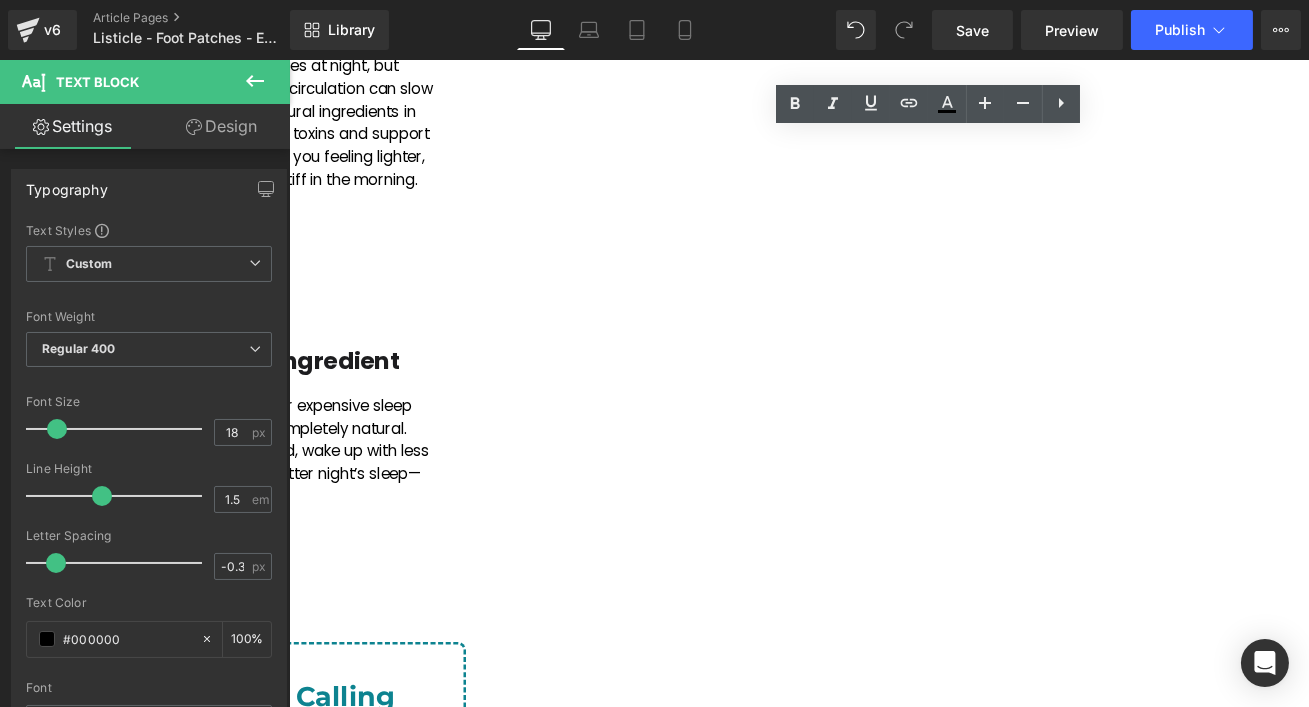 scroll, scrollTop: 2447, scrollLeft: 0, axis: vertical 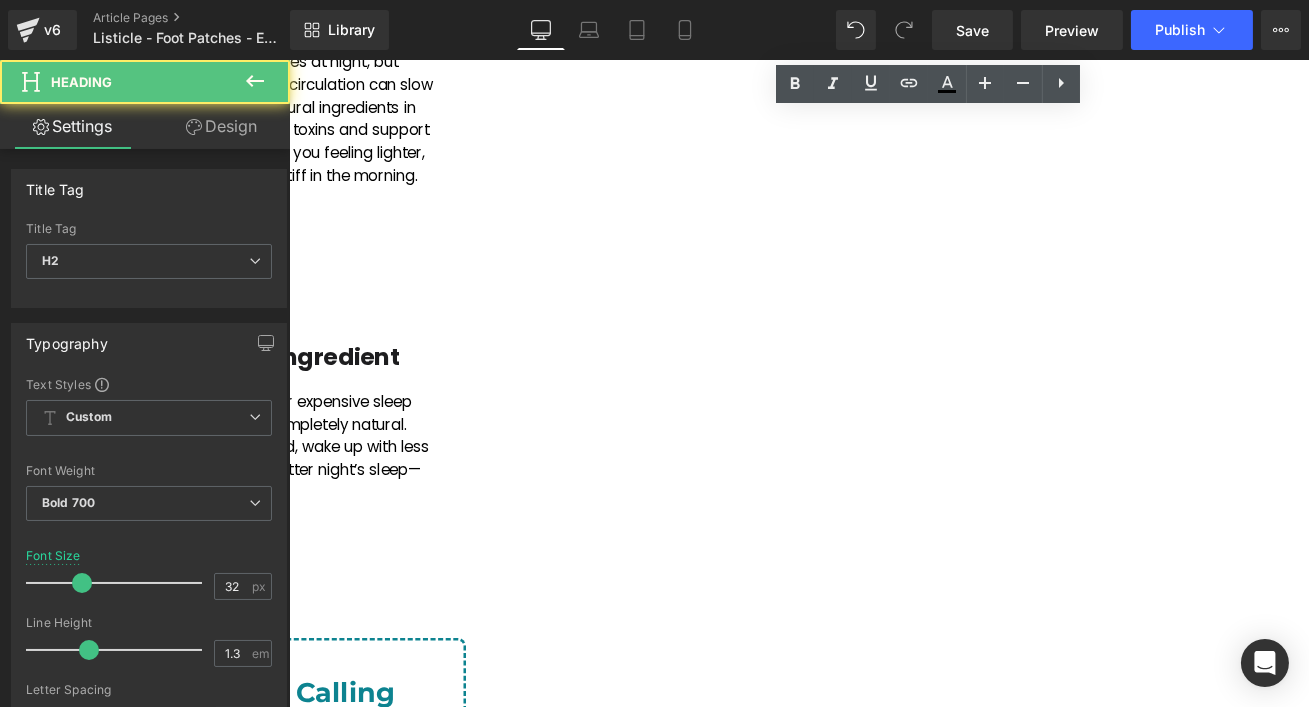click on "[MEDICAL_DATA] Sufferers Are Calling These "Life-Changing" - Try Them Before They Sell Out! Heading" at bounding box center (98, 852) 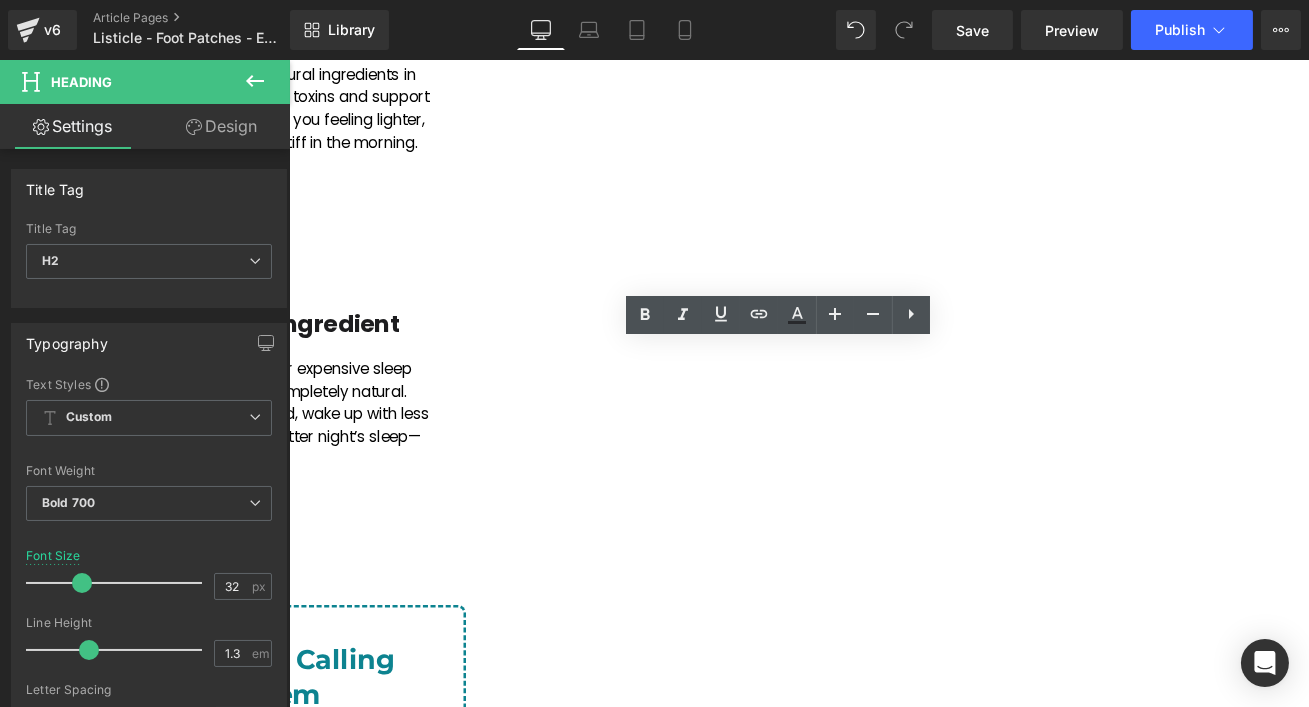 scroll, scrollTop: 2504, scrollLeft: 0, axis: vertical 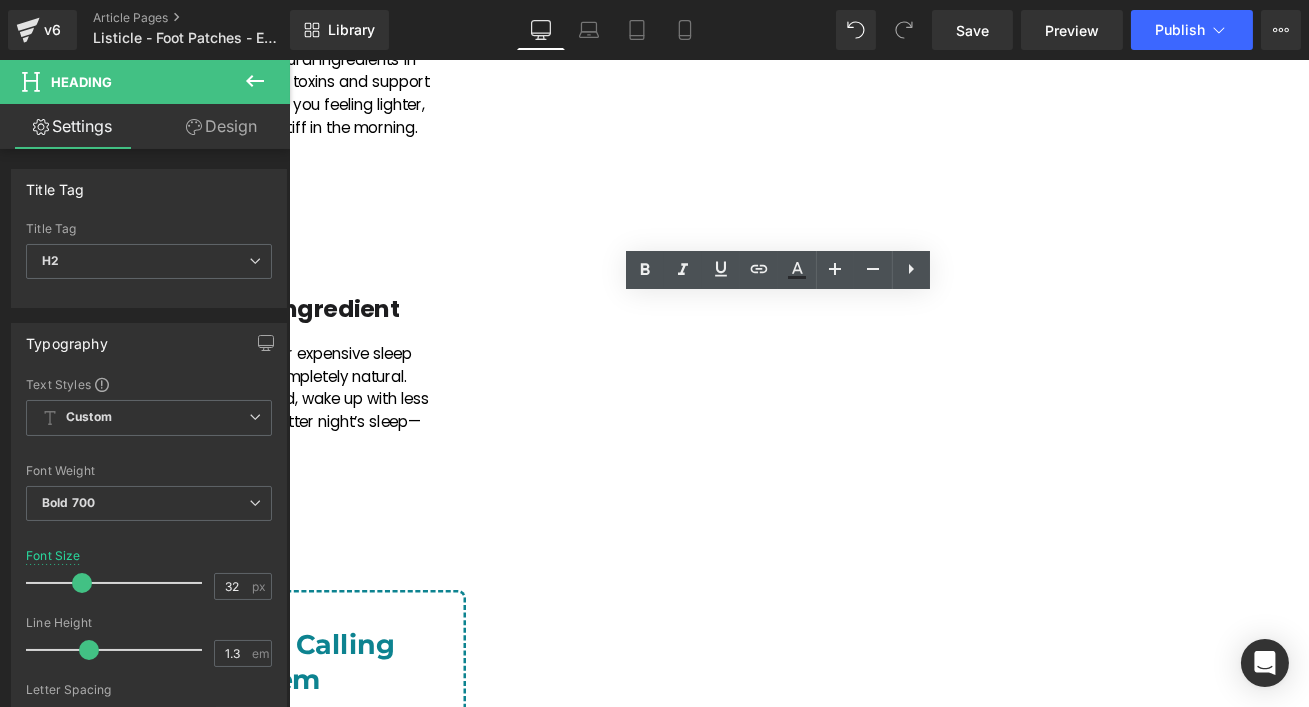 click on "Order Now – Limited Stock Available!  Button" at bounding box center (98, 1010) 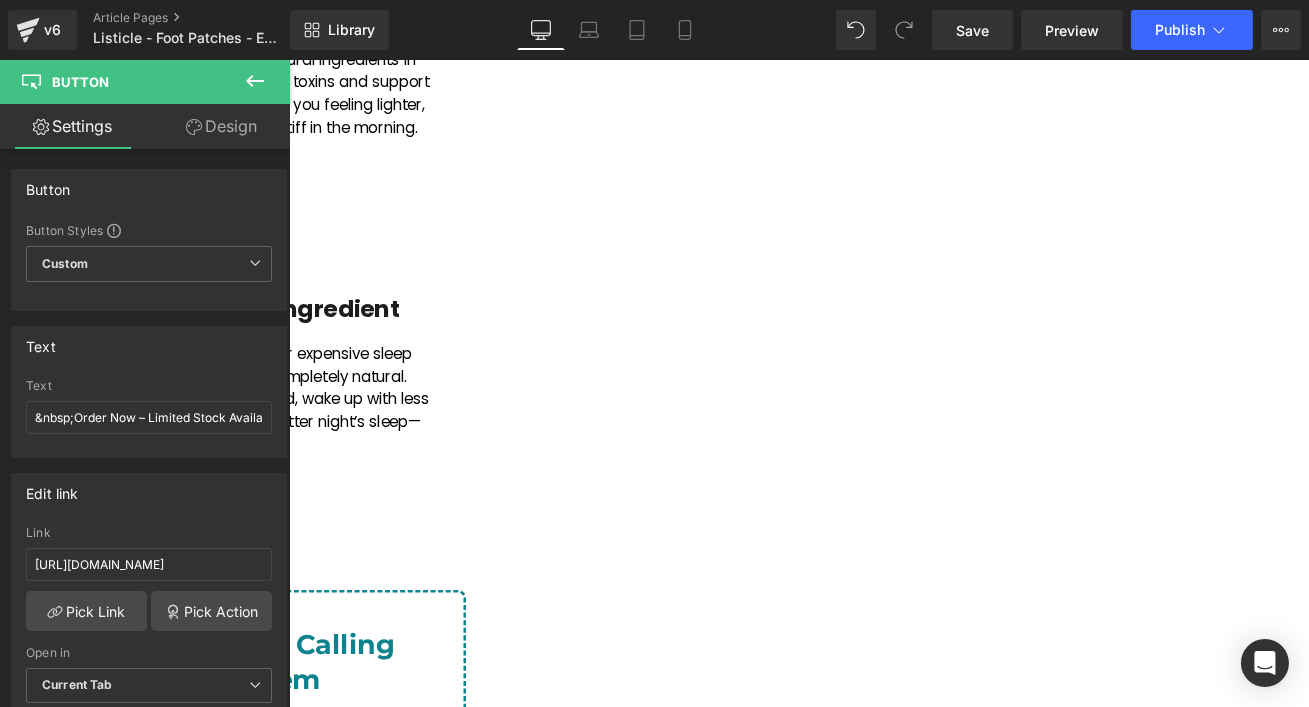 click 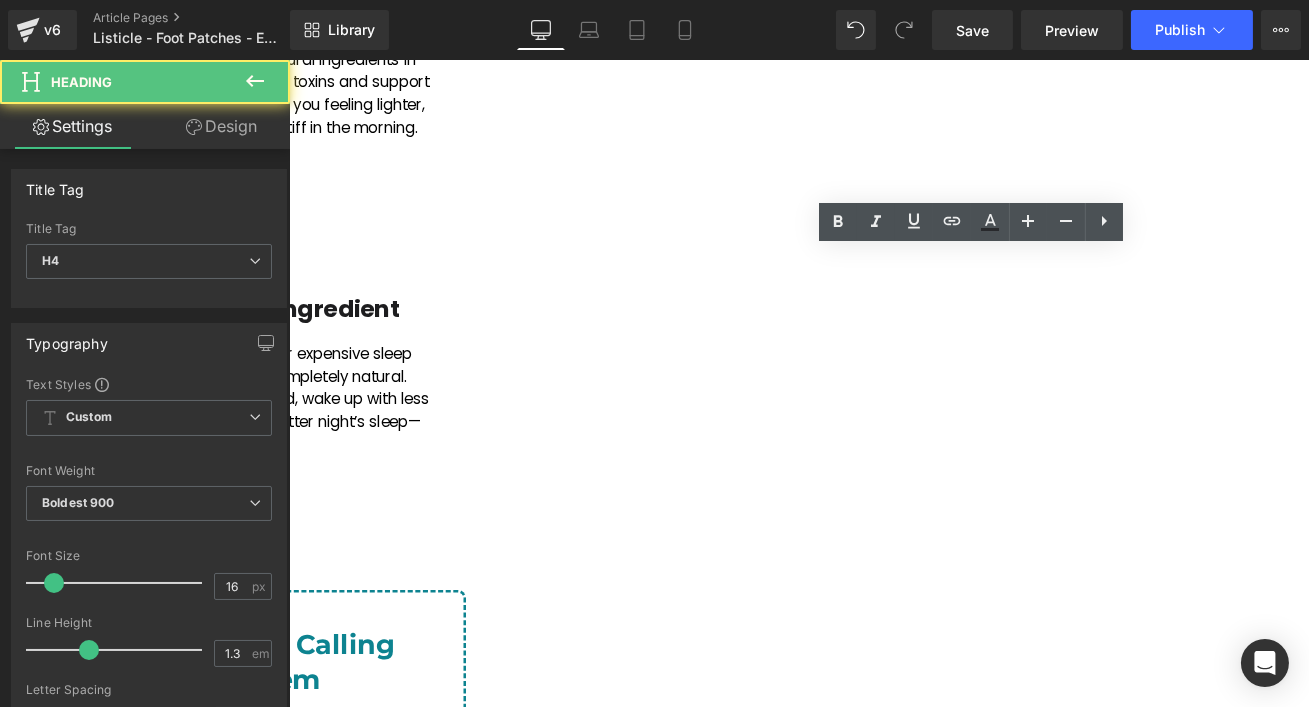 click on "Winter SALE" at bounding box center (98, 689) 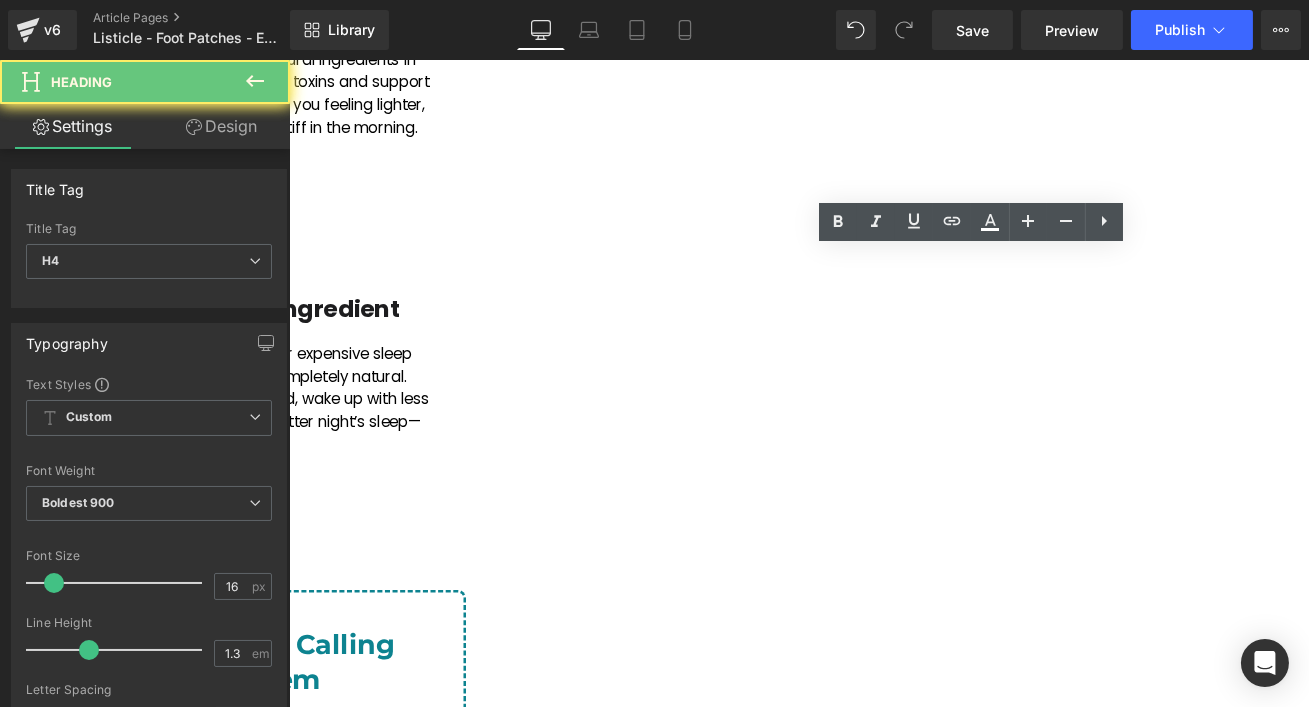 click on "Winter SALE" at bounding box center [98, 689] 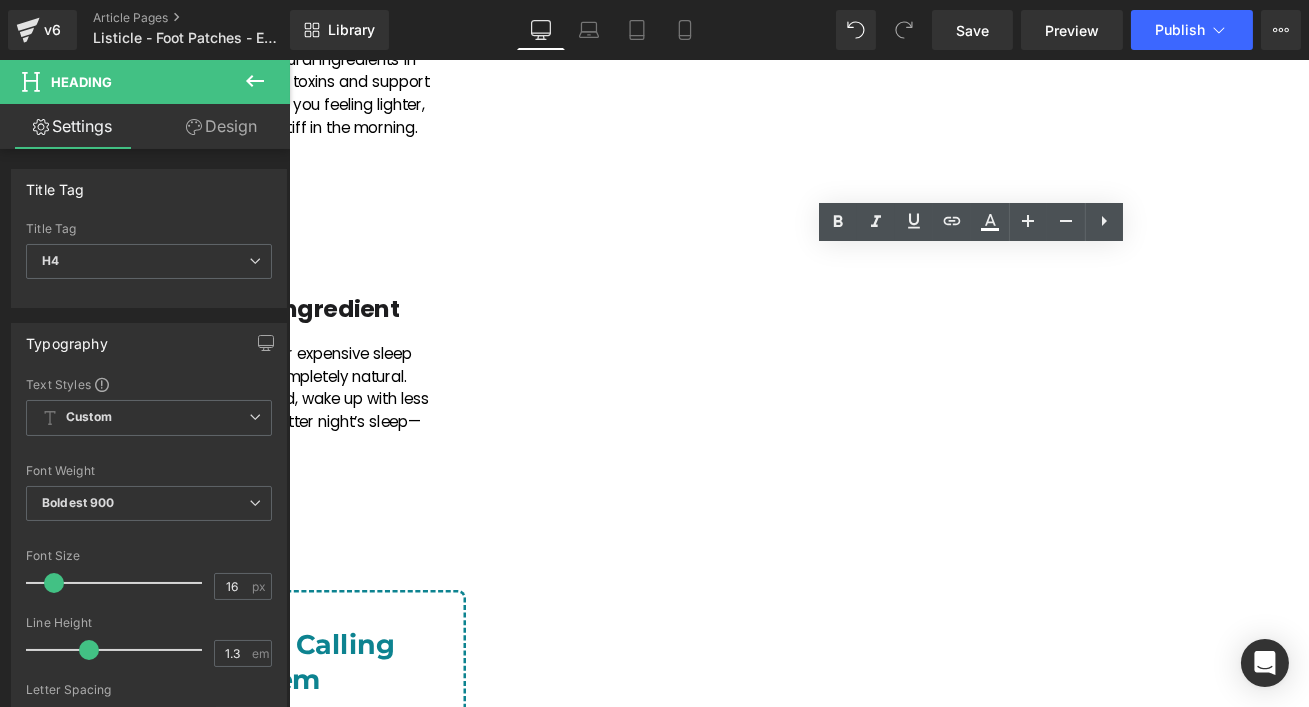 type 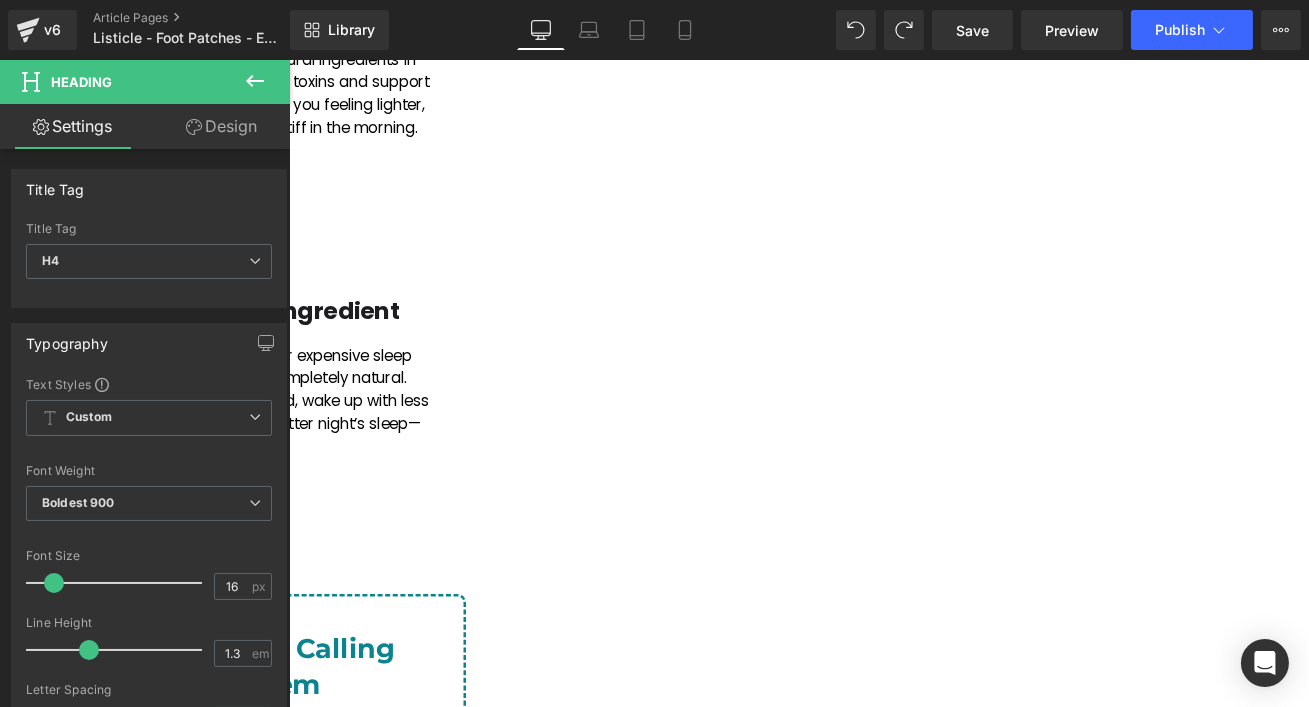 copy on "☀️" 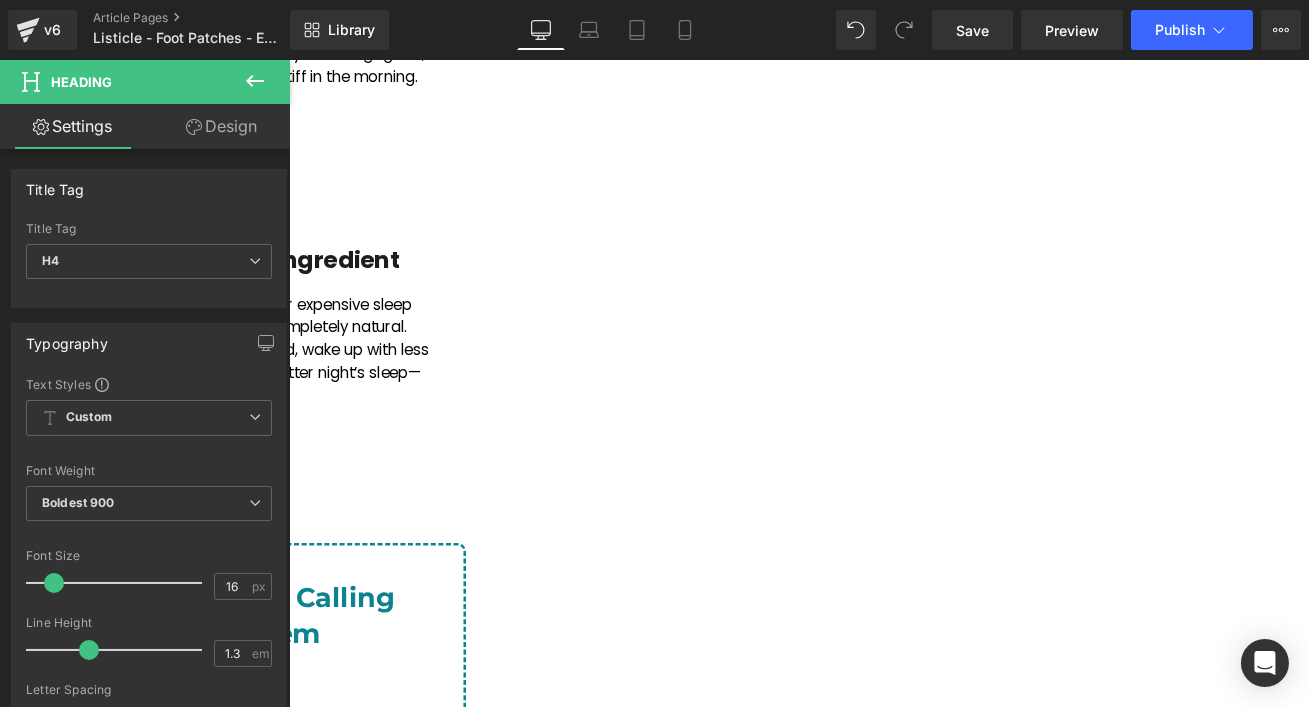 scroll, scrollTop: 2579, scrollLeft: 0, axis: vertical 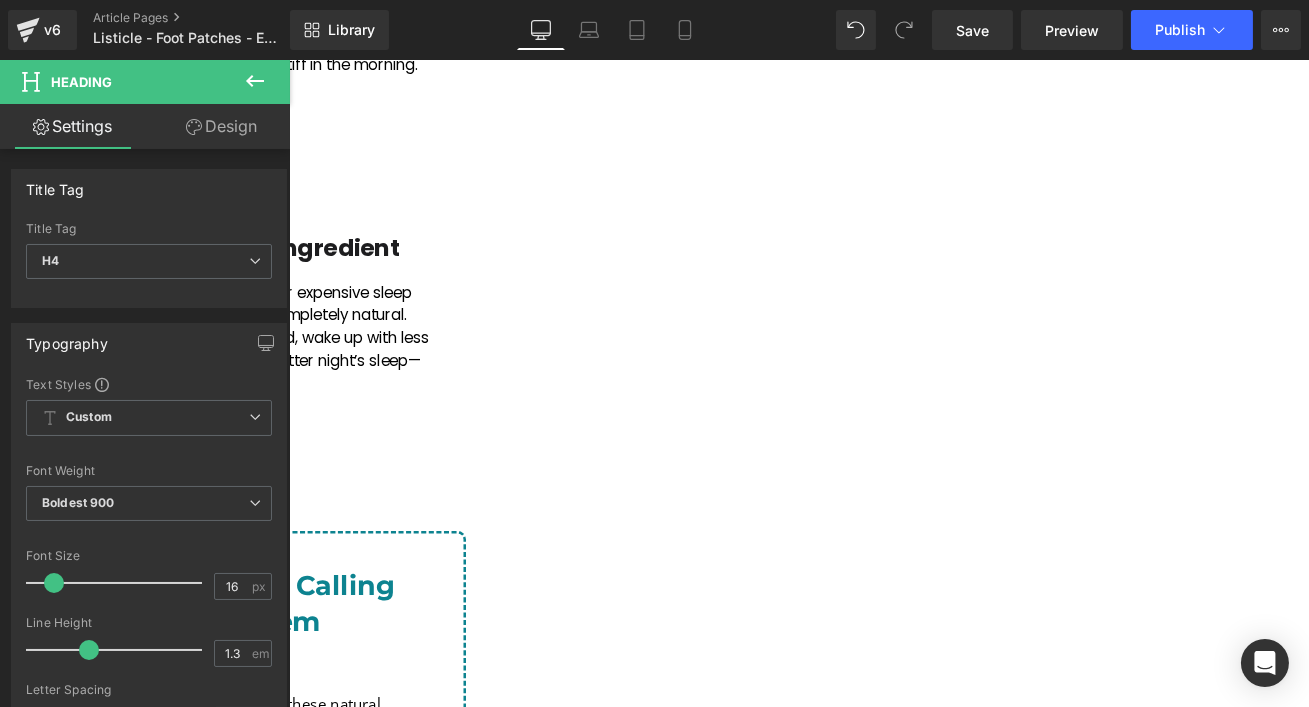 click on "Countdown Timer" at bounding box center (288, 60) 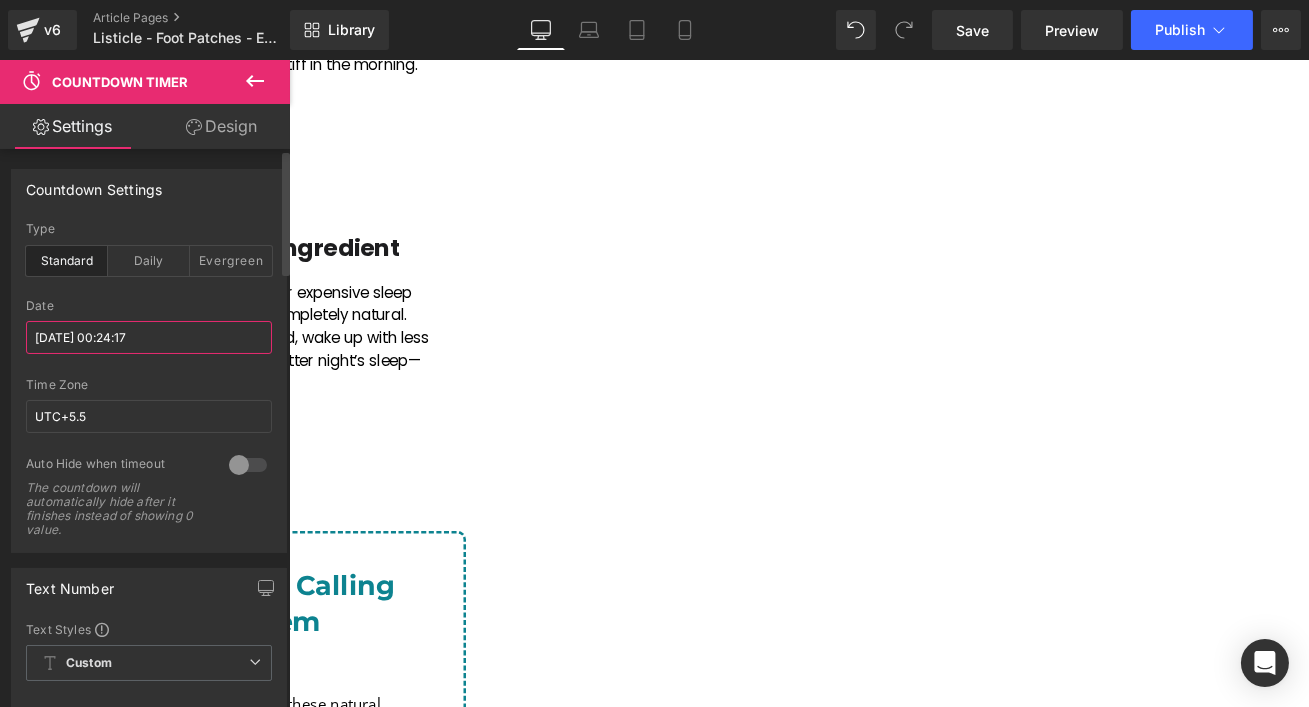click on "[DATE] 00:24:17" at bounding box center [149, 337] 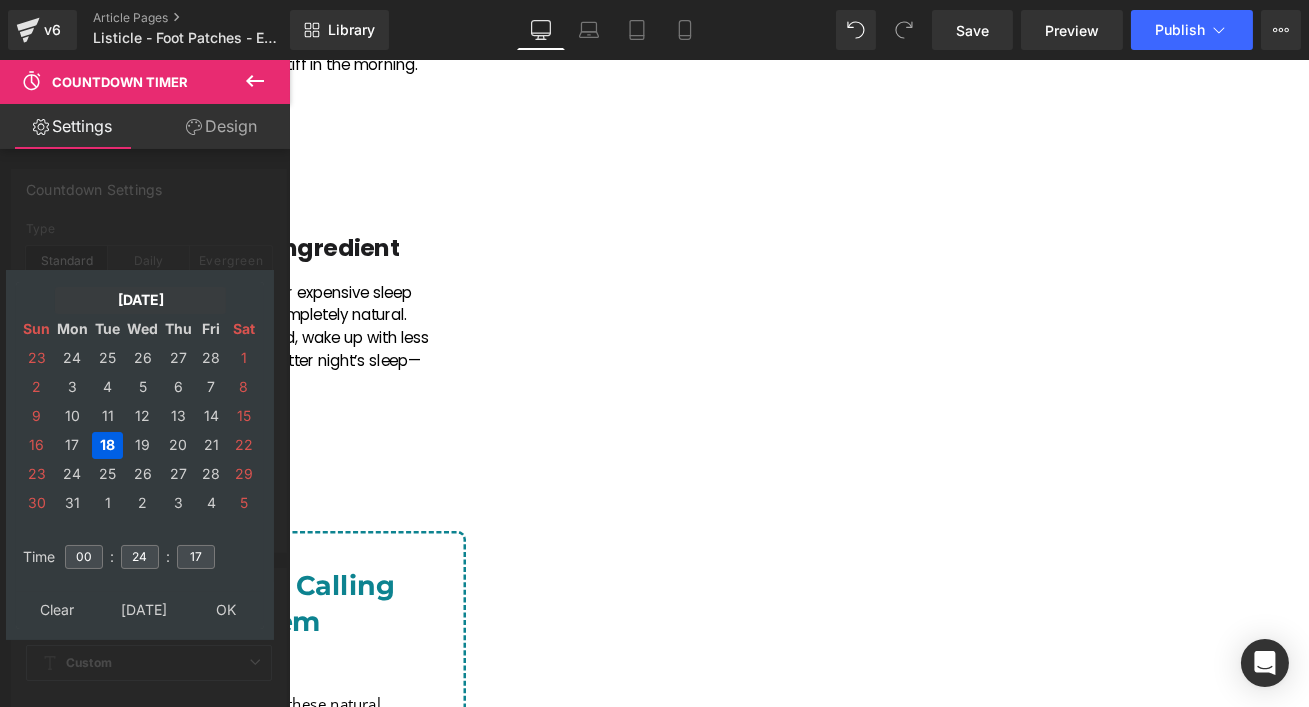 click on "[DATE]" at bounding box center (140, 300) 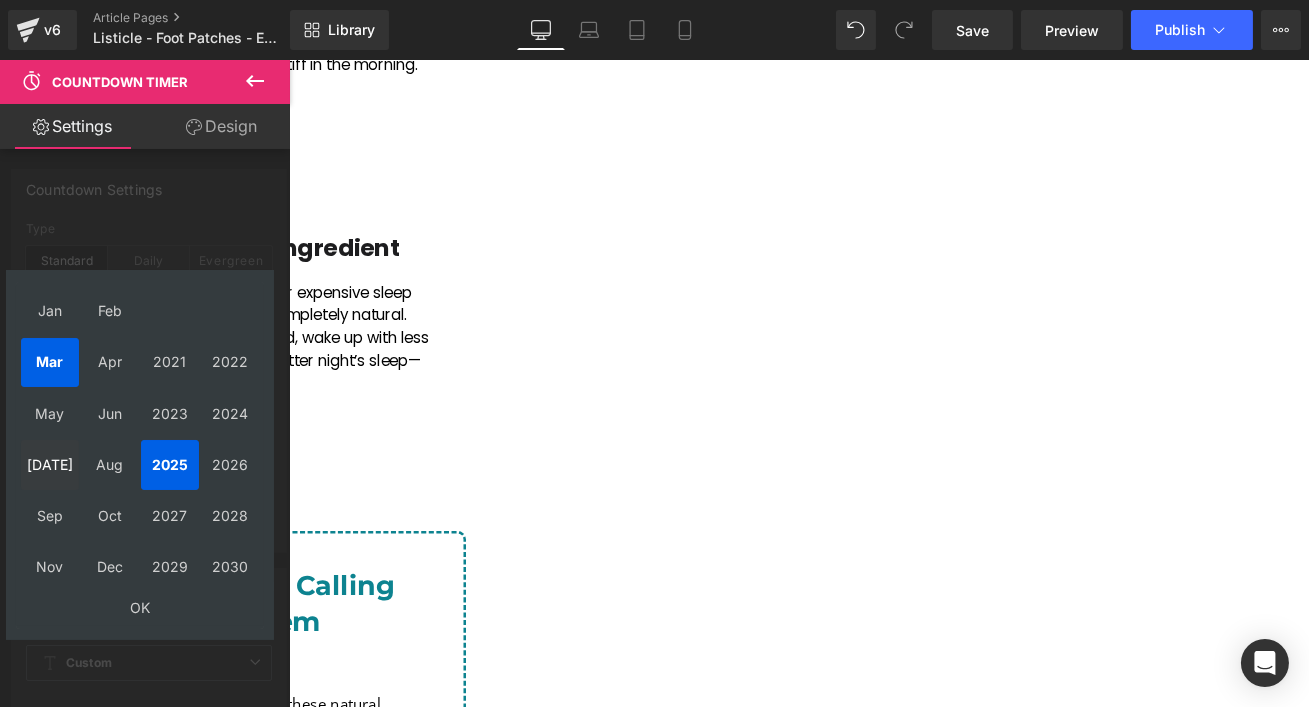 click on "[DATE]" at bounding box center (50, 464) 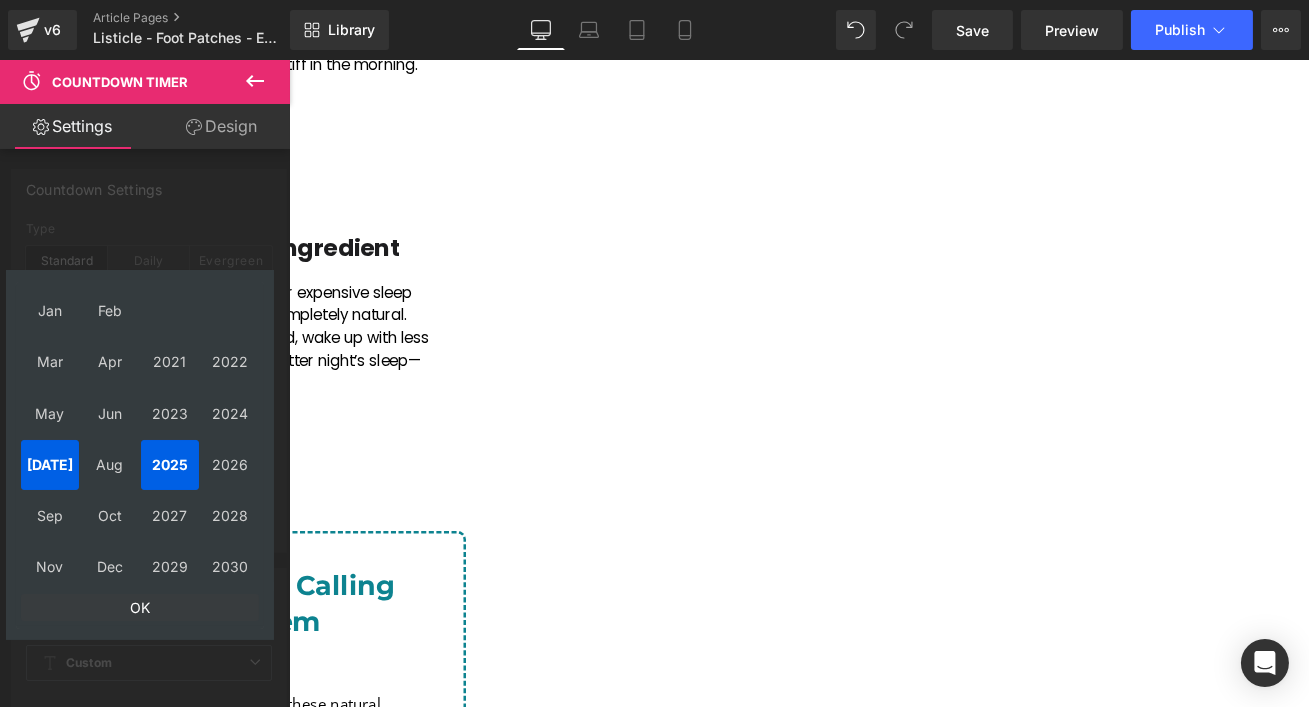 click on "OK" at bounding box center (140, 607) 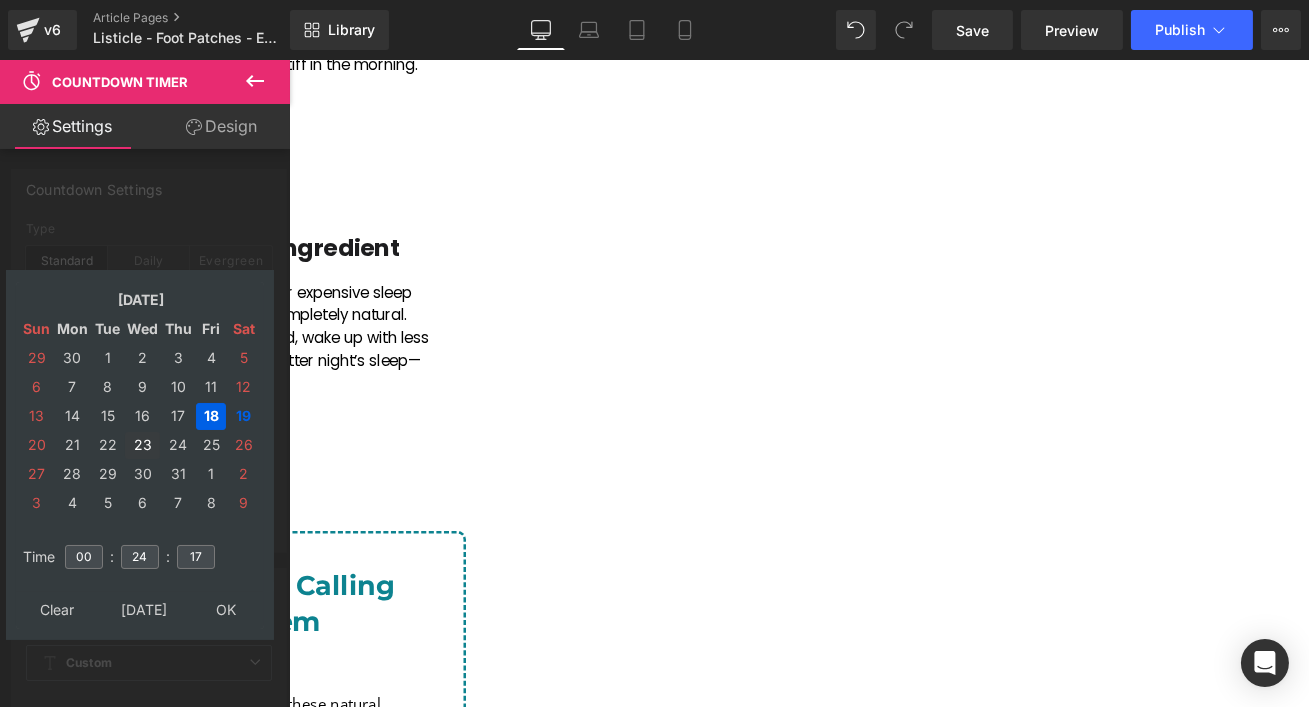 click on "23" at bounding box center (142, 445) 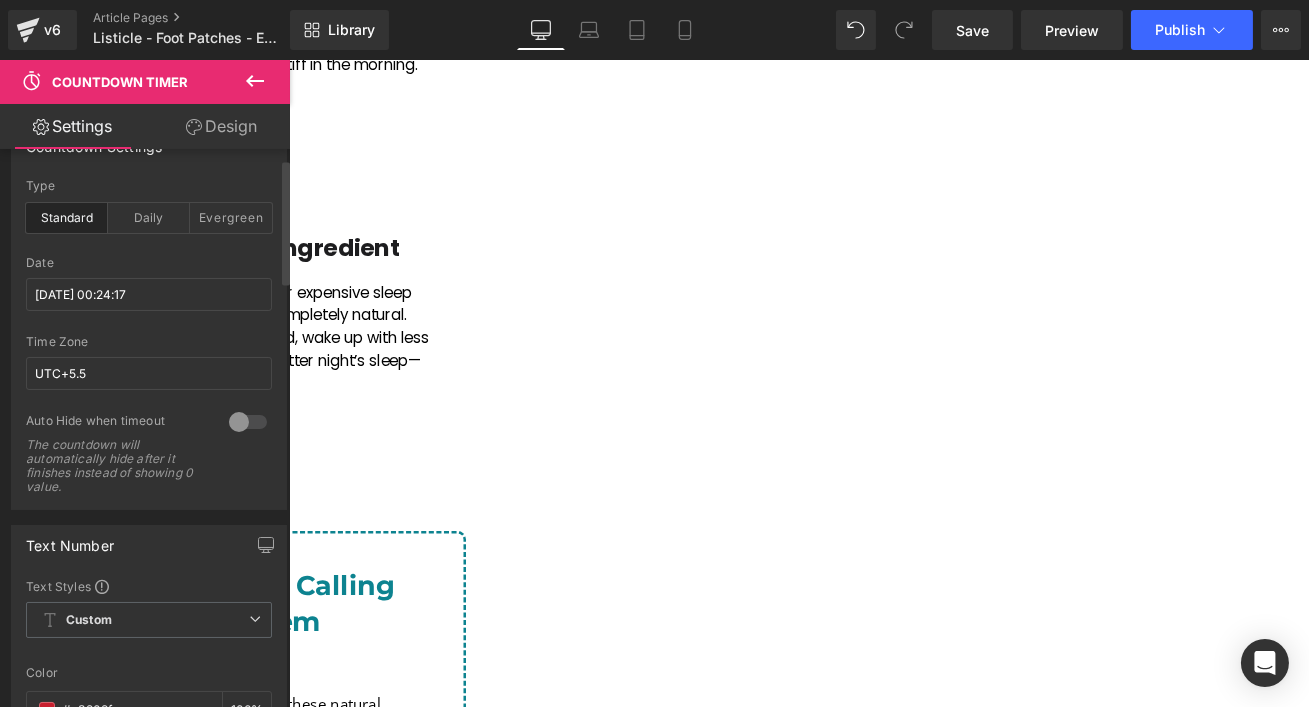 scroll, scrollTop: 45, scrollLeft: 0, axis: vertical 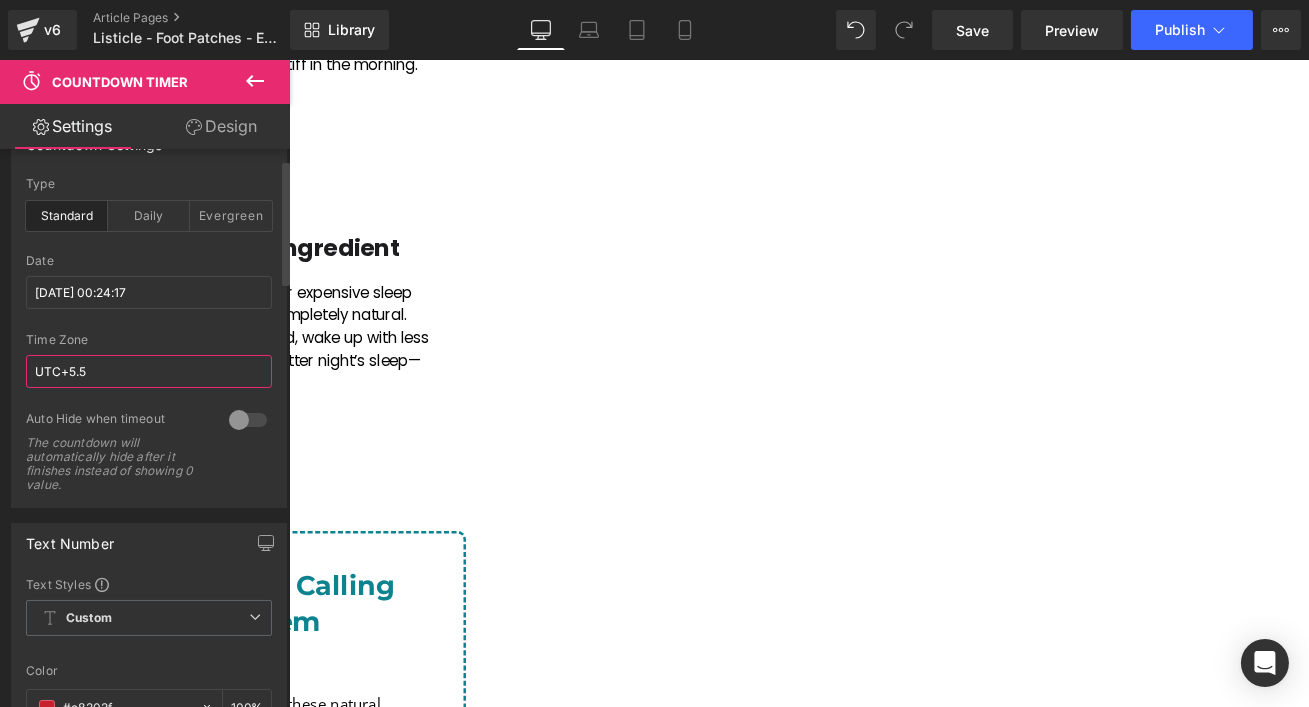 click on "UTC+5.5" at bounding box center (149, 371) 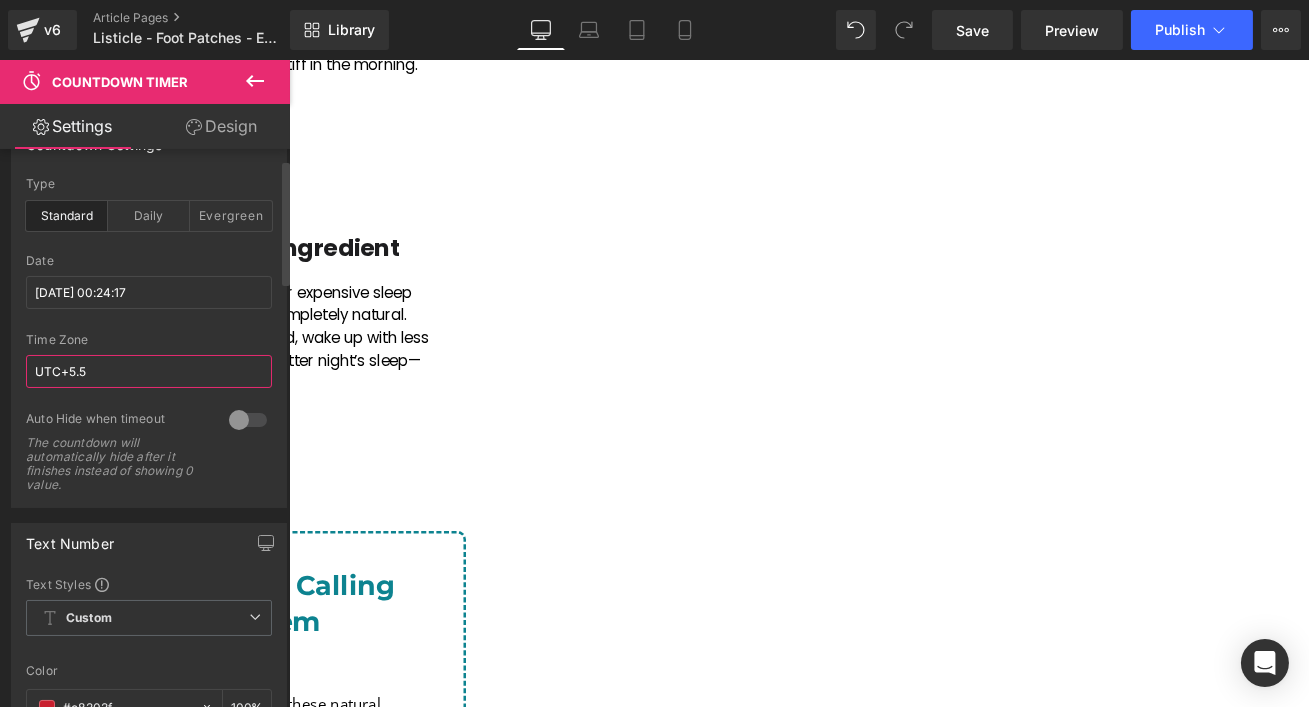 click on "UTC+5.5" at bounding box center (149, 371) 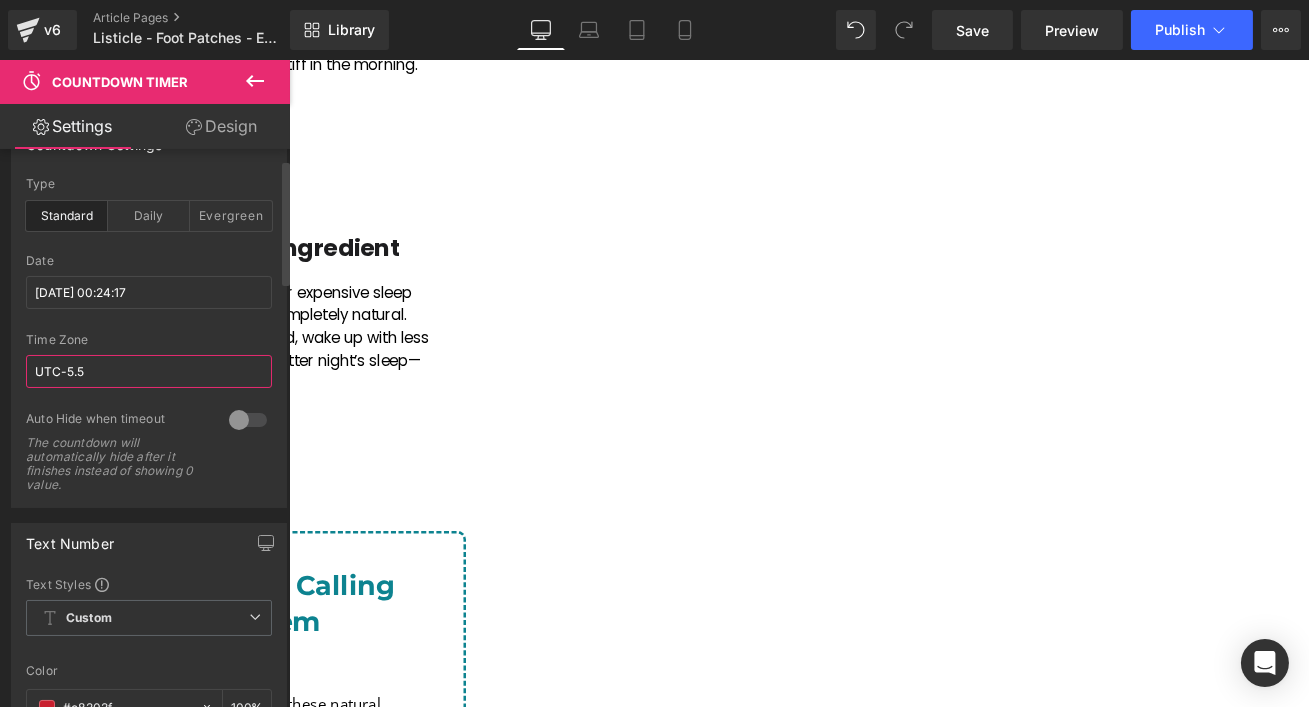 type on "UTC-5.5" 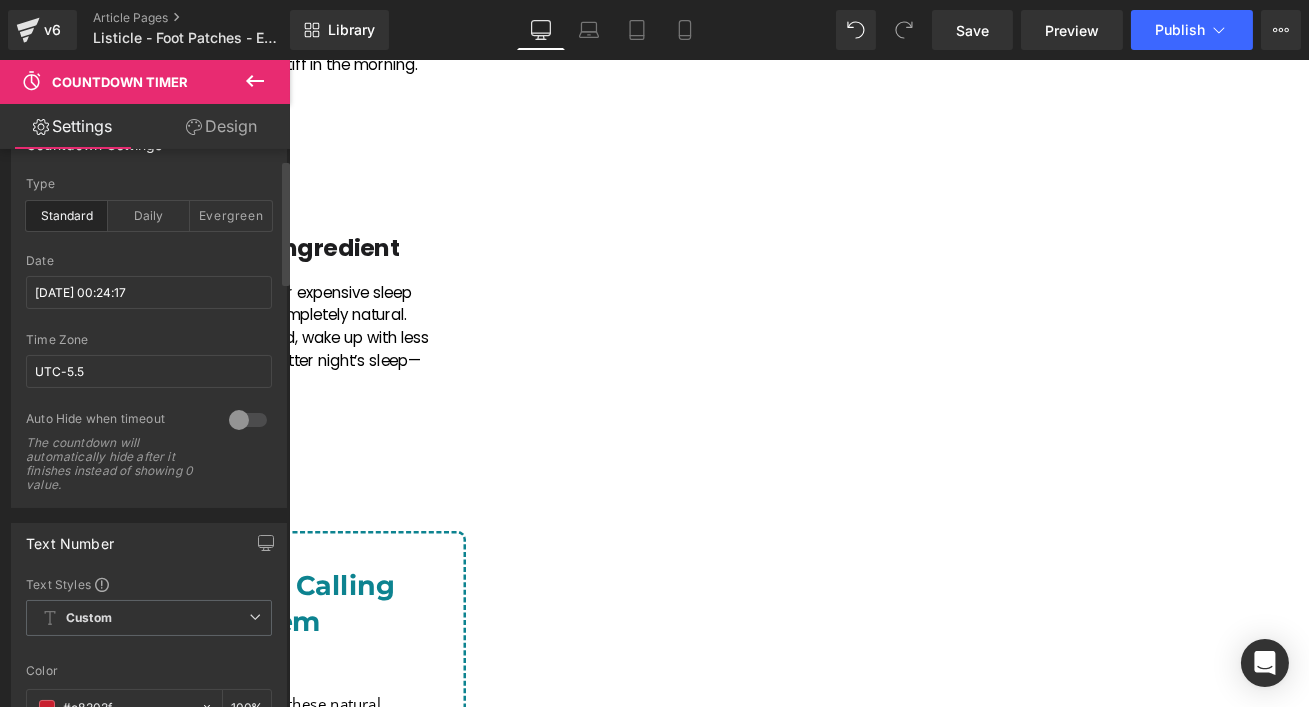 click on "Time Zone UTC-5.5" at bounding box center (149, 372) 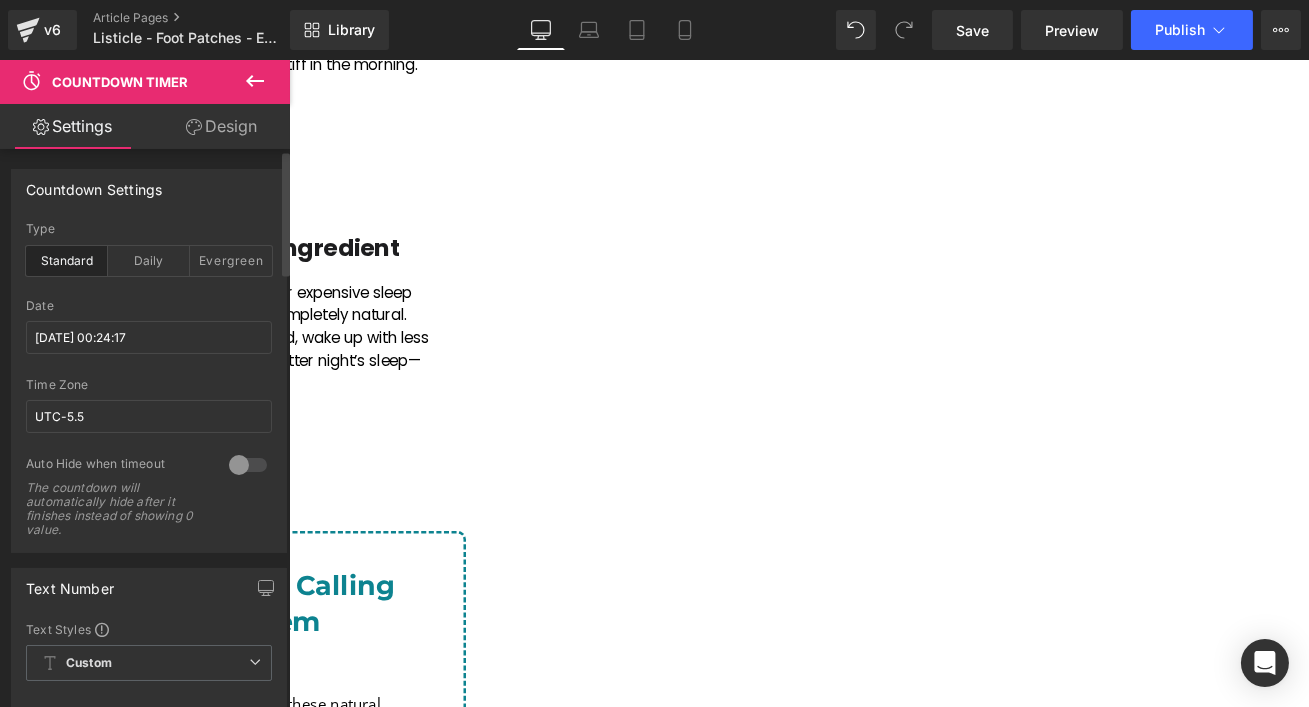 scroll, scrollTop: 26, scrollLeft: 0, axis: vertical 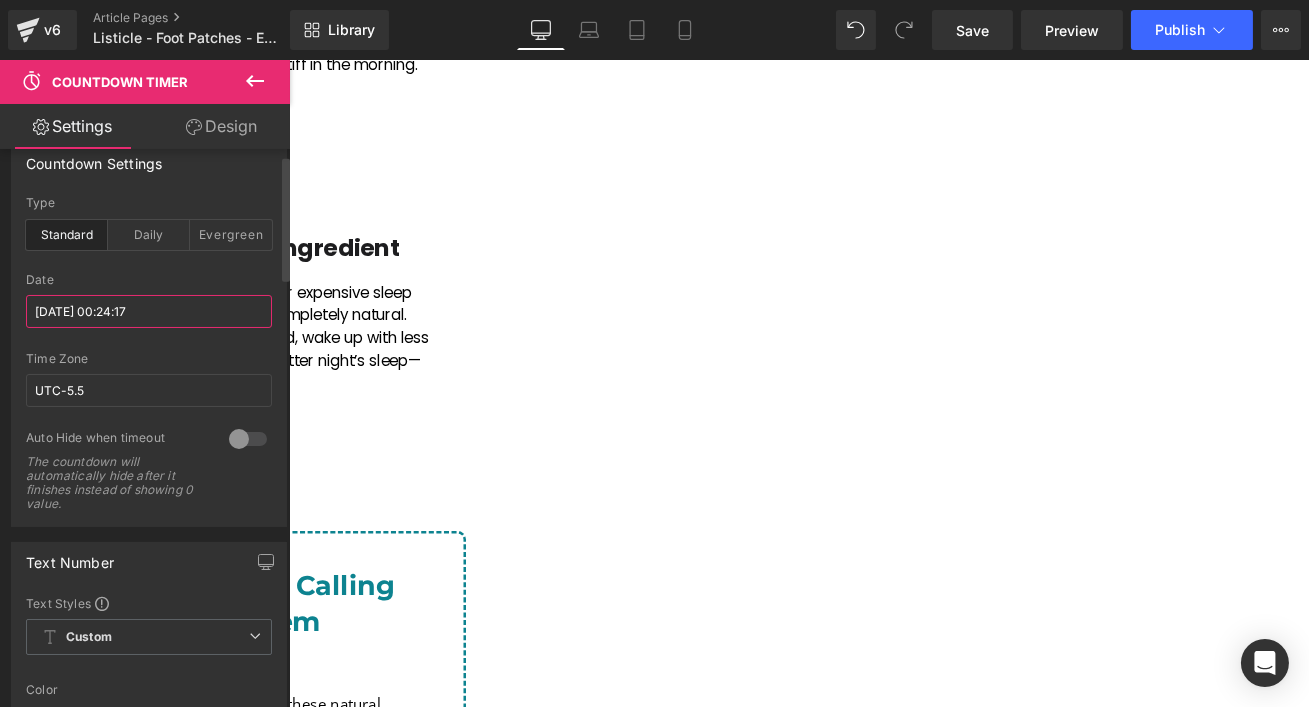 click on "[DATE] 00:24:17" at bounding box center [149, 311] 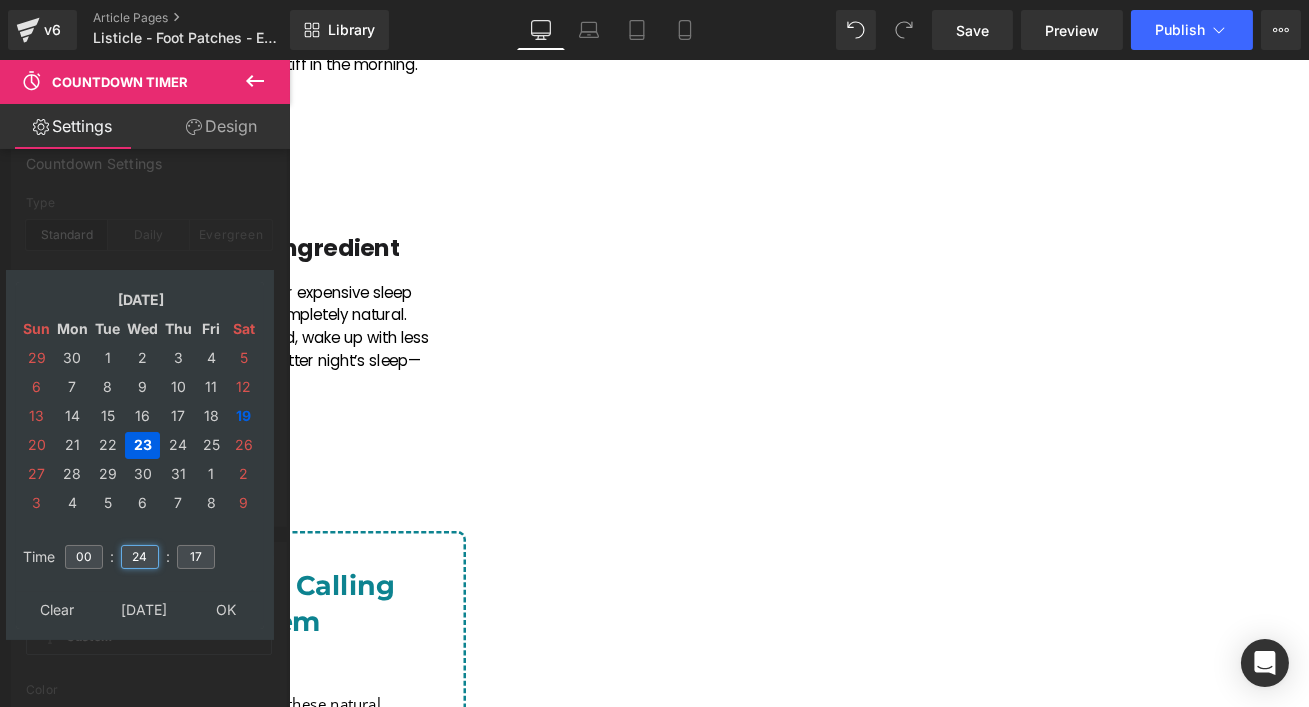 click on "24" at bounding box center [140, 557] 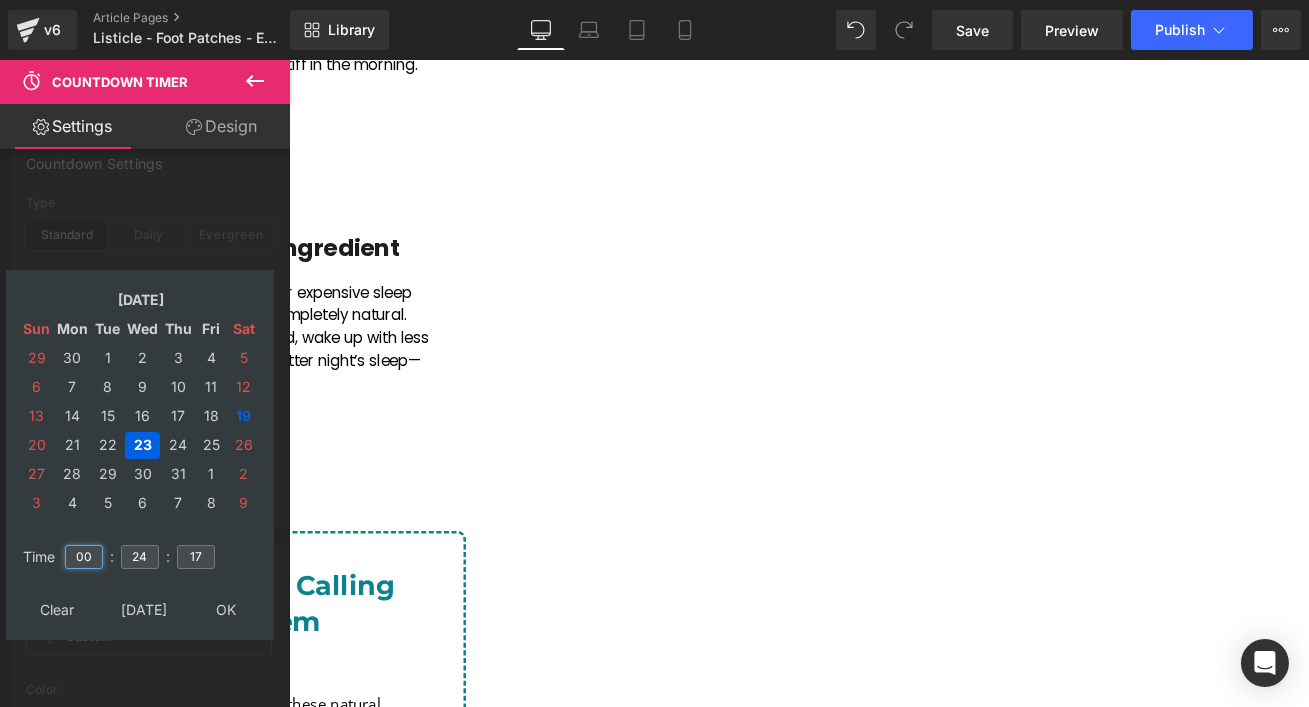 click on "00" at bounding box center (84, 557) 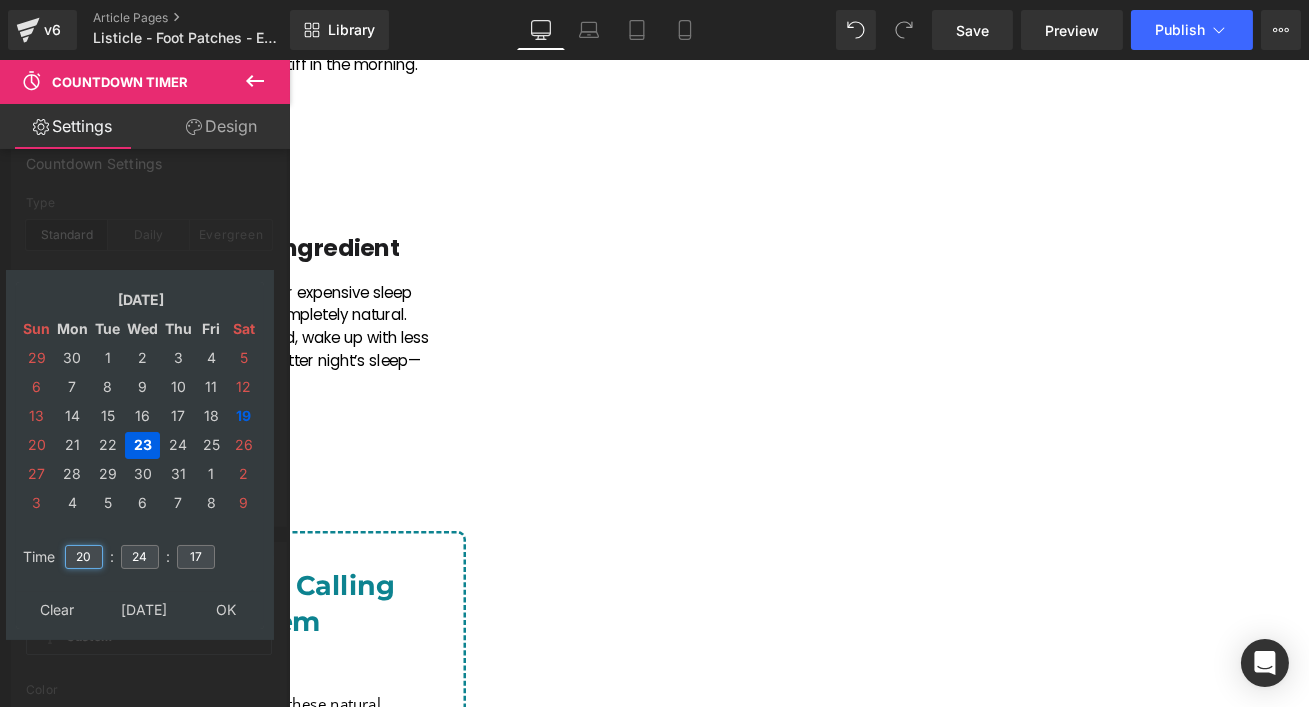 type on "0" 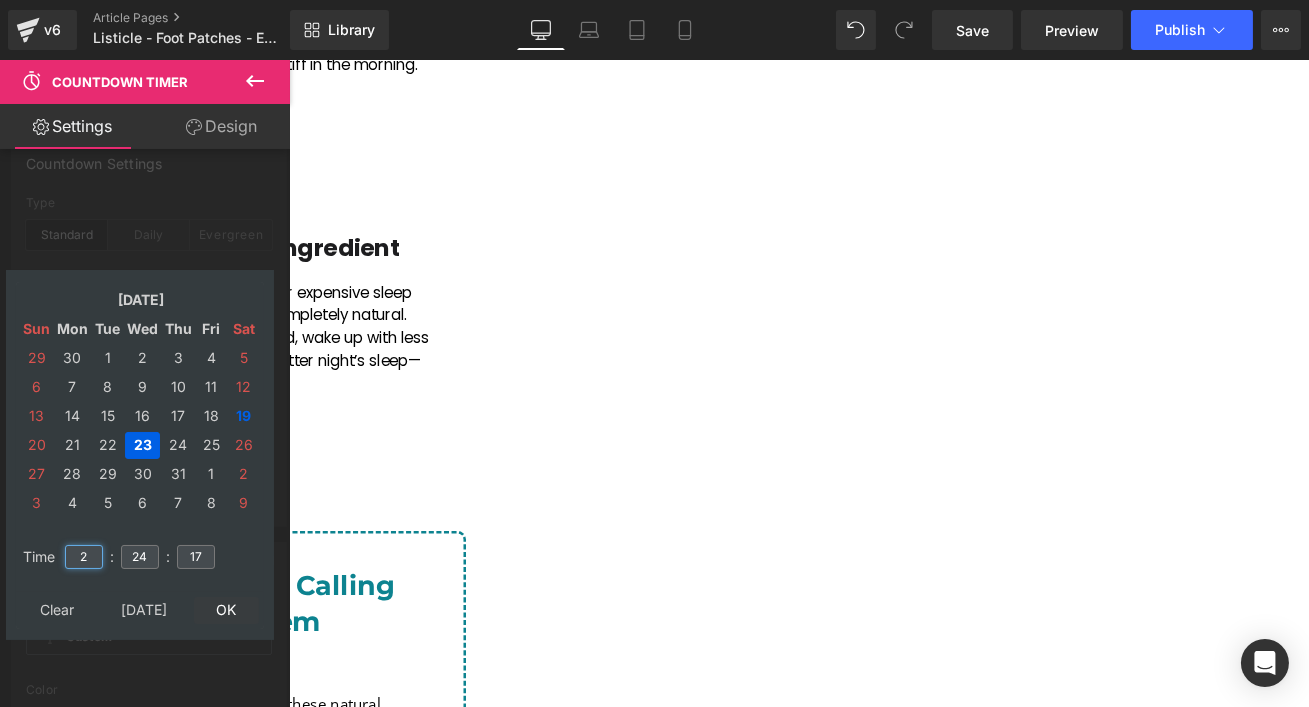 type on "2" 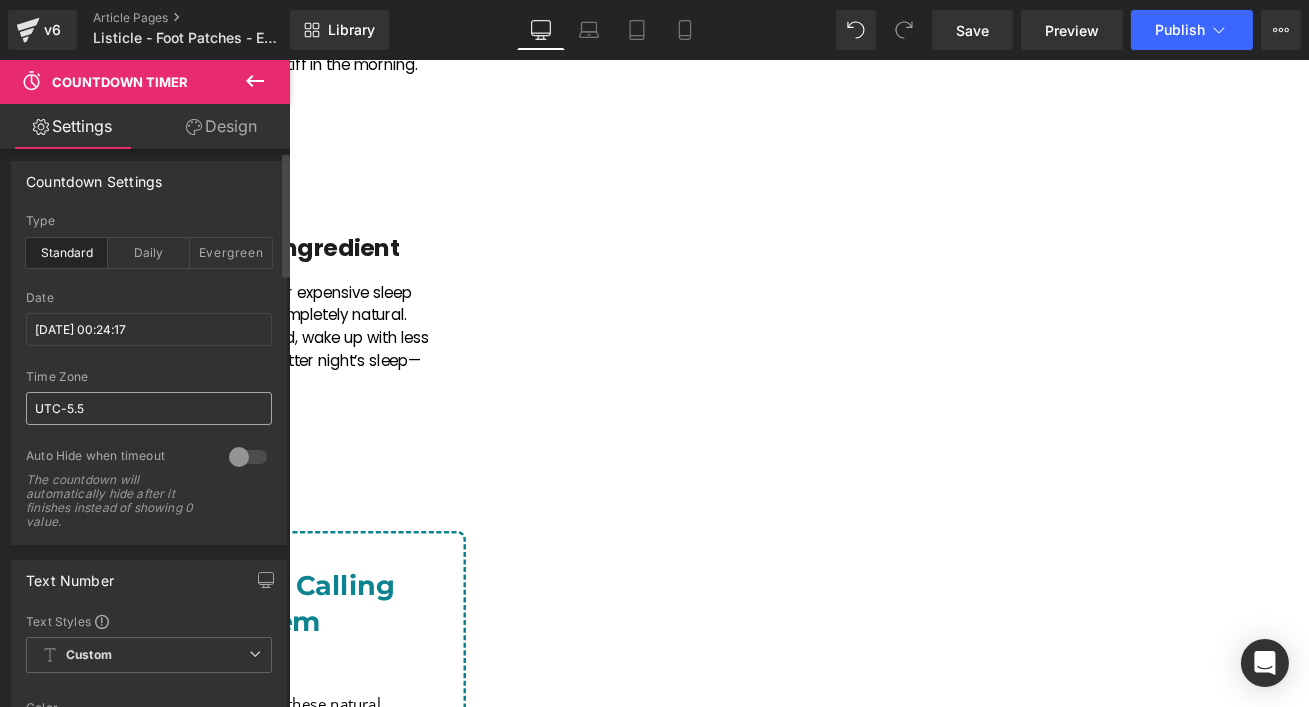 scroll, scrollTop: 10, scrollLeft: 0, axis: vertical 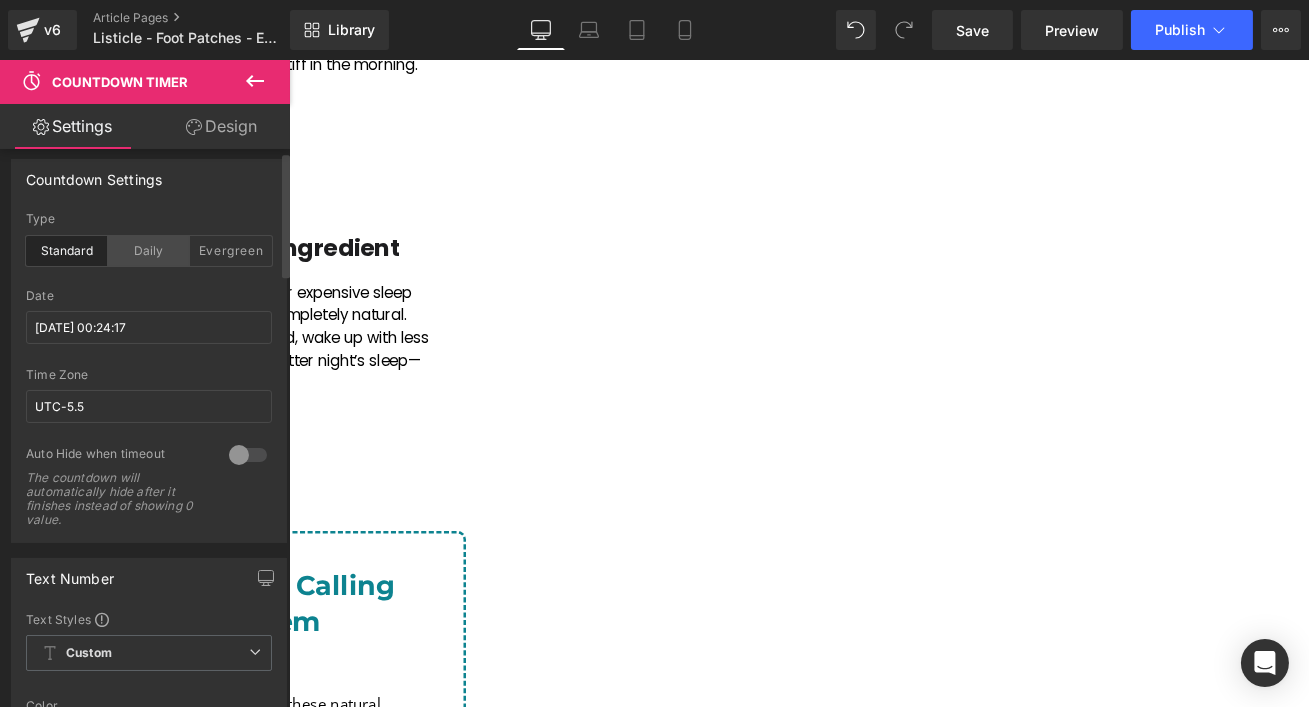 click on "Daily" at bounding box center [149, 251] 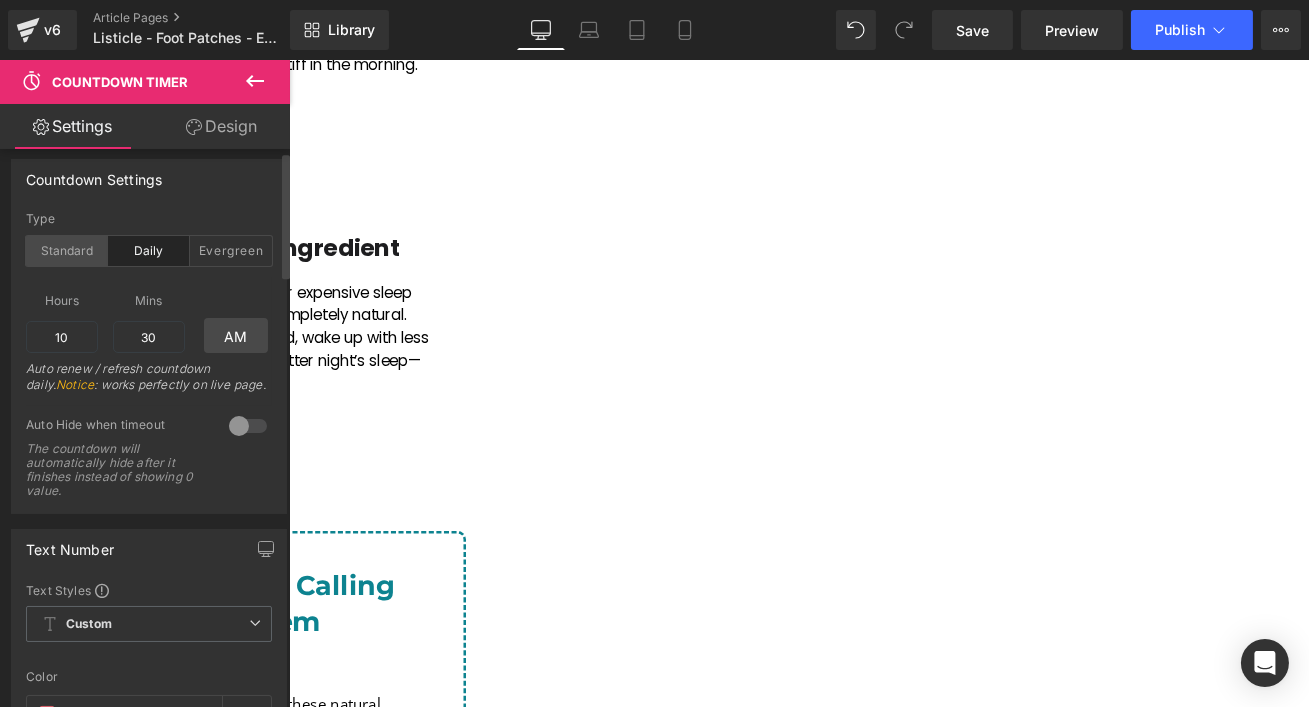 click on "Standard" at bounding box center [67, 251] 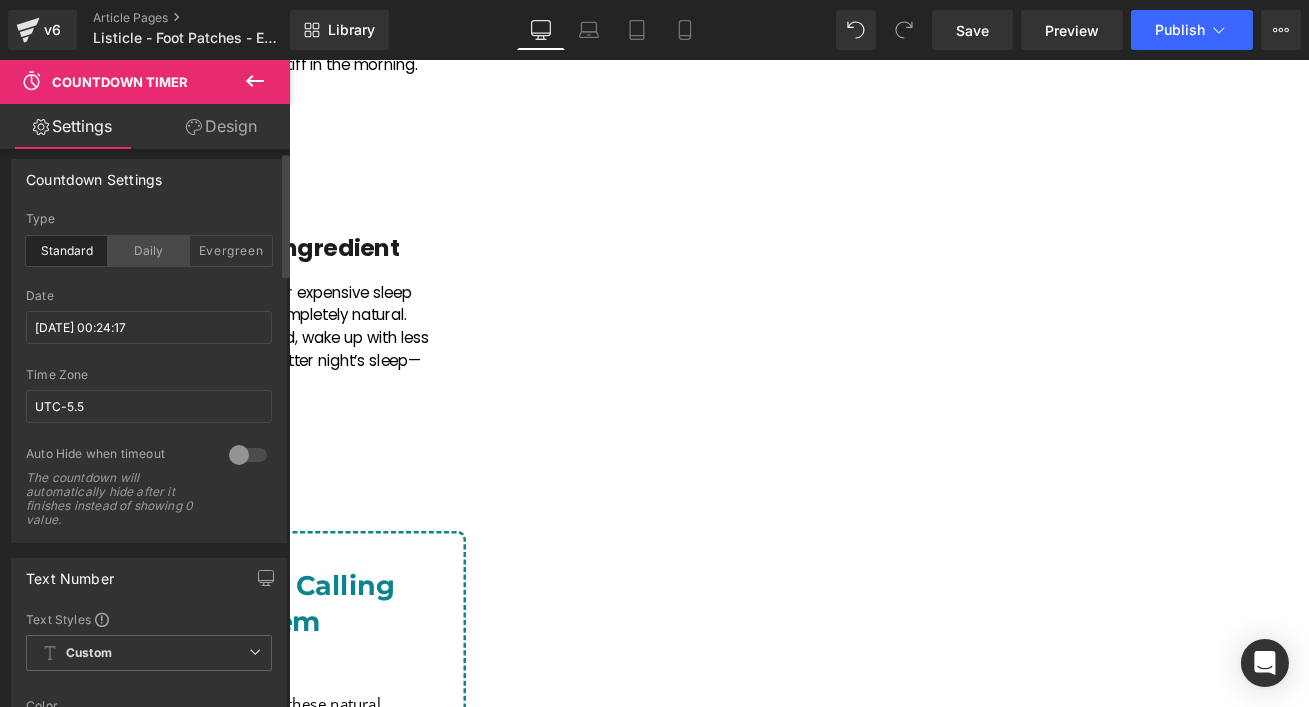 click on "Daily" at bounding box center [149, 251] 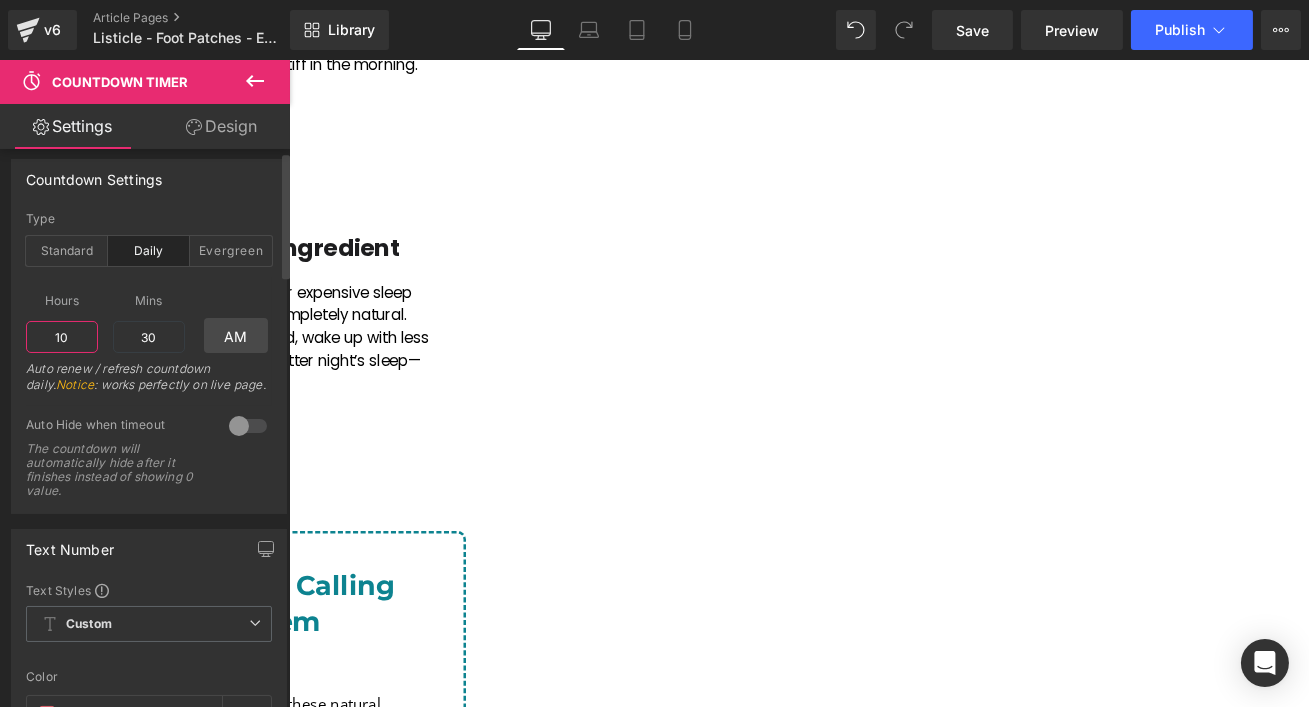 click on "10" at bounding box center (62, 337) 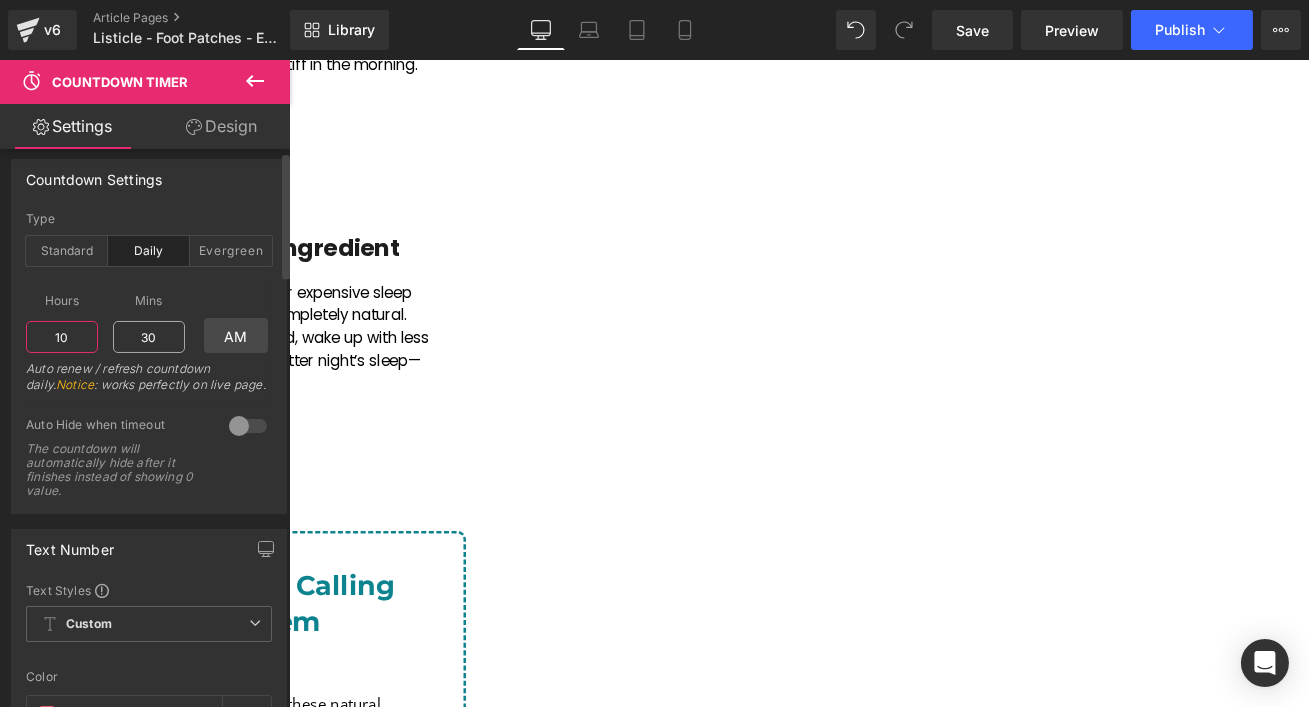 type on "1" 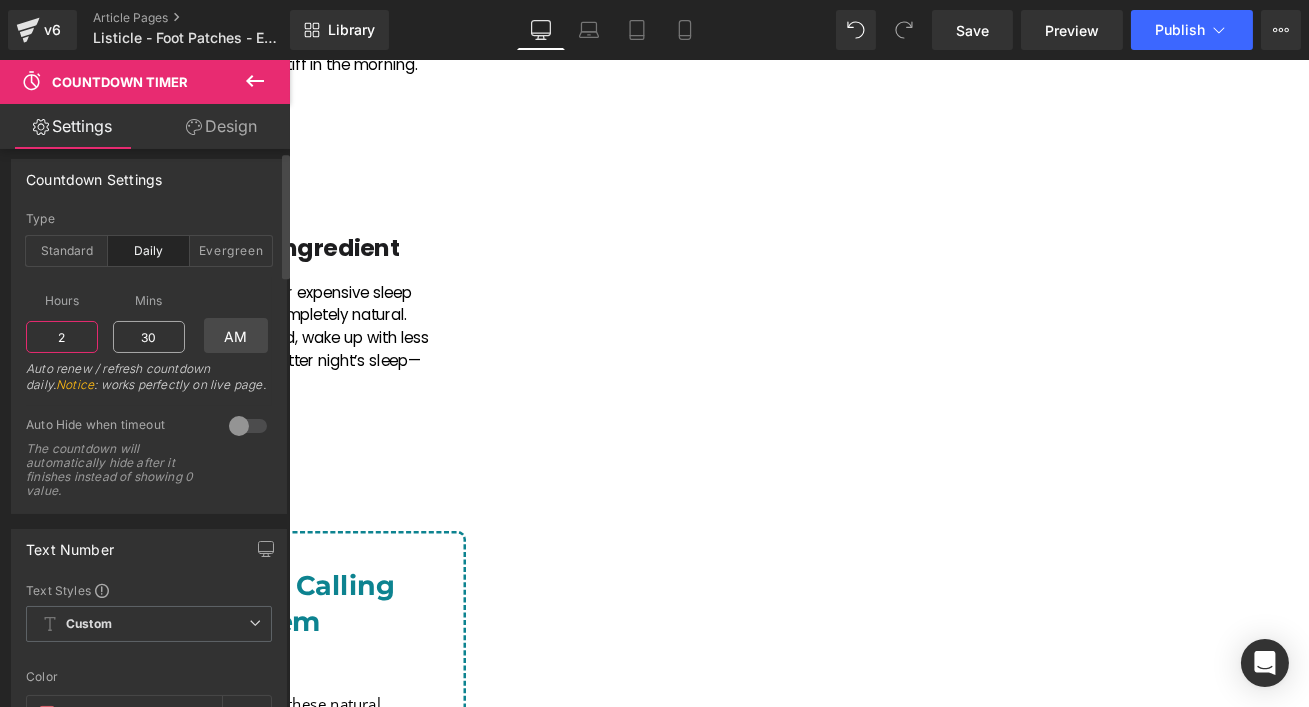 type on "2" 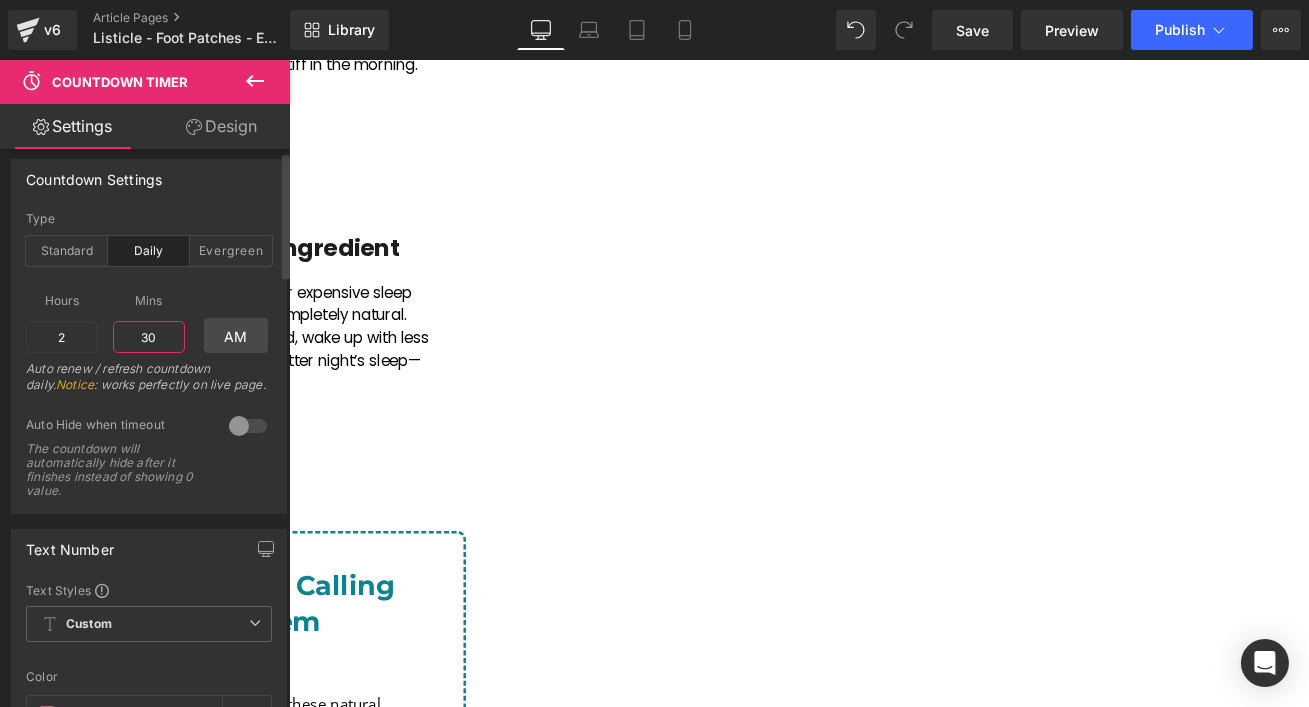 click on "30" at bounding box center (149, 337) 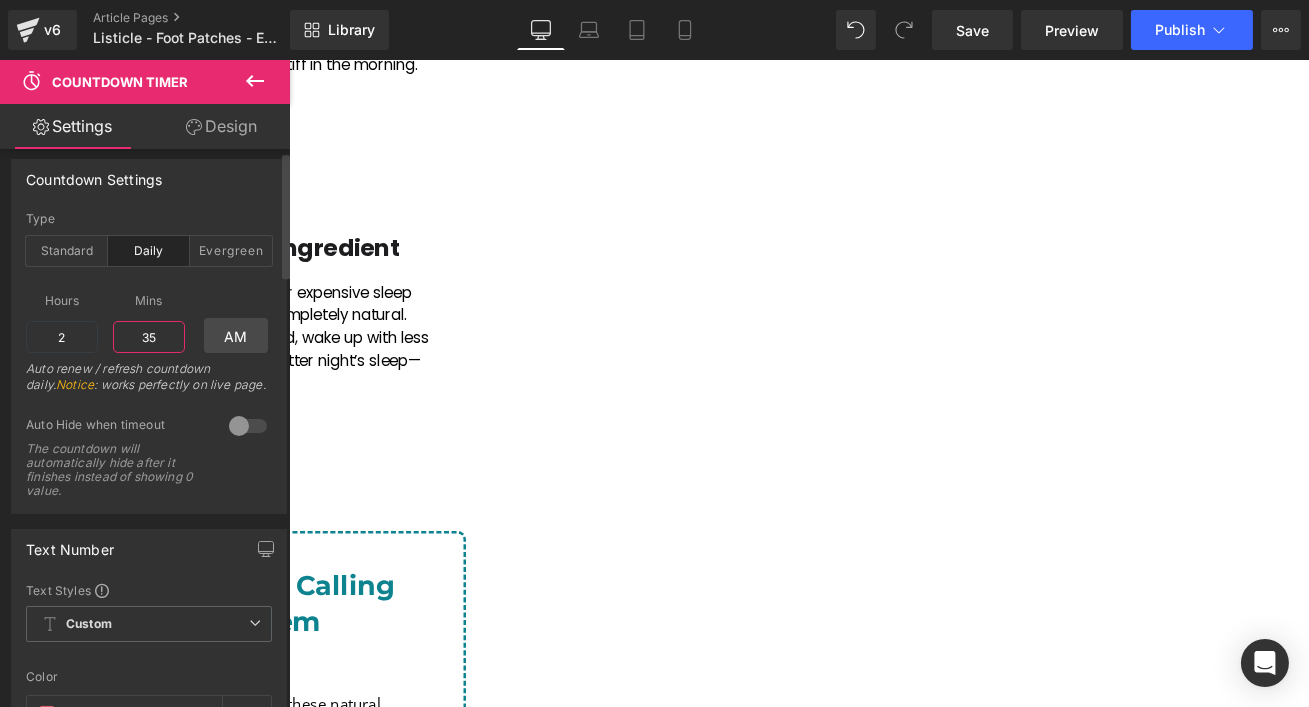 type on "35" 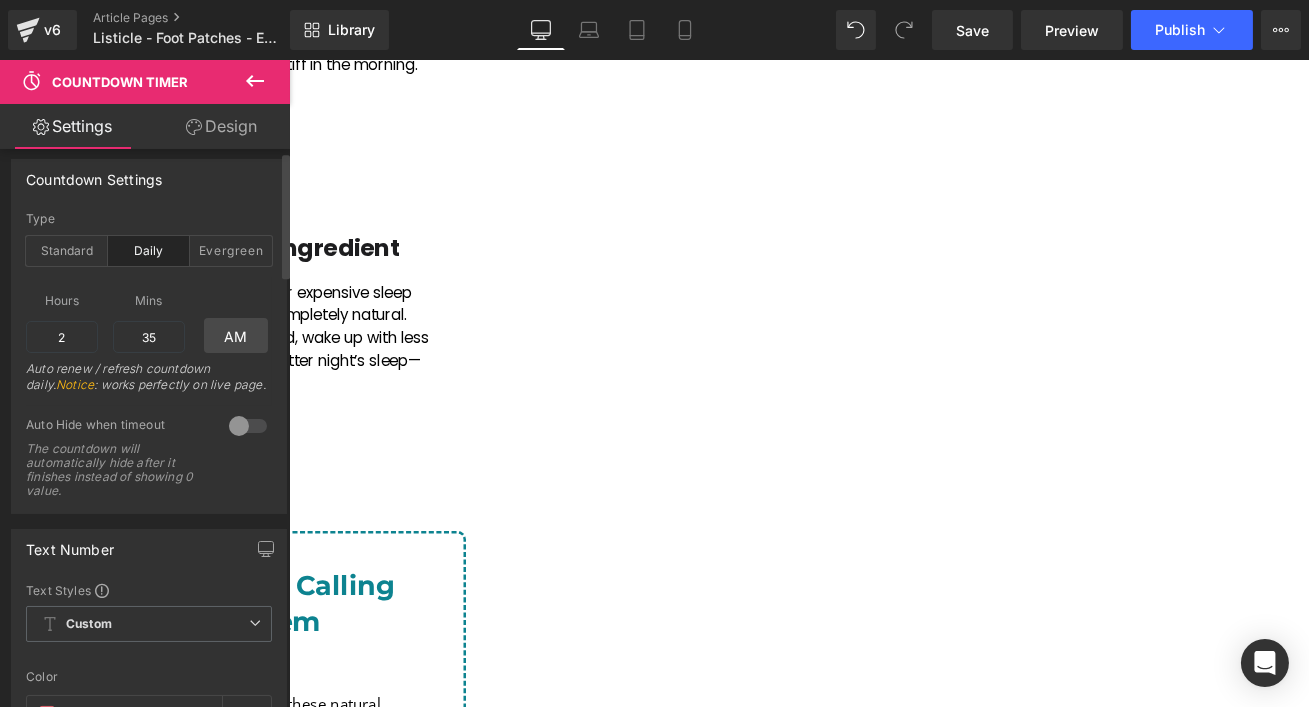 click on "Auto renew / refresh countdown daily.  Notice : works perfectly on live page." at bounding box center [149, 383] 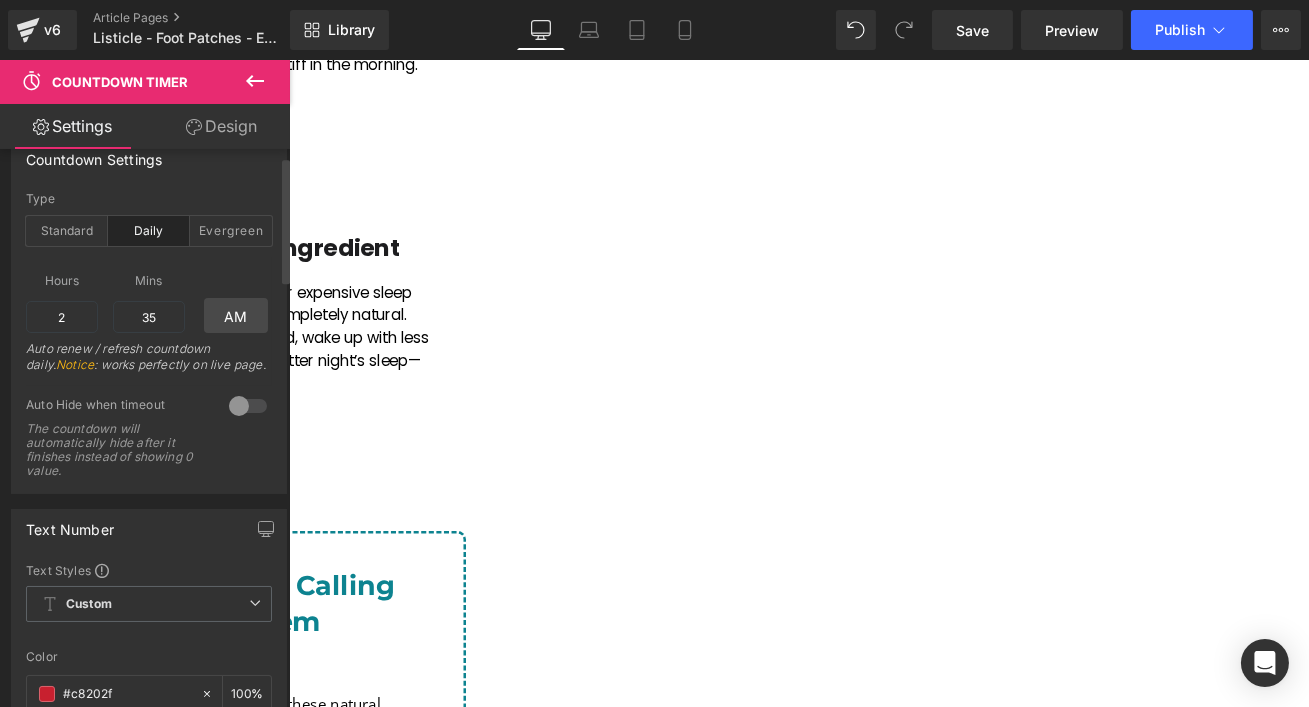 scroll, scrollTop: 31, scrollLeft: 0, axis: vertical 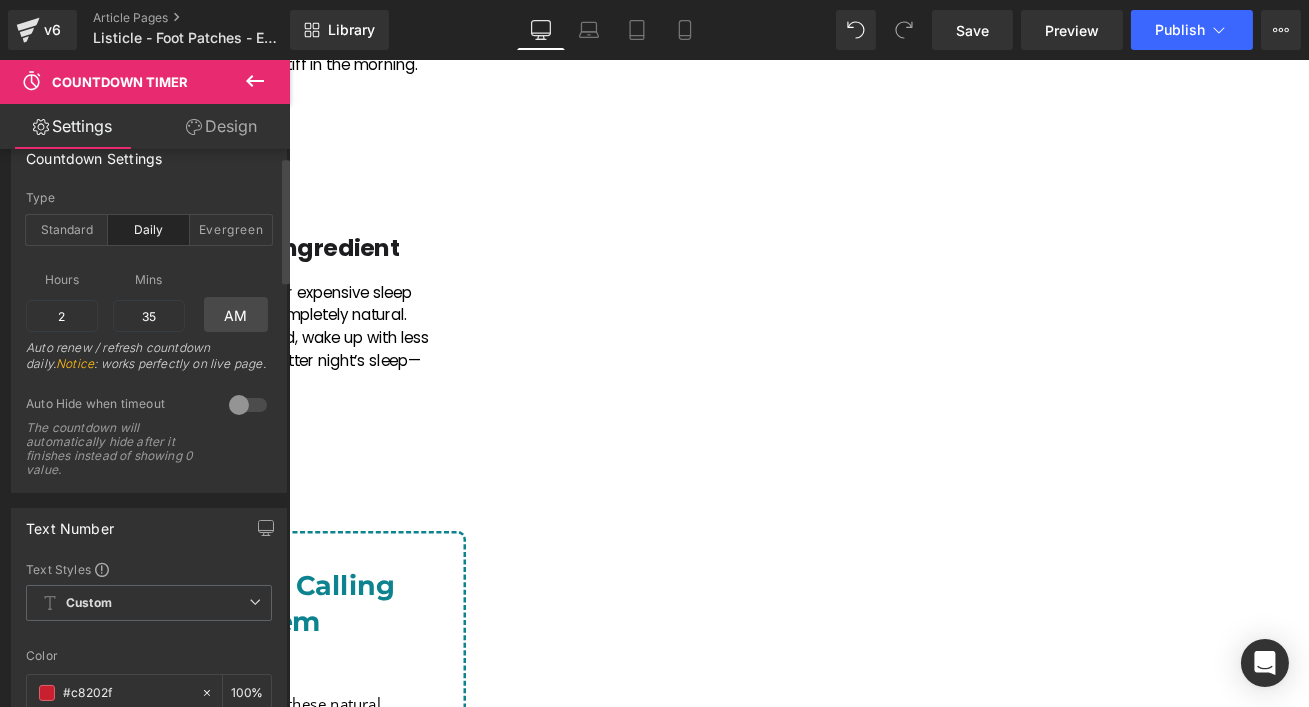 click at bounding box center (248, 405) 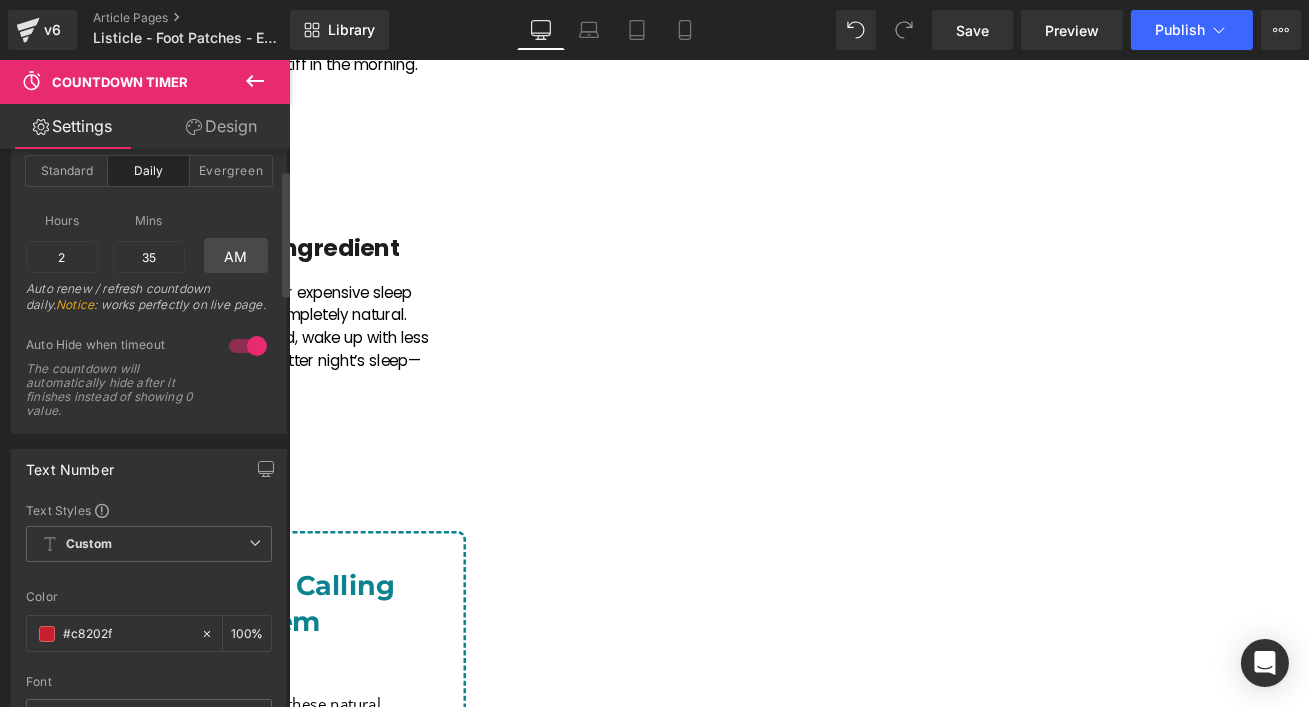 scroll, scrollTop: 91, scrollLeft: 0, axis: vertical 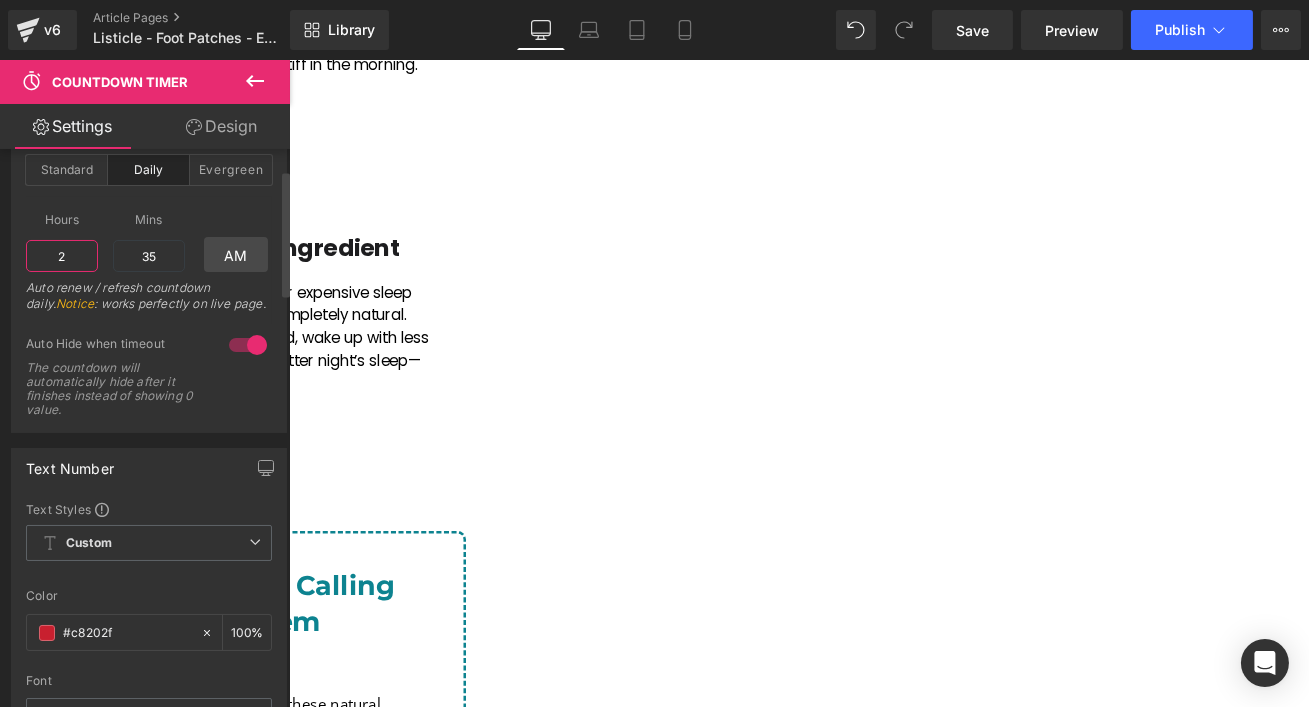 click on "2" at bounding box center (62, 256) 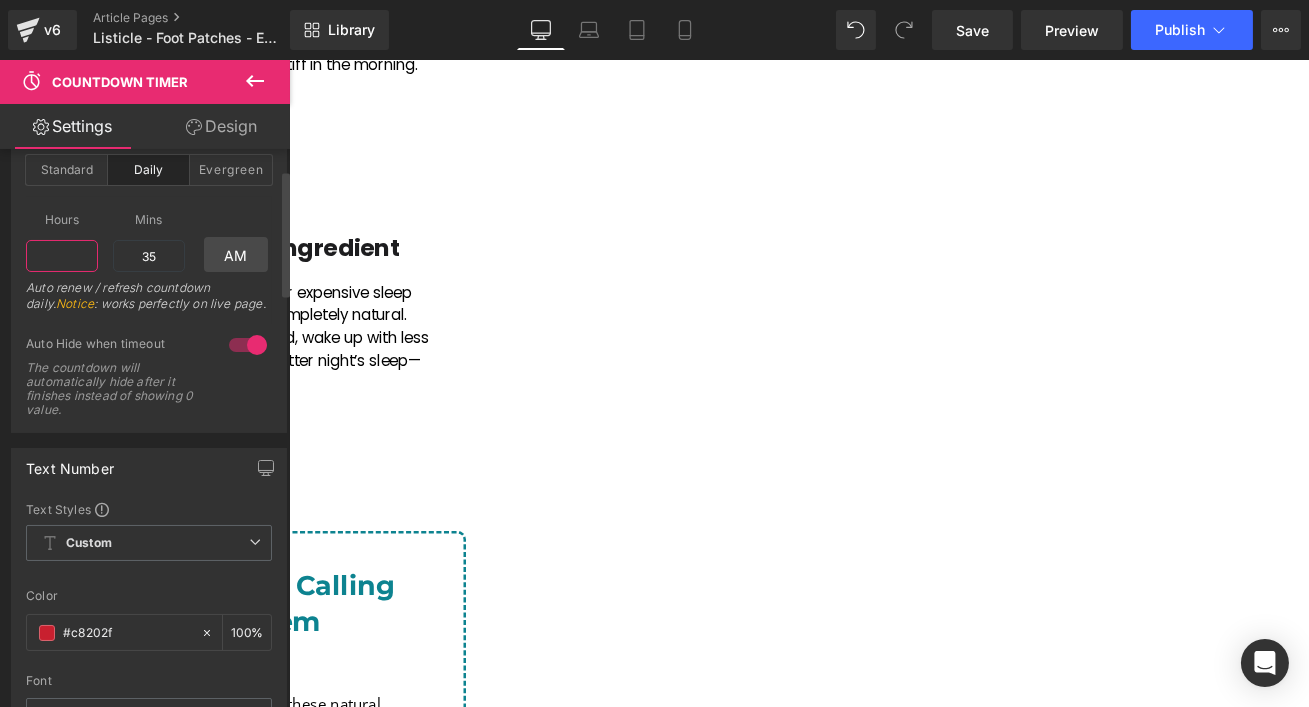 type on "3" 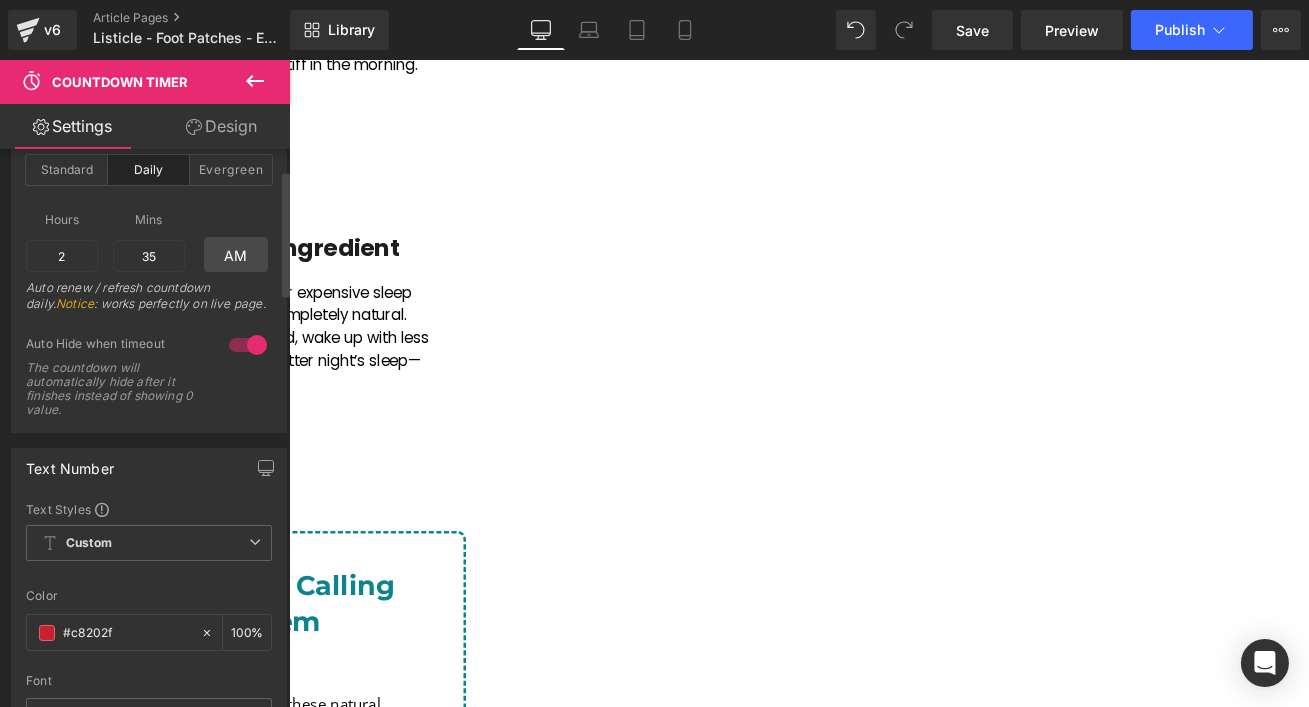 click on "Auto renew / refresh countdown daily.  Notice : works perfectly on live page." at bounding box center (149, 302) 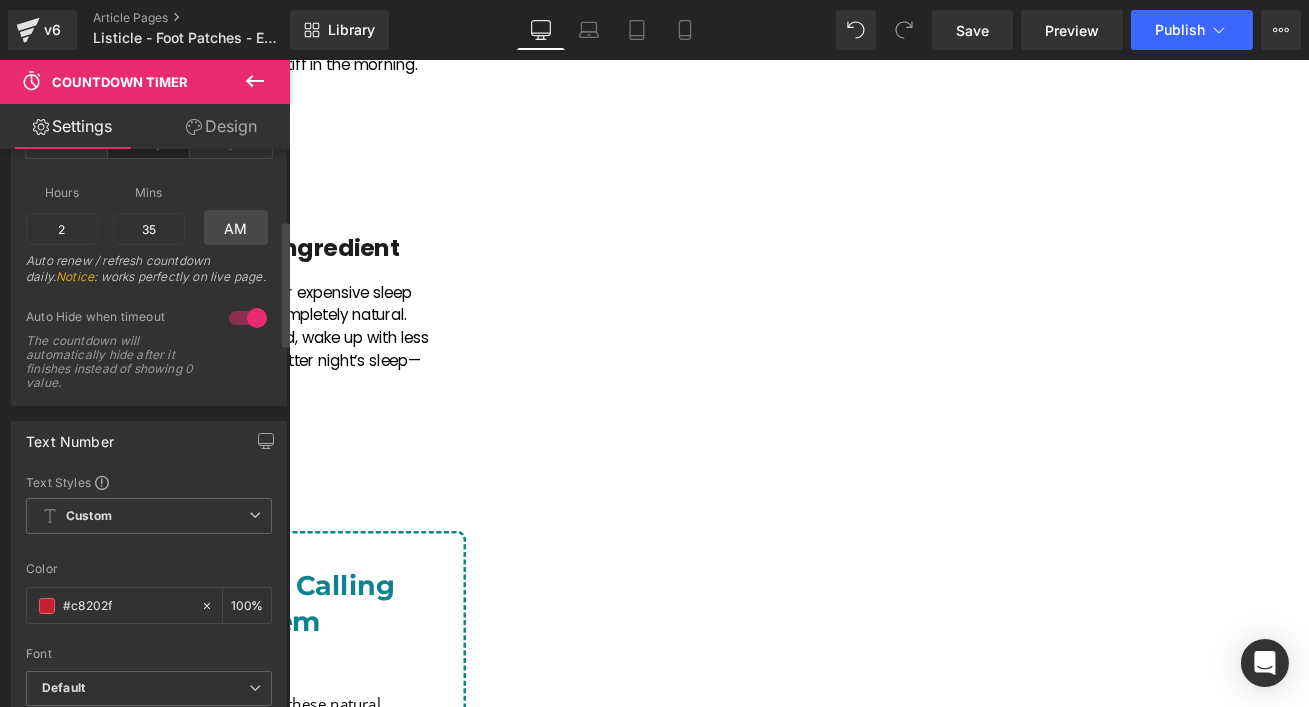 scroll, scrollTop: 0, scrollLeft: 0, axis: both 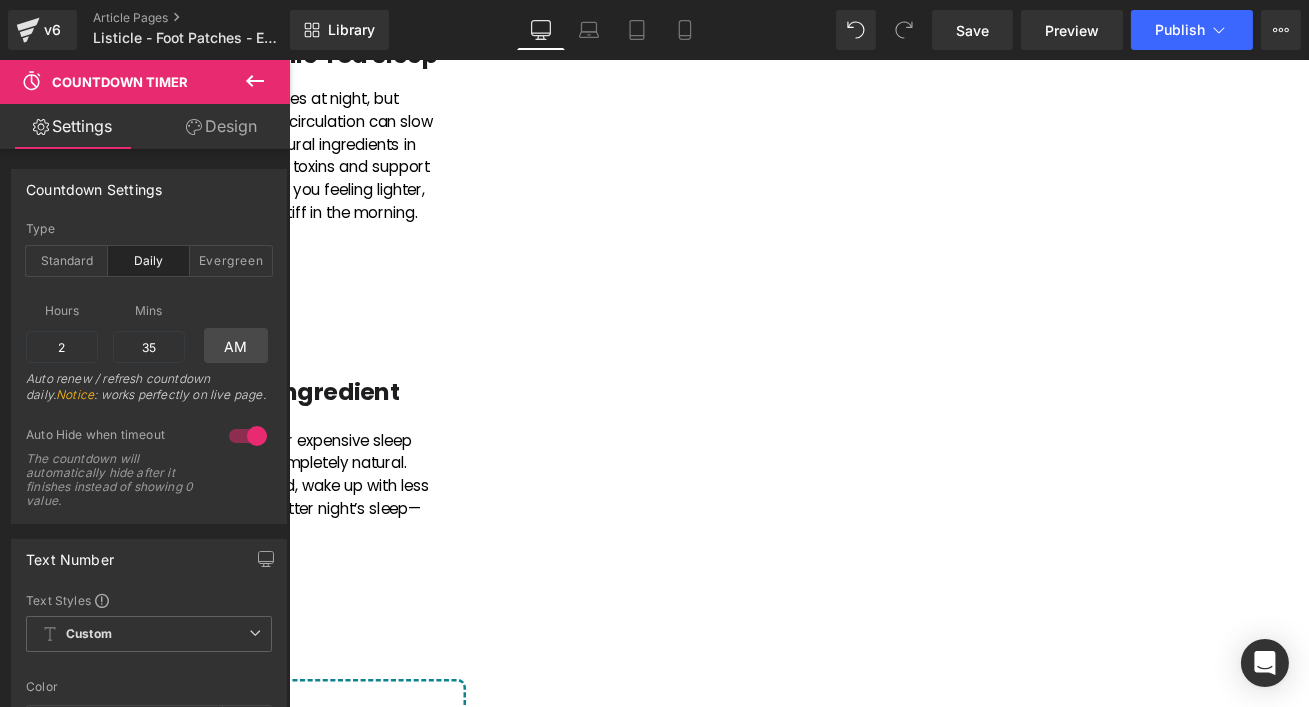 click at bounding box center [-148, 529] 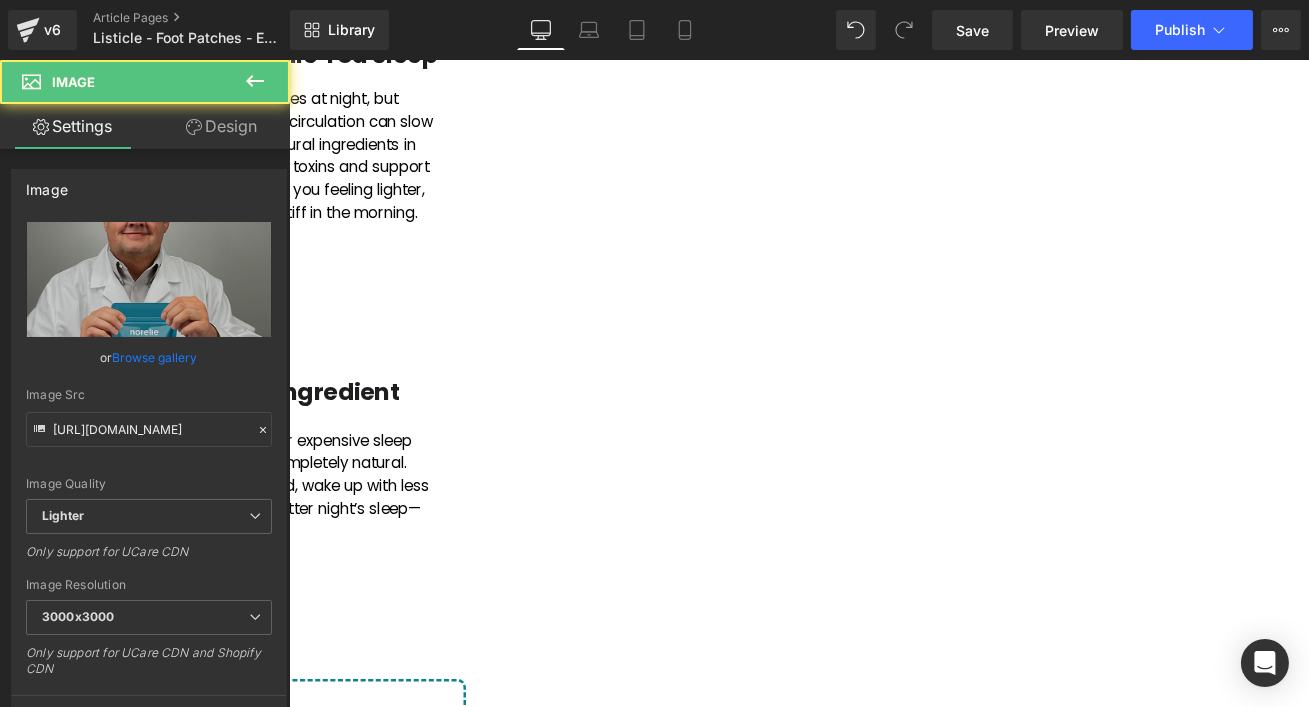 click on "Image" at bounding box center (288, 60) 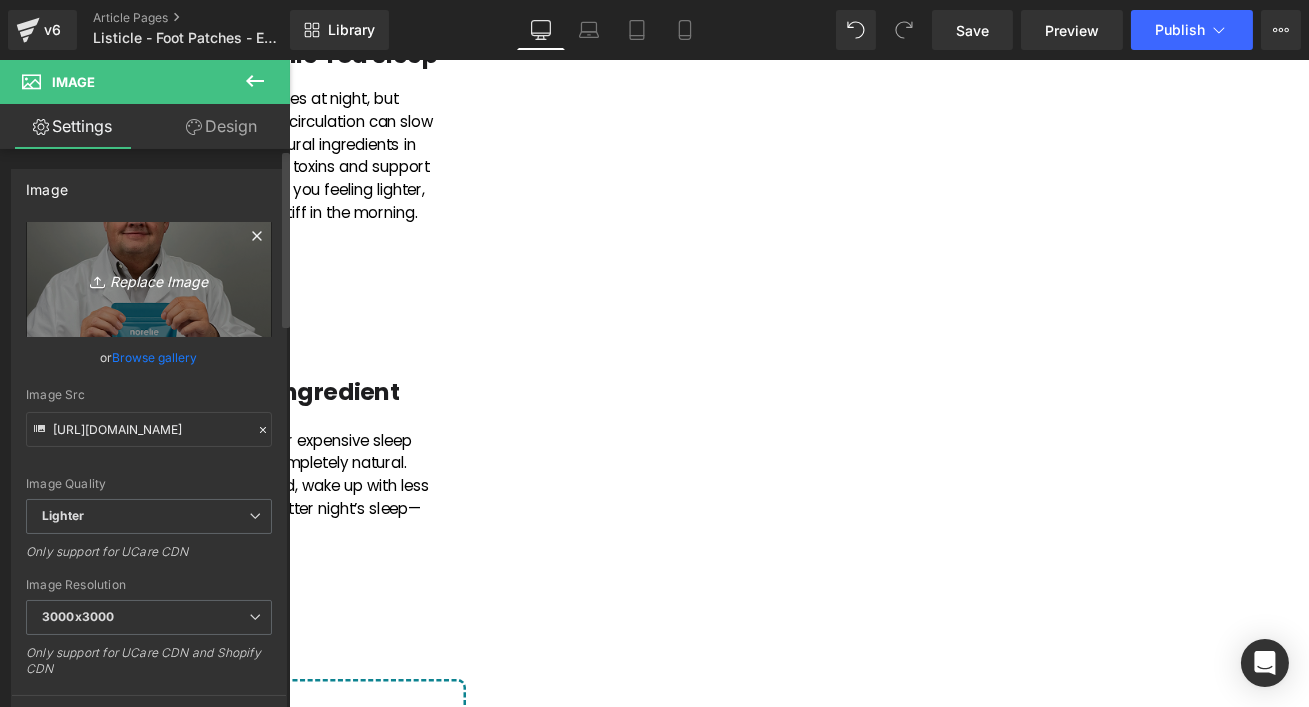 click on "Replace Image" at bounding box center (149, 279) 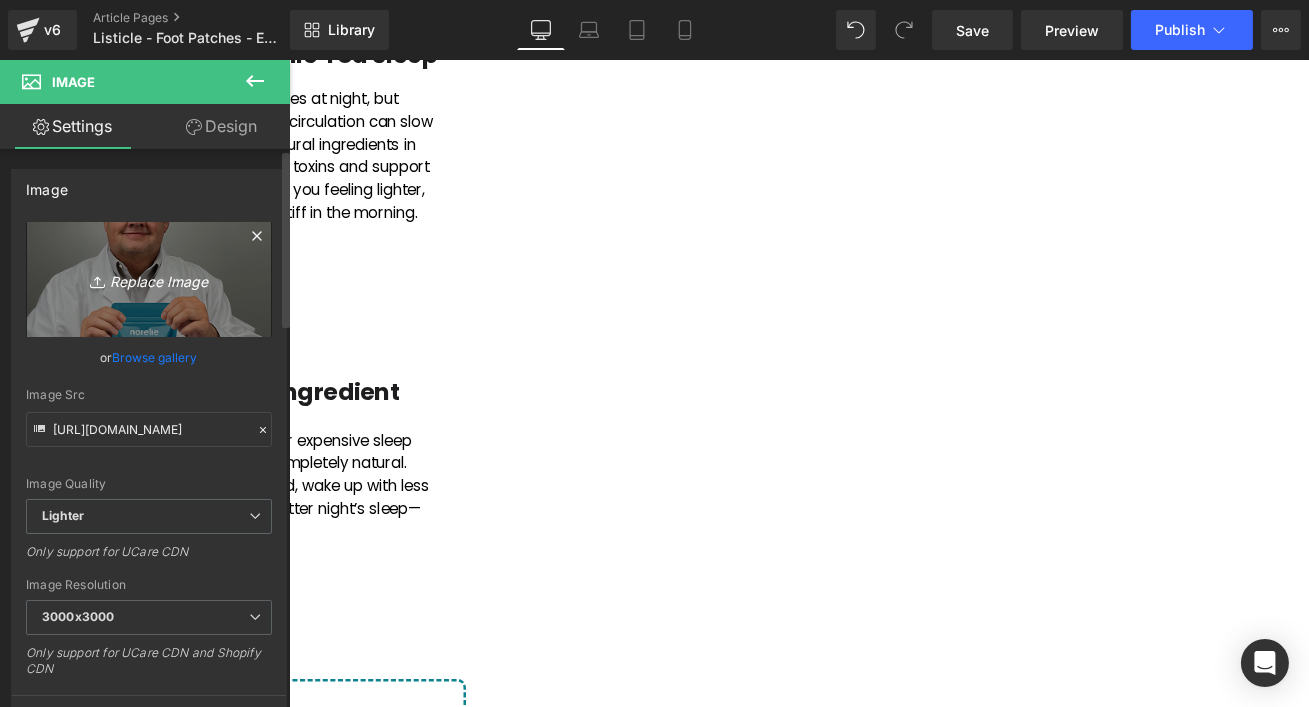 type on "C:\fakepath\Foot Patches.webp" 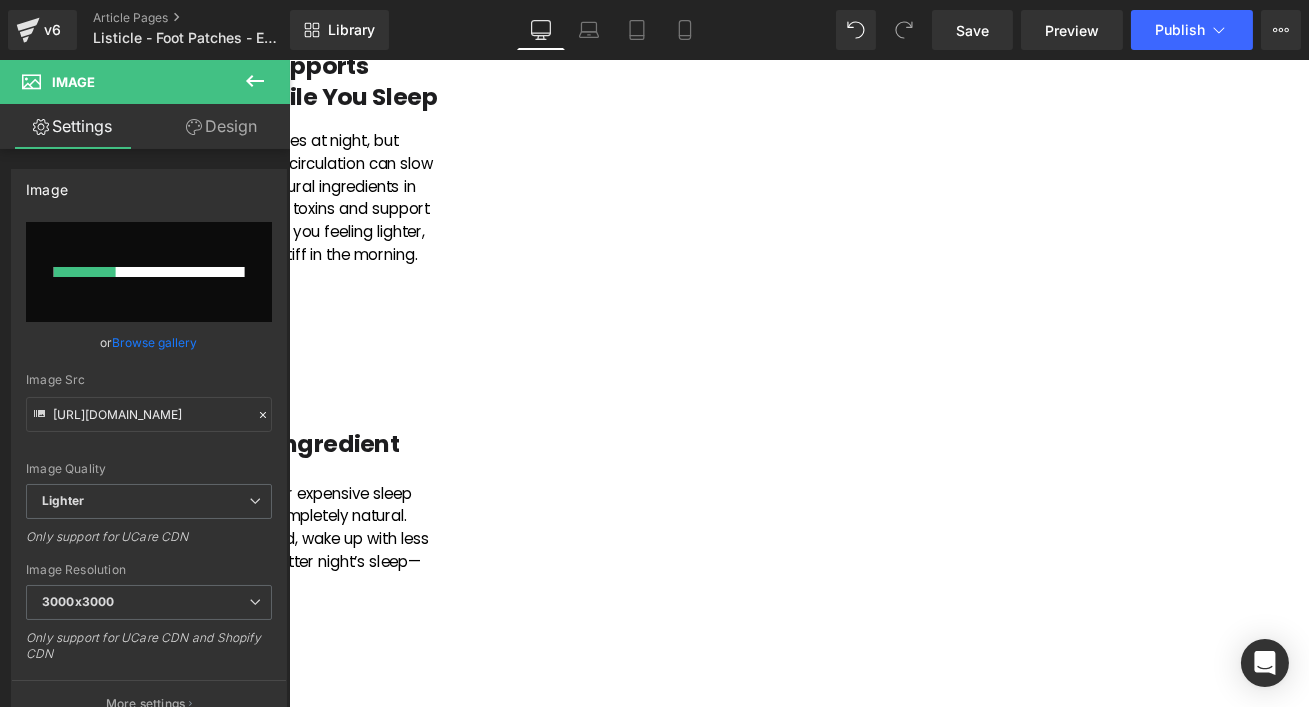 scroll, scrollTop: 2326, scrollLeft: 0, axis: vertical 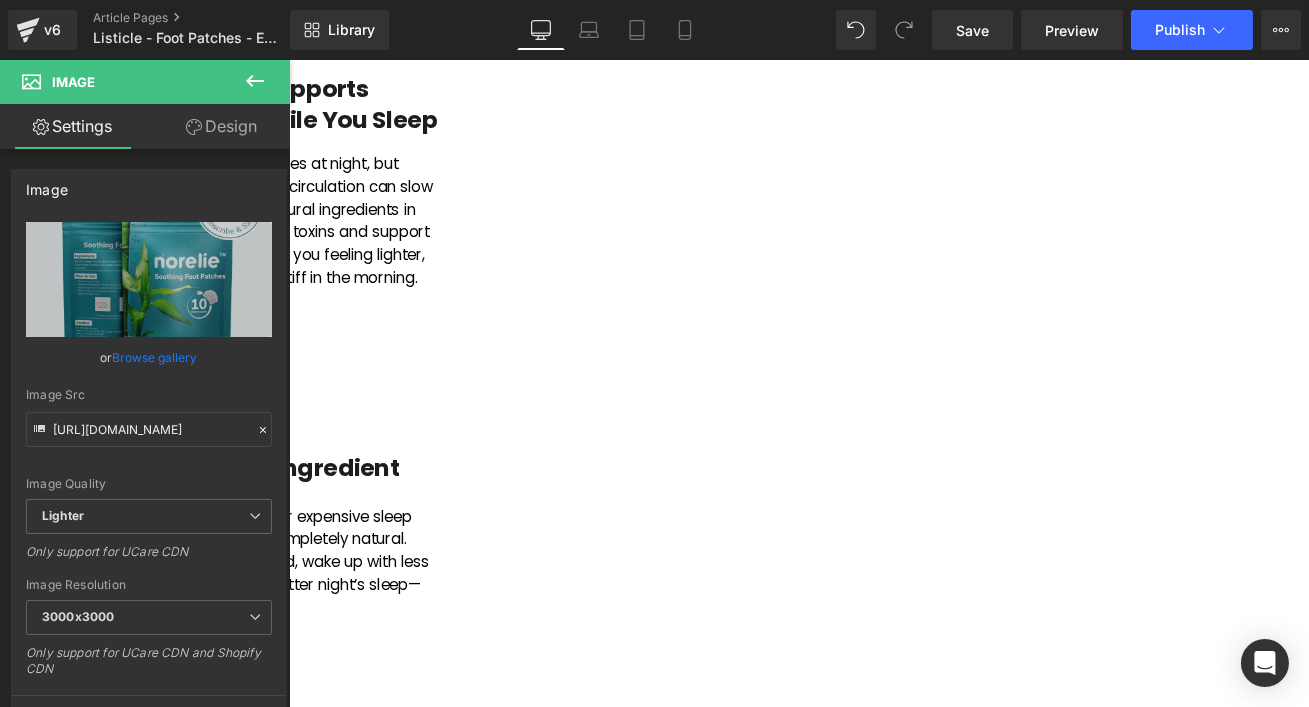 click on "Unlike harsh medications or expensive sleep aids, these patches are completely natural. Just apply them before bed, wake up with less discomfort, and enjoy a better night’s sleep—naturally." at bounding box center [260, 655] 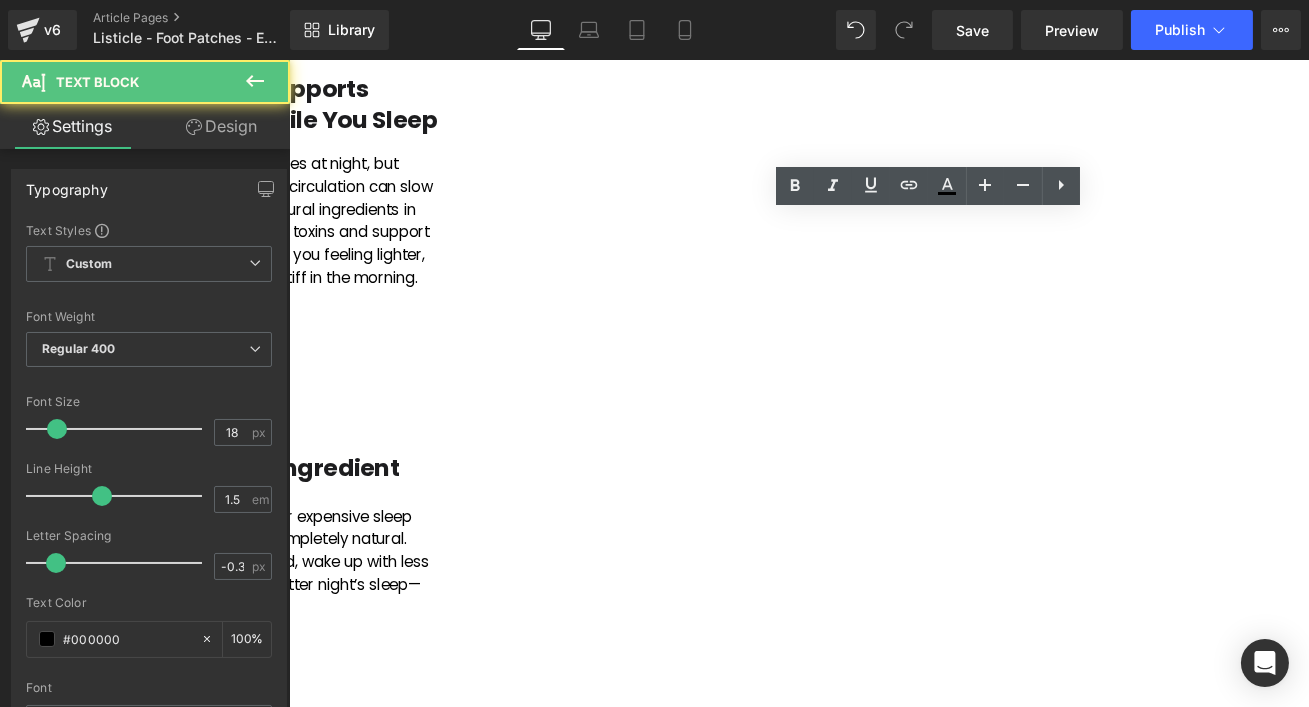 click on "5. 100% Natural Ingredient Heading         Unlike harsh medications or expensive sleep aids, these patches are completely natural. Just apply them before bed, wake up with less discomfort, and enjoy a better night’s sleep—naturally. Text Block         Row" at bounding box center [260, 627] 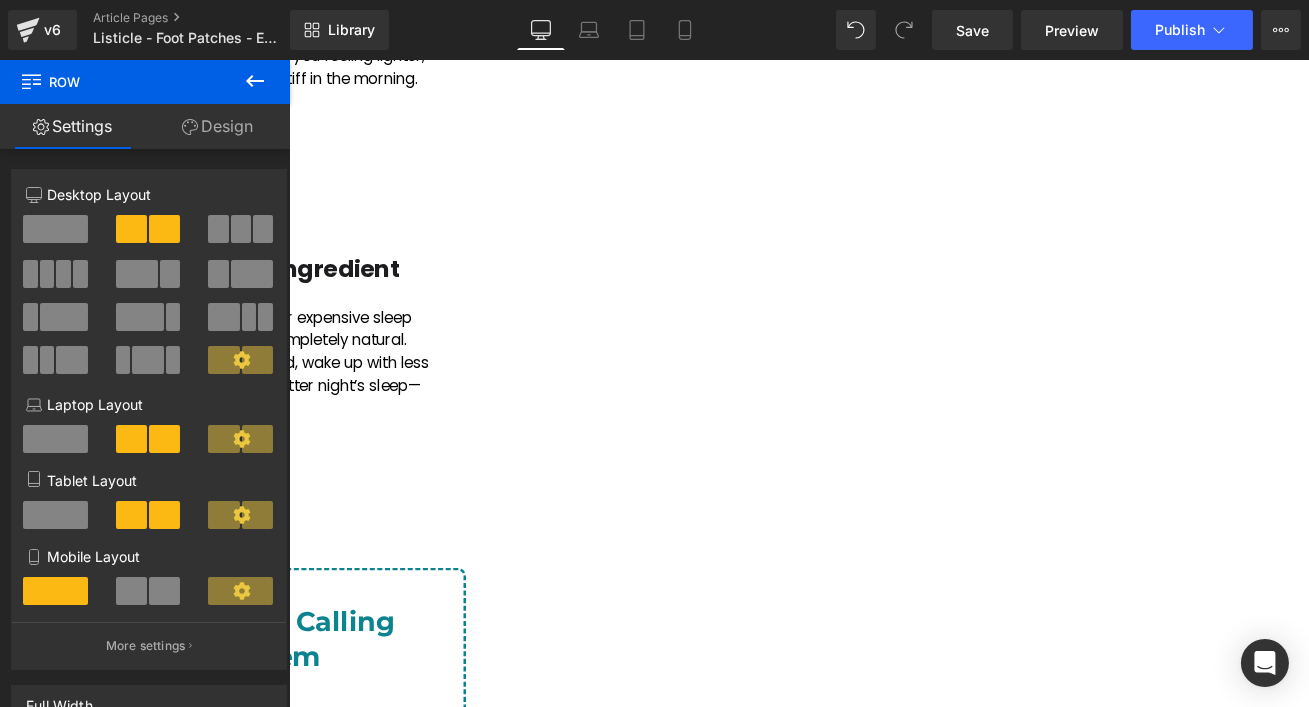 scroll, scrollTop: 2559, scrollLeft: 0, axis: vertical 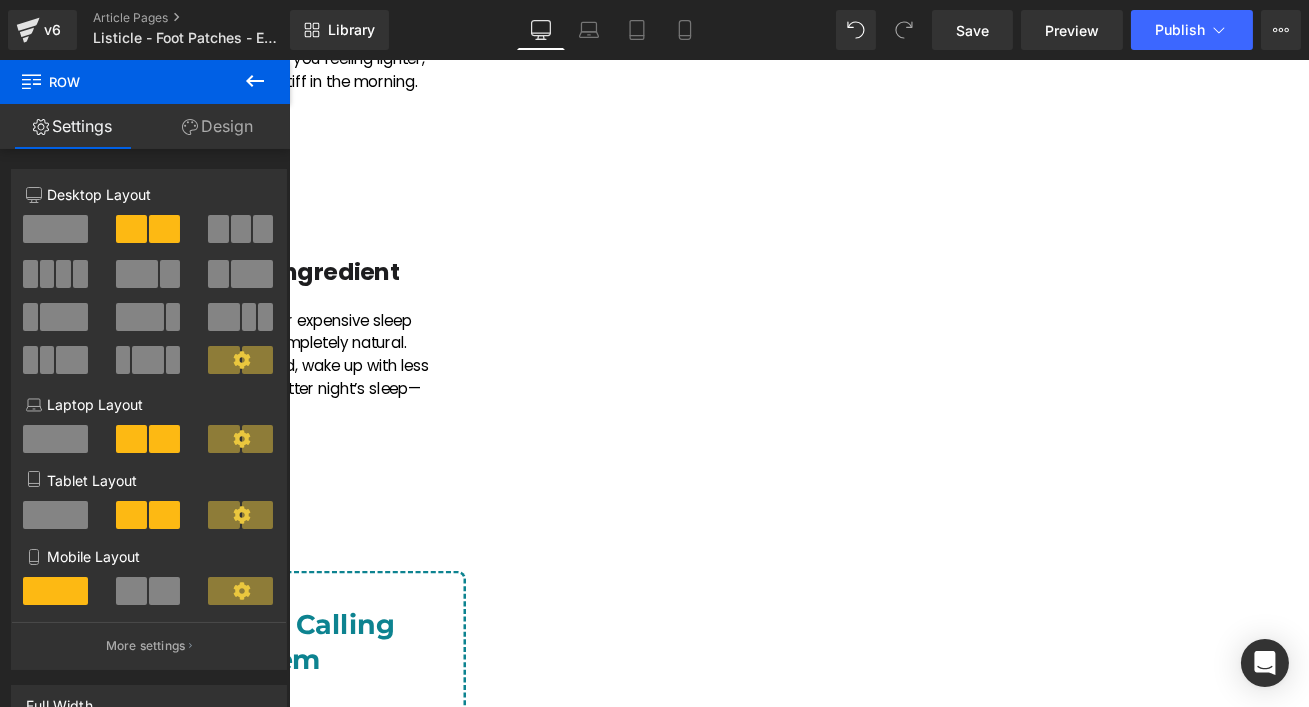 click on "Order Now – Limited Stock Available!" at bounding box center (-1, 997) 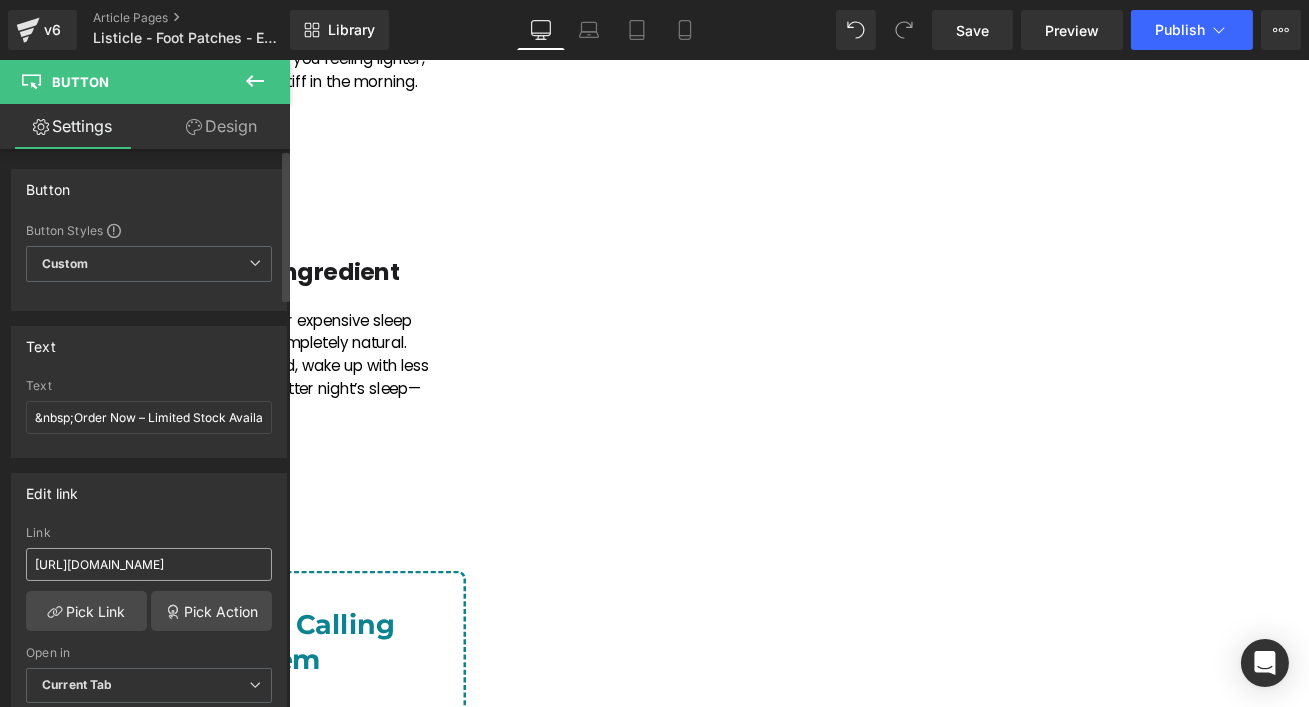 click on "[URL][DOMAIN_NAME]" at bounding box center (149, 564) 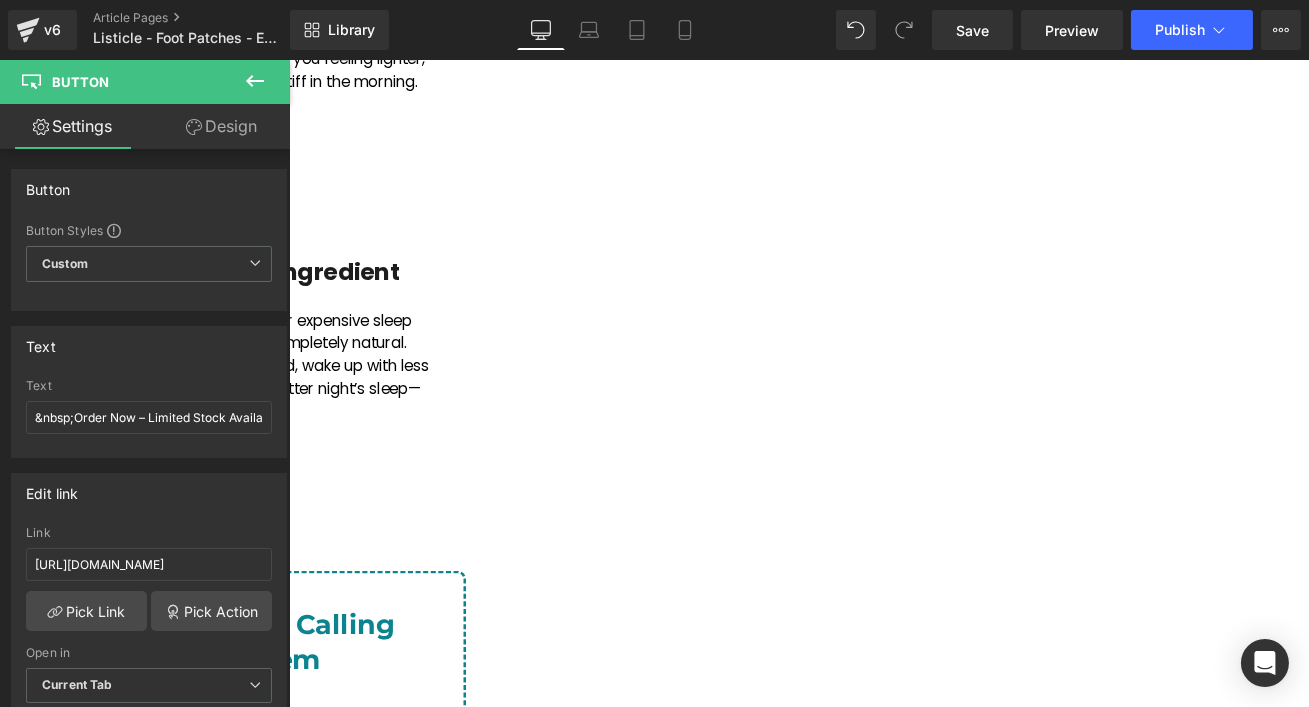 click on "If burning, tingling, or numb feet are keeping you up at night, these natural foot patches could be your secret to deeper, more restorative sleep." at bounding box center [98, 886] 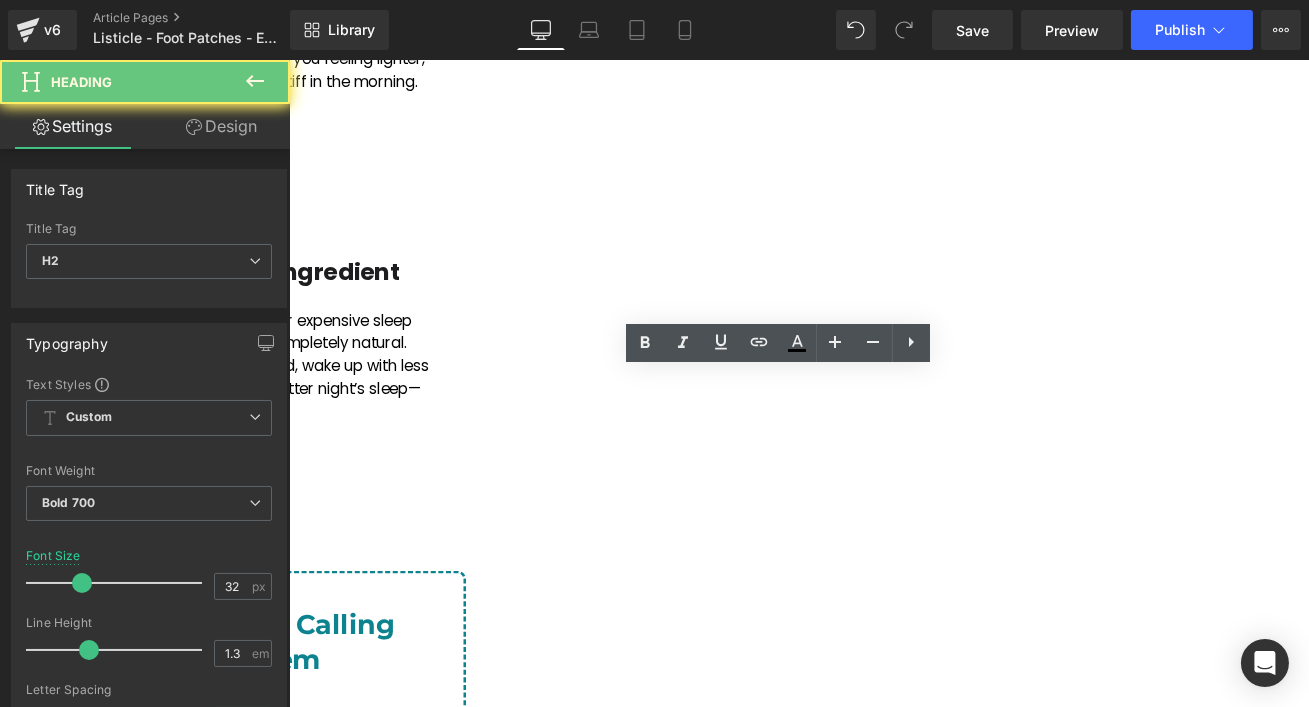 click on "[MEDICAL_DATA] Sufferers Are Calling These "Life-Changing" - Try Them Before They Sell Out!" at bounding box center (98, 771) 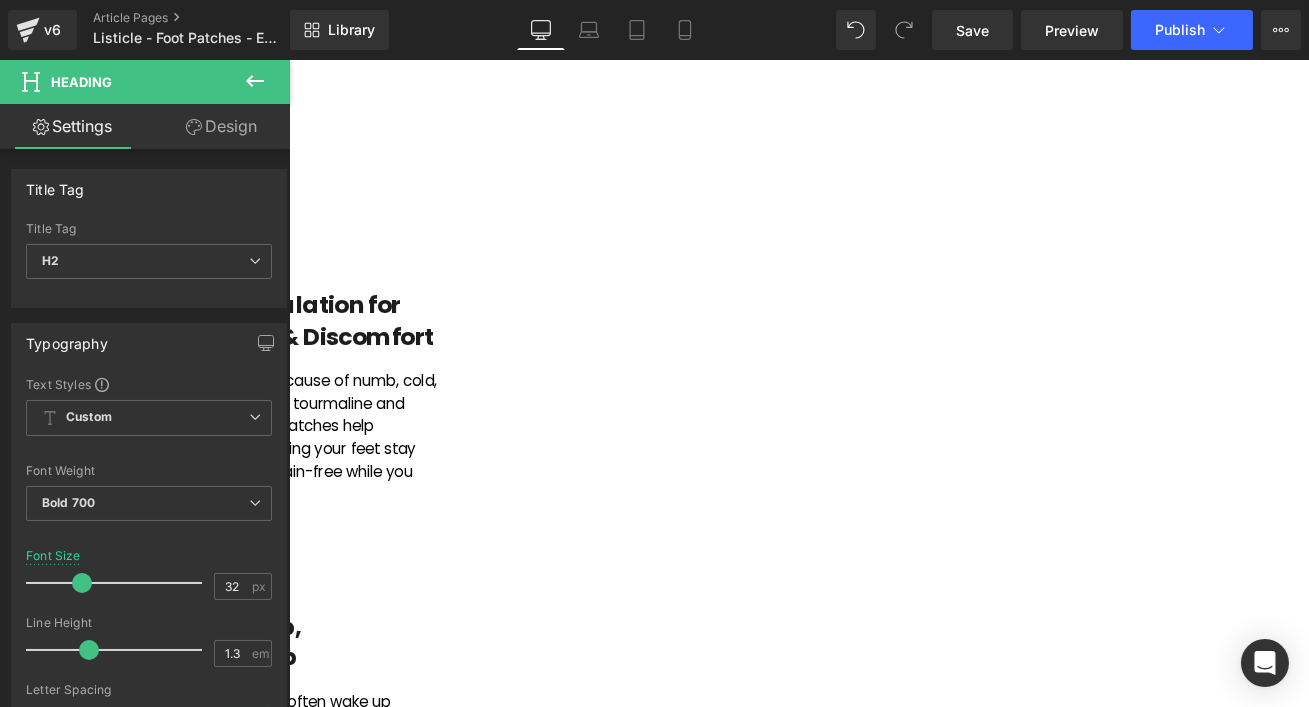 scroll, scrollTop: 1310, scrollLeft: 0, axis: vertical 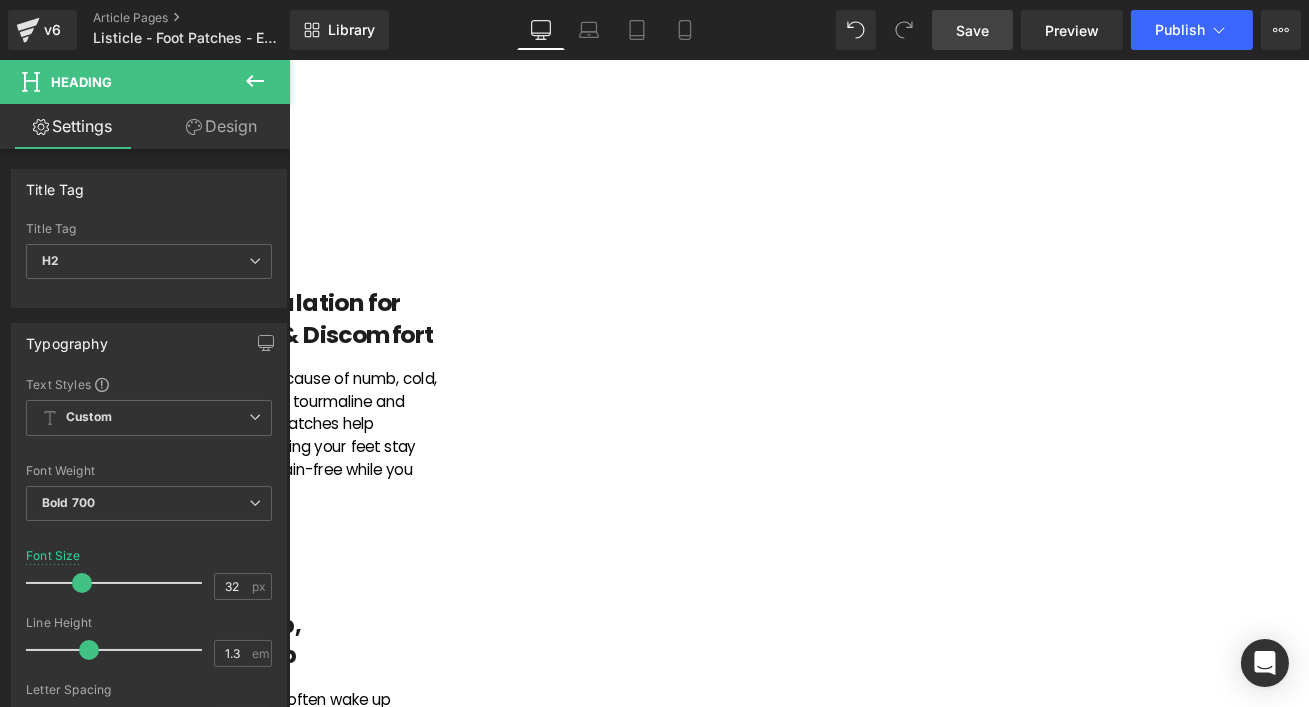 click on "Save" at bounding box center [972, 30] 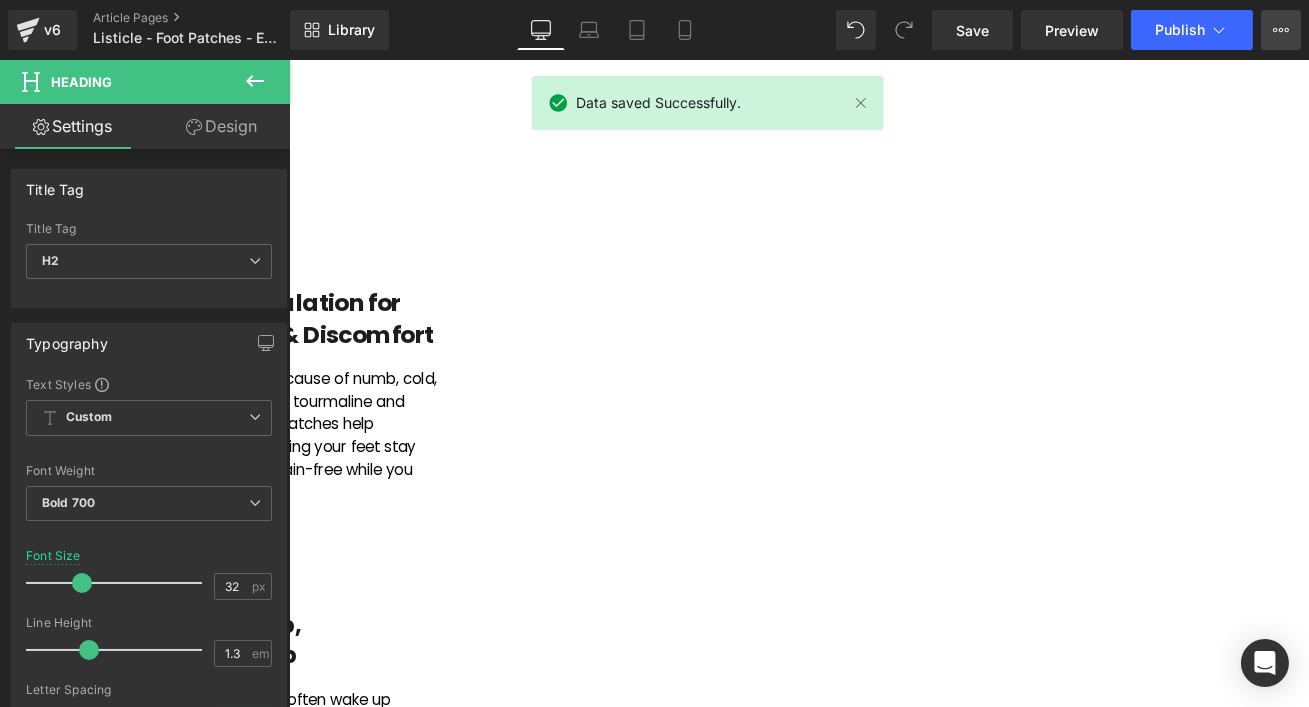 click on "View Live Page View with current Template Save Template to Library Schedule Publish Publish Settings Shortcuts" at bounding box center [1281, 30] 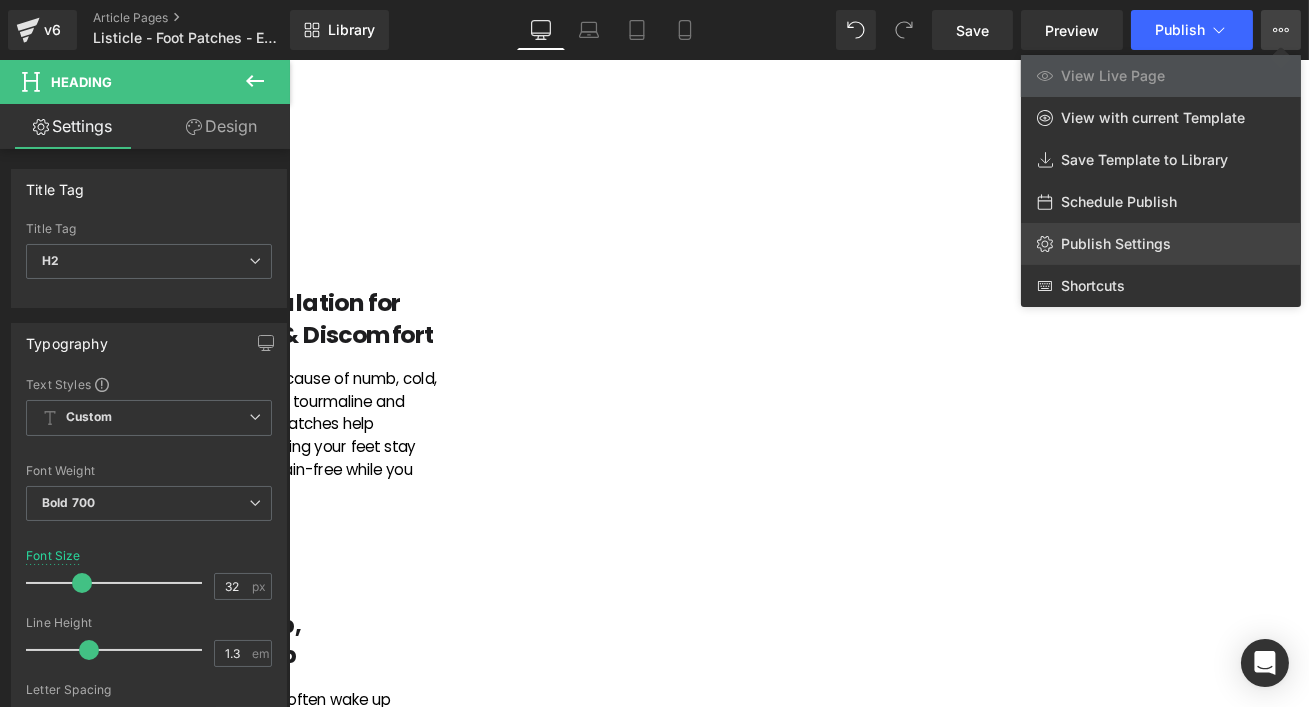 click on "Publish Settings" at bounding box center (1116, 244) 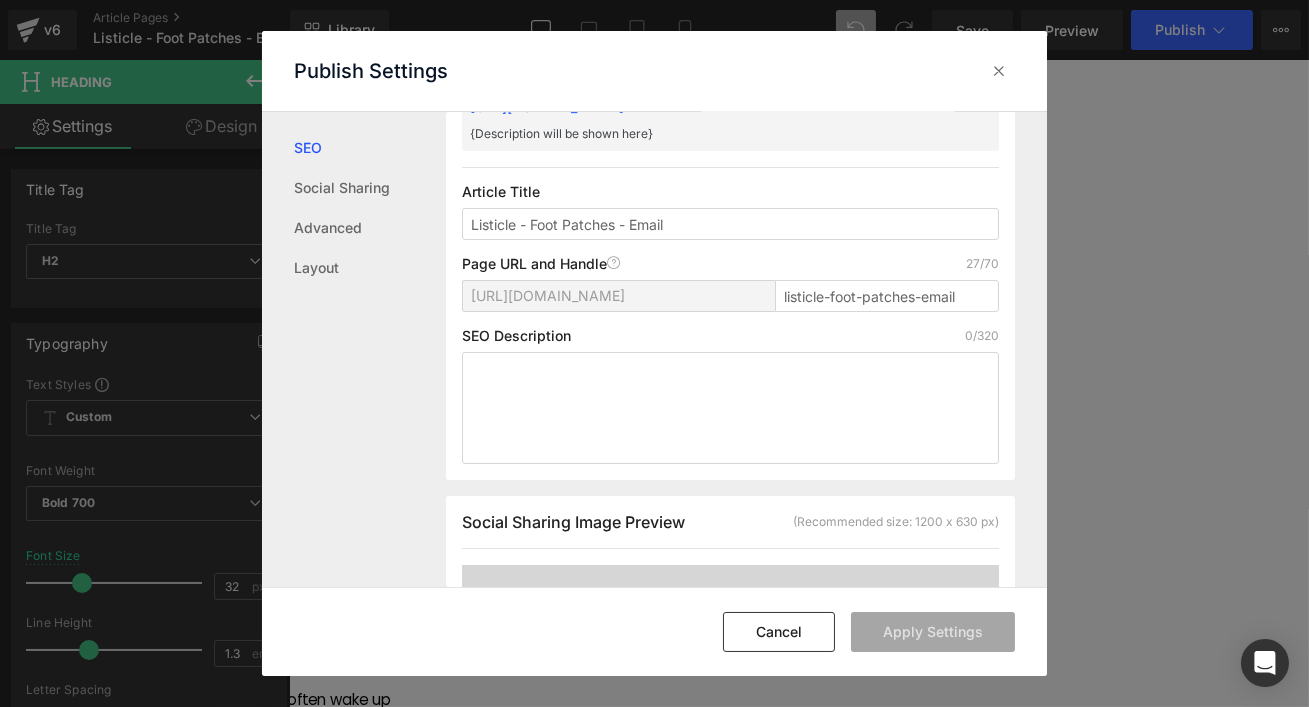 scroll, scrollTop: 136, scrollLeft: 0, axis: vertical 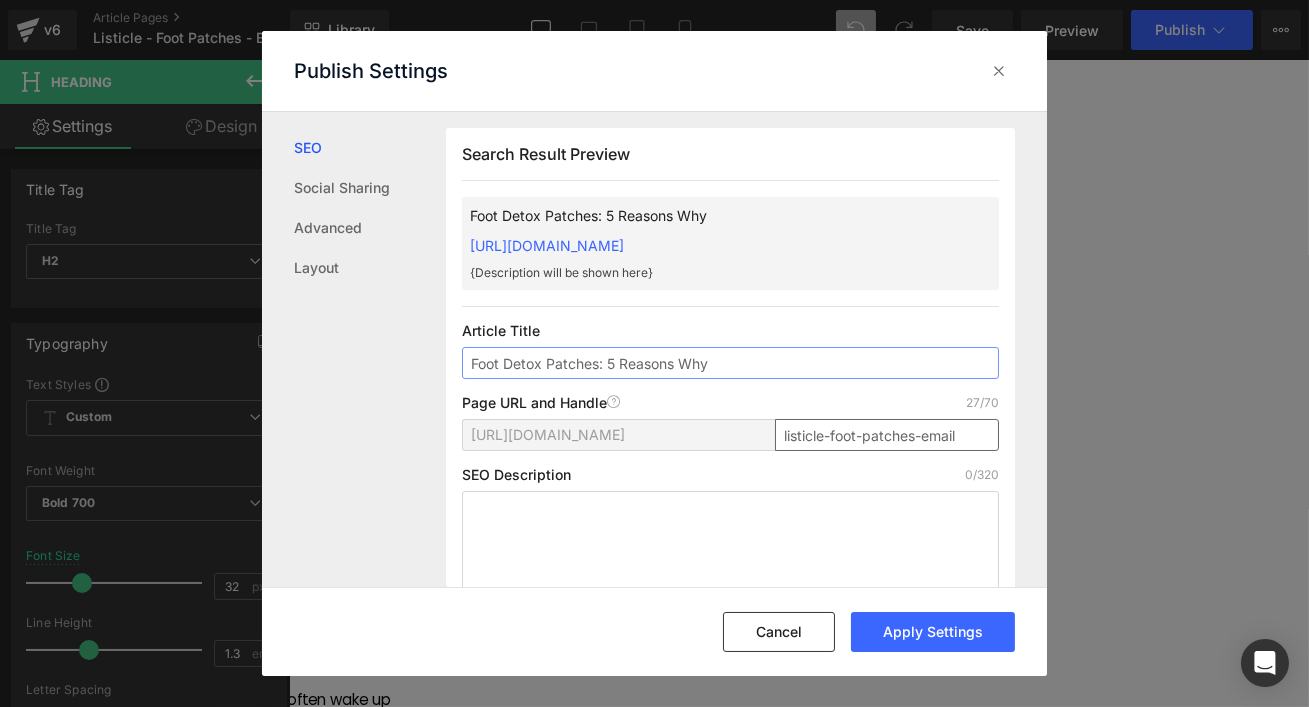 type on "Foot Detox Patches: 5 Reasons Why" 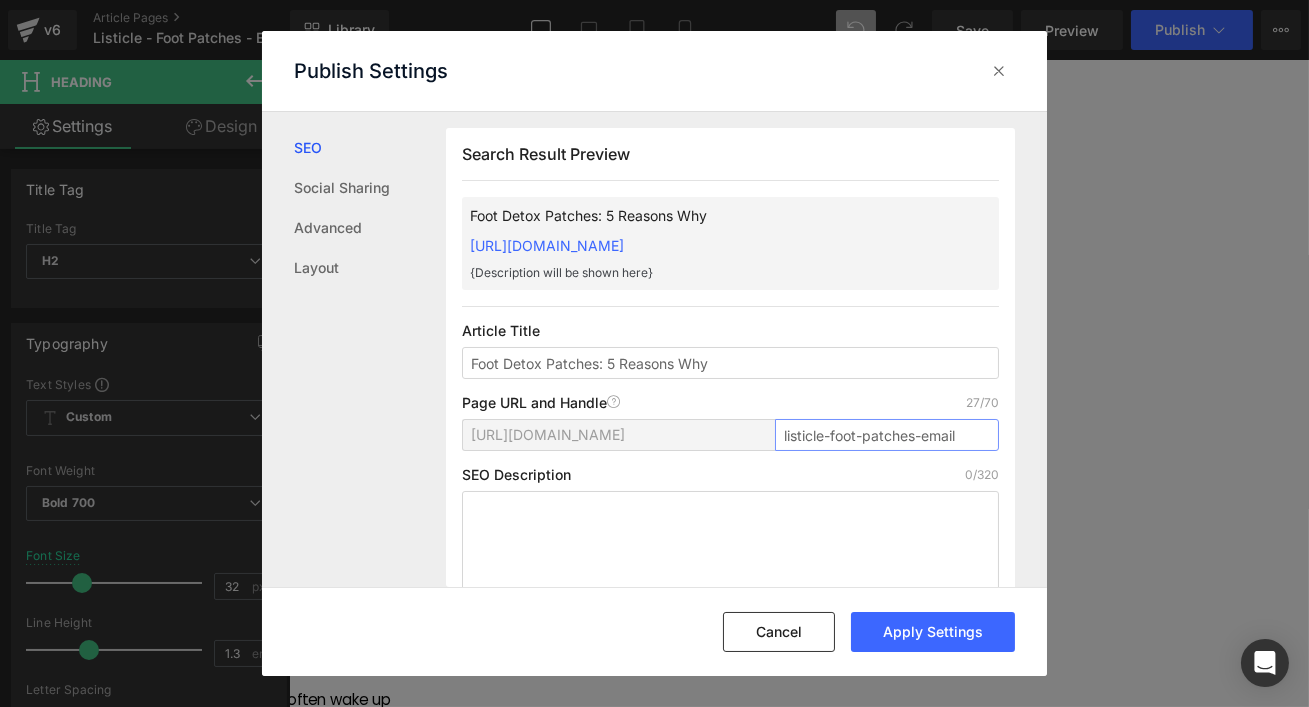 click on "listicle-foot-patches-email" at bounding box center [887, 435] 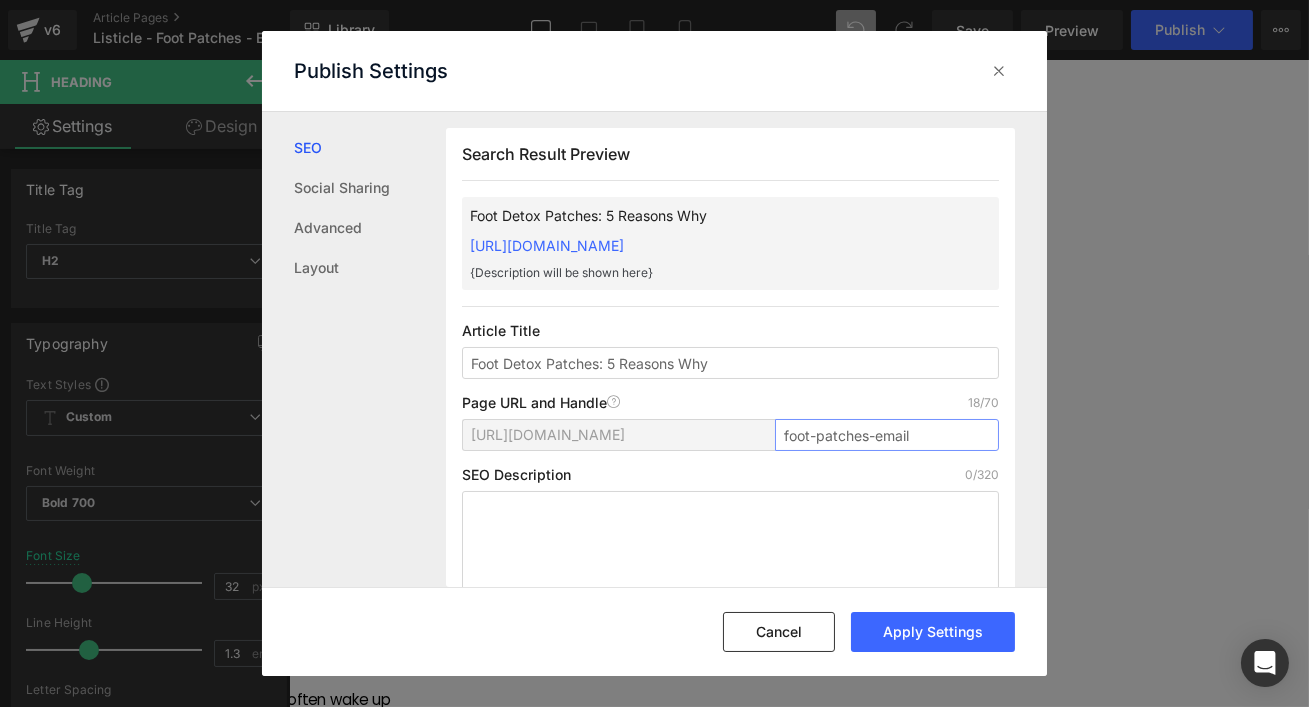 click on "foot-patches-email" at bounding box center (887, 435) 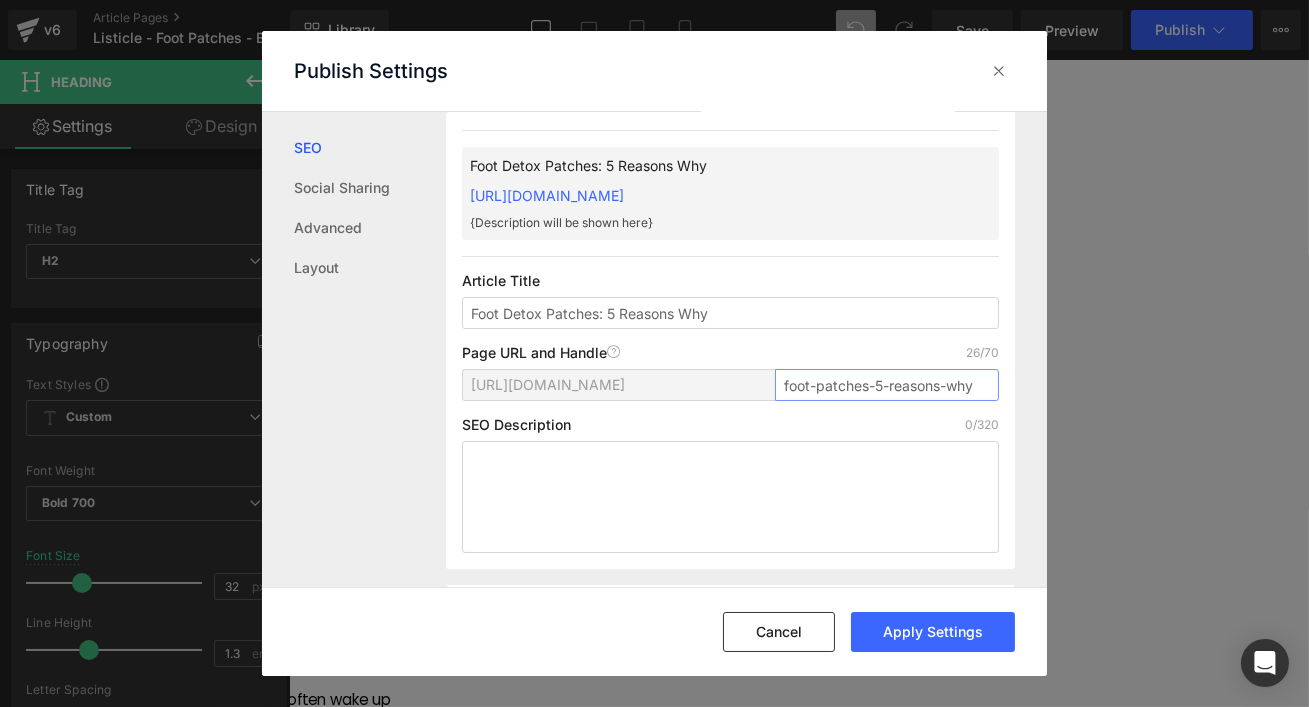 scroll, scrollTop: 62, scrollLeft: 0, axis: vertical 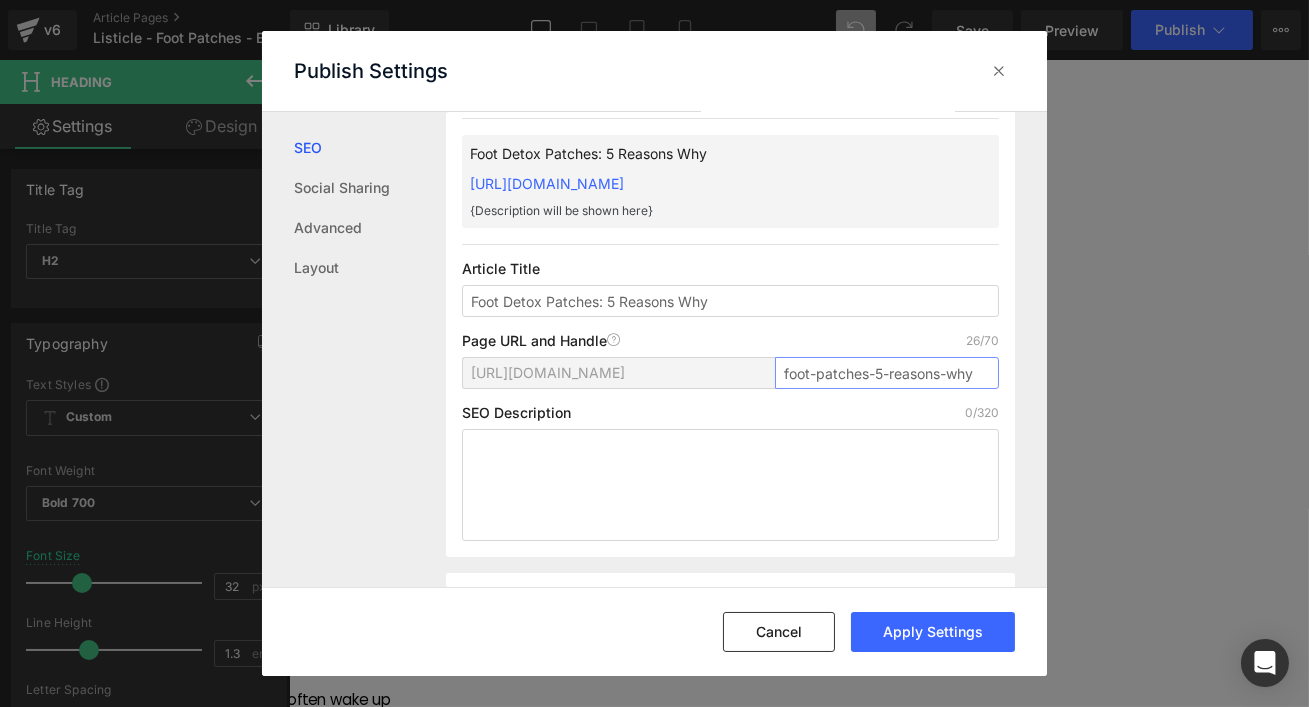 click on "foot-patches-5-reasons-why" at bounding box center [887, 373] 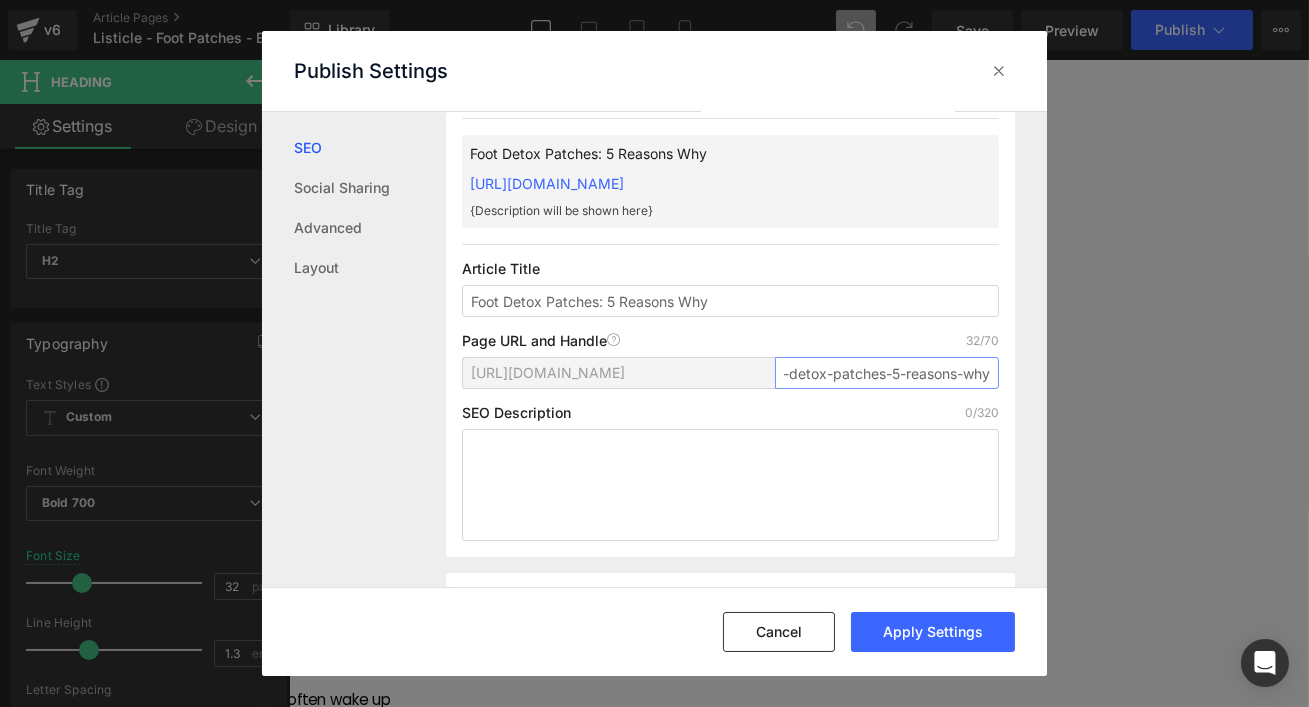 scroll, scrollTop: 0, scrollLeft: 0, axis: both 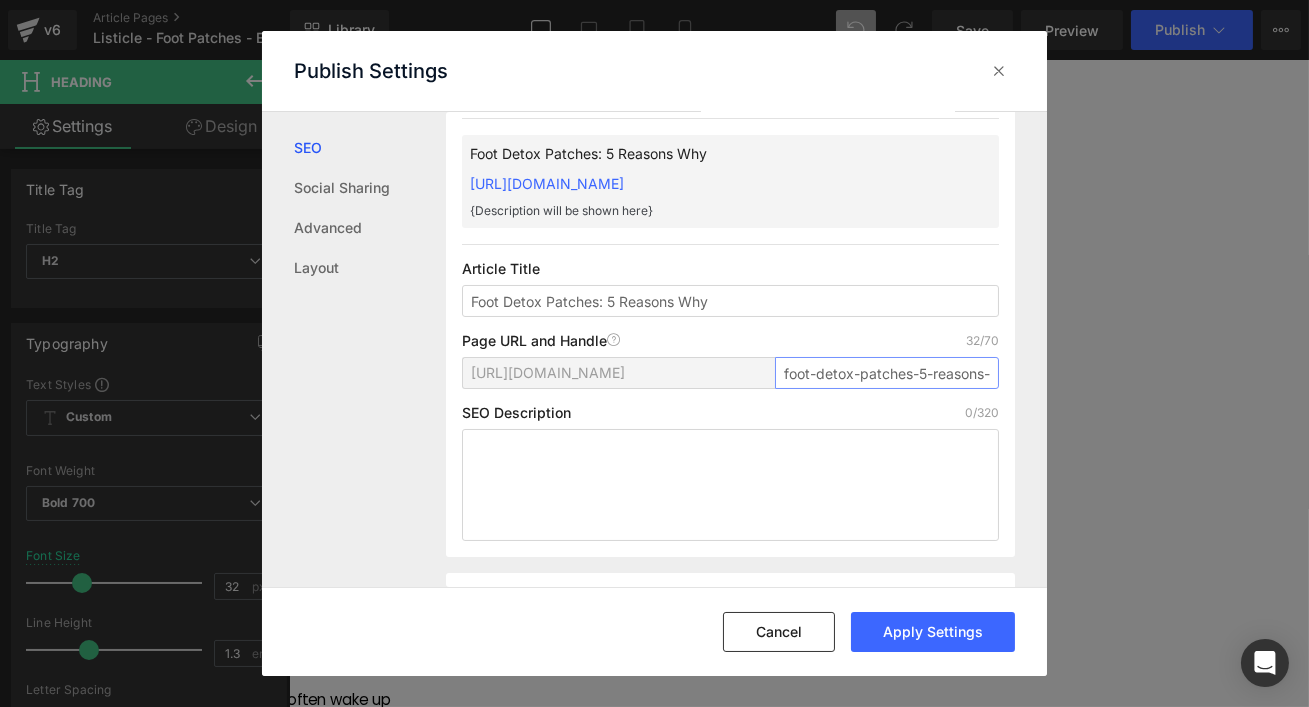 click on "foot-detox-patches-5-reasons-why" at bounding box center [887, 373] 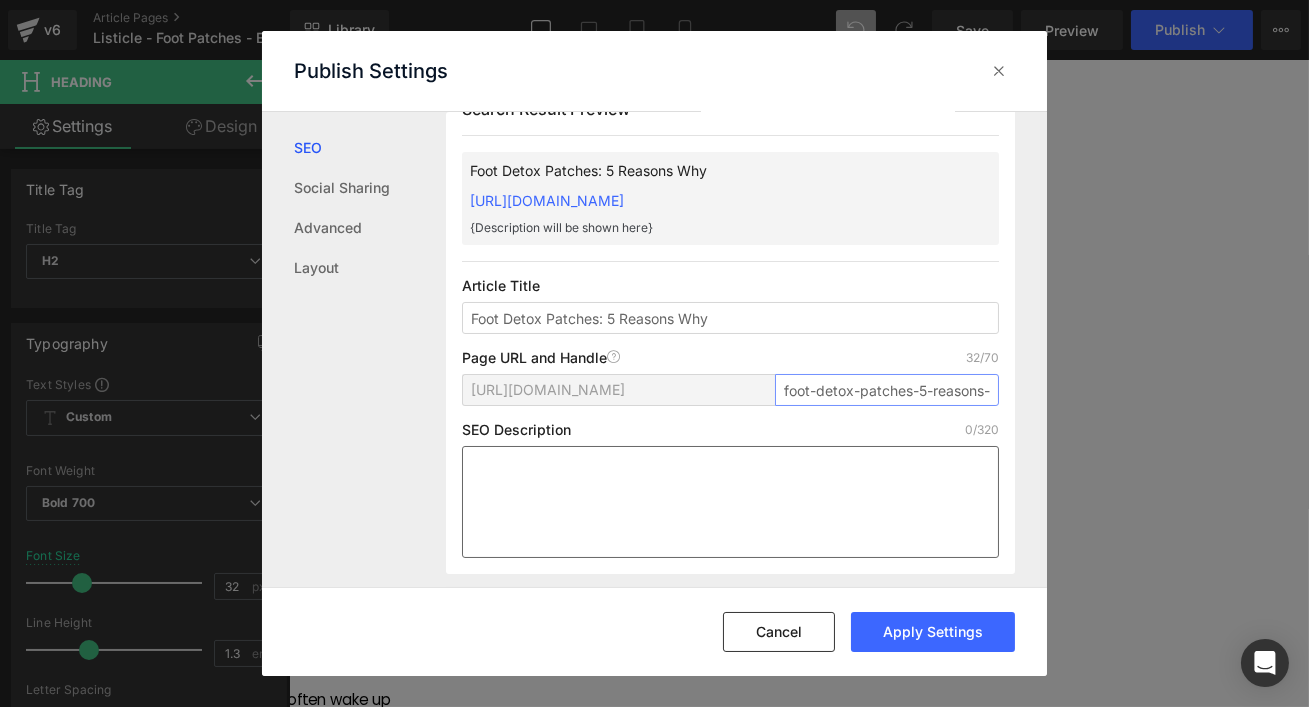 scroll, scrollTop: 15, scrollLeft: 0, axis: vertical 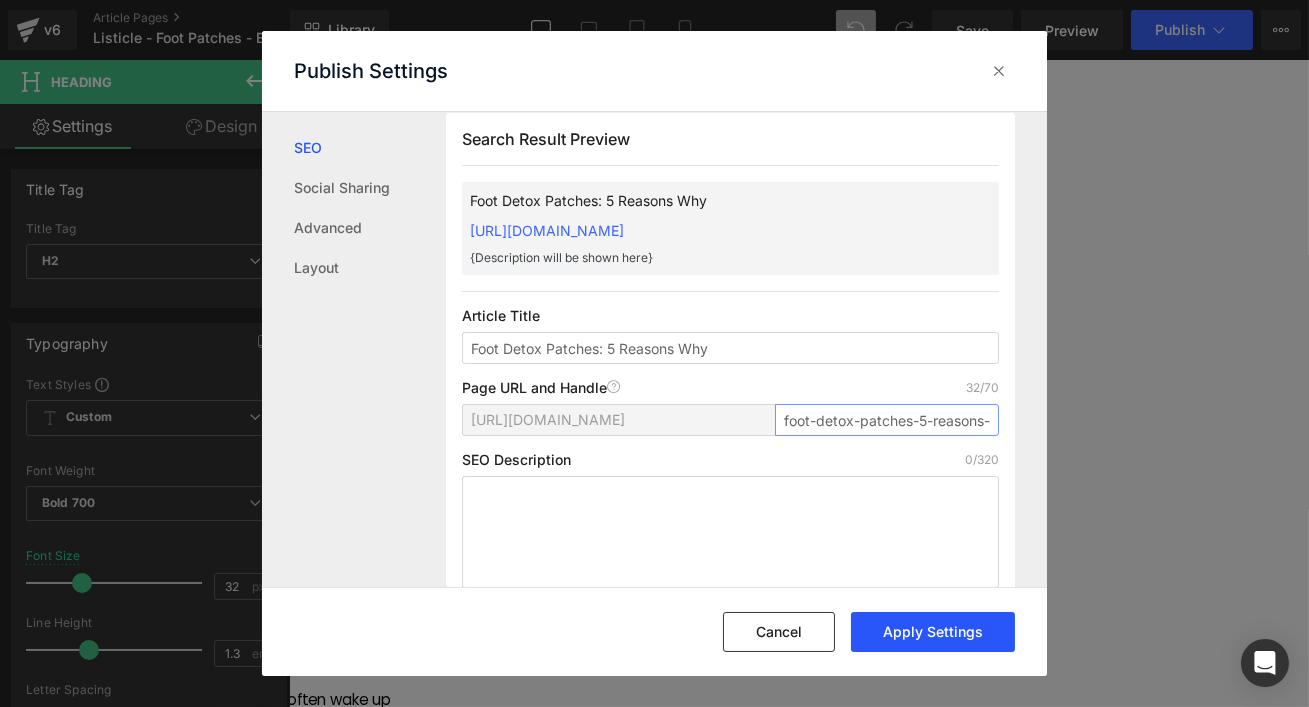 type on "foot-detox-patches-5-reasons-why" 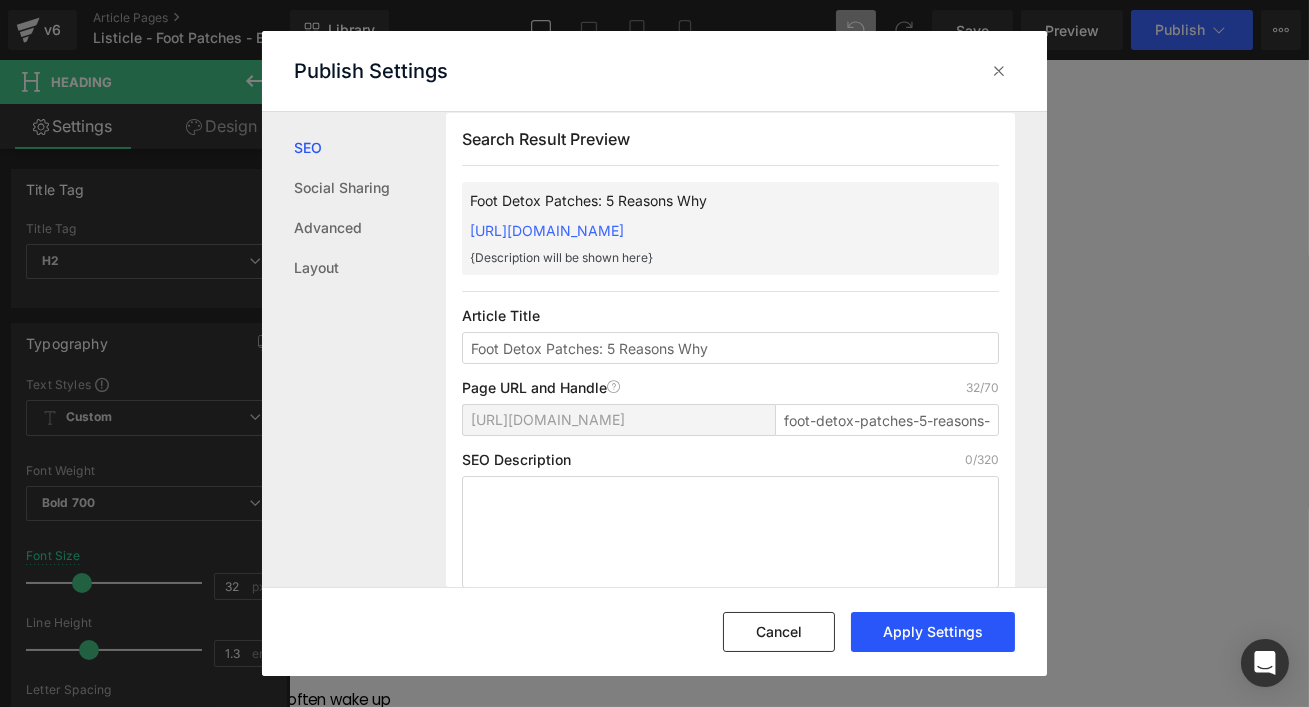 click on "Apply Settings" at bounding box center (933, 632) 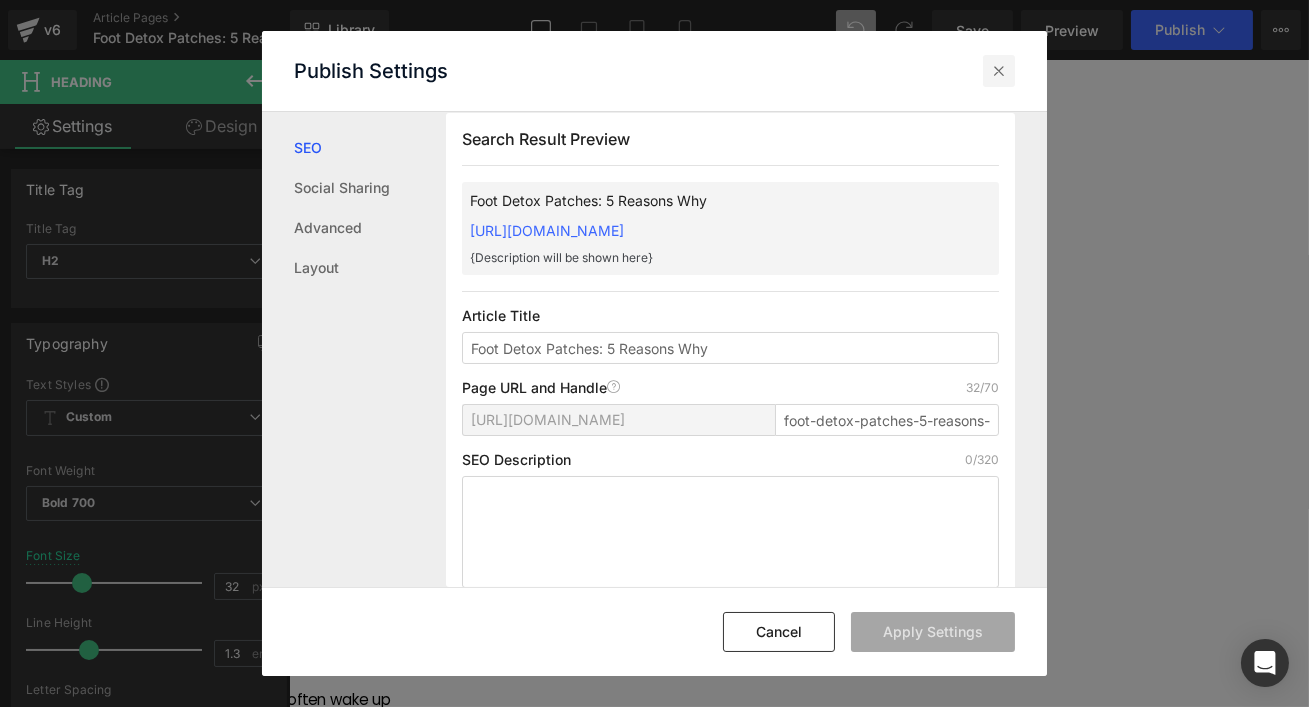 click at bounding box center [999, 71] 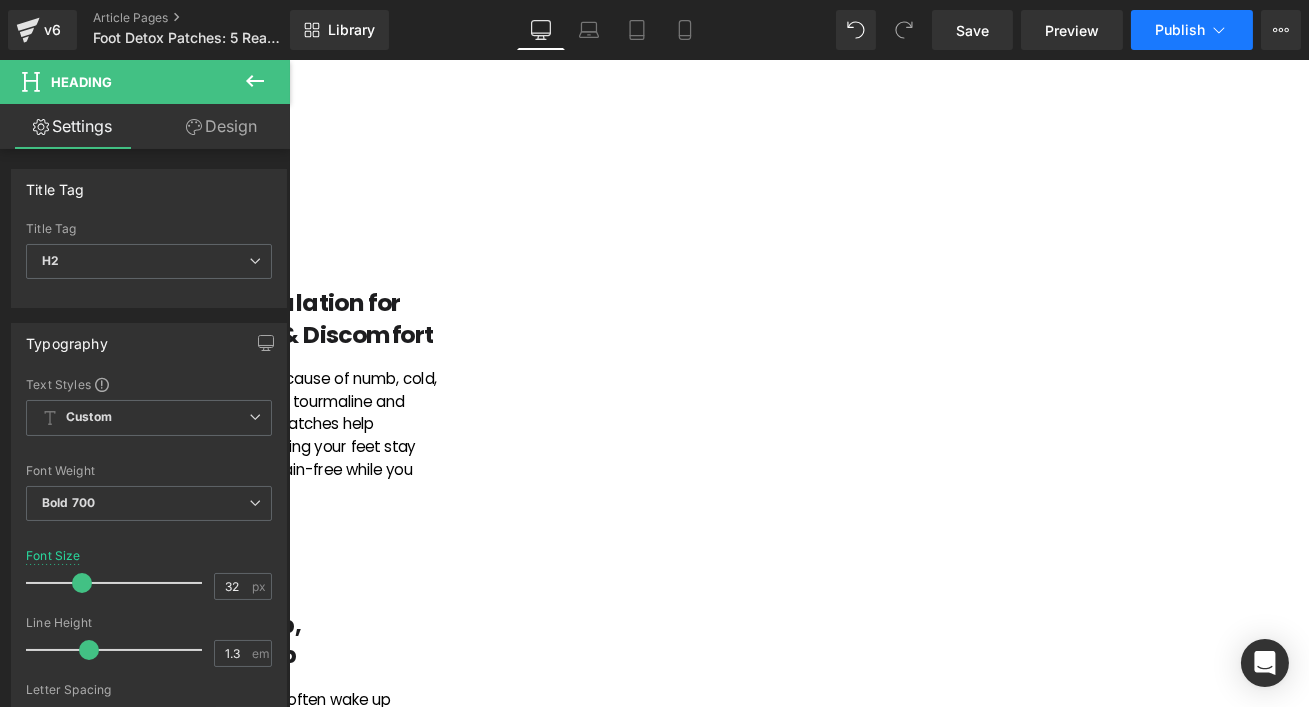 click on "Publish" at bounding box center (1180, 30) 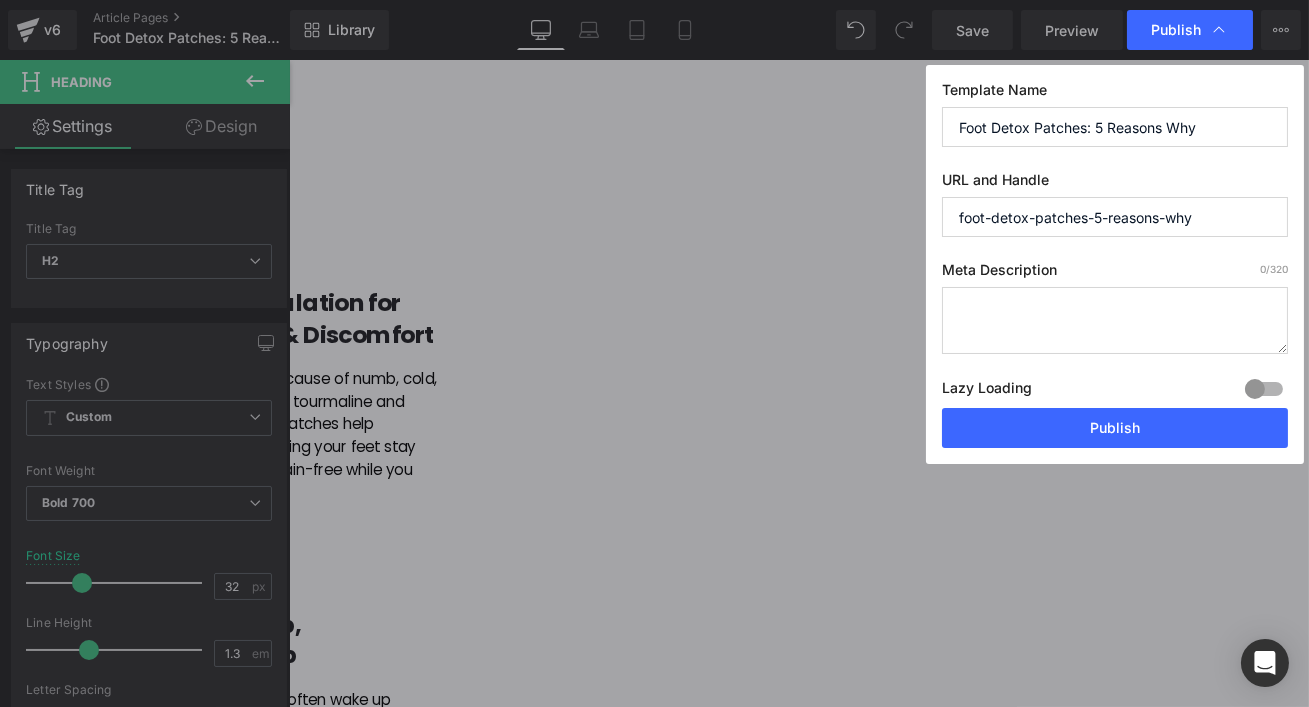 click at bounding box center [1264, 389] 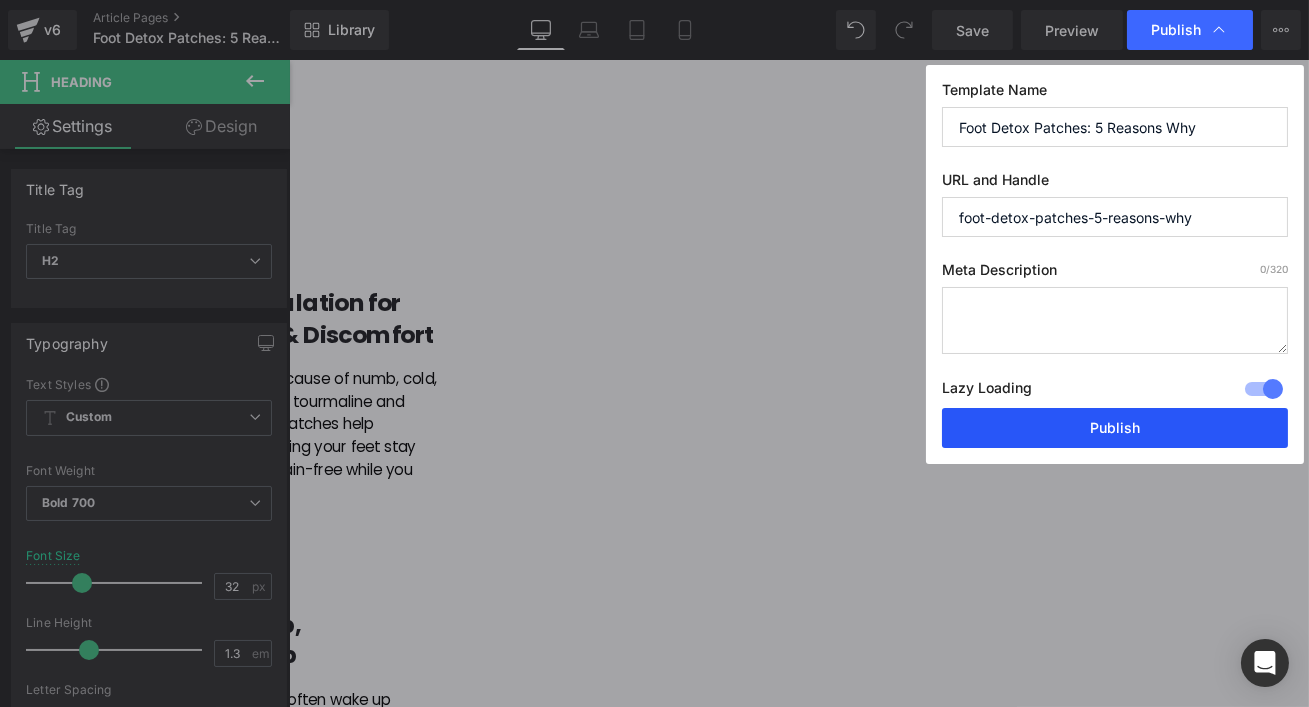 drag, startPoint x: 1239, startPoint y: 409, endPoint x: 1127, endPoint y: 414, distance: 112.11155 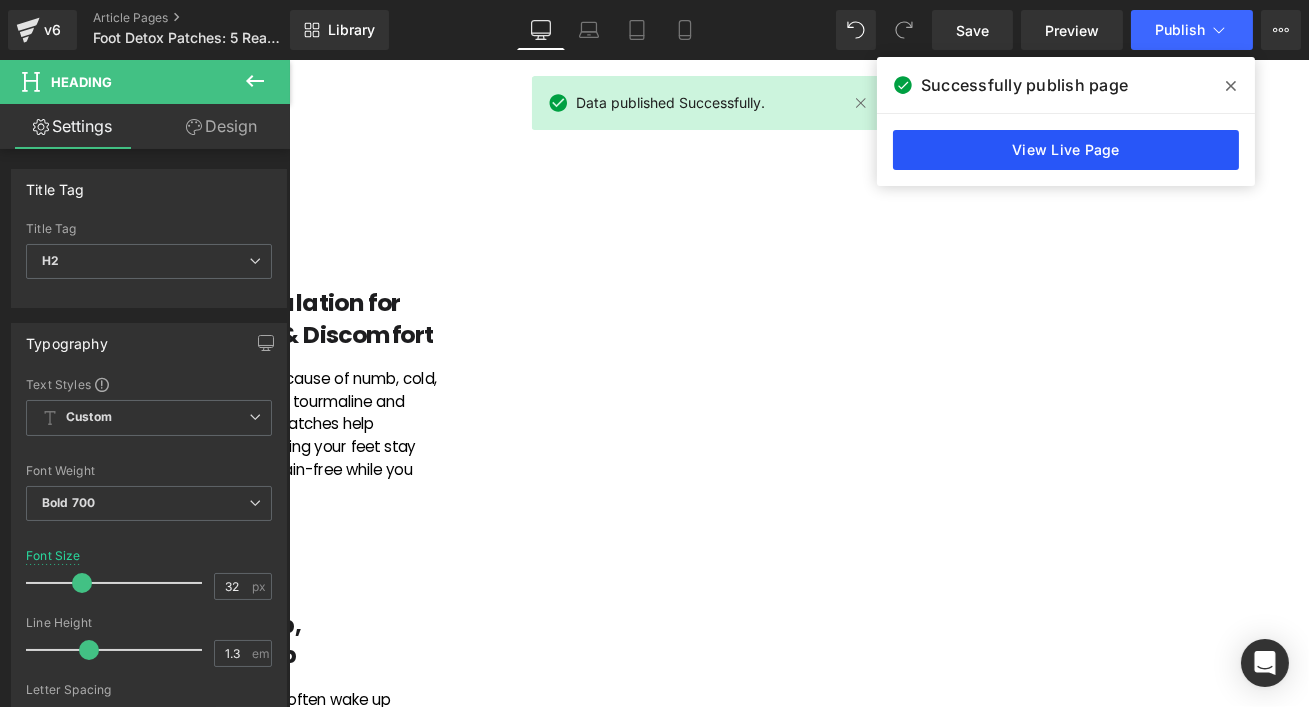 click on "View Live Page" at bounding box center [1066, 150] 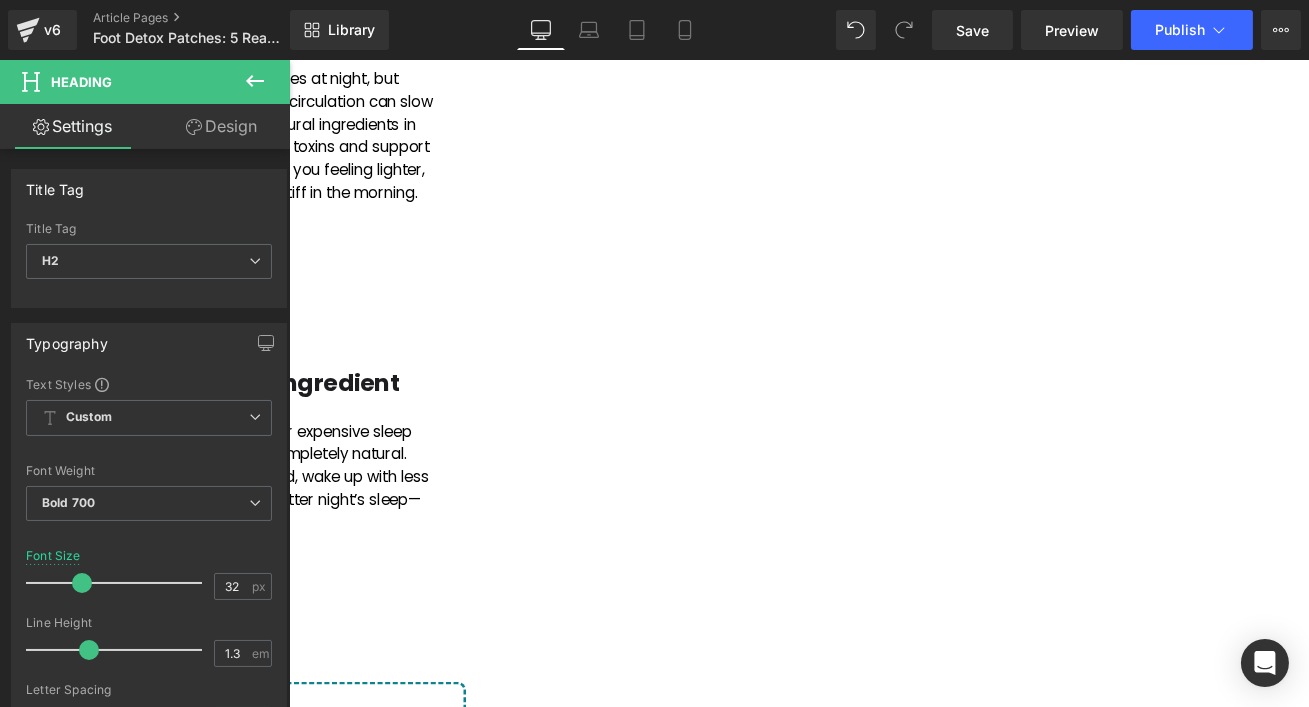 scroll, scrollTop: 2602, scrollLeft: 0, axis: vertical 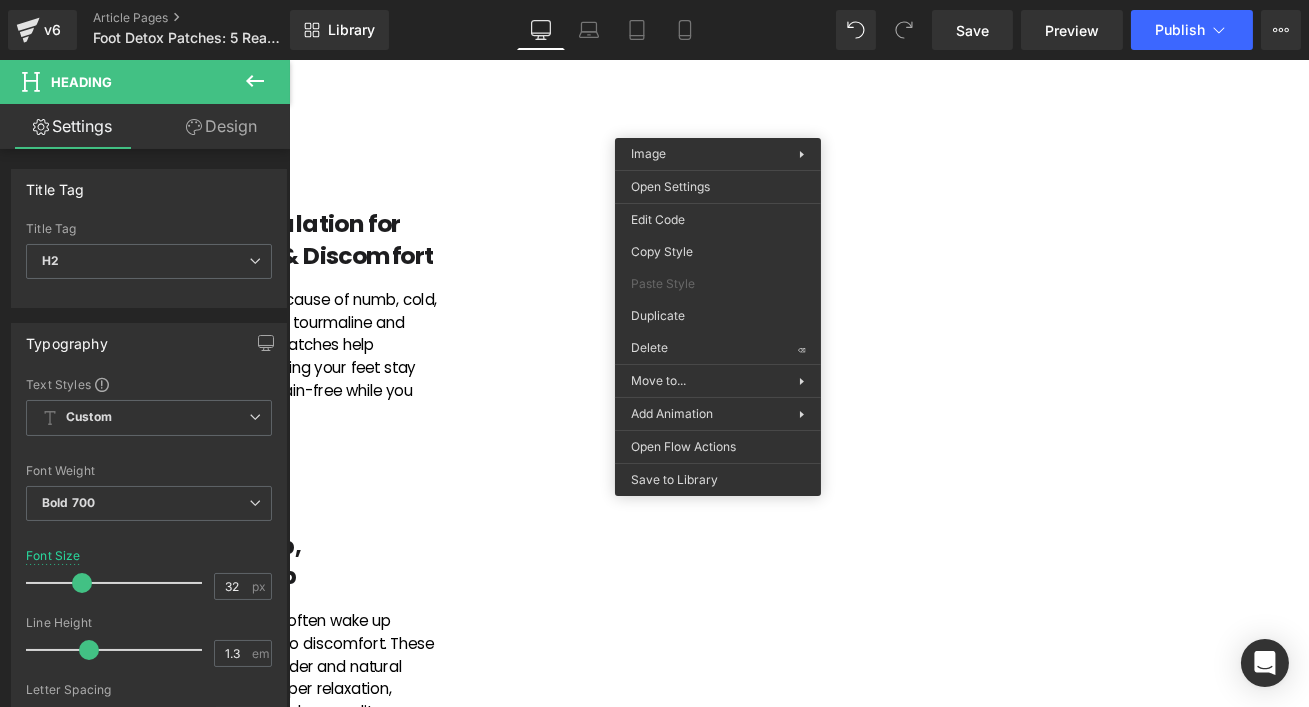 click on "5 Reasons Why [MEDICAL_DATA] Sufferers Are Using These Detox Patches for Better Sleep Heading         By  [PERSON_NAME] Last Updated [DATE] Text Block         If you suffer from [MEDICAL_DATA], you know how hard it is to get a good night’s sleep. The burning, tingling, and numbness in your feet can make it impossible to relax—leading to restless nights, constant discomfort, and exhaustion.   That’s why thousands of [MEDICAL_DATA] sufferers are turning to Norelie Foot Detox Patches—a natural, doctor-recommended solution that soothes nerve discomfort, promotes relaxation, and improves sleep quality while you rest. Here’s why people with [MEDICAL_DATA] are making these patches a nighttime essential: Text Block         1. You can take back your time Heading         Image         Row         1. Relieves Nighttime Tingling & Burning Sensations Heading         Text Block         Row         Row         2. You can stay summer-fit year round Heading         Image         Row         Heading         Text Block         Row" at bounding box center [288, 286] 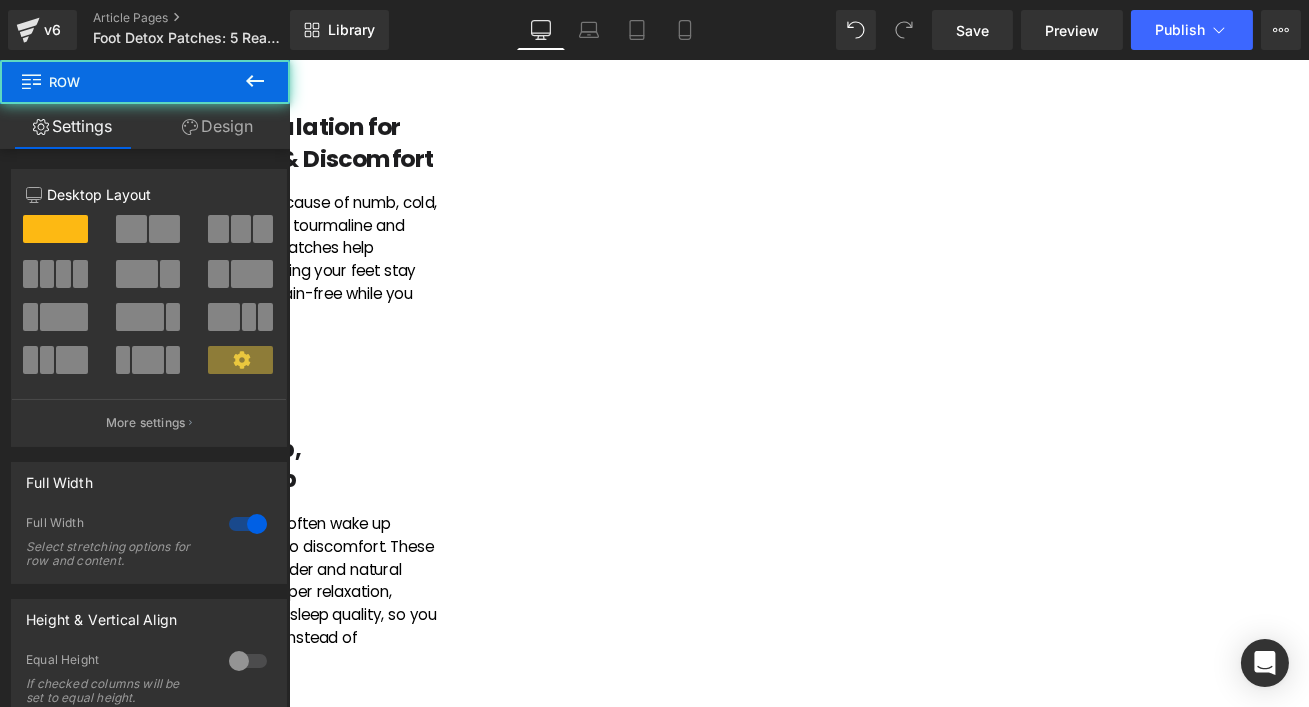scroll, scrollTop: 1522, scrollLeft: 0, axis: vertical 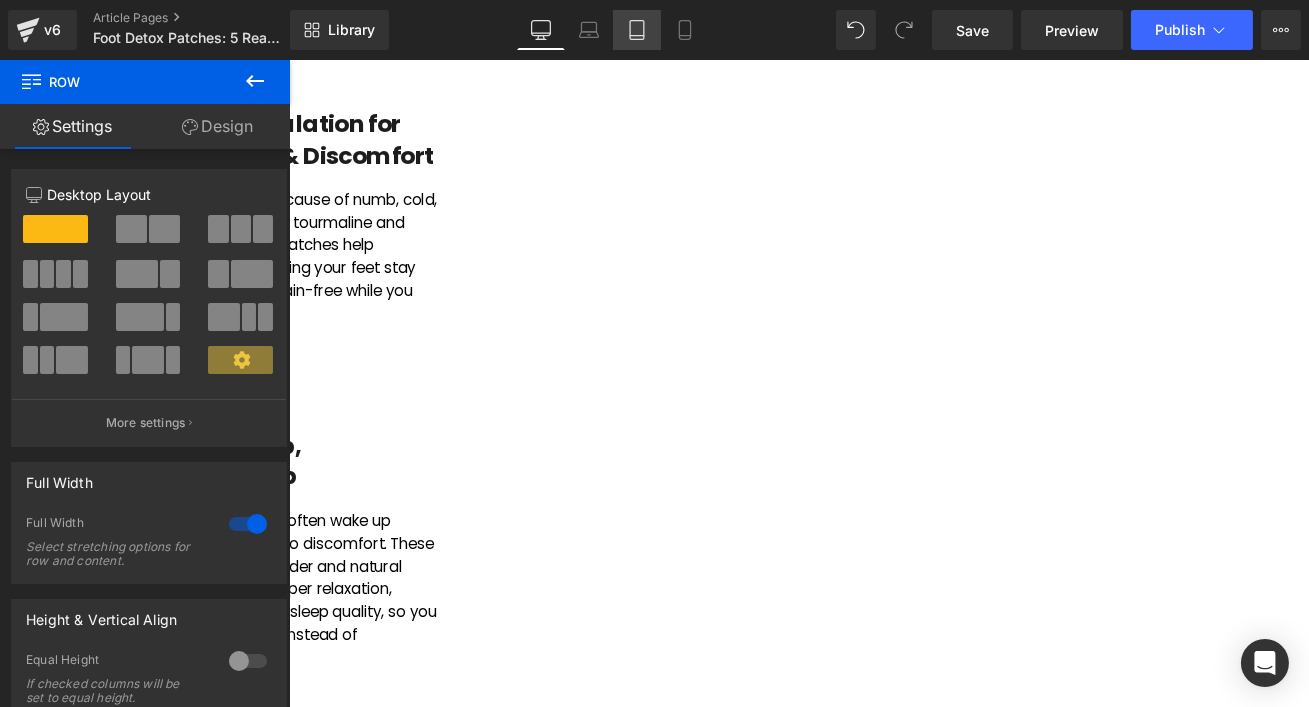 click on "Tablet" at bounding box center (637, 30) 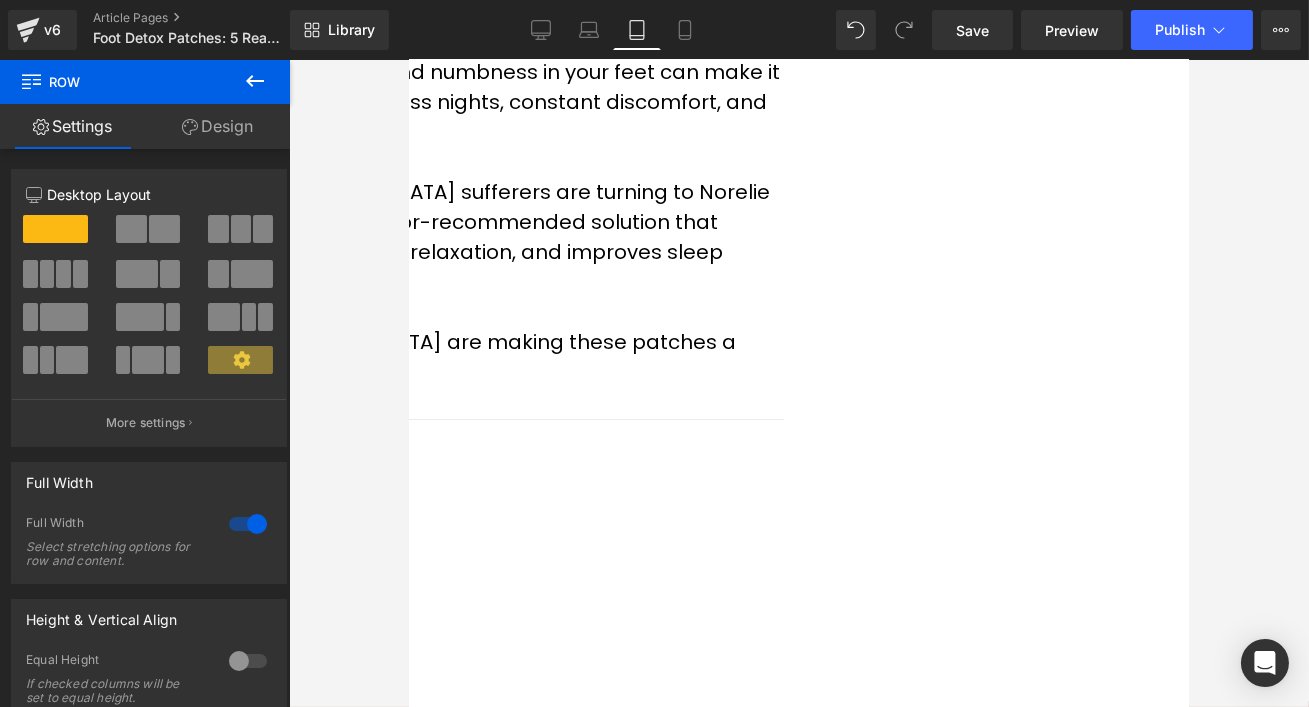 scroll, scrollTop: 0, scrollLeft: 0, axis: both 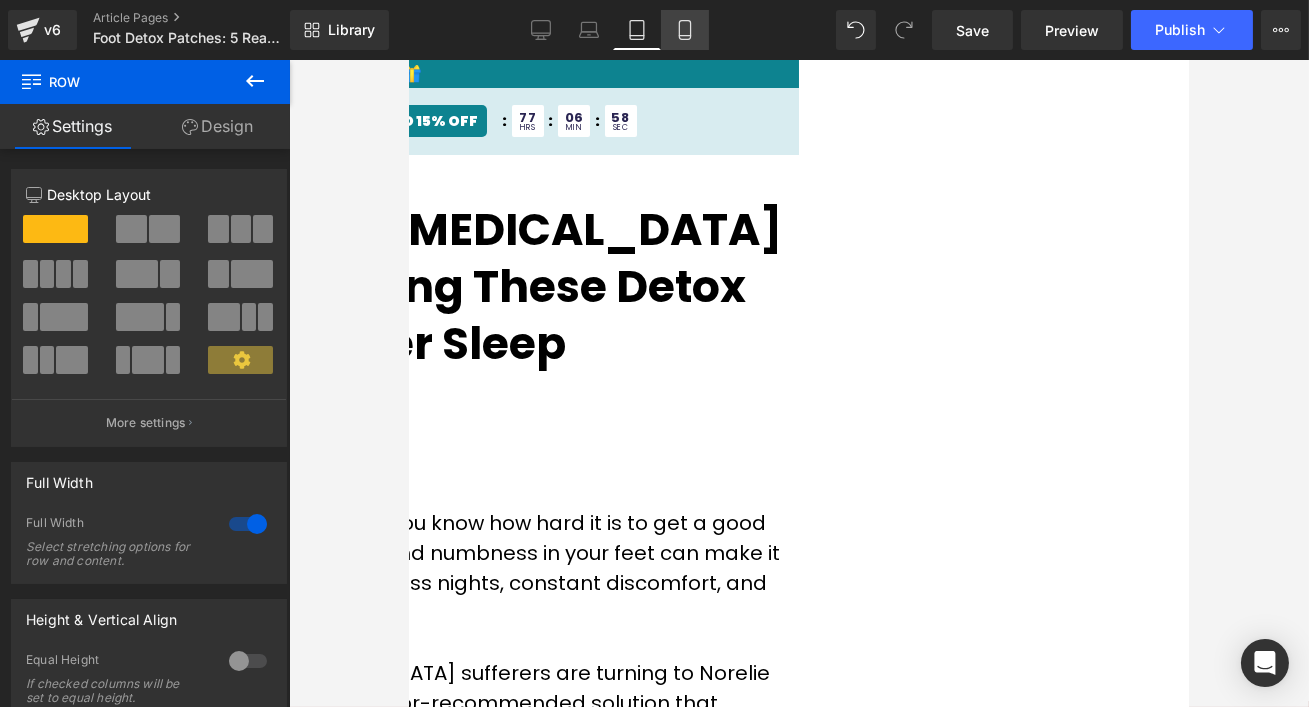 click on "Mobile" at bounding box center (685, 30) 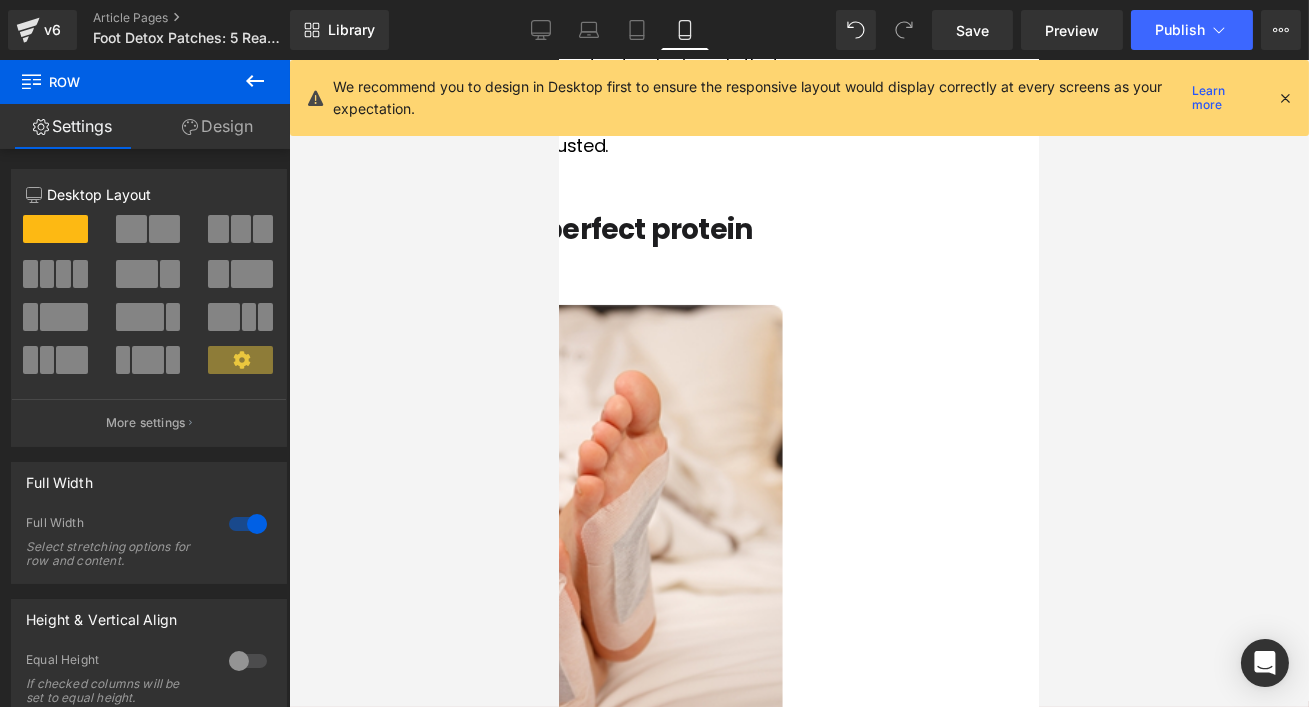 scroll, scrollTop: 3120, scrollLeft: 0, axis: vertical 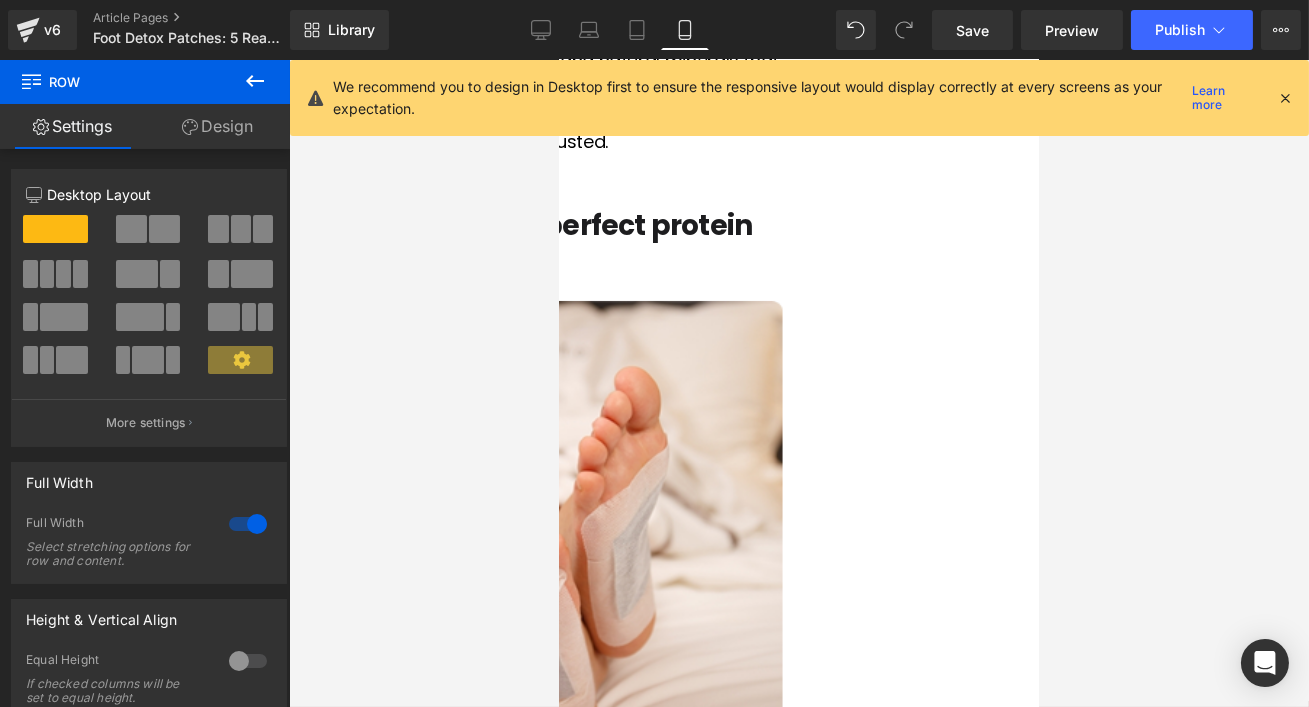 click on "4. It makes the perfect protein coffee" at bounding box center (558, 244) 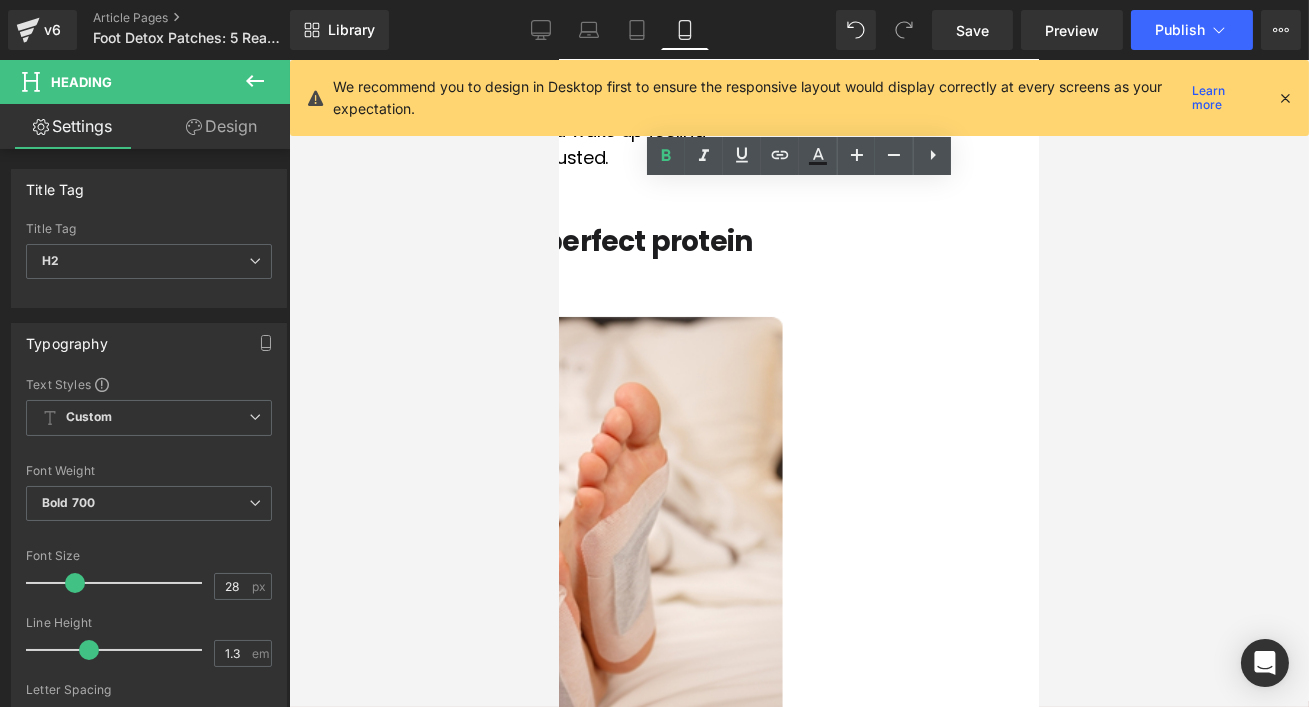 scroll, scrollTop: 3100, scrollLeft: 0, axis: vertical 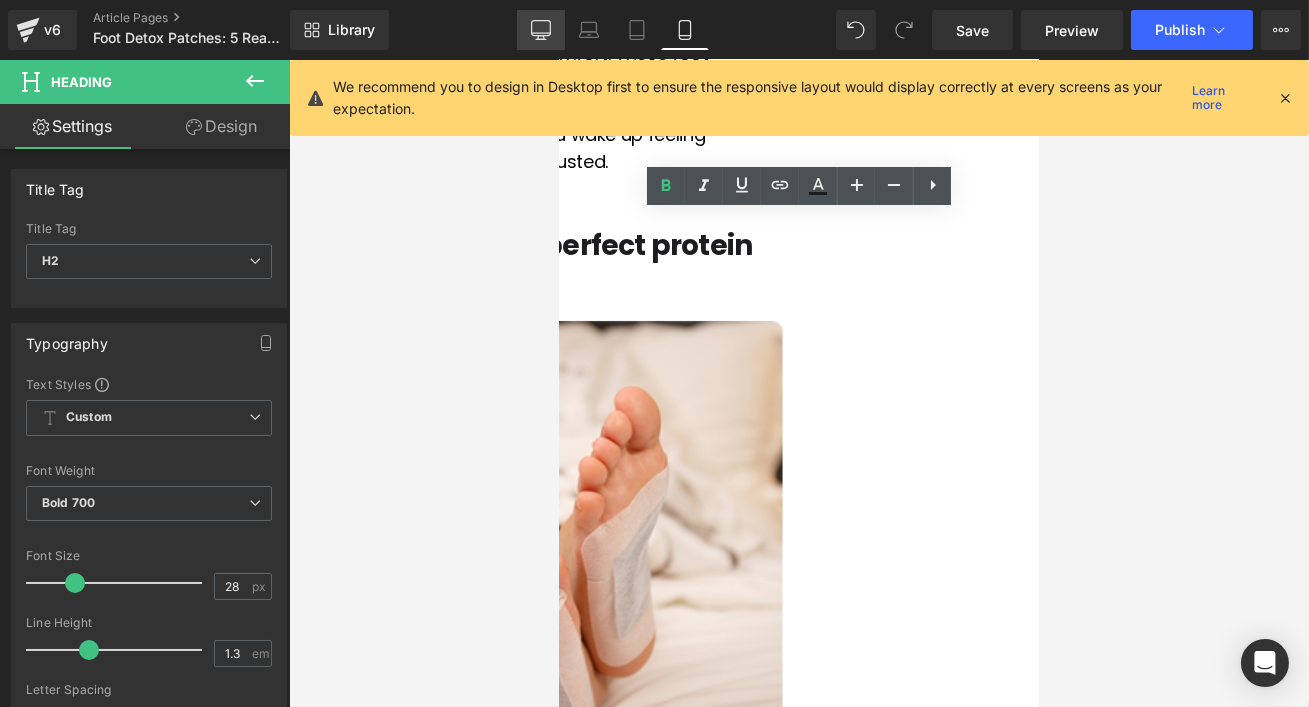 click 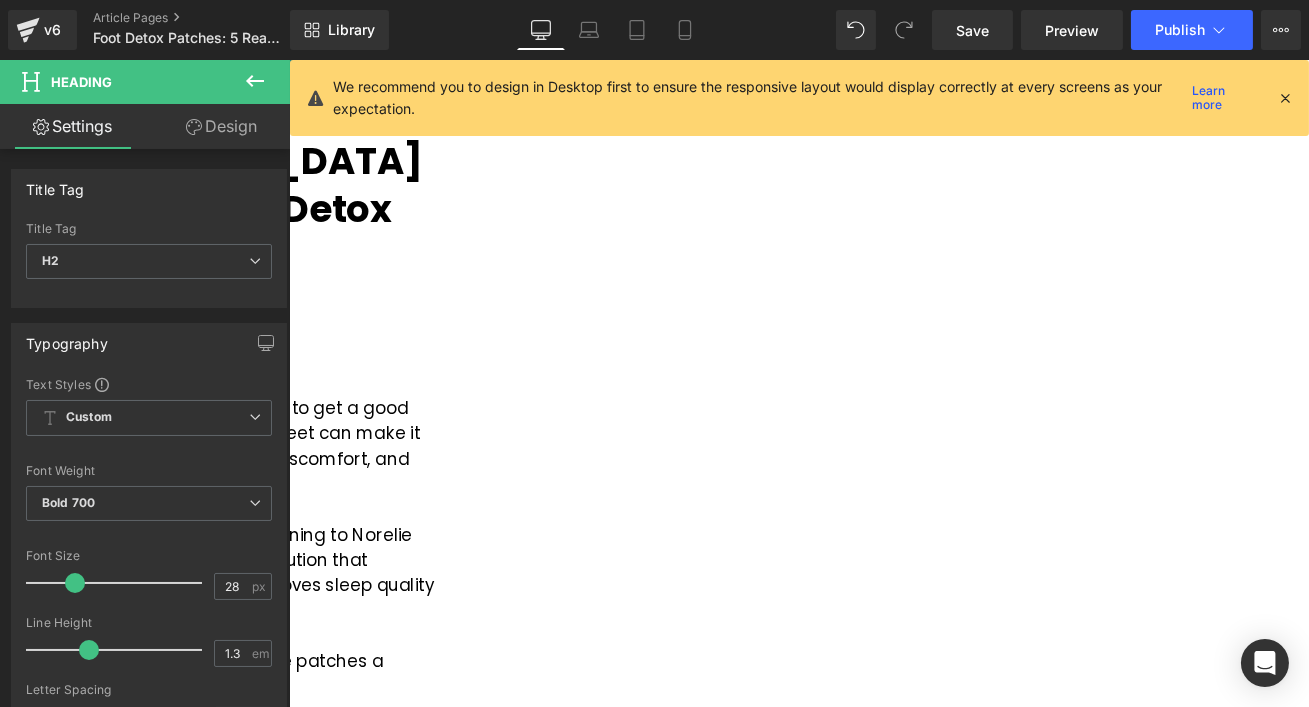 scroll, scrollTop: 0, scrollLeft: 0, axis: both 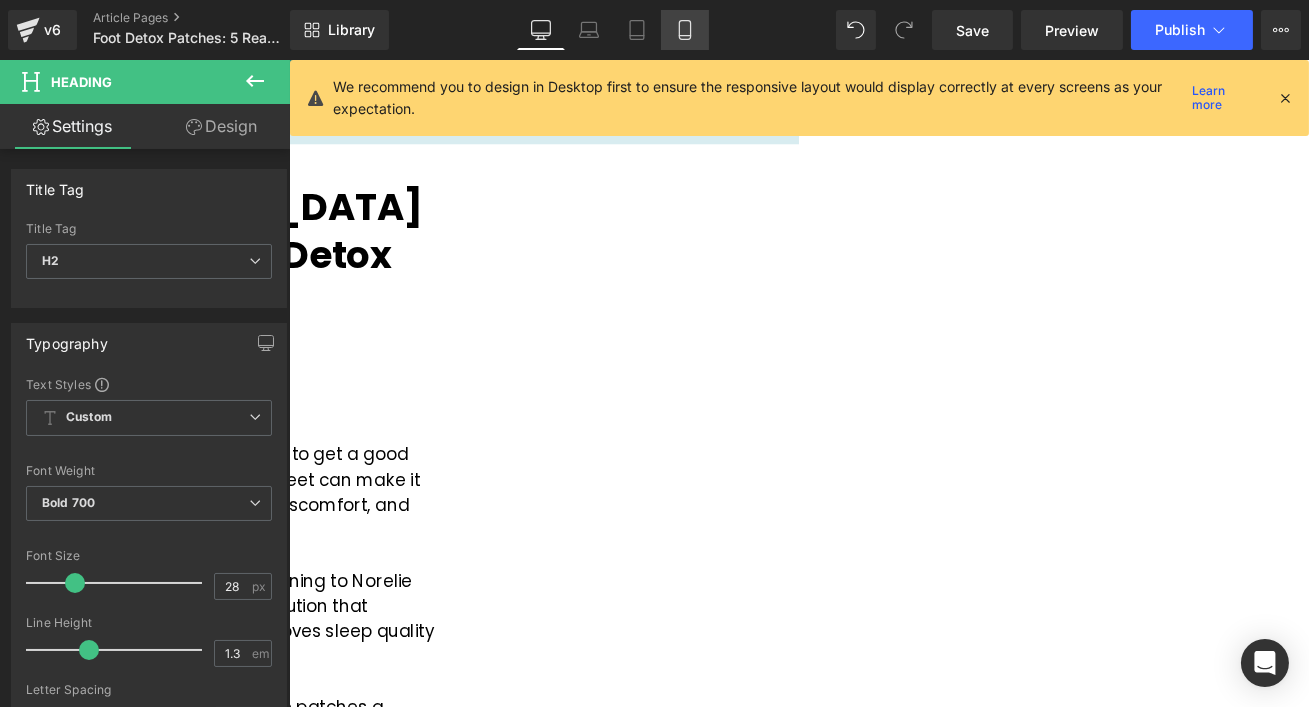 click 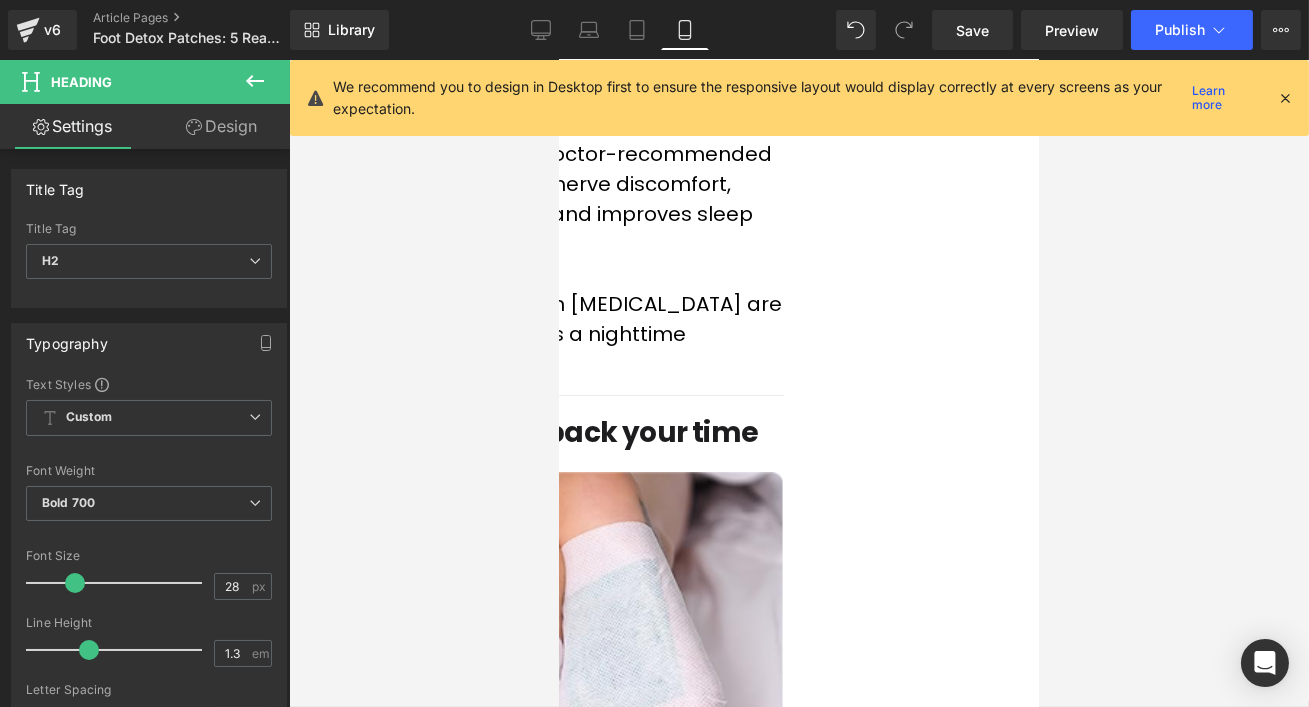 scroll, scrollTop: 0, scrollLeft: 0, axis: both 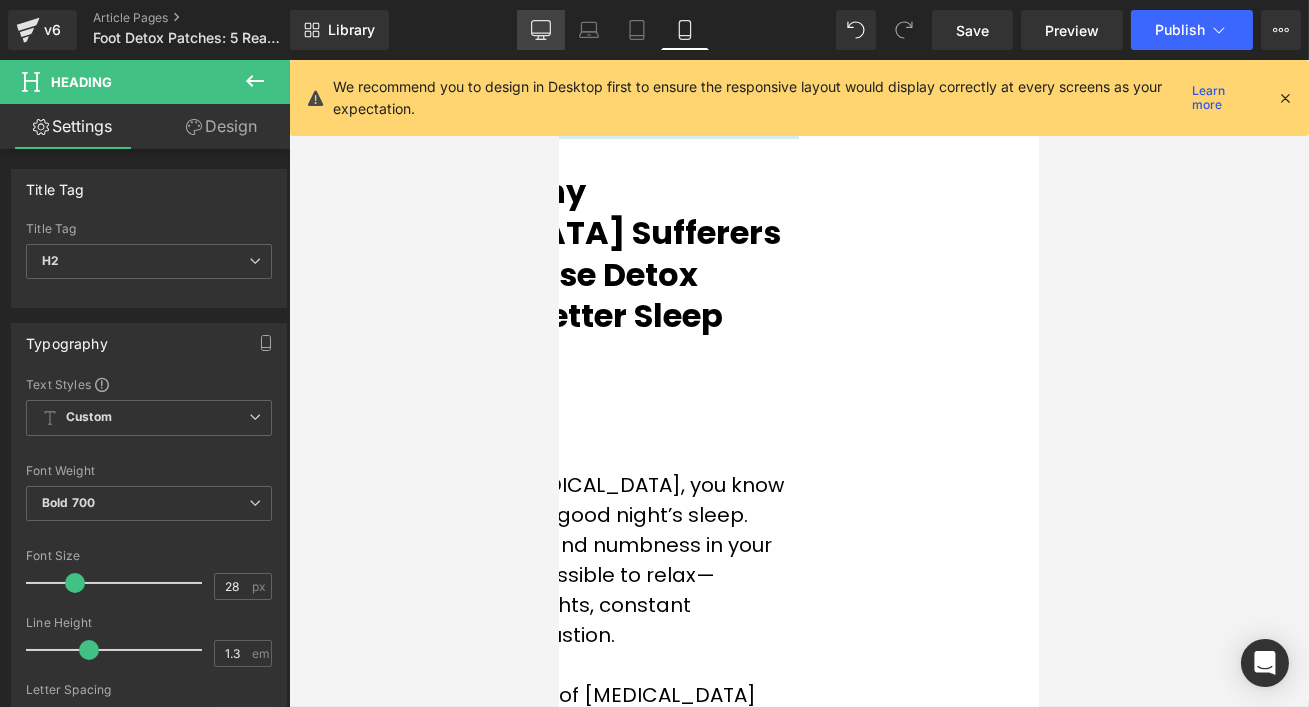 click on "Desktop" at bounding box center [541, 30] 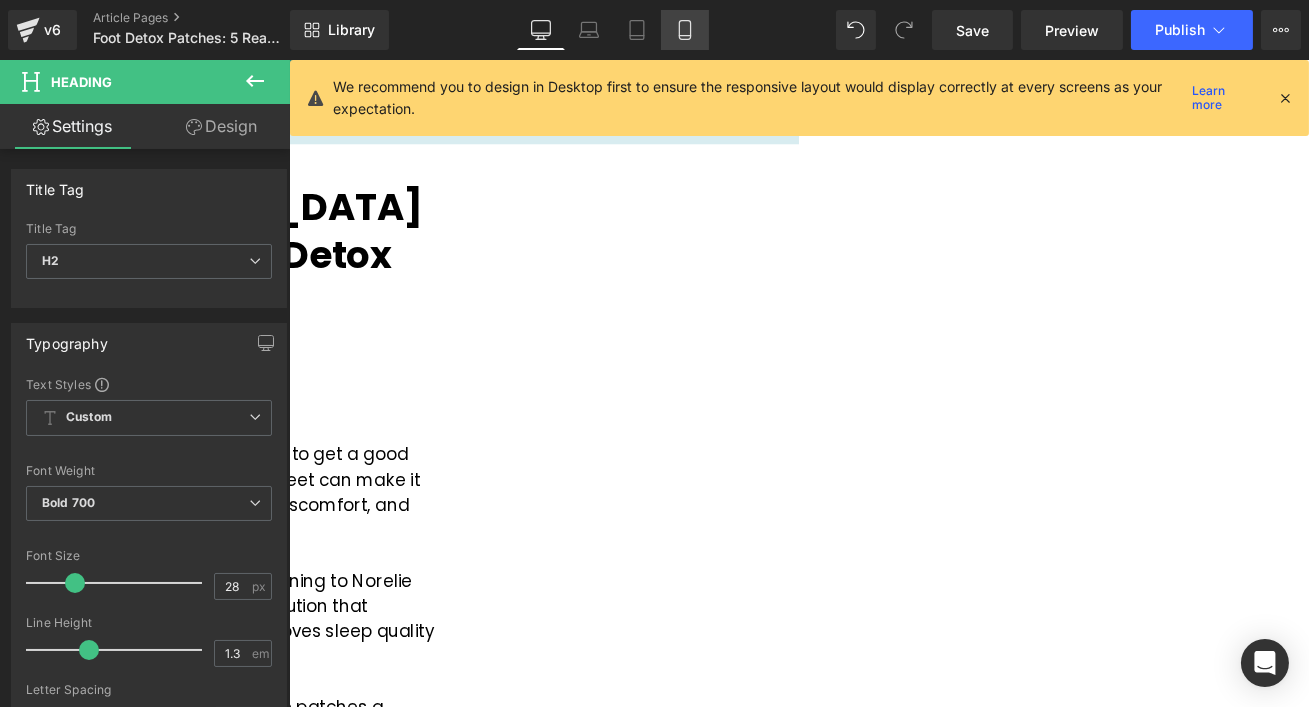 click 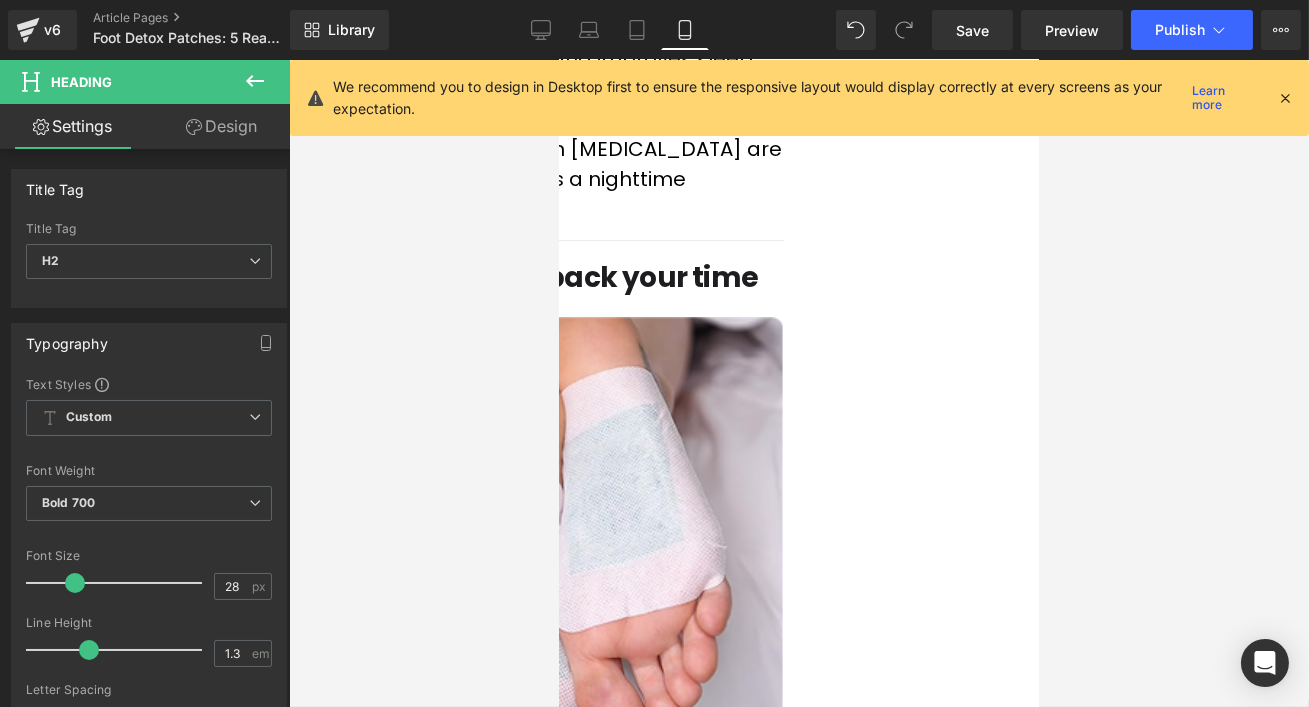 scroll, scrollTop: 187, scrollLeft: 0, axis: vertical 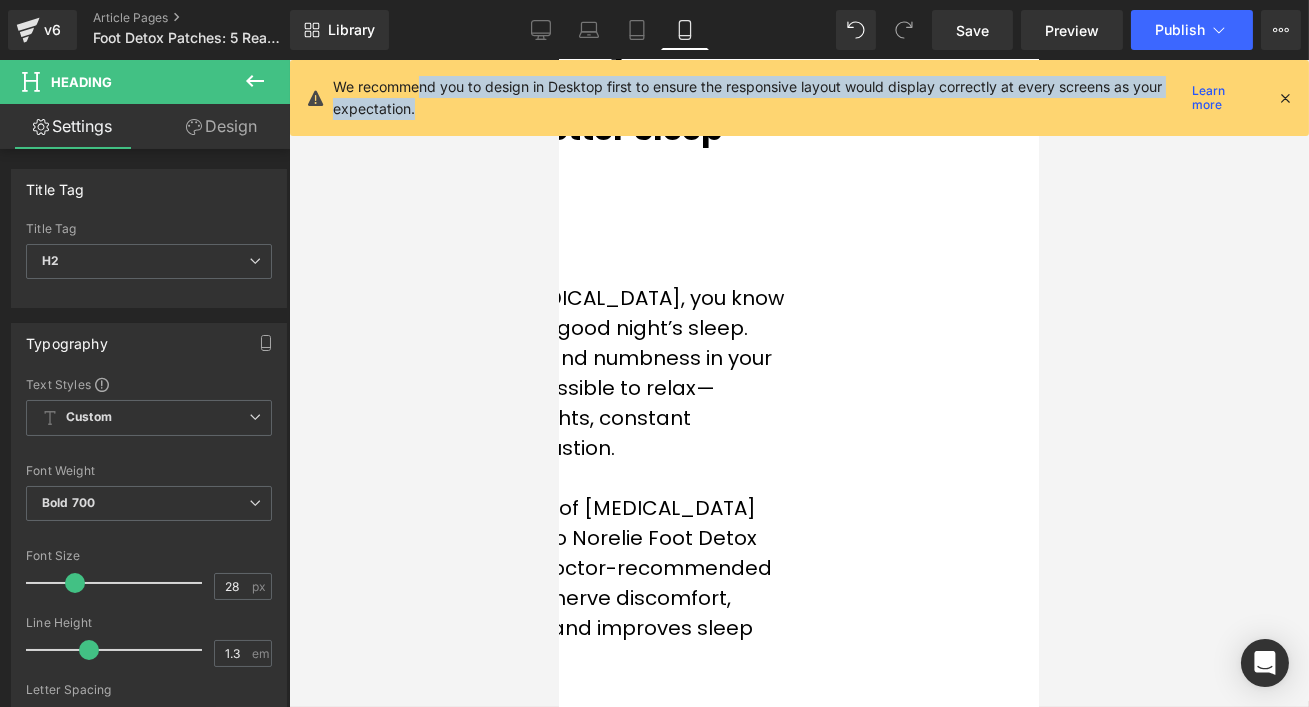 drag, startPoint x: 417, startPoint y: 90, endPoint x: 999, endPoint y: 105, distance: 582.19324 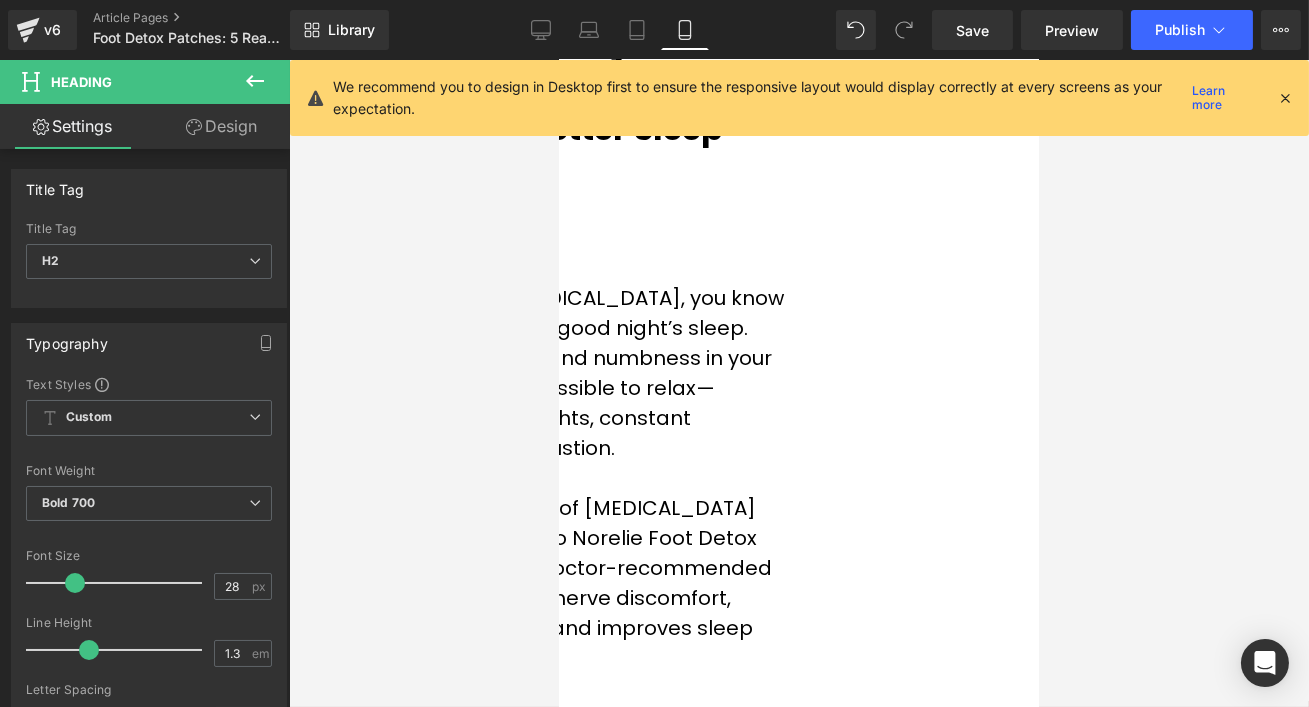click at bounding box center (1285, 98) 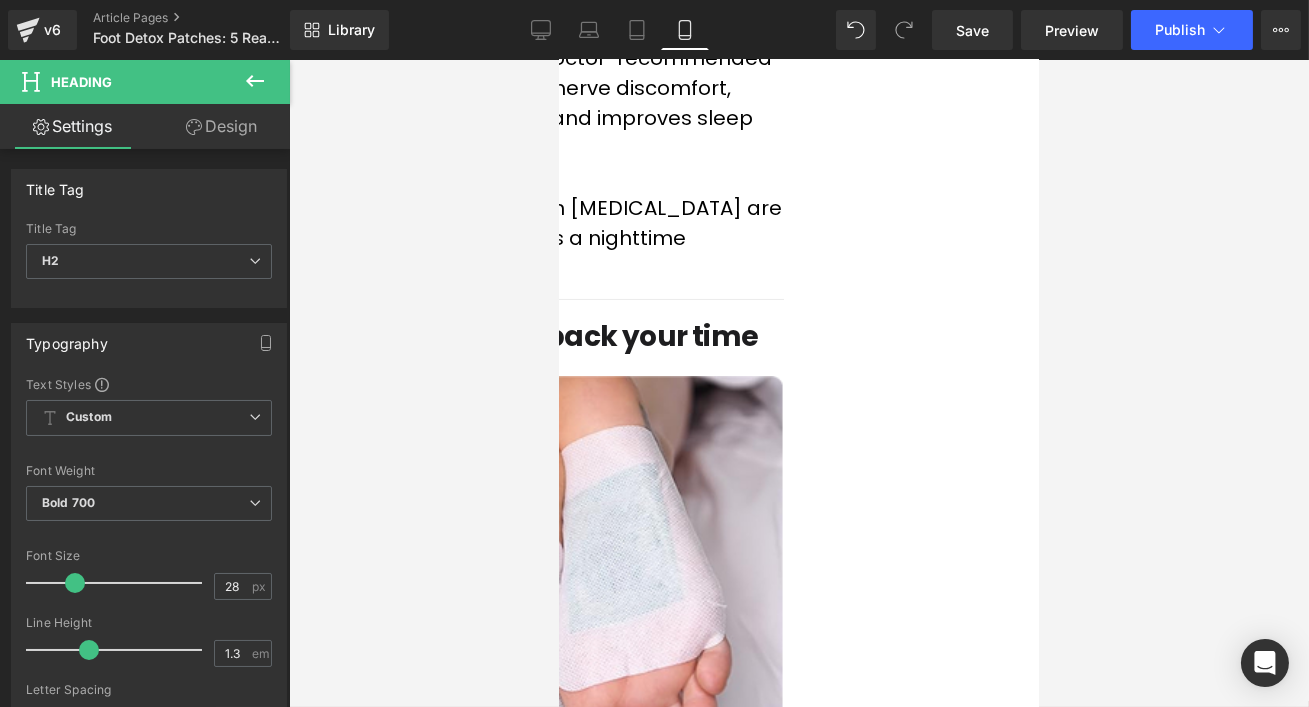 scroll, scrollTop: 757, scrollLeft: 0, axis: vertical 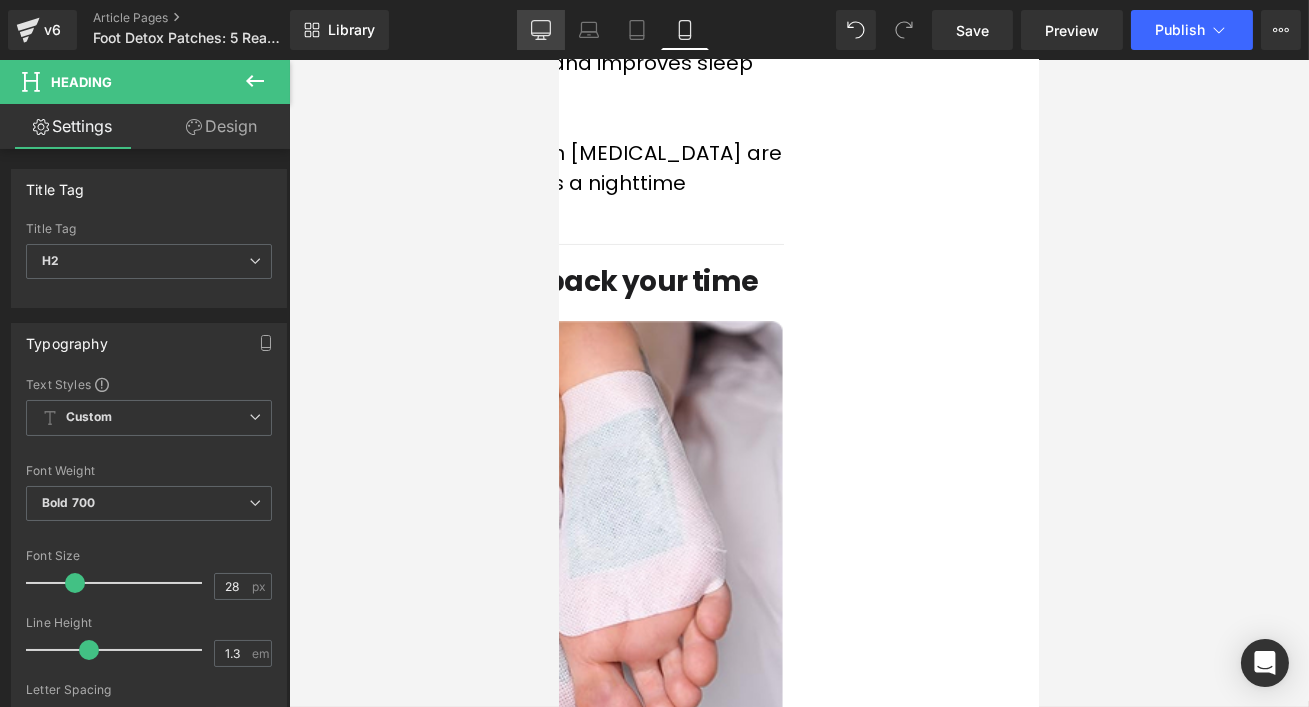 click 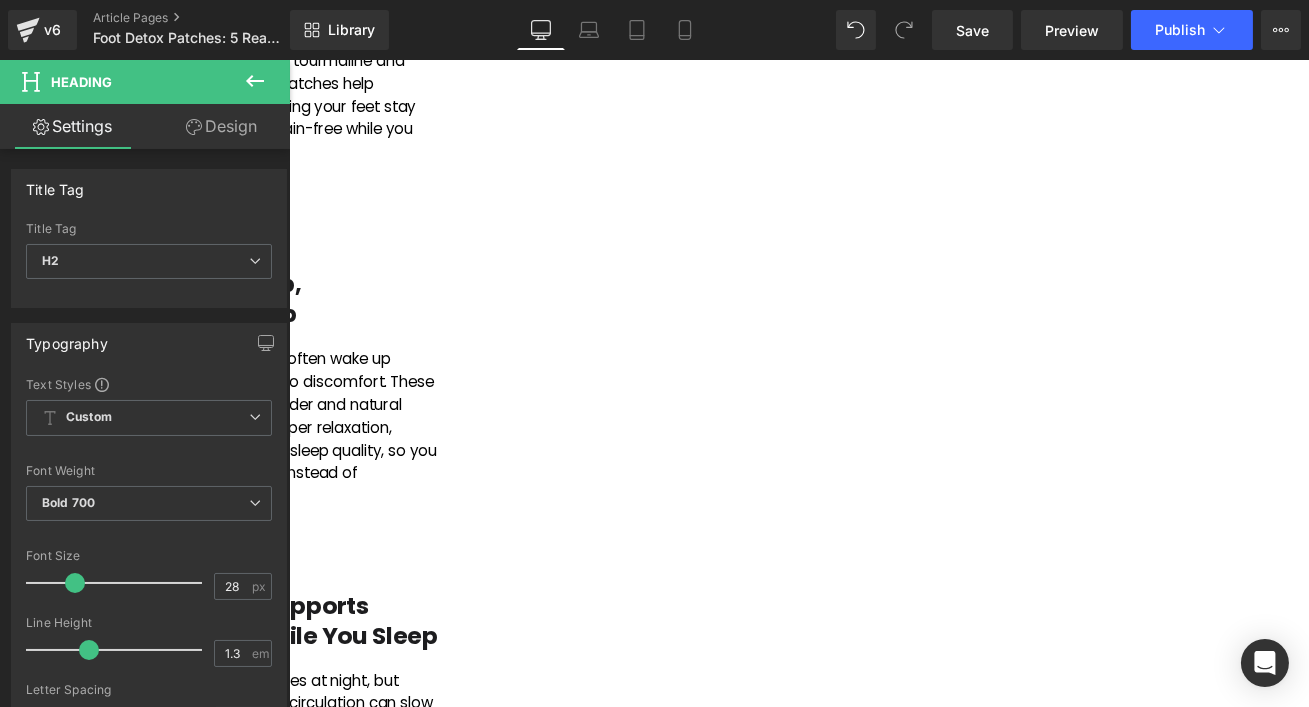 scroll, scrollTop: 1753, scrollLeft: 0, axis: vertical 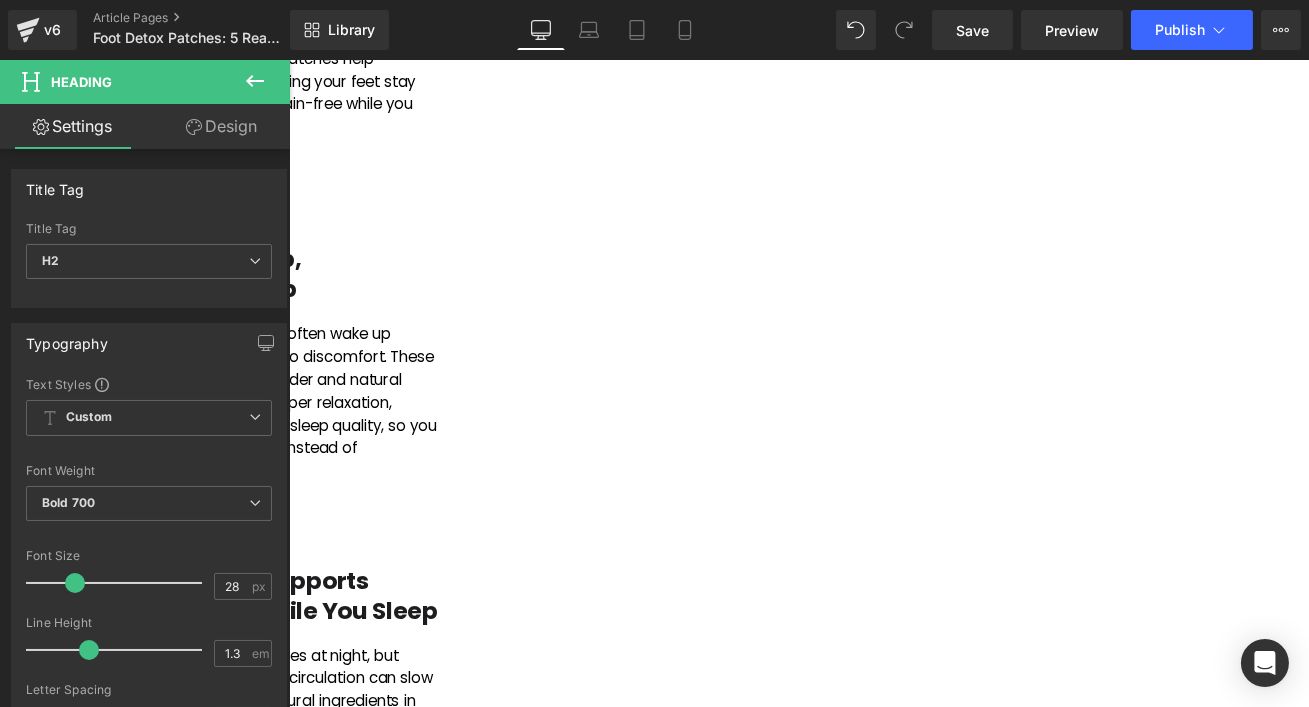 click on "Row" at bounding box center (288, 60) 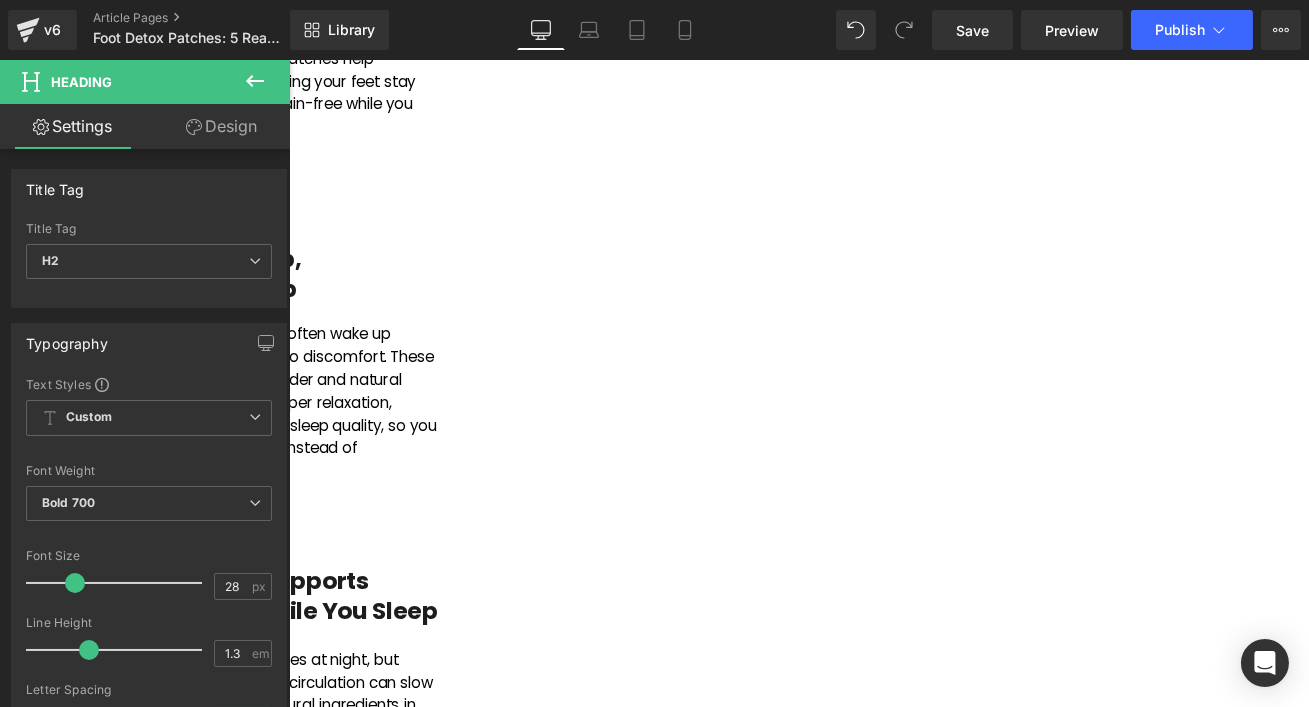 click on "4. Detoxifies & Supports Nerve Health While You Sleep" at bounding box center (260, 697) 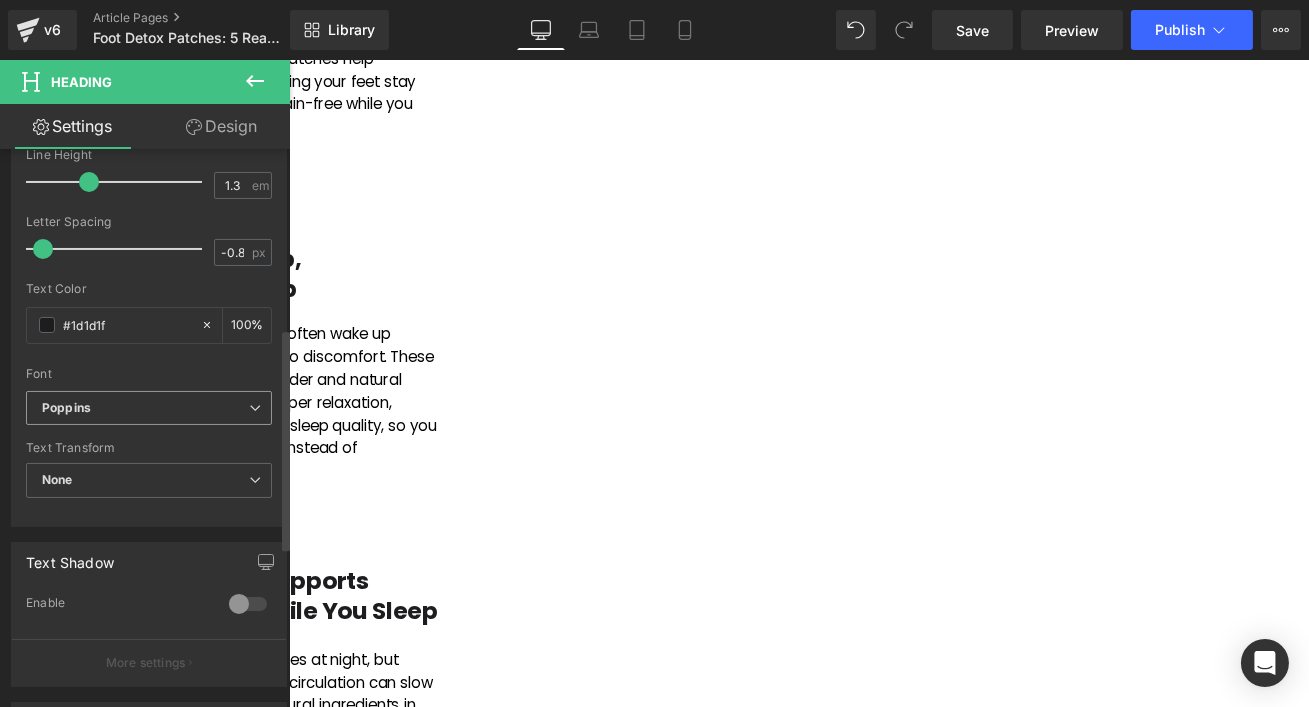 scroll, scrollTop: 452, scrollLeft: 0, axis: vertical 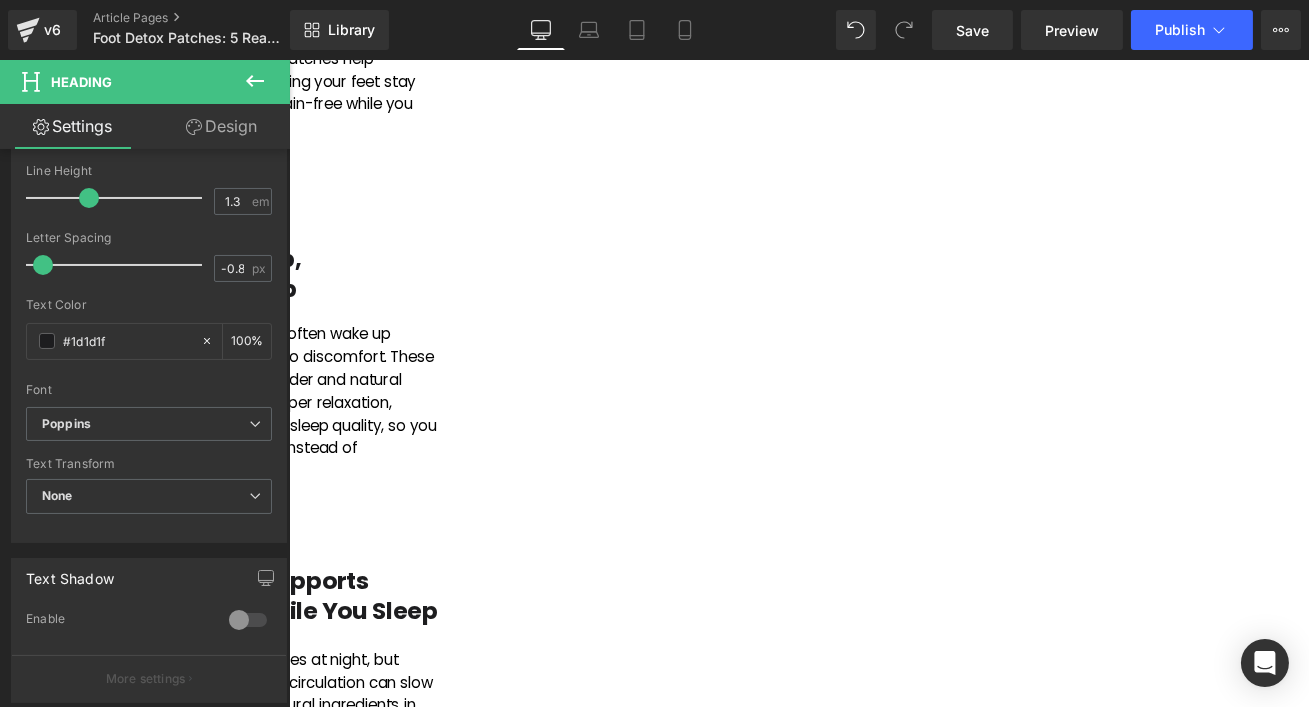 click on "Row" at bounding box center (288, 60) 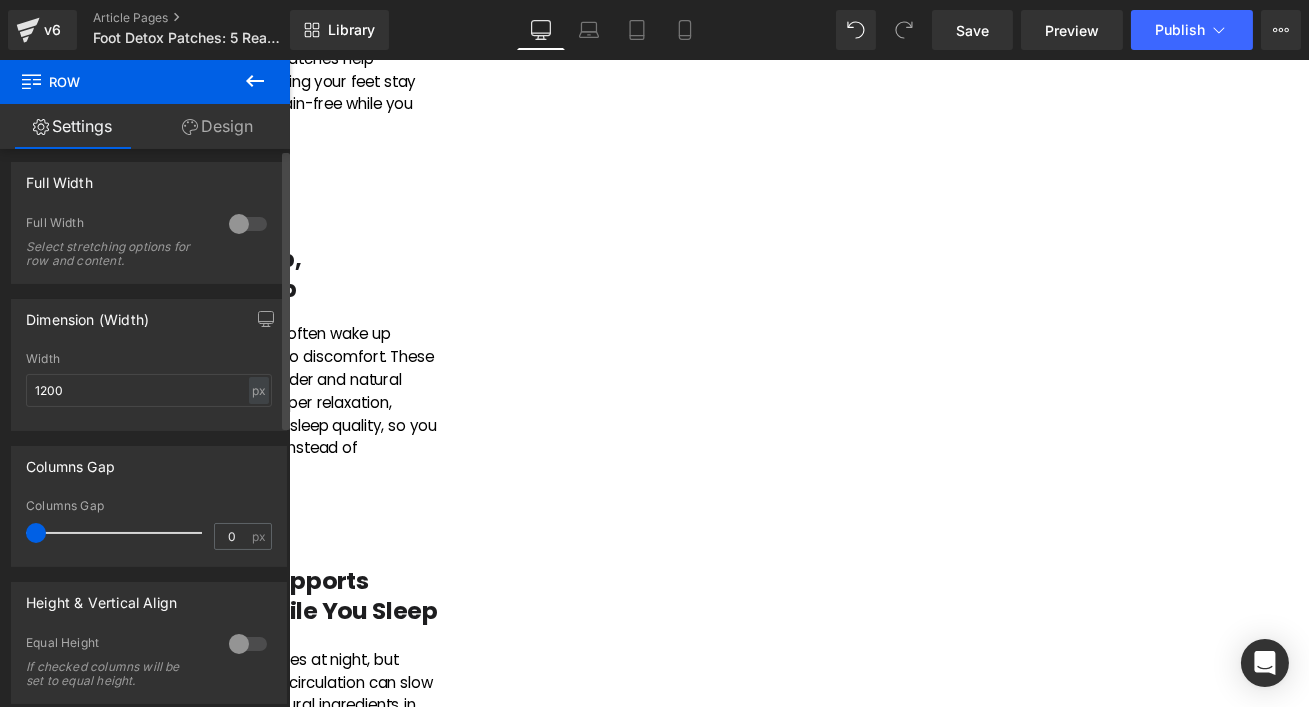 scroll, scrollTop: 0, scrollLeft: 0, axis: both 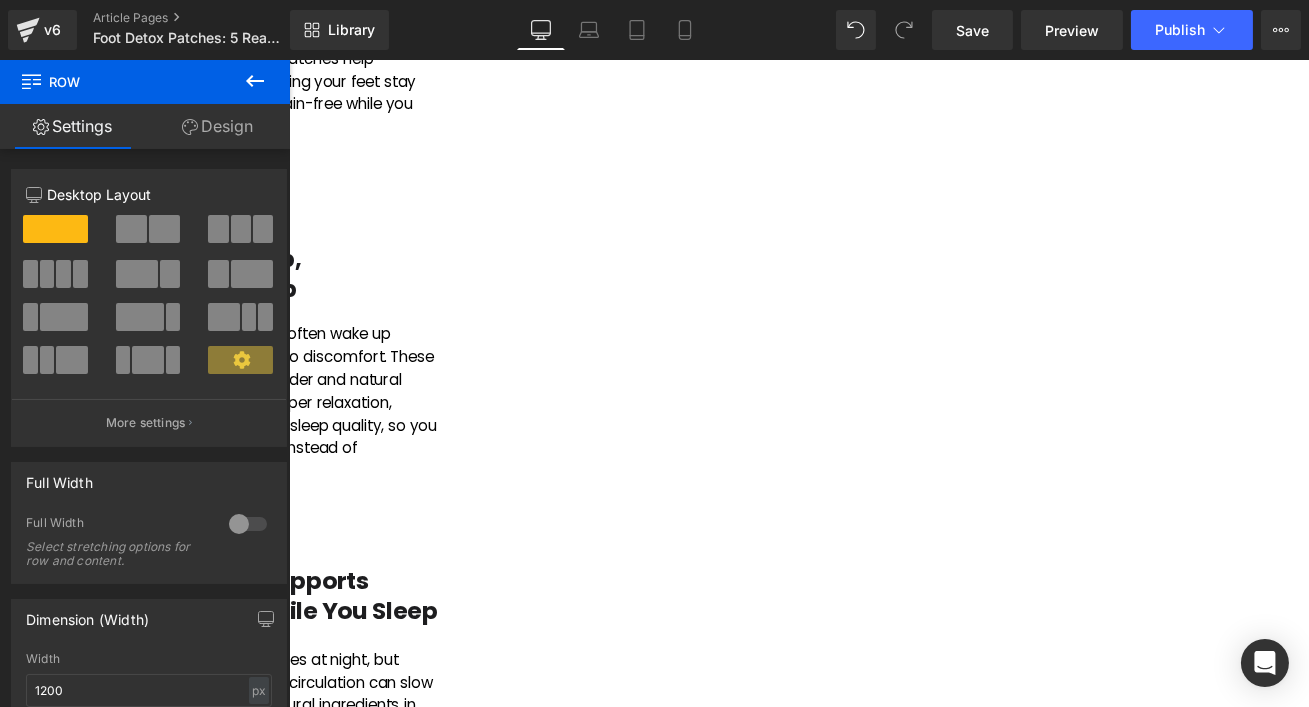 click on "Design" at bounding box center (217, 126) 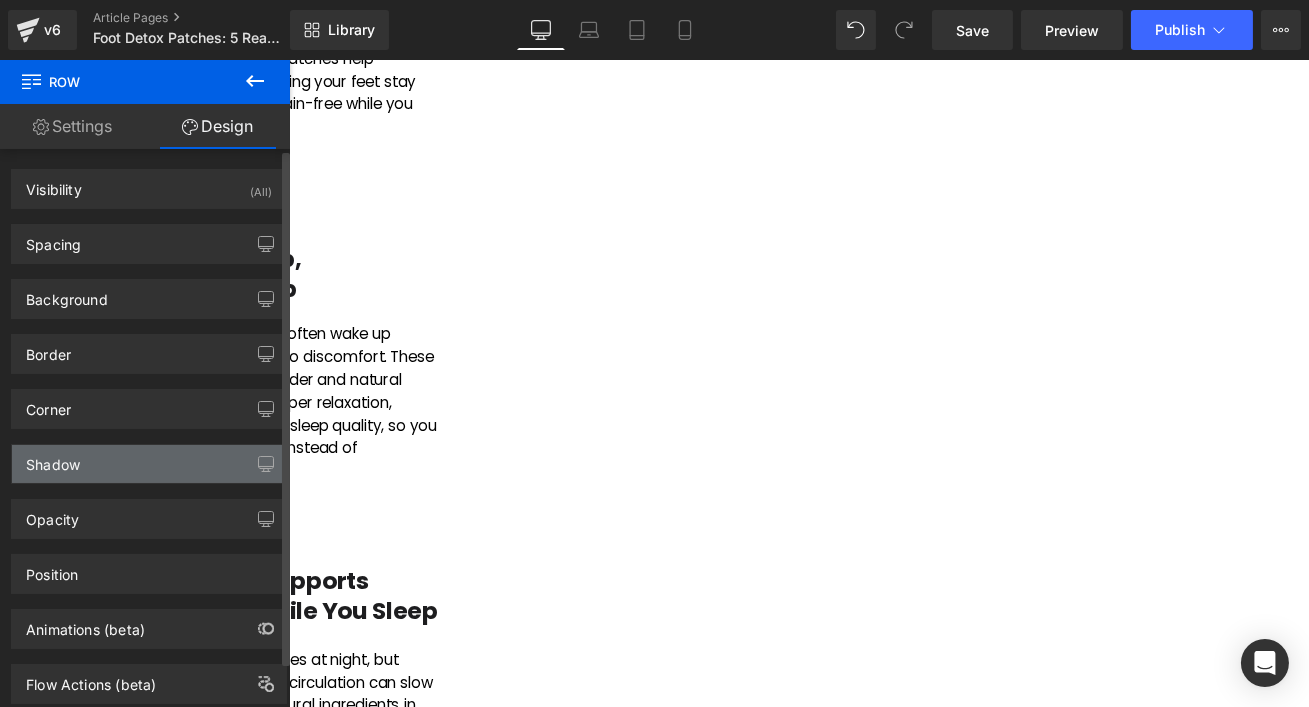 scroll, scrollTop: 50, scrollLeft: 0, axis: vertical 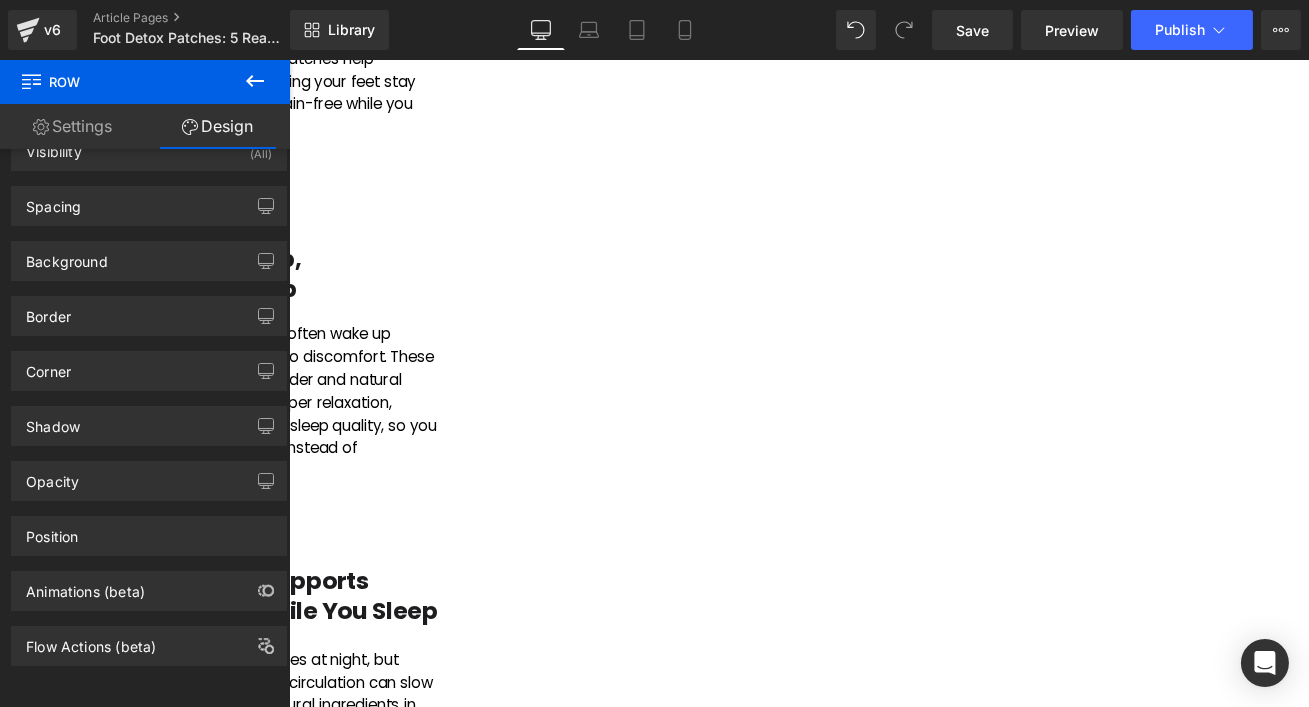 click on "4. Detoxifies & Supports Nerve Health While You Sleep" at bounding box center [260, 697] 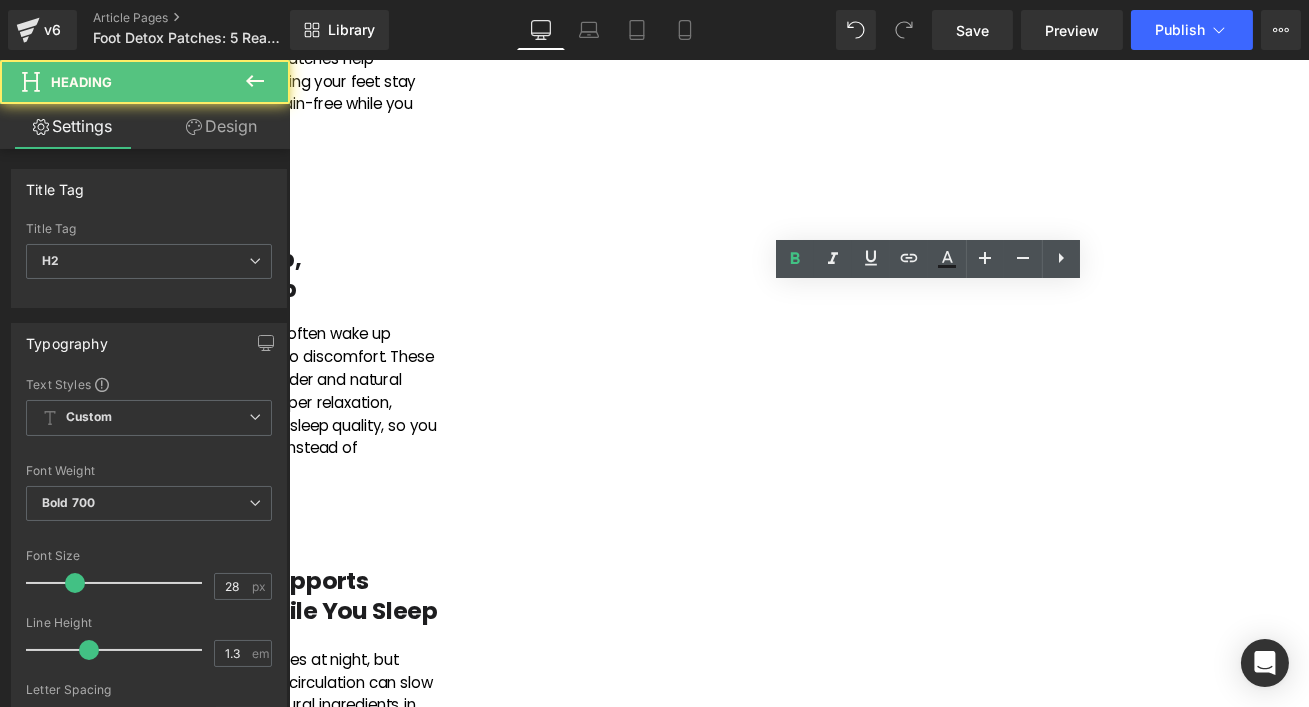 click on "Your body naturally detoxifies at night, but [MEDICAL_DATA] and poor circulation can slow this process down. The natural ingredients in these patches help pull out toxins and support nerve regeneration, leaving you feeling lighter, more energized, and less stiff in the morning." at bounding box center [260, 839] 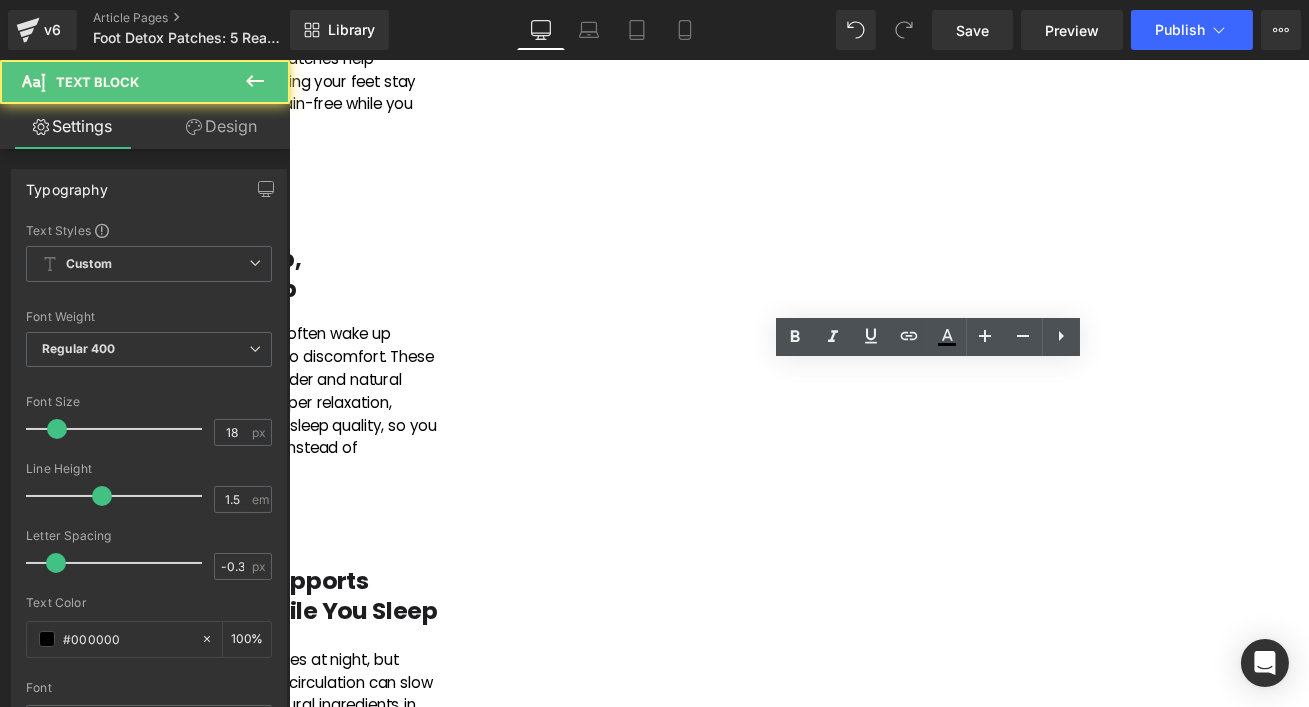 click on "4. Detoxifies & Supports Nerve Health While You Sleep" at bounding box center [260, 697] 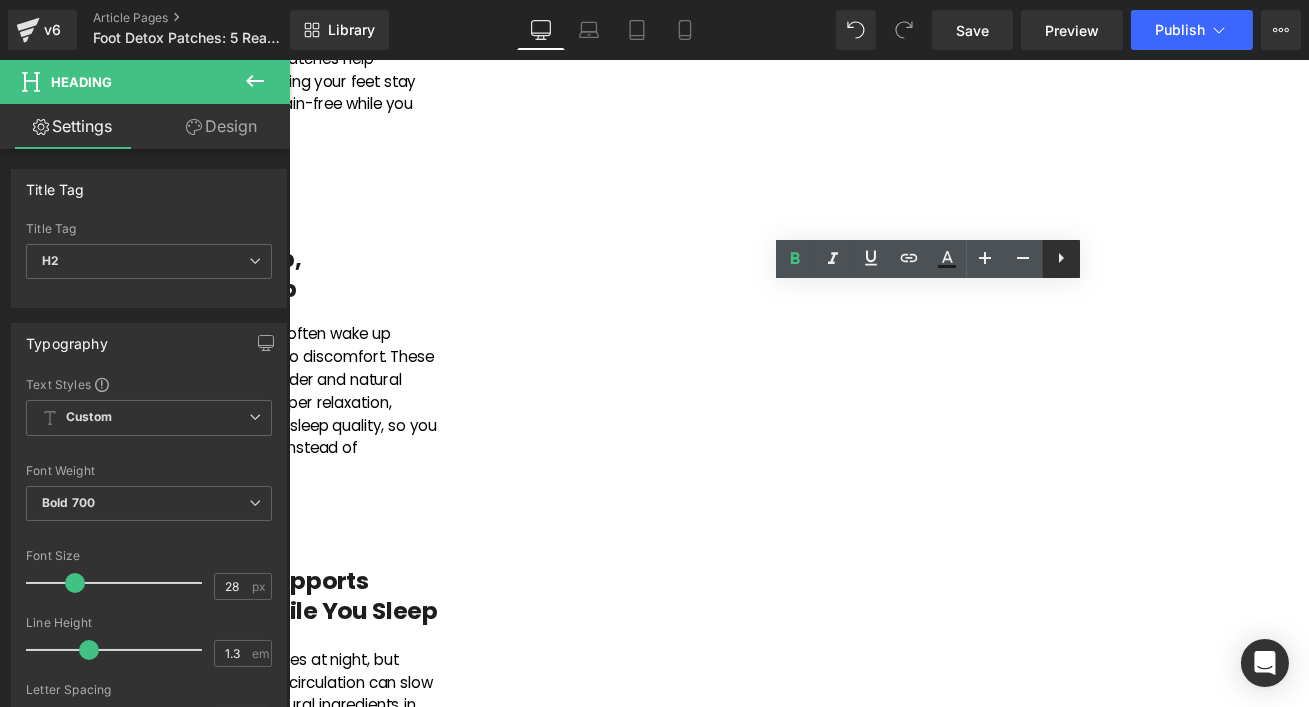 click 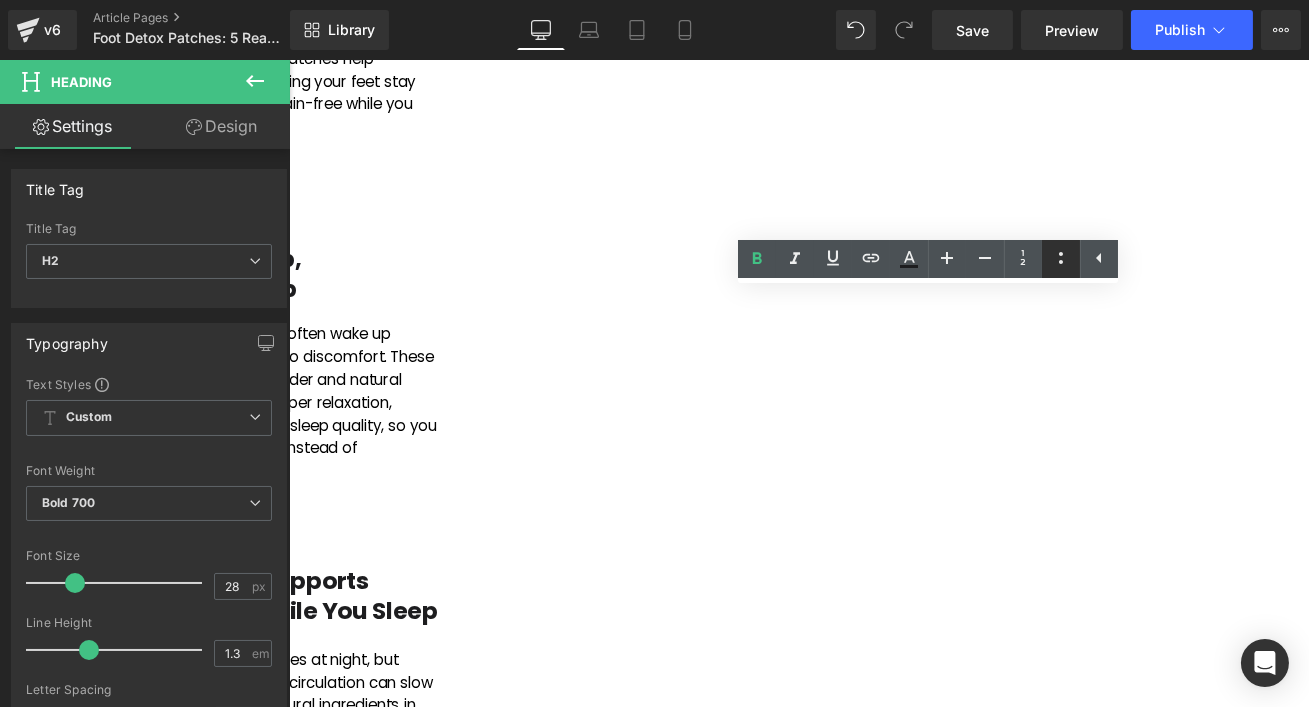 click 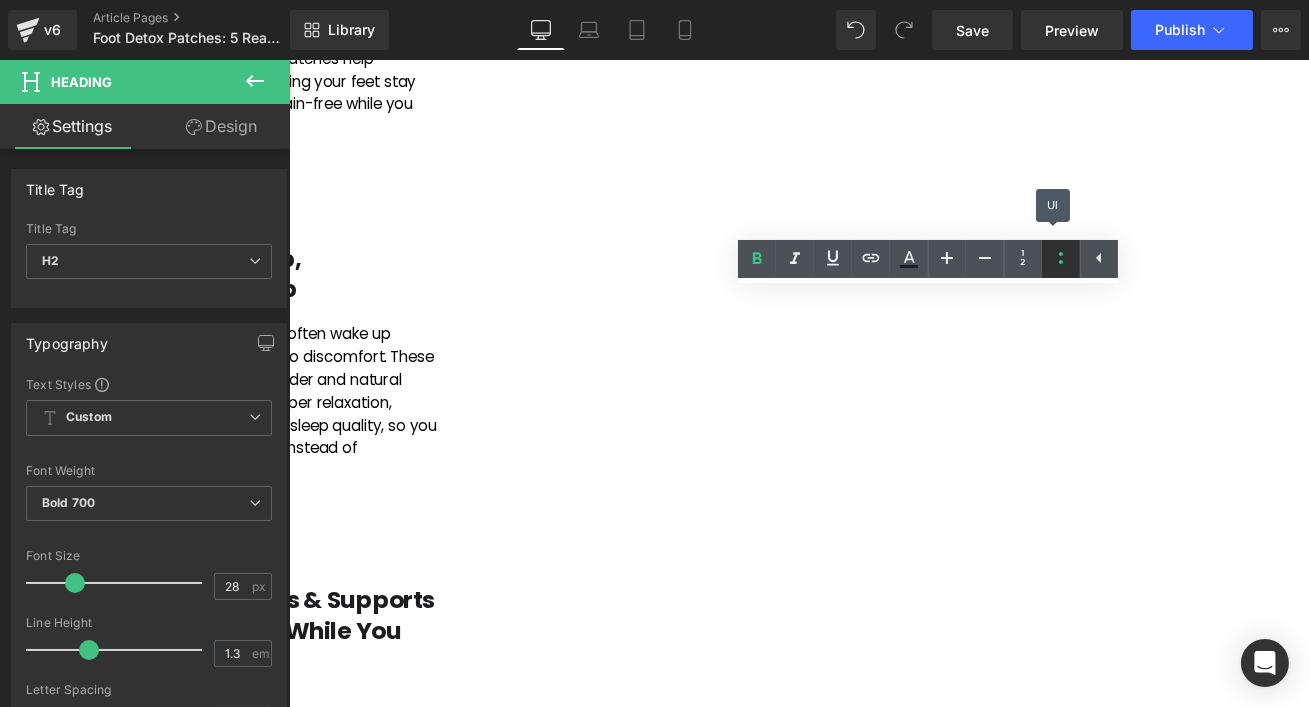 click 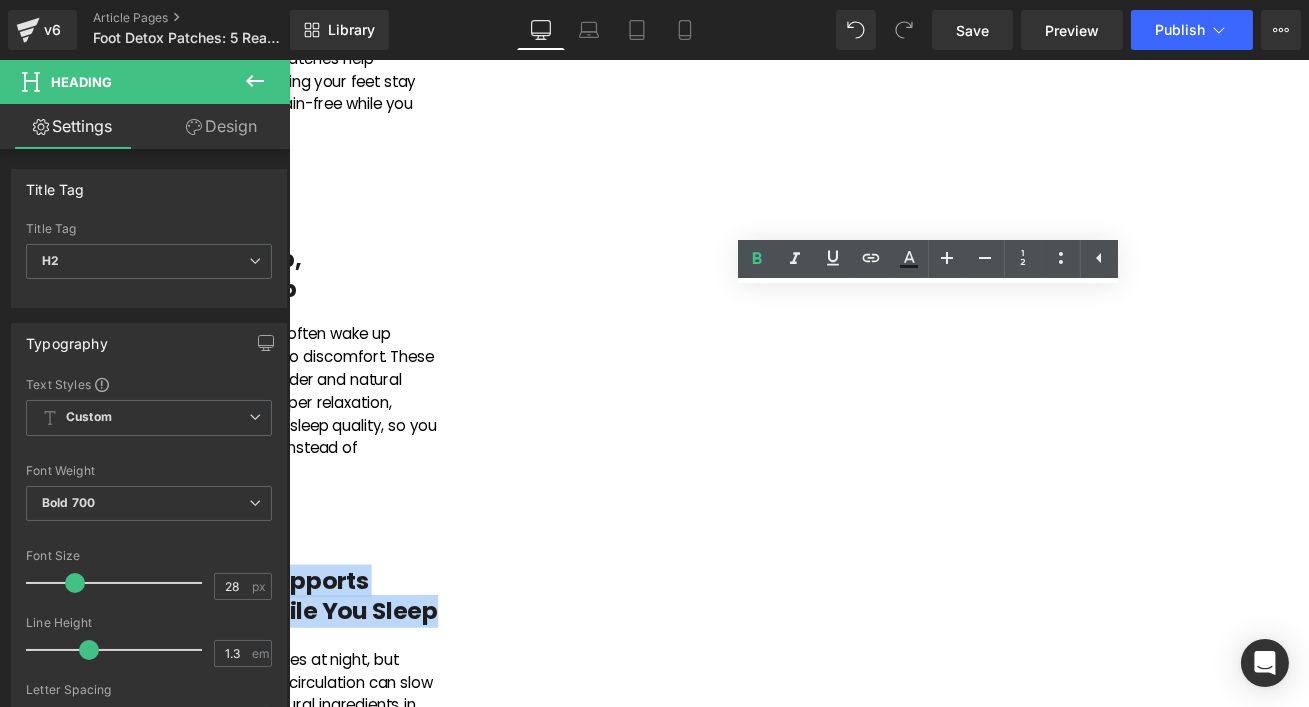 click on "4. Detoxifies & Supports Nerve Health While You Sleep" at bounding box center (260, 697) 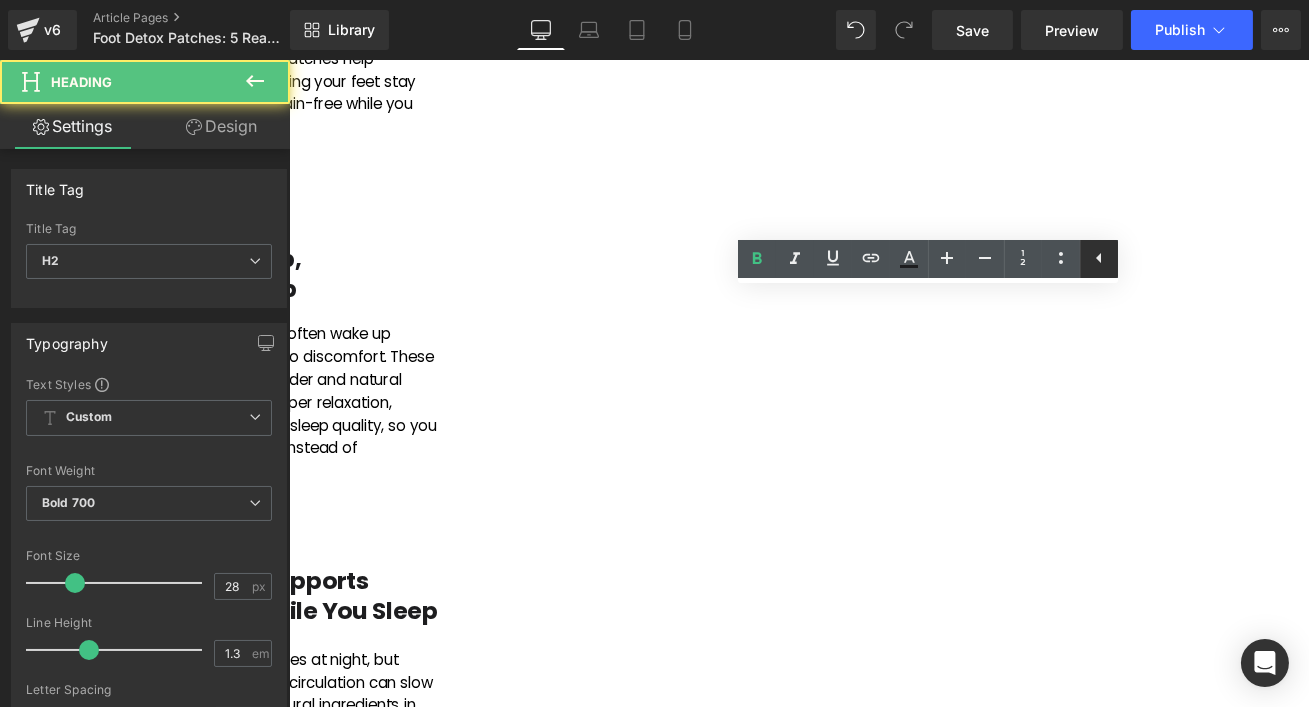 click 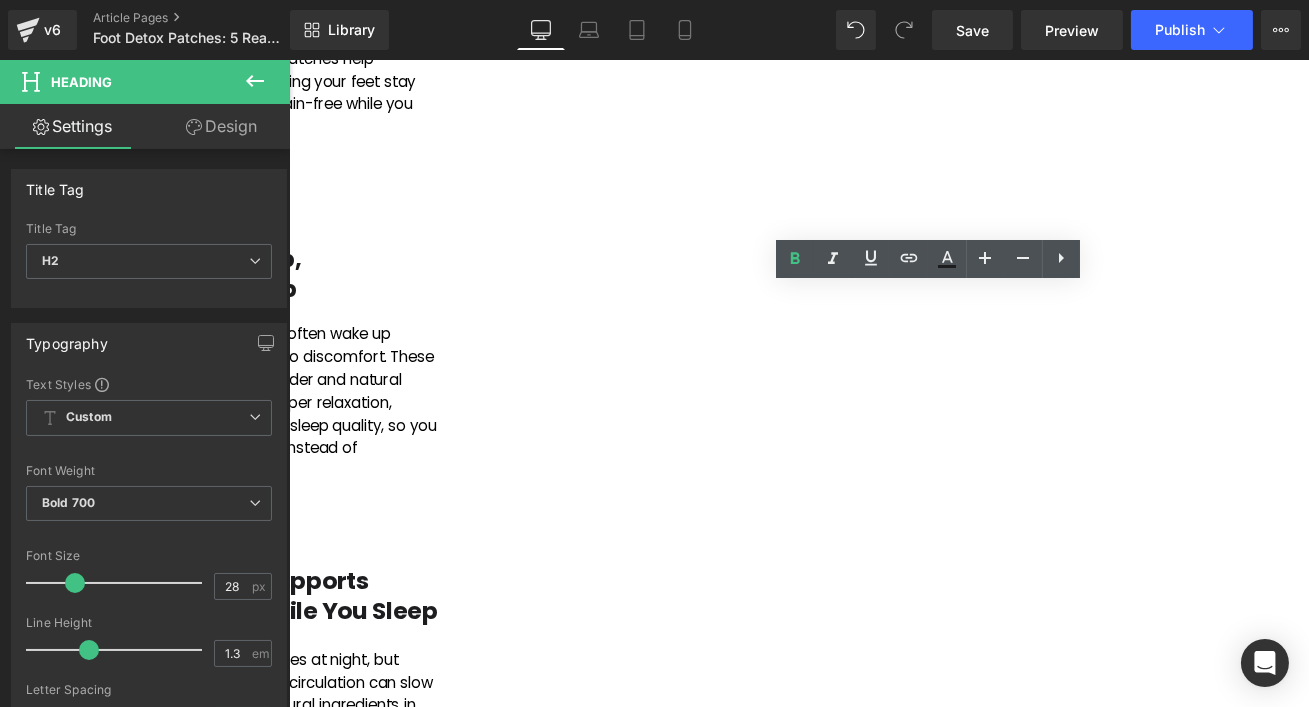 click on "4. Detoxifies & Supports Nerve Health While You Sleep" at bounding box center (260, 697) 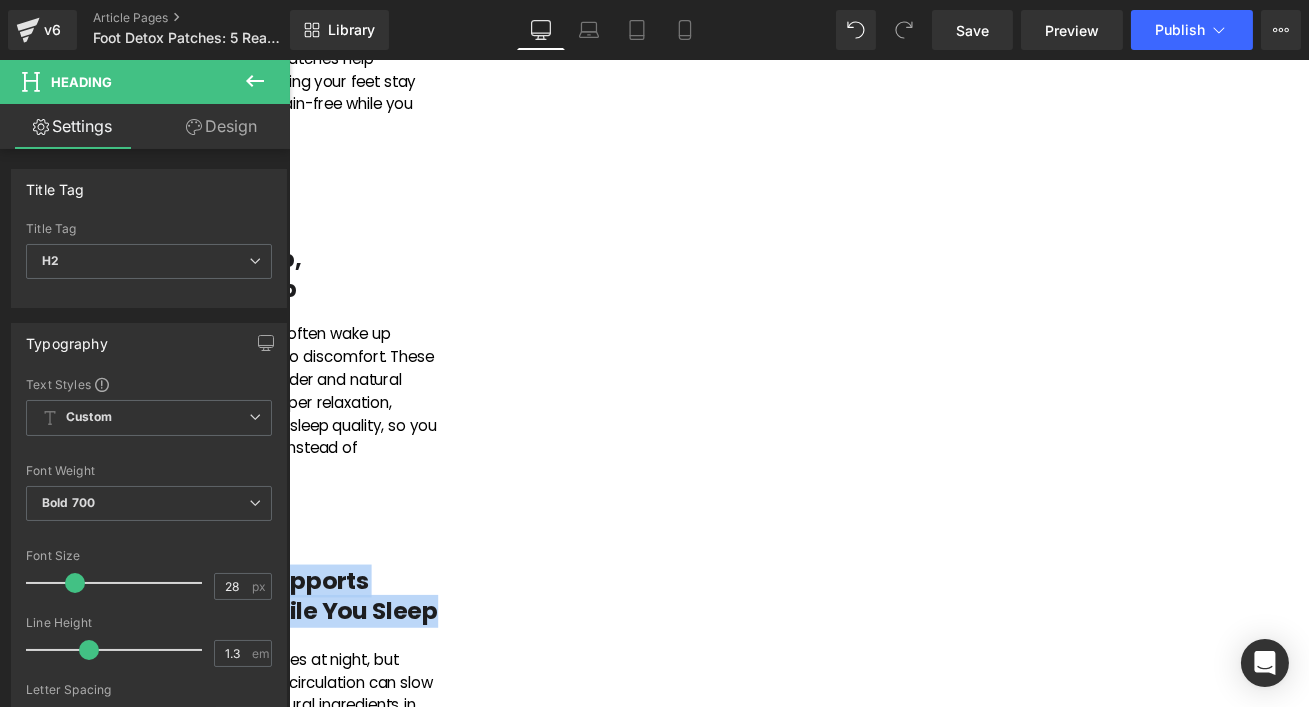 copy on "4. Detoxifies & Supports Nerve Health While You Sleep" 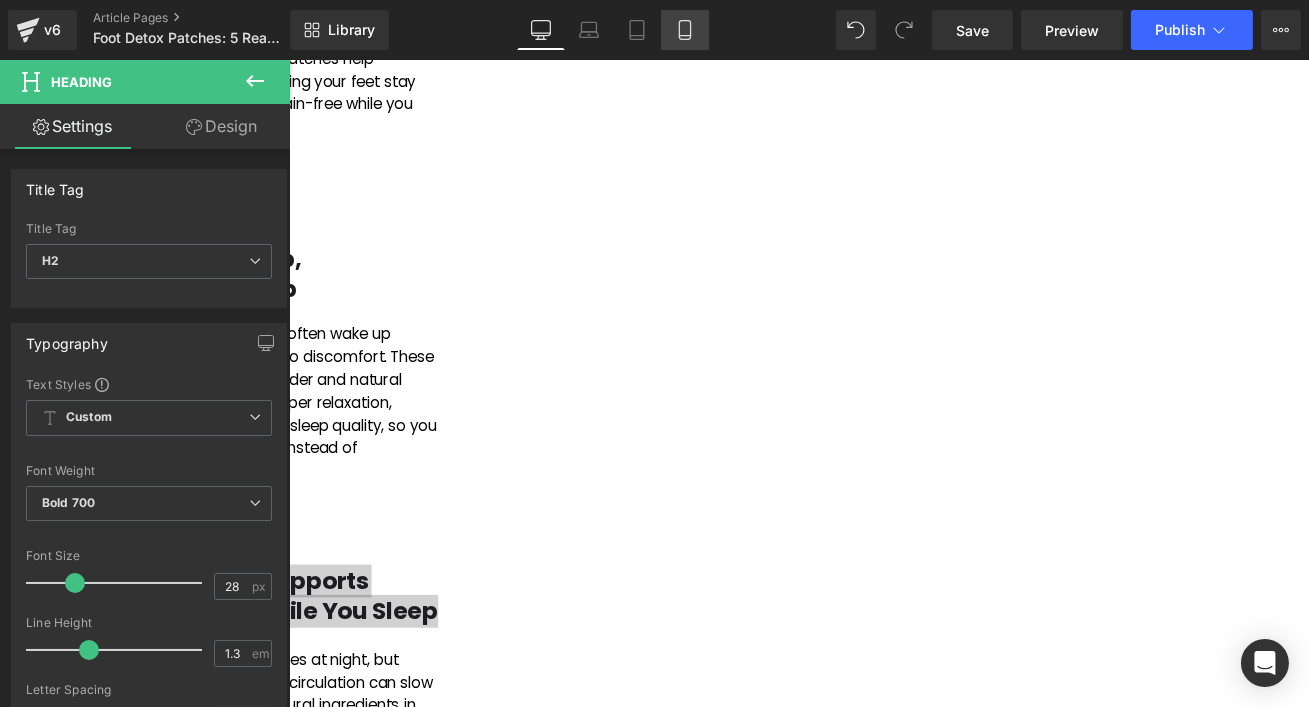 click 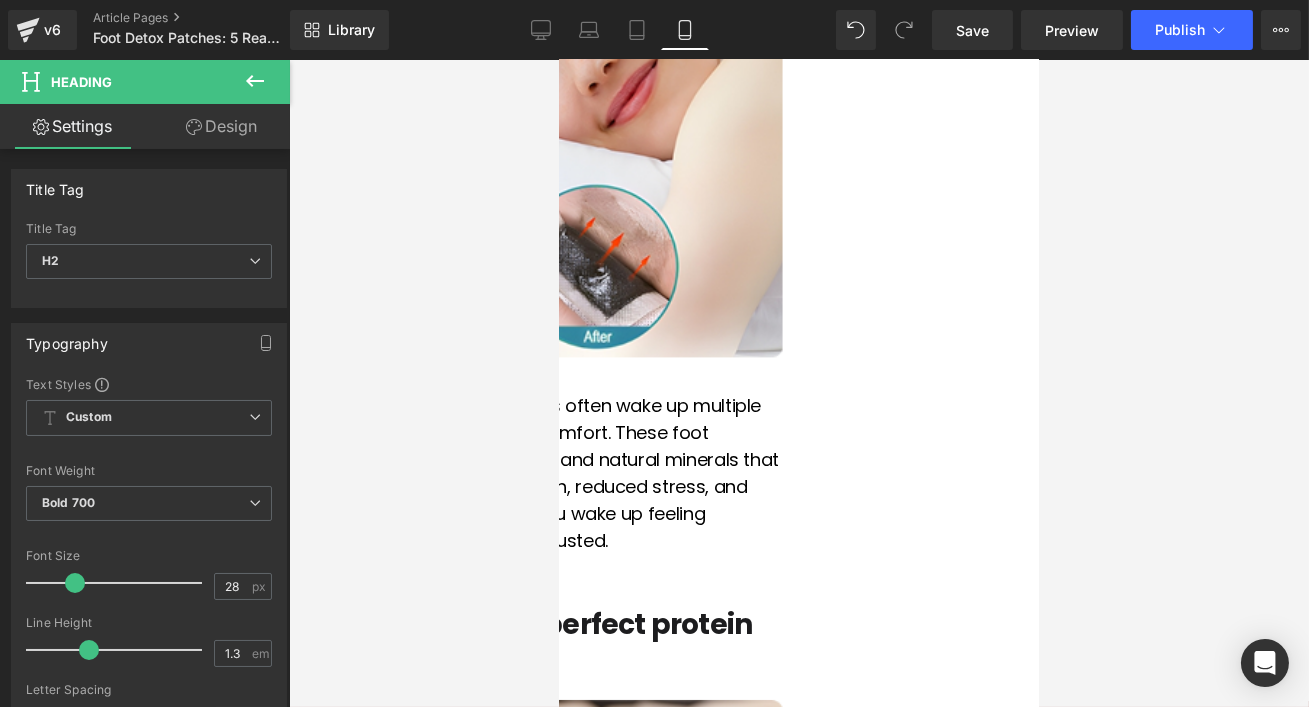 scroll, scrollTop: 2799, scrollLeft: 0, axis: vertical 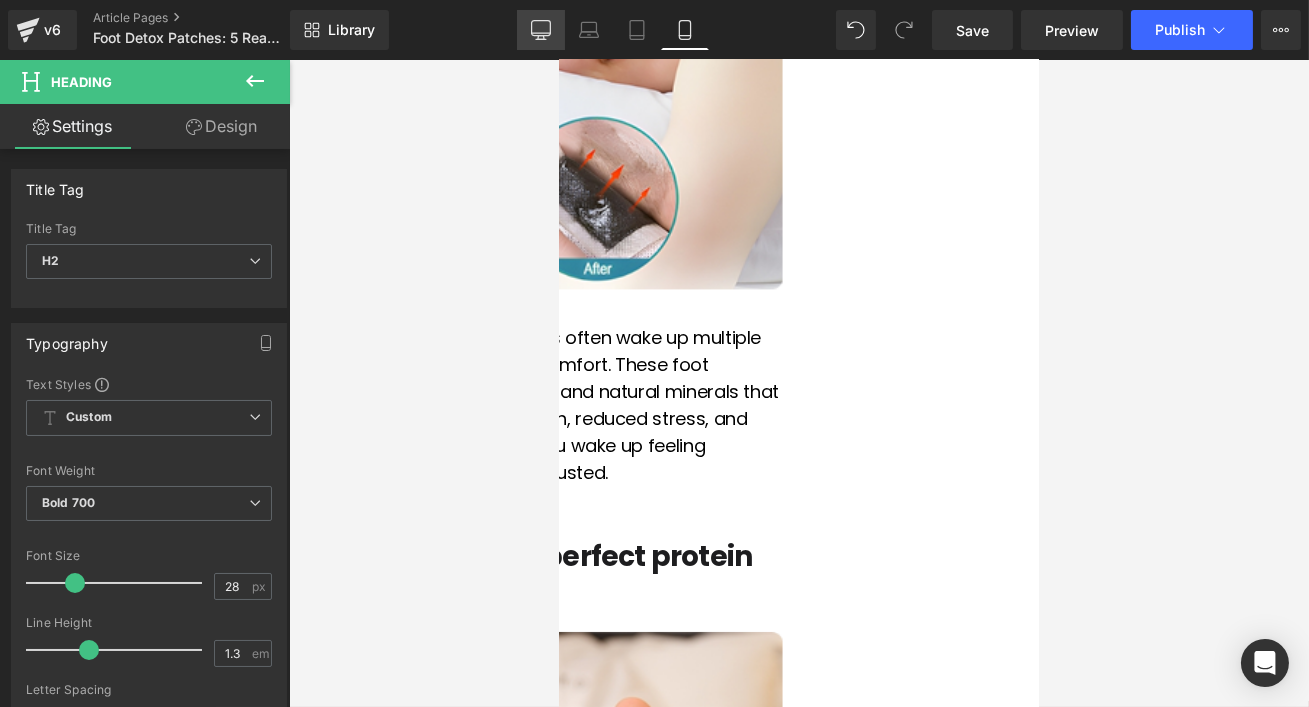click 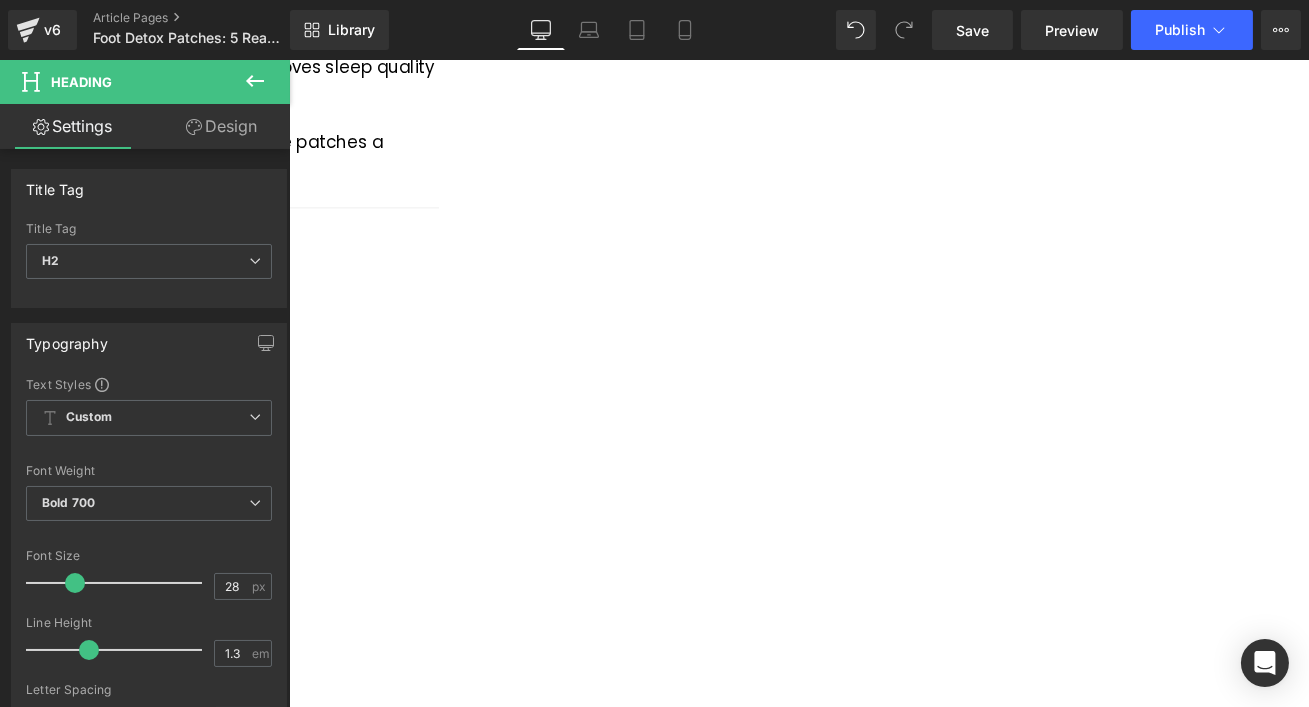 scroll, scrollTop: 575, scrollLeft: 0, axis: vertical 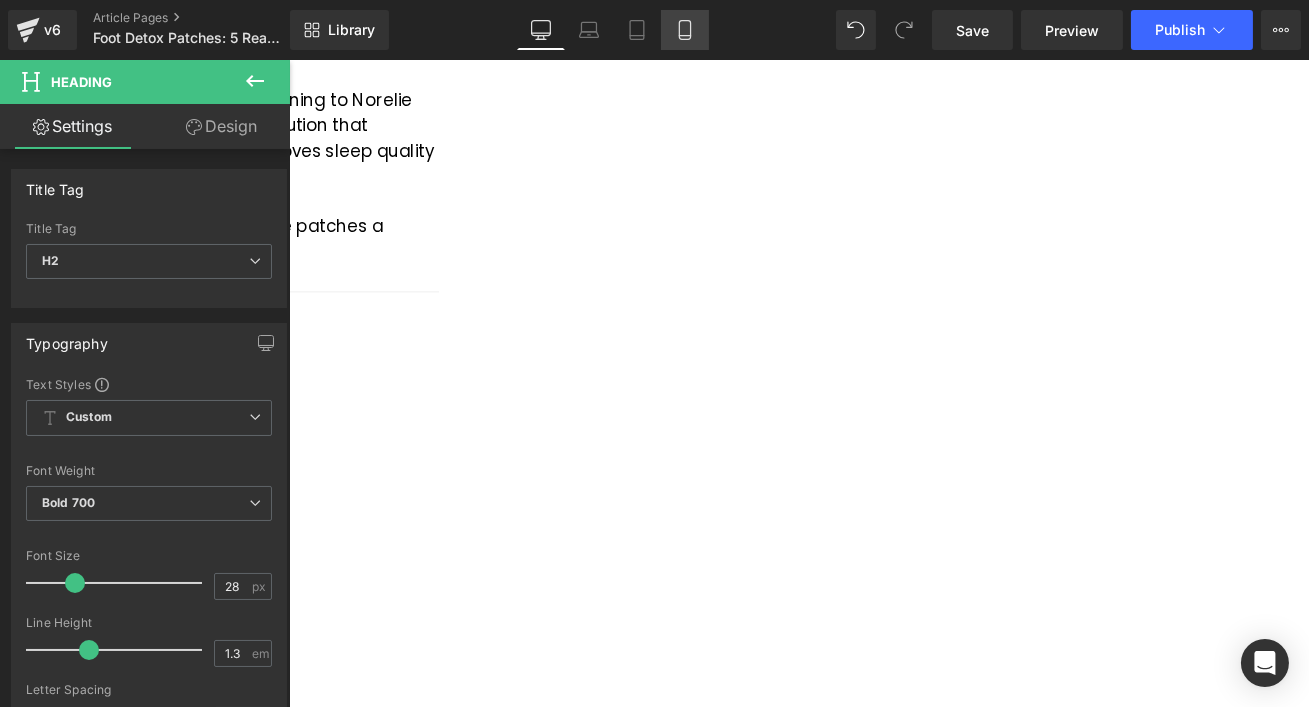 click 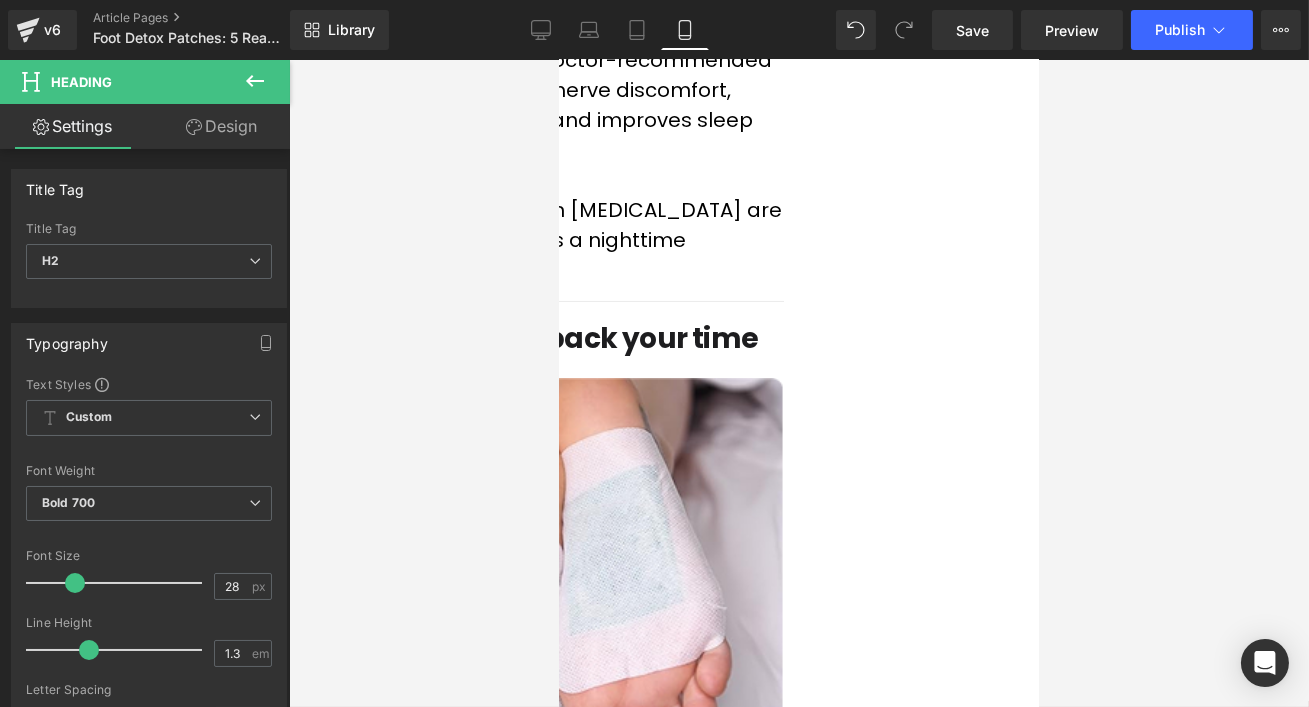 scroll, scrollTop: 701, scrollLeft: 0, axis: vertical 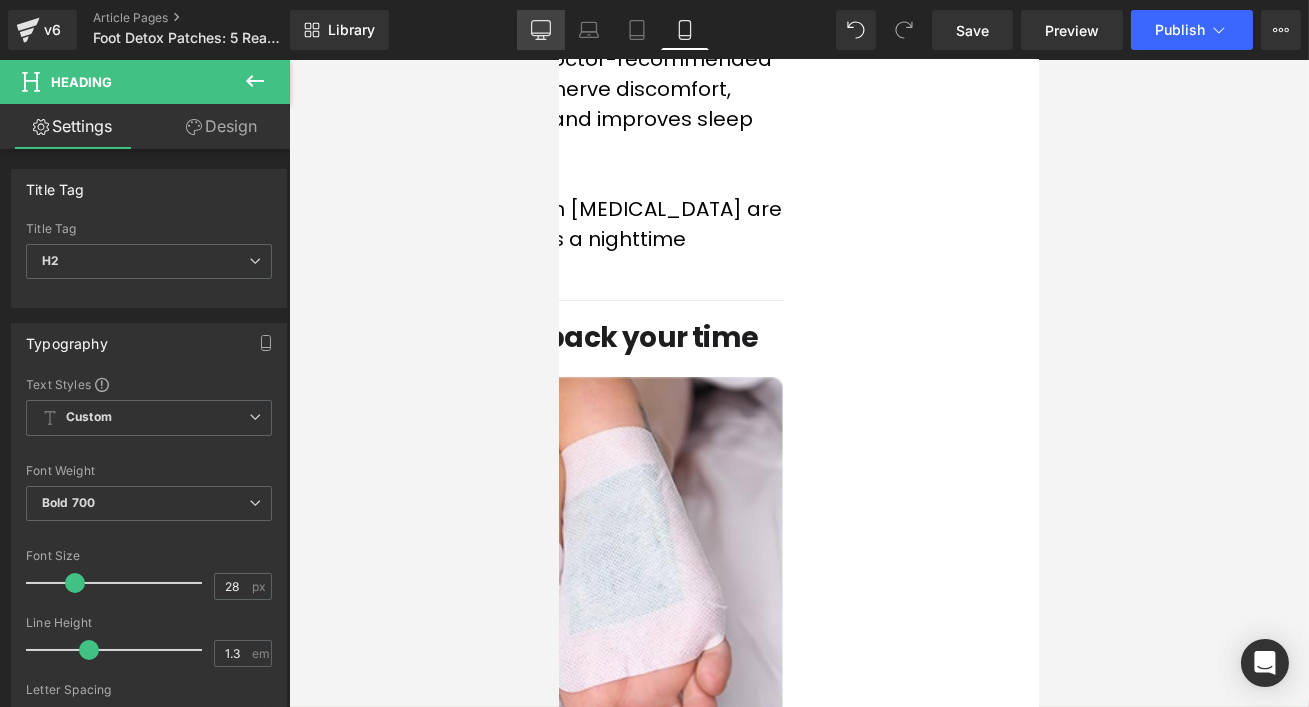 click 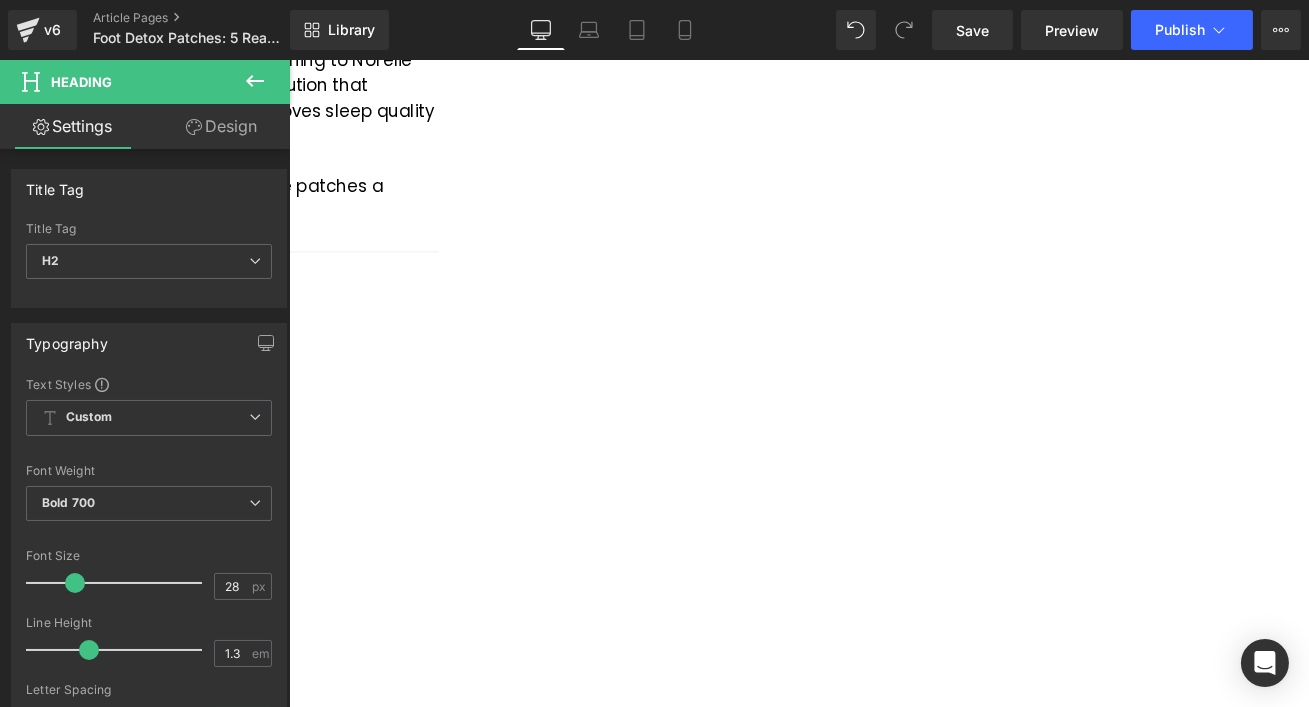 scroll, scrollTop: 615, scrollLeft: 0, axis: vertical 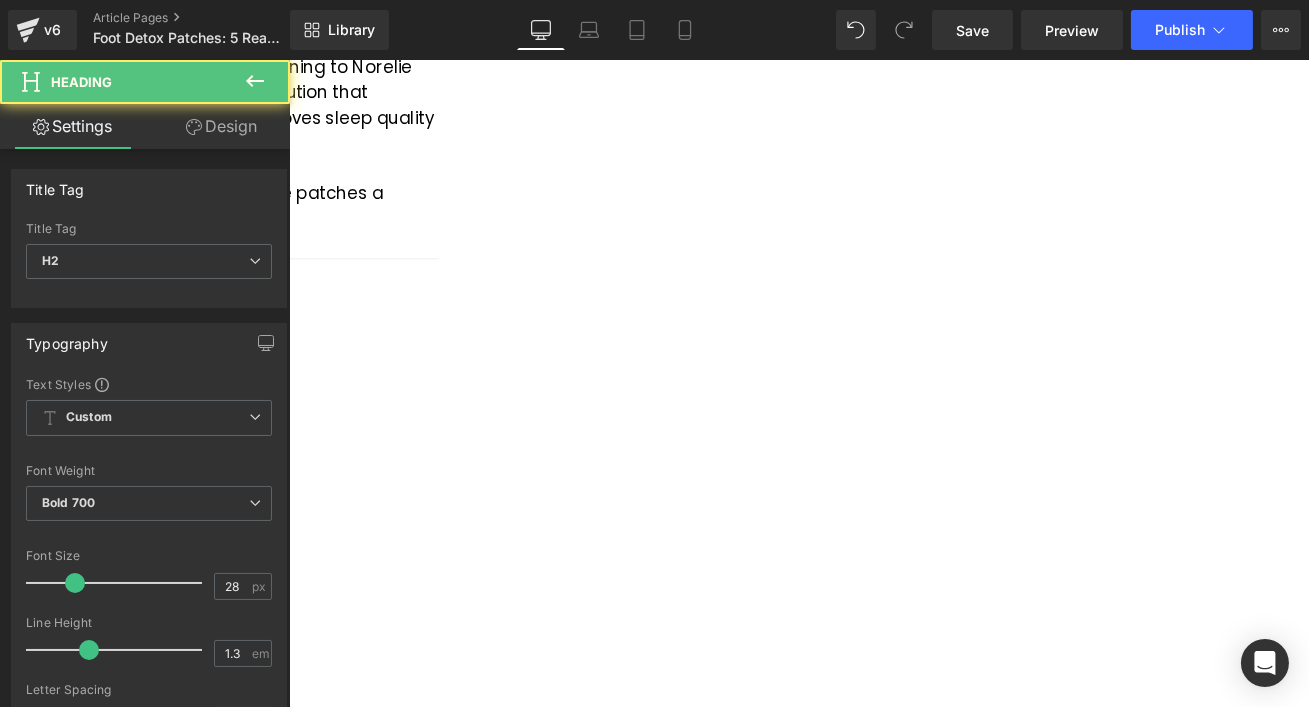 click on "1. Relieves Nighttime Tingling & Burning Sensations" at bounding box center (-96, 695) 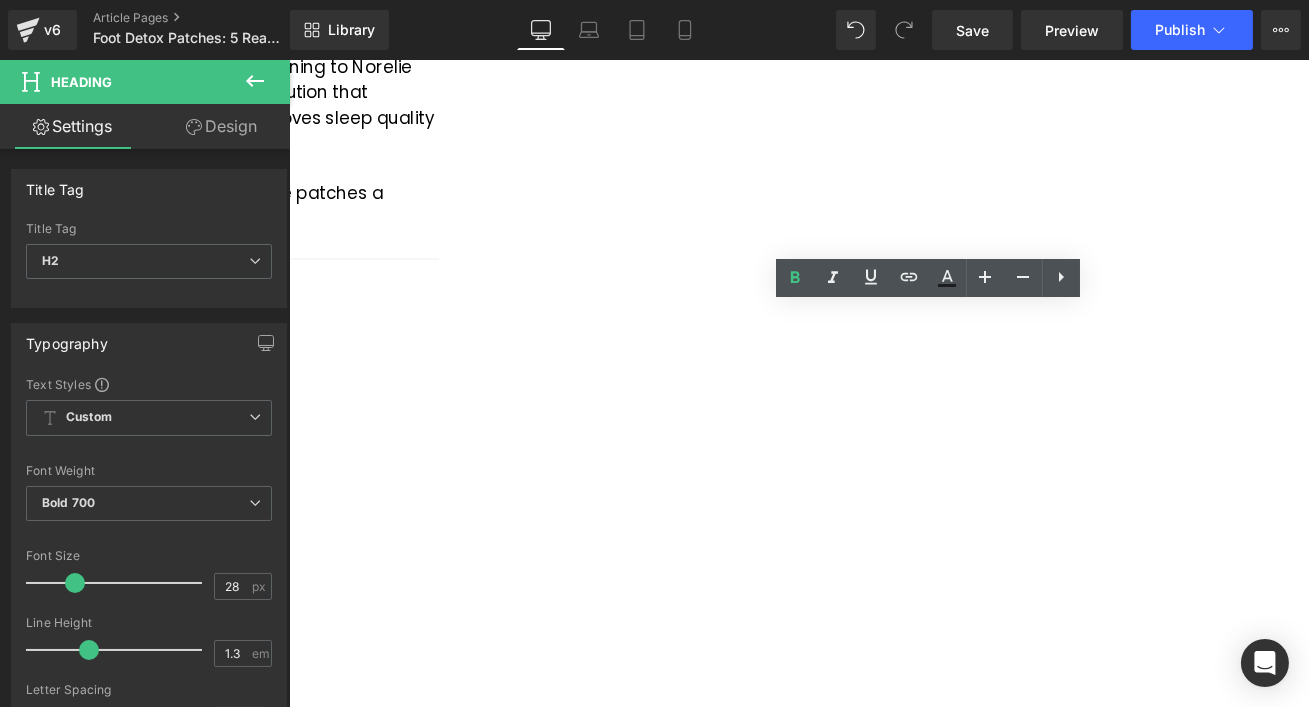 drag, startPoint x: 1158, startPoint y: 408, endPoint x: 869, endPoint y: 371, distance: 291.3589 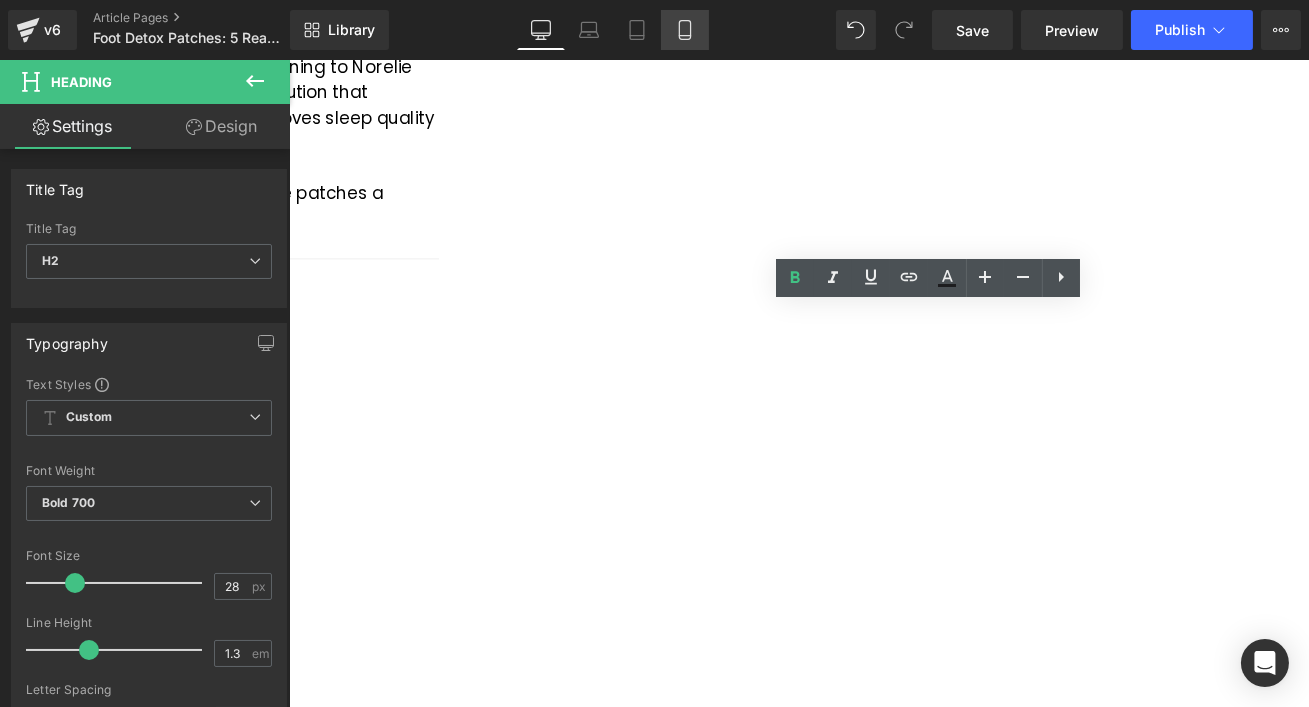 copy on "1. Relieves Nighttime Tingling & Burning Sensations" 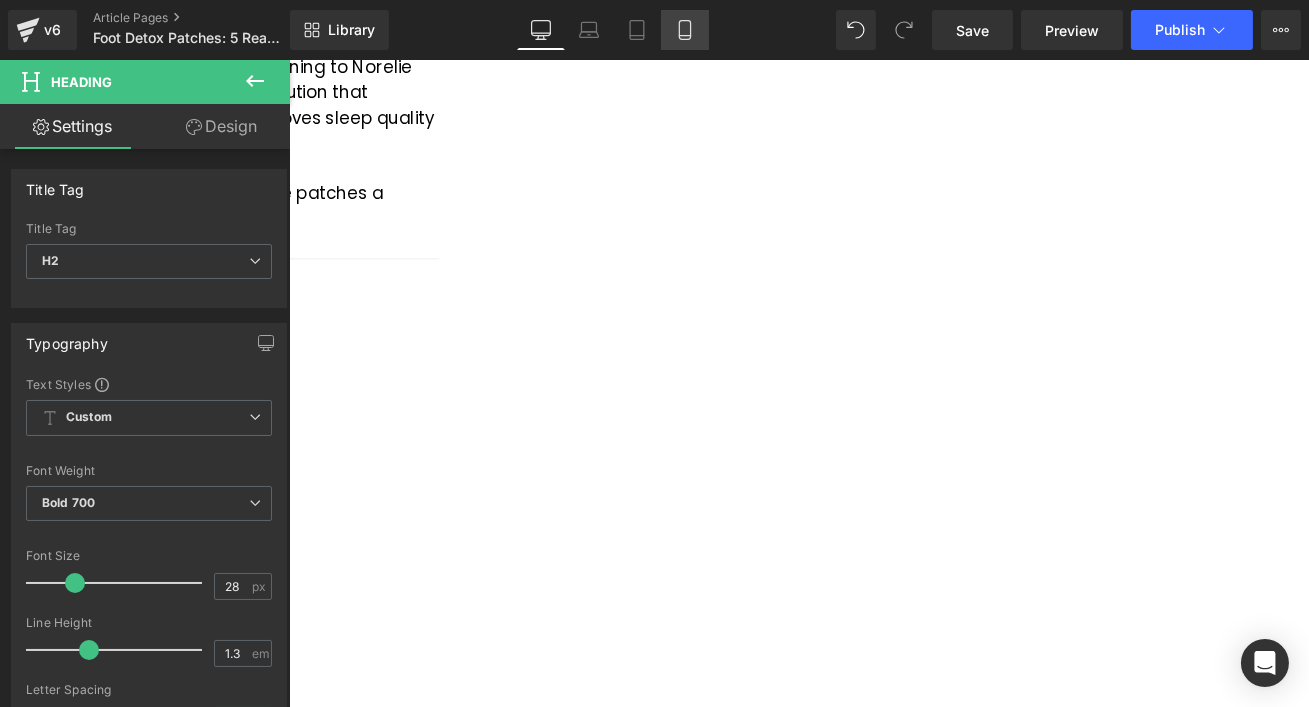 click 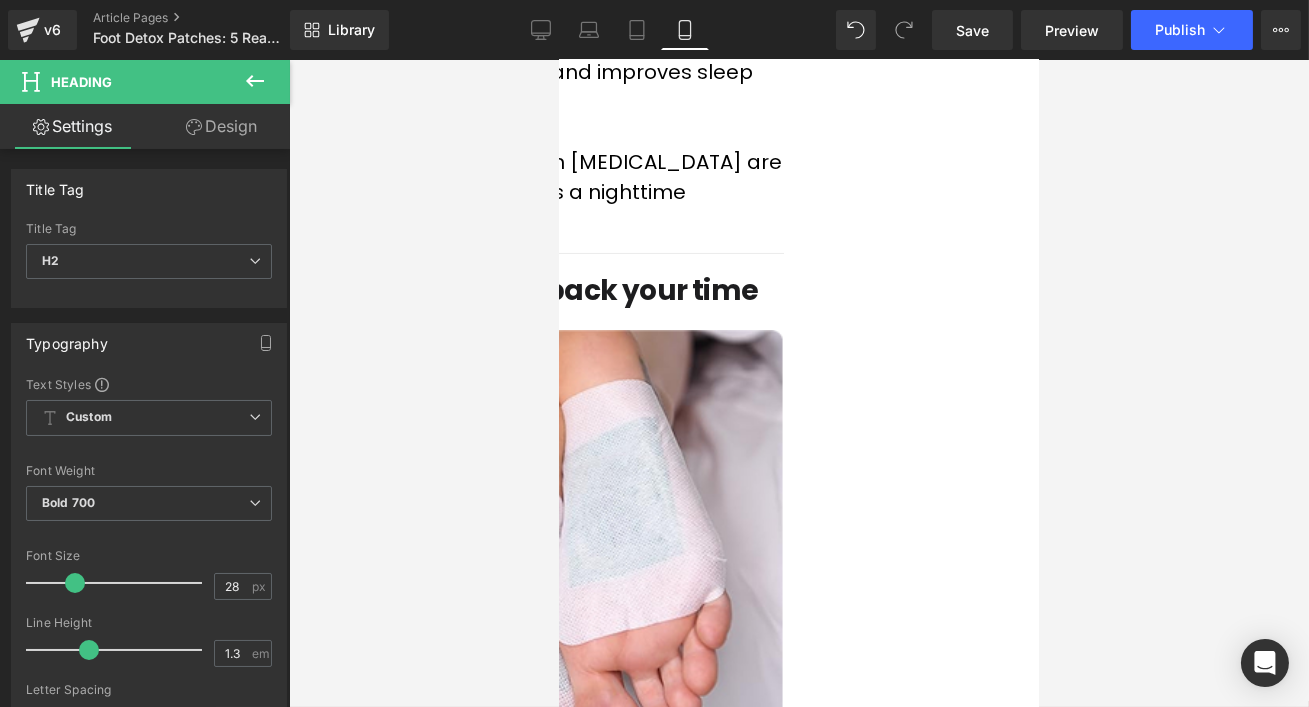 scroll, scrollTop: 627, scrollLeft: 0, axis: vertical 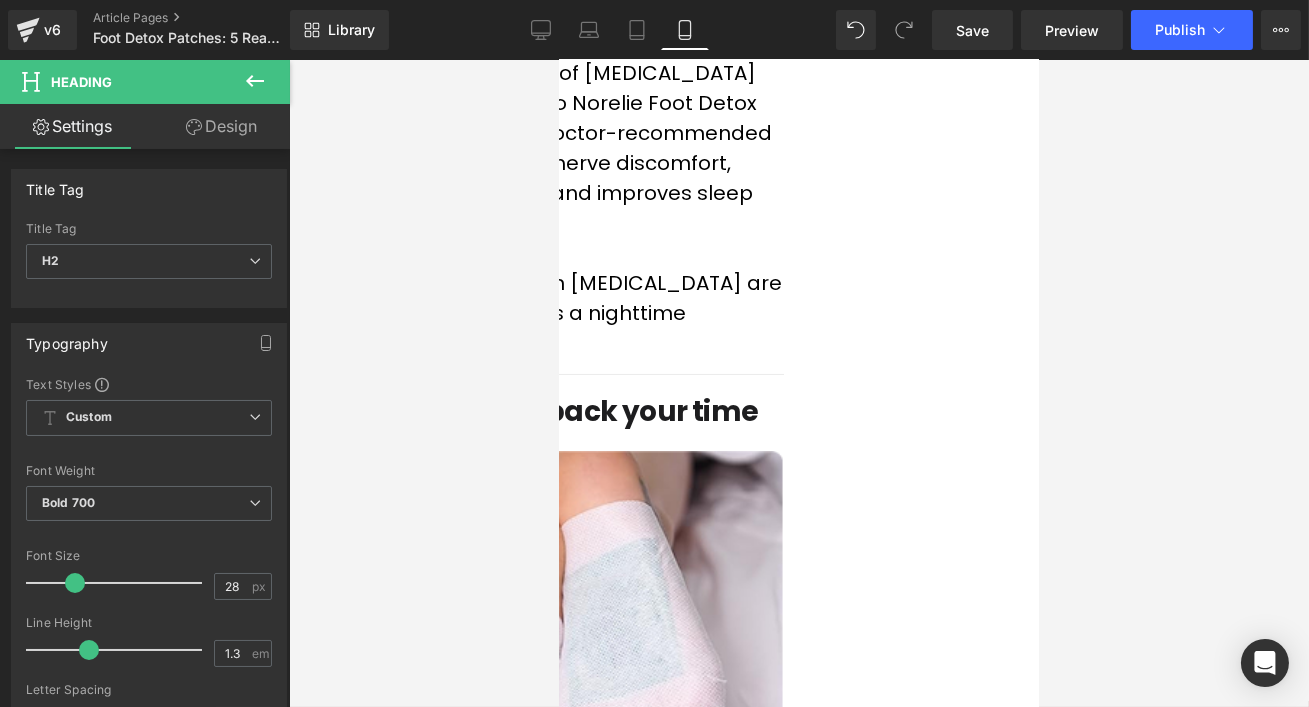 click on "1. You can take back your time" at bounding box center (558, 412) 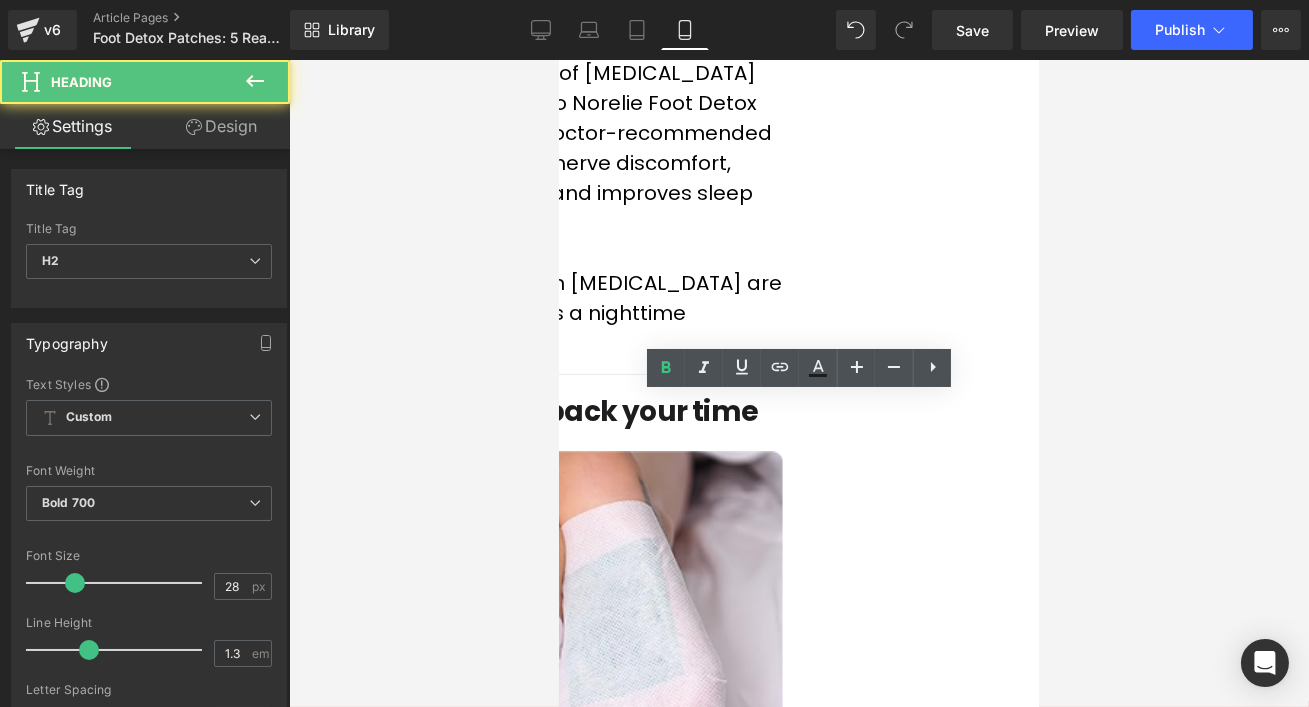 click on "1. You can take back your time" at bounding box center (558, 412) 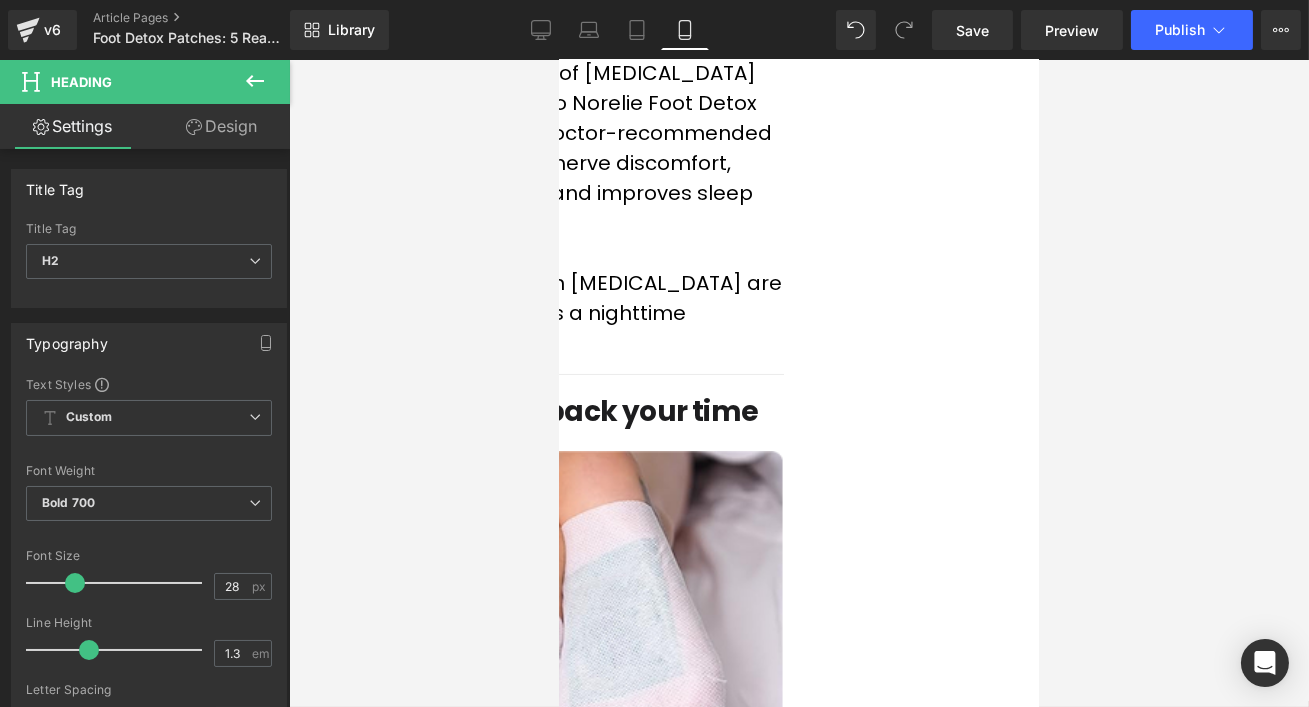 paste 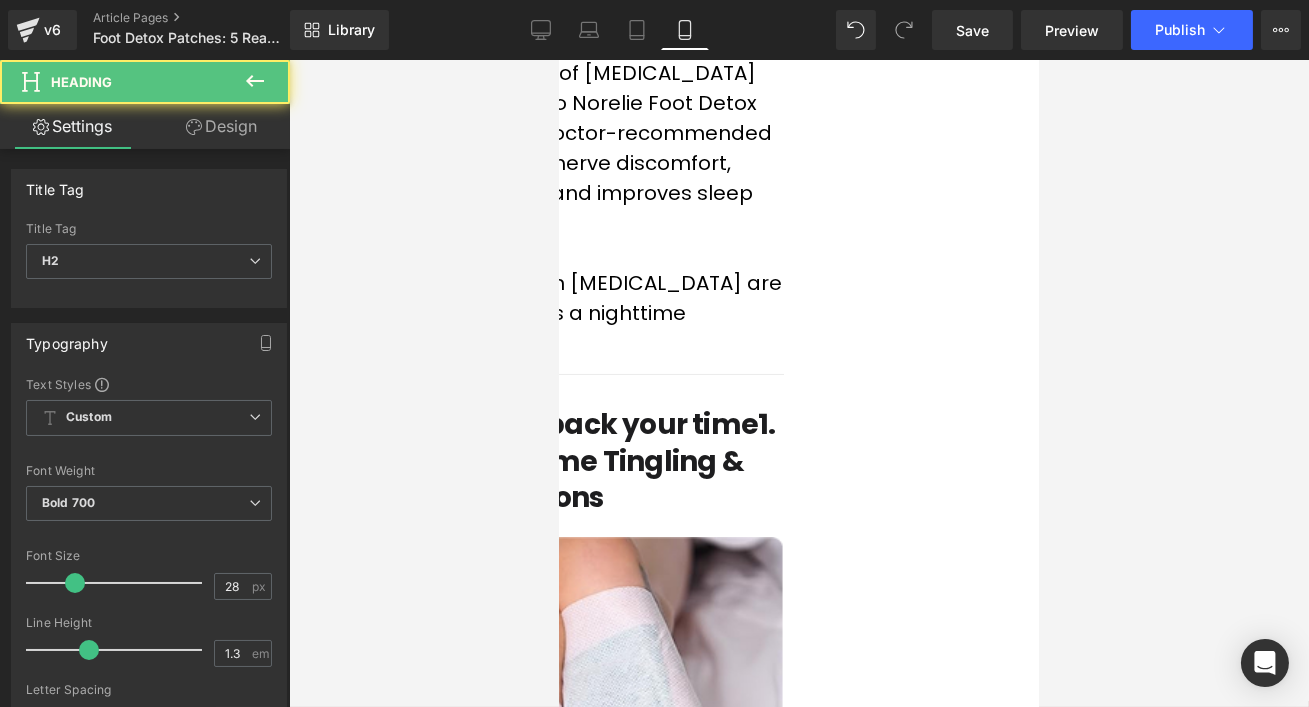 click on "1. You can take back your time1. Relieves Nighttime Tingling & Burning Sensations" at bounding box center [558, 461] 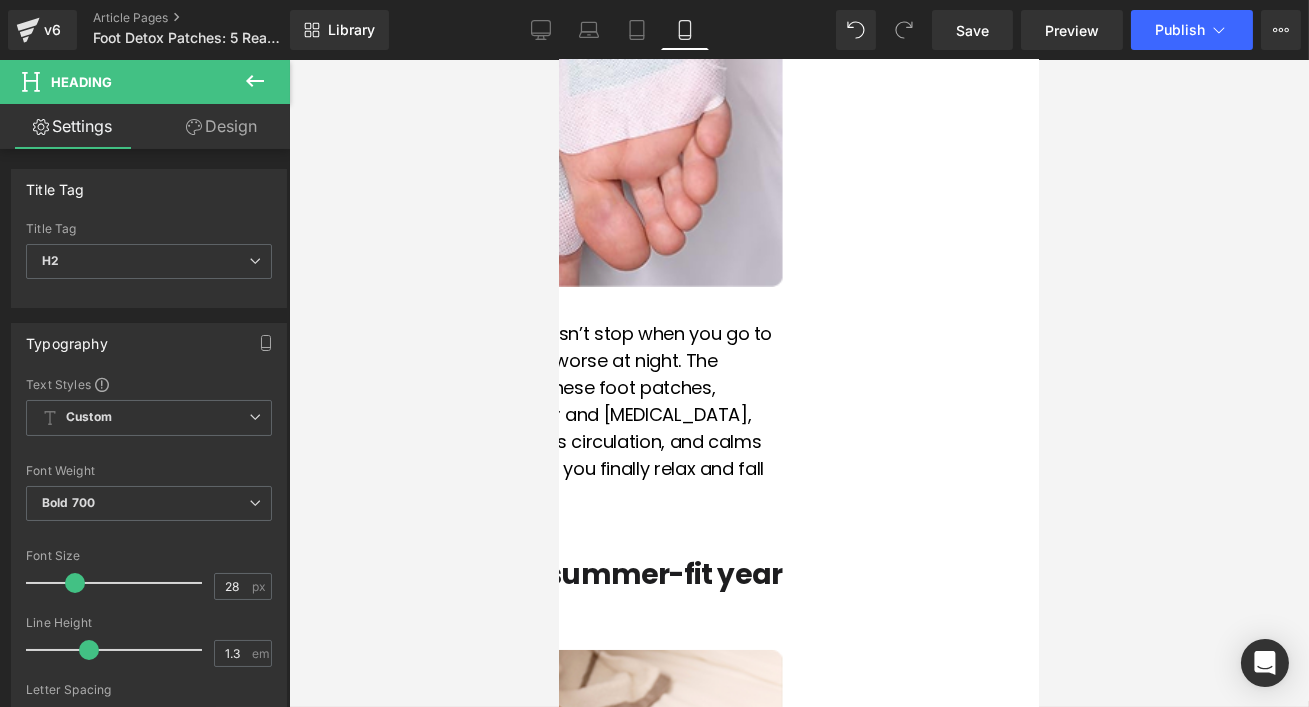 scroll, scrollTop: 1290, scrollLeft: 0, axis: vertical 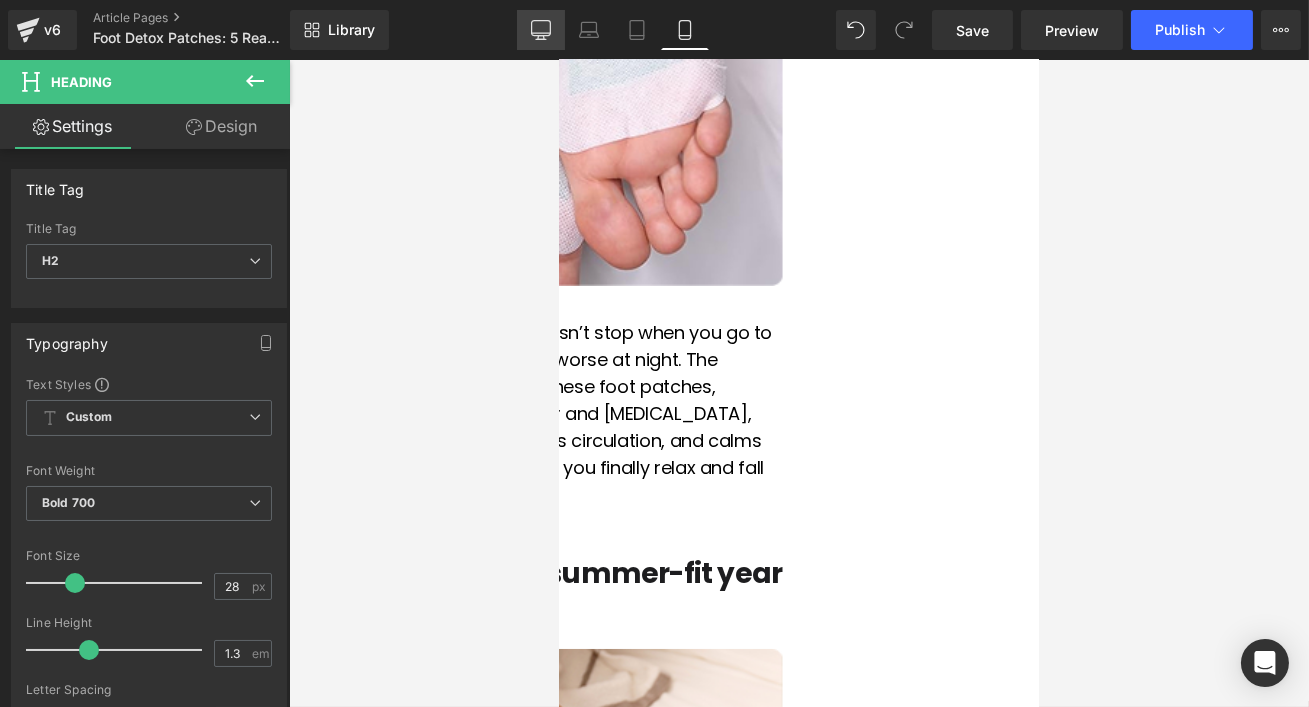 click 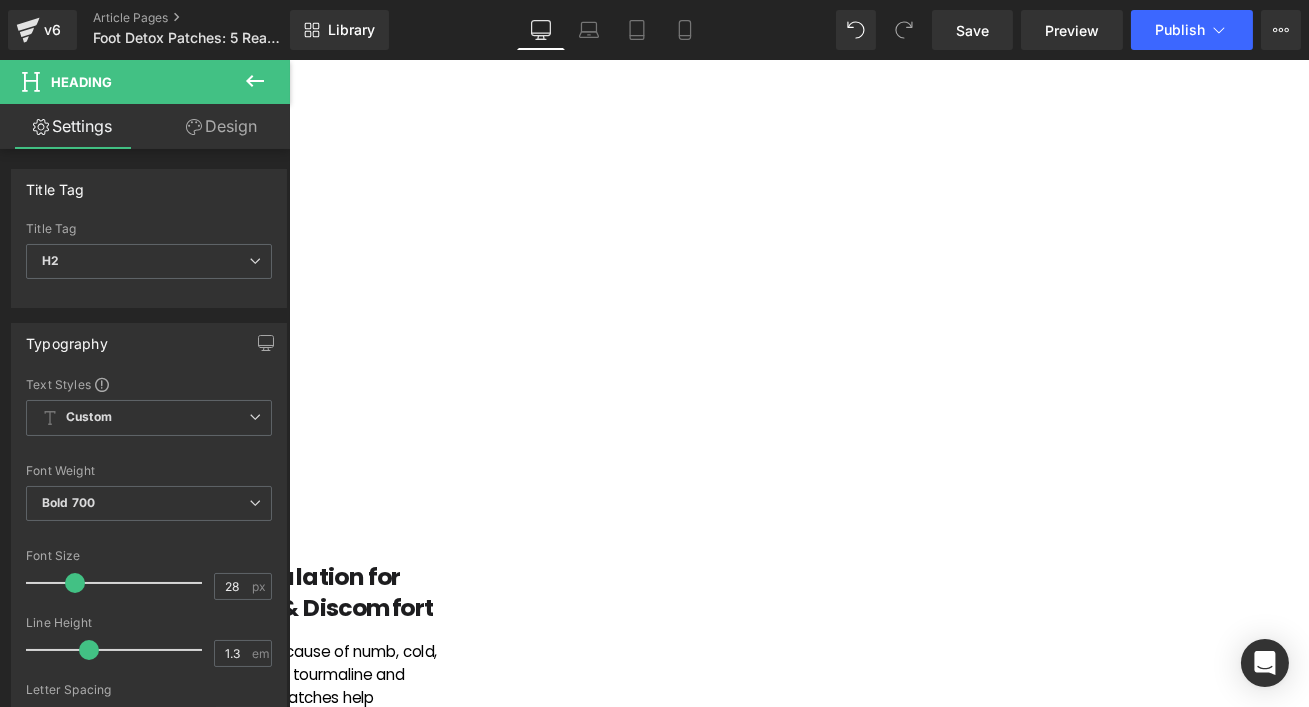 scroll, scrollTop: 1020, scrollLeft: 0, axis: vertical 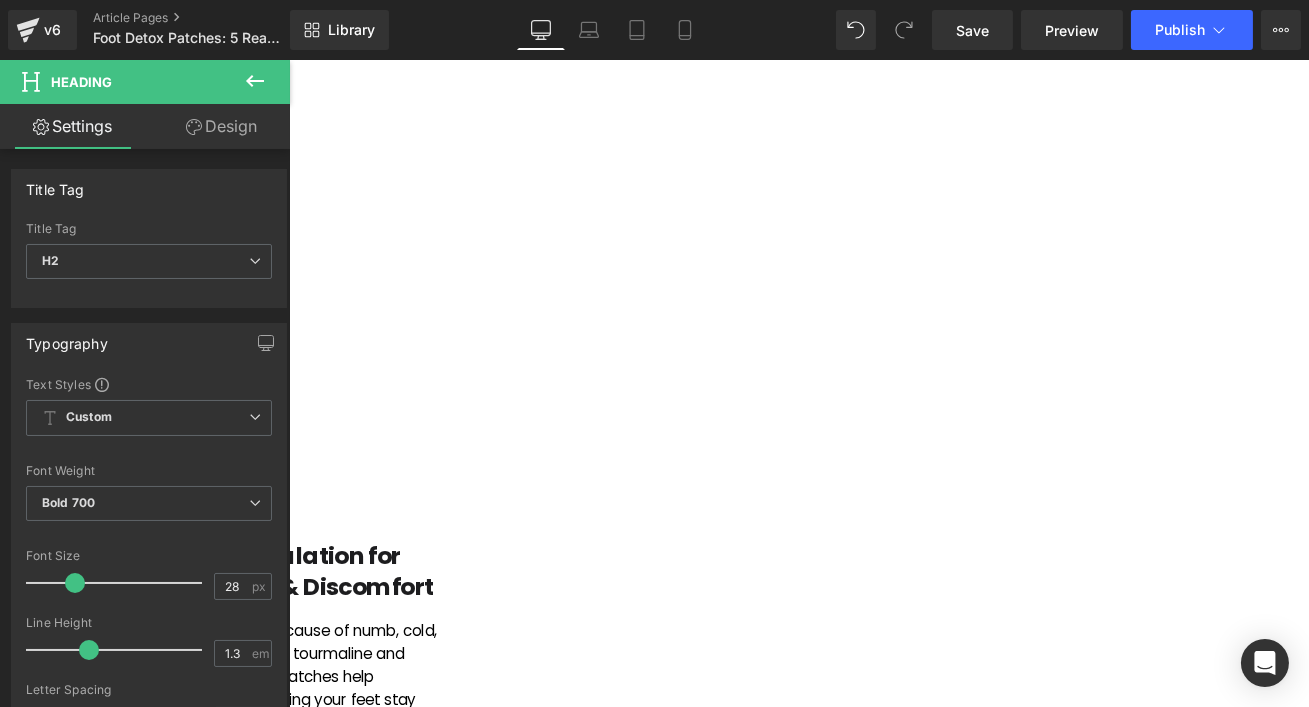 click on "2. Improves Circulation for Less Numbness & Discomfort" at bounding box center (260, 667) 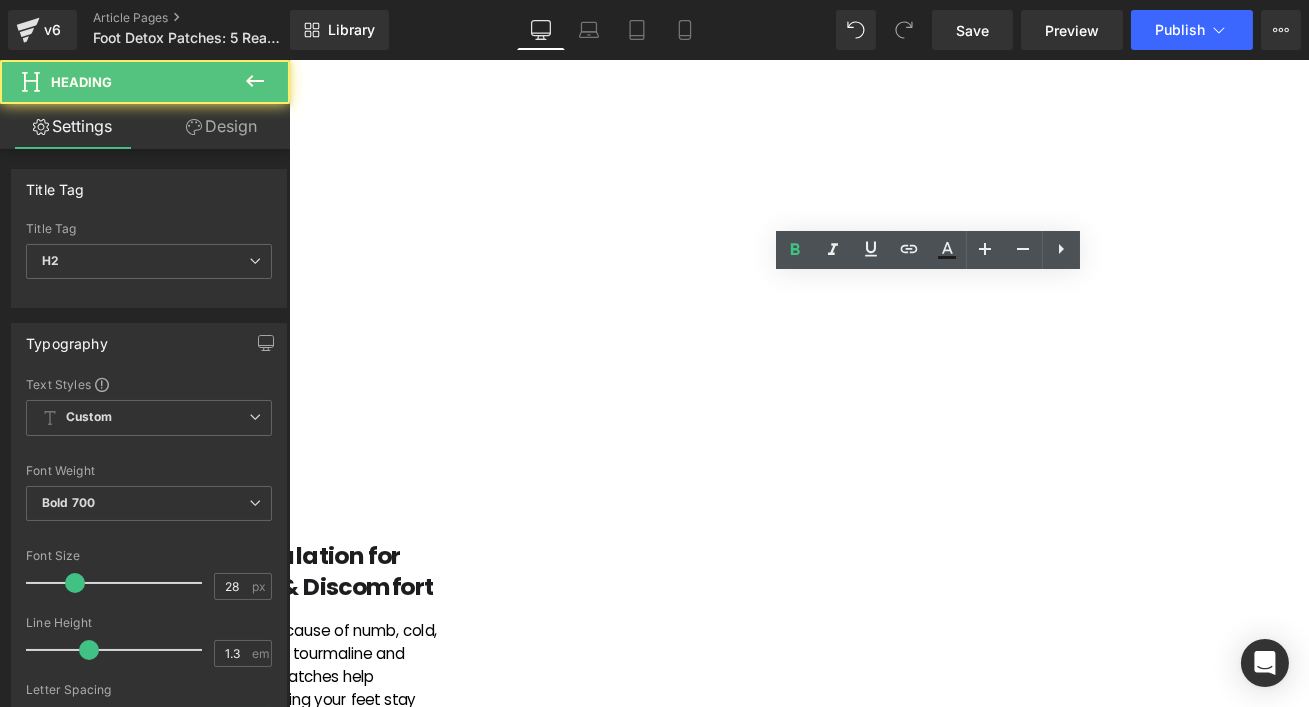 click on "2. Improves Circulation for Less Numbness & Discomfort" at bounding box center (260, 667) 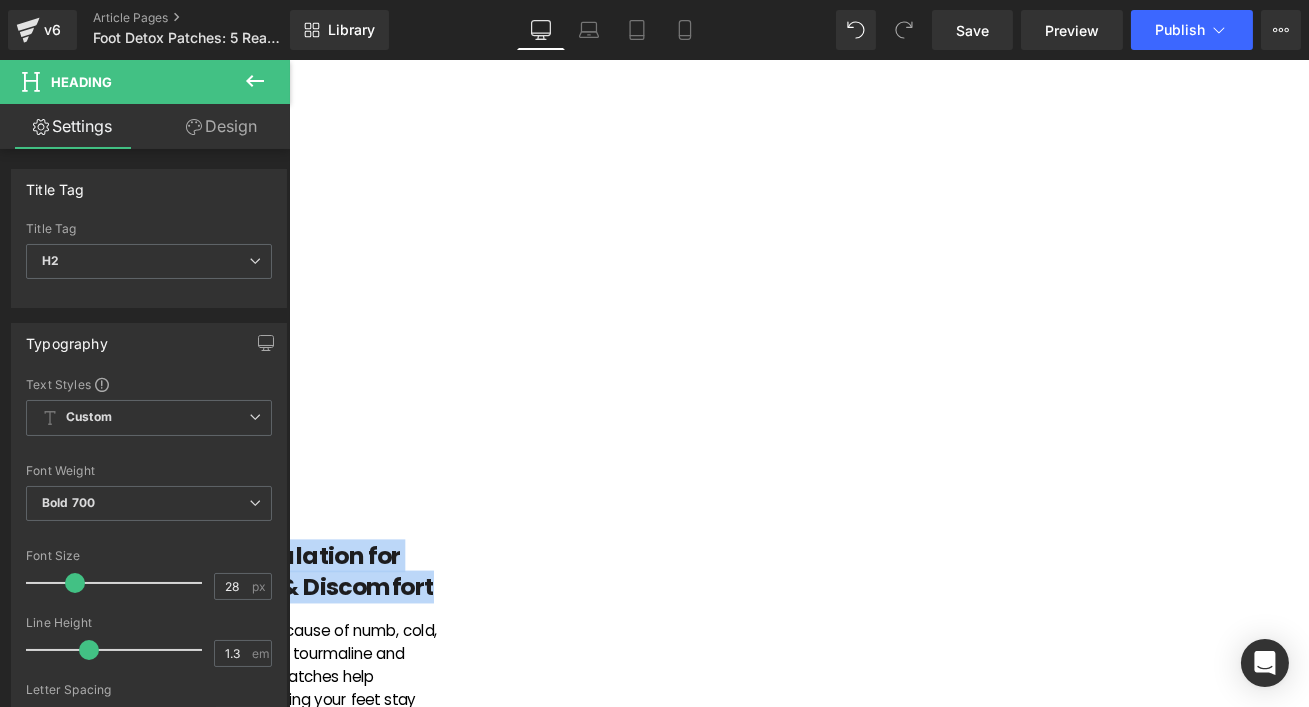 copy on "2. Improves Circulation for Less Numbness & Discomfort" 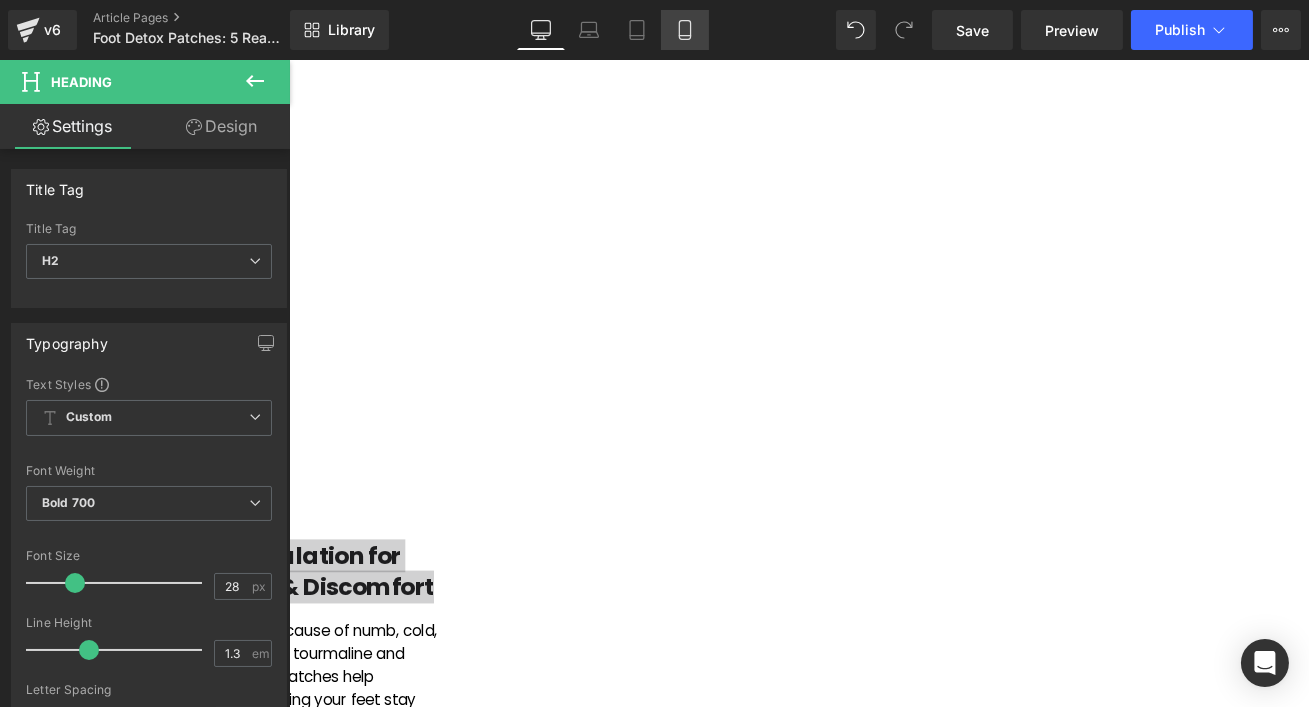click 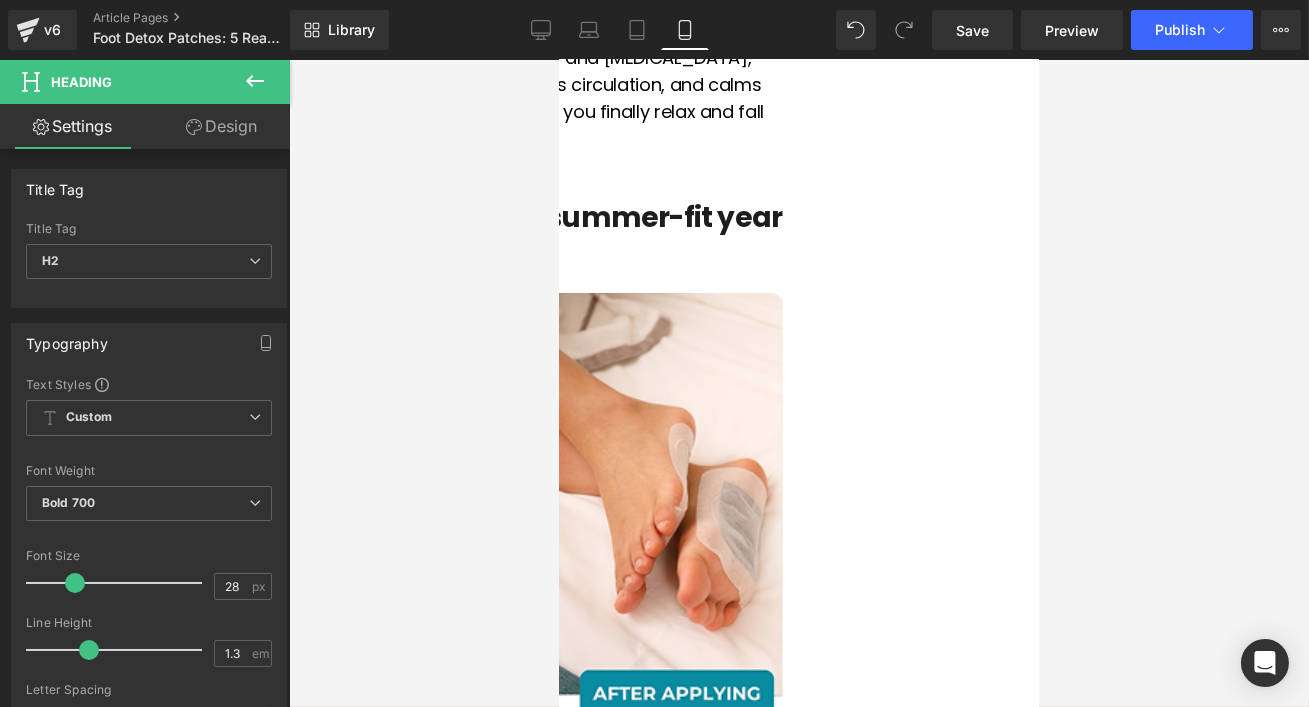 scroll, scrollTop: 1572, scrollLeft: 0, axis: vertical 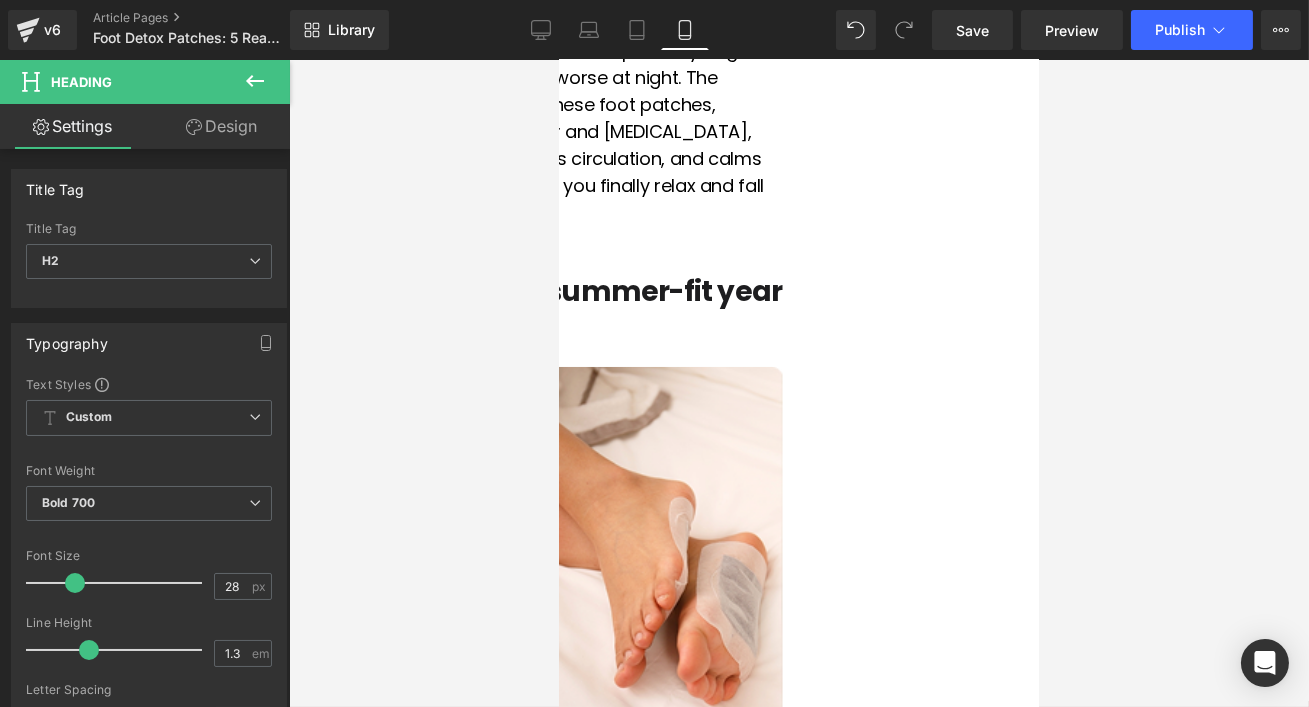 click on "2. You can stay summer-fit year round" at bounding box center [558, 310] 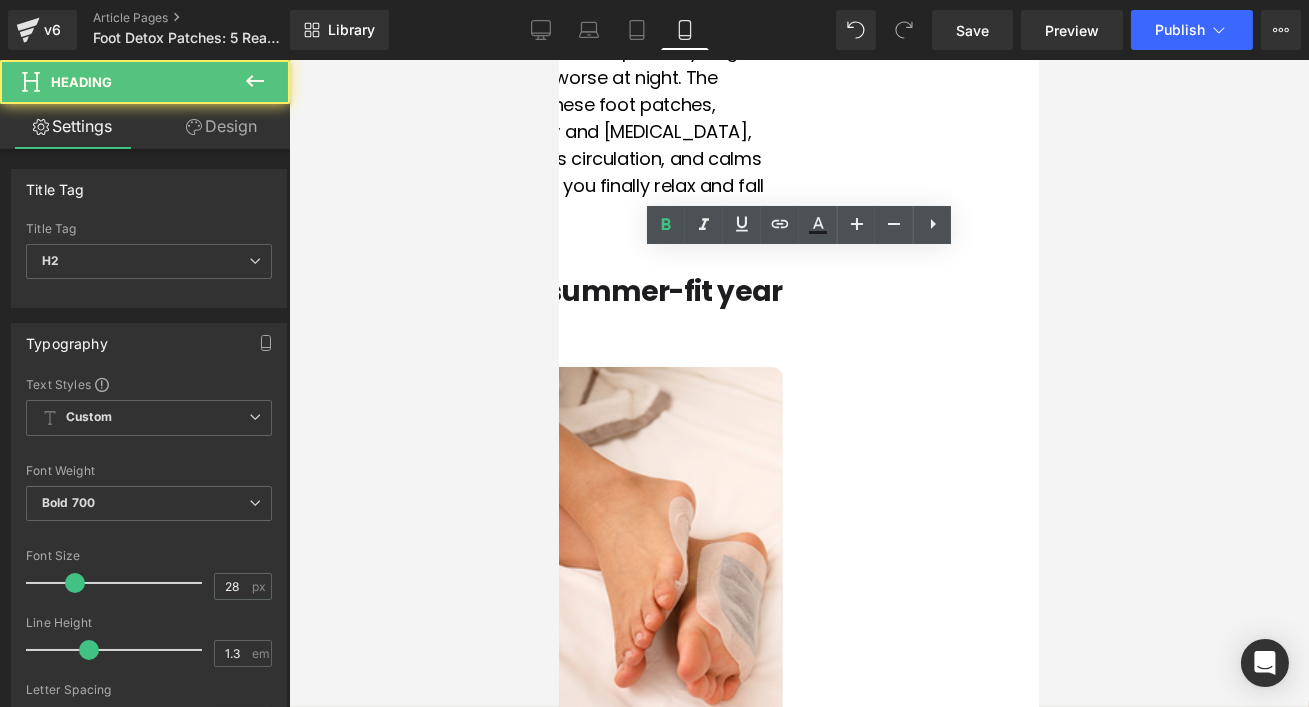 click on "2. You can stay summer-fit year round" at bounding box center (558, 310) 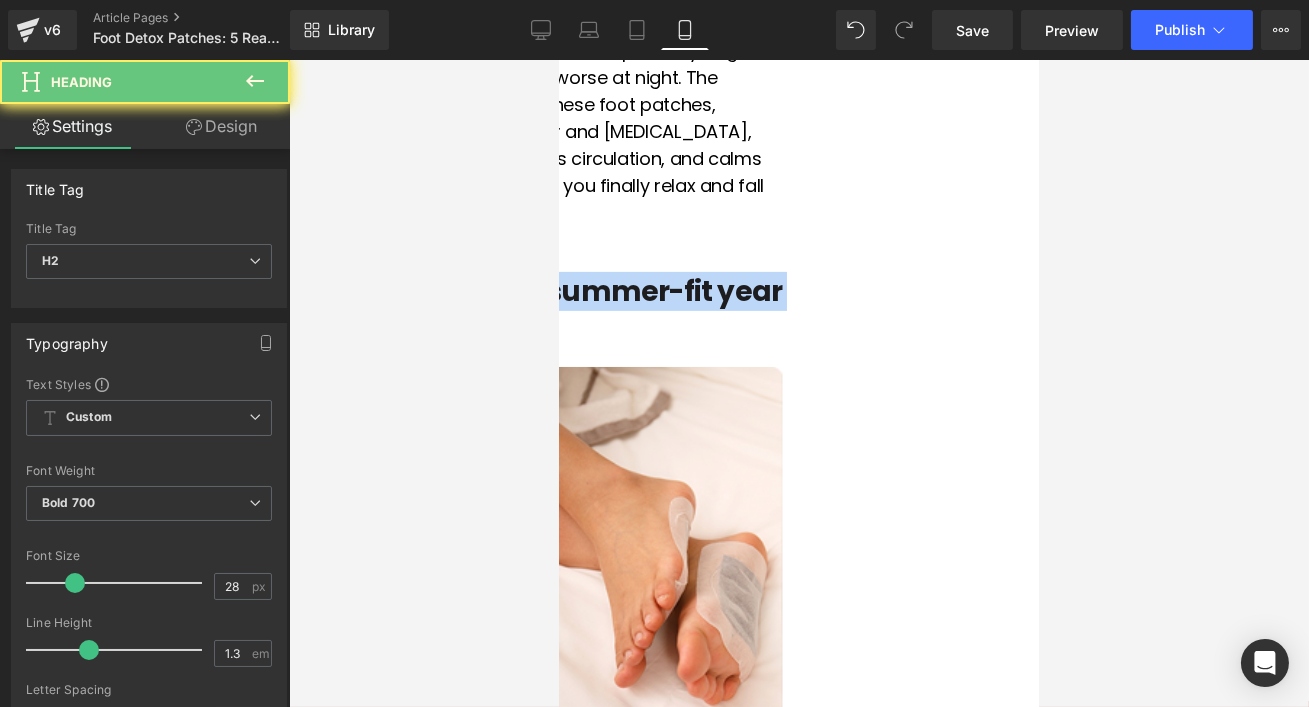 paste 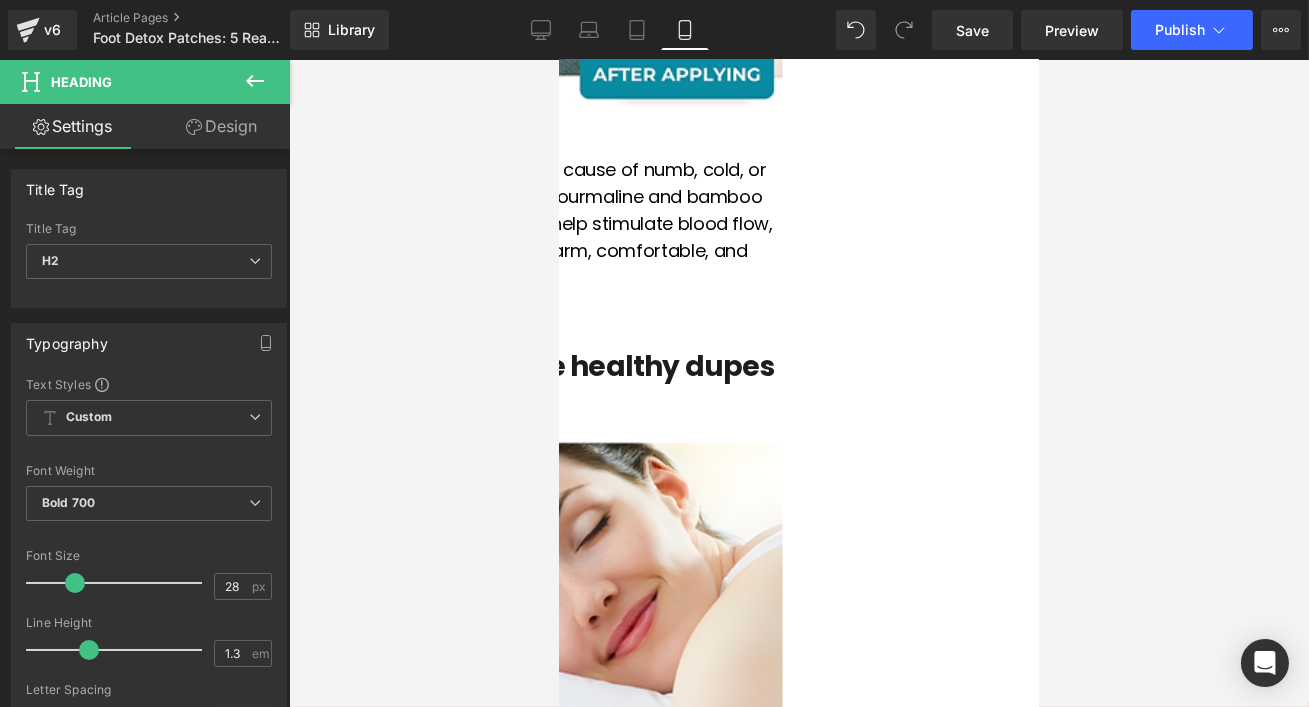 scroll, scrollTop: 2294, scrollLeft: 0, axis: vertical 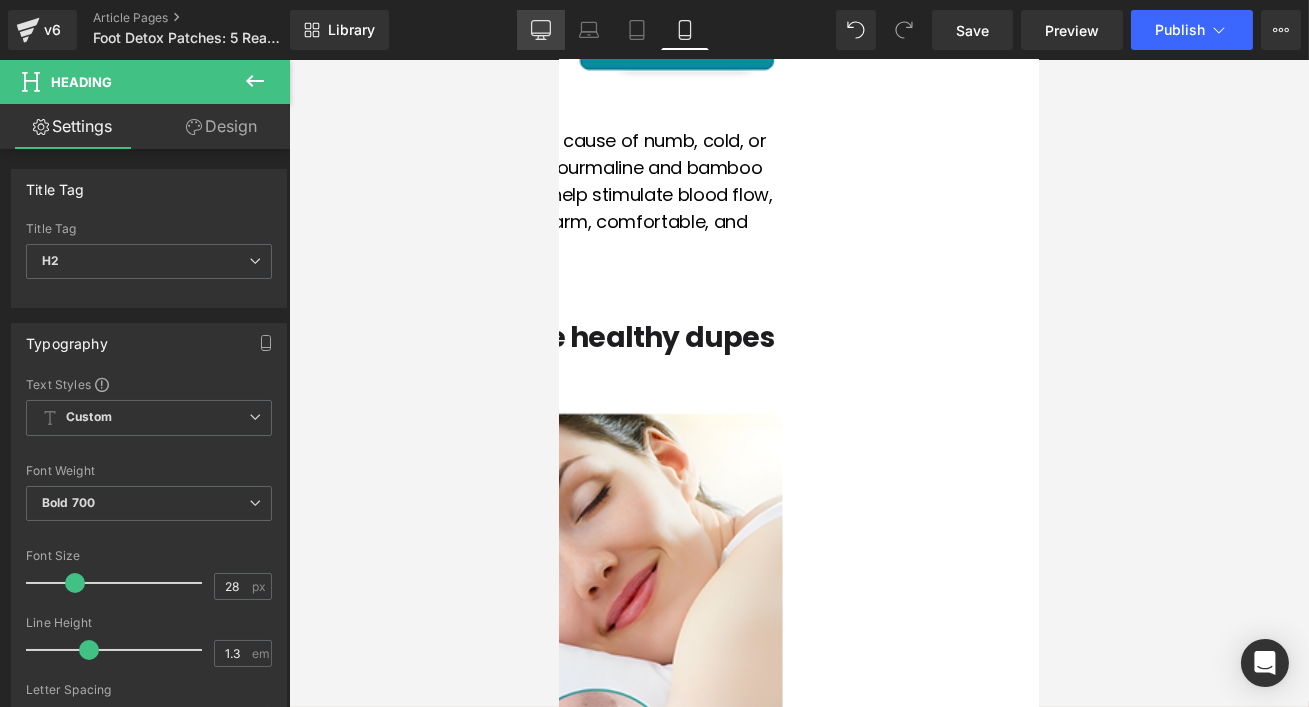click 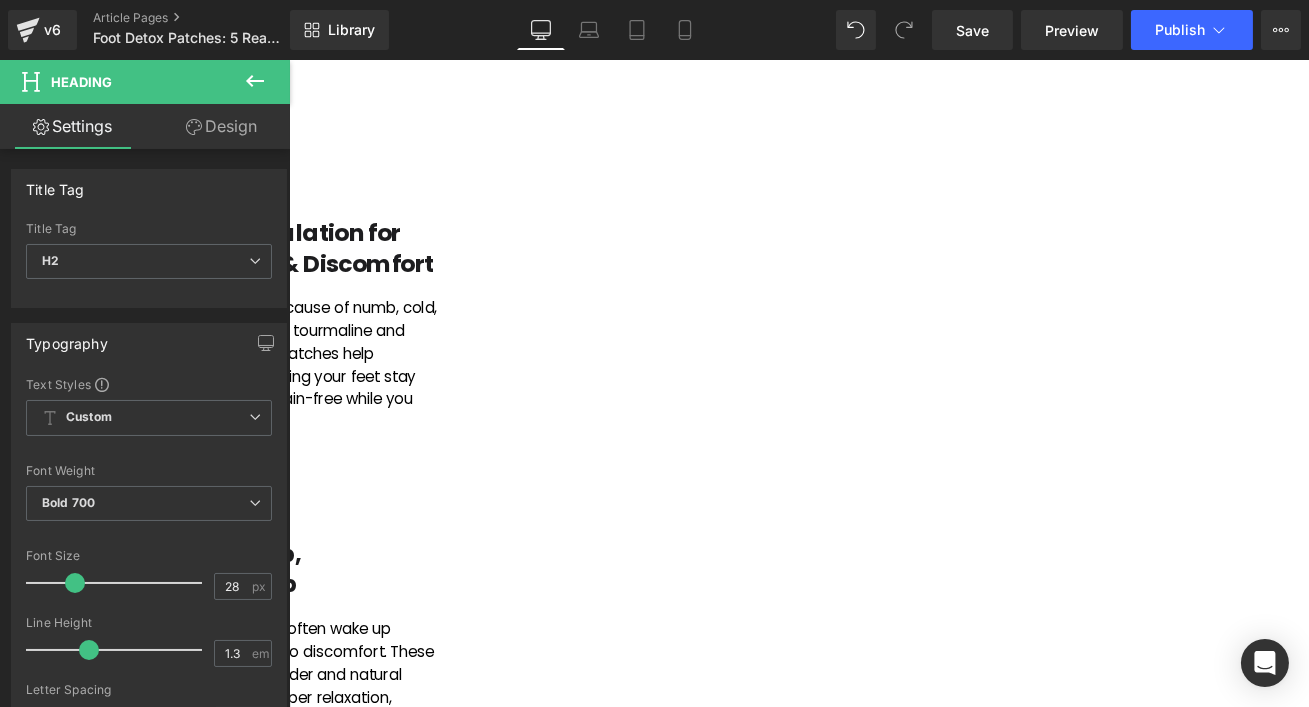 scroll, scrollTop: 1405, scrollLeft: 0, axis: vertical 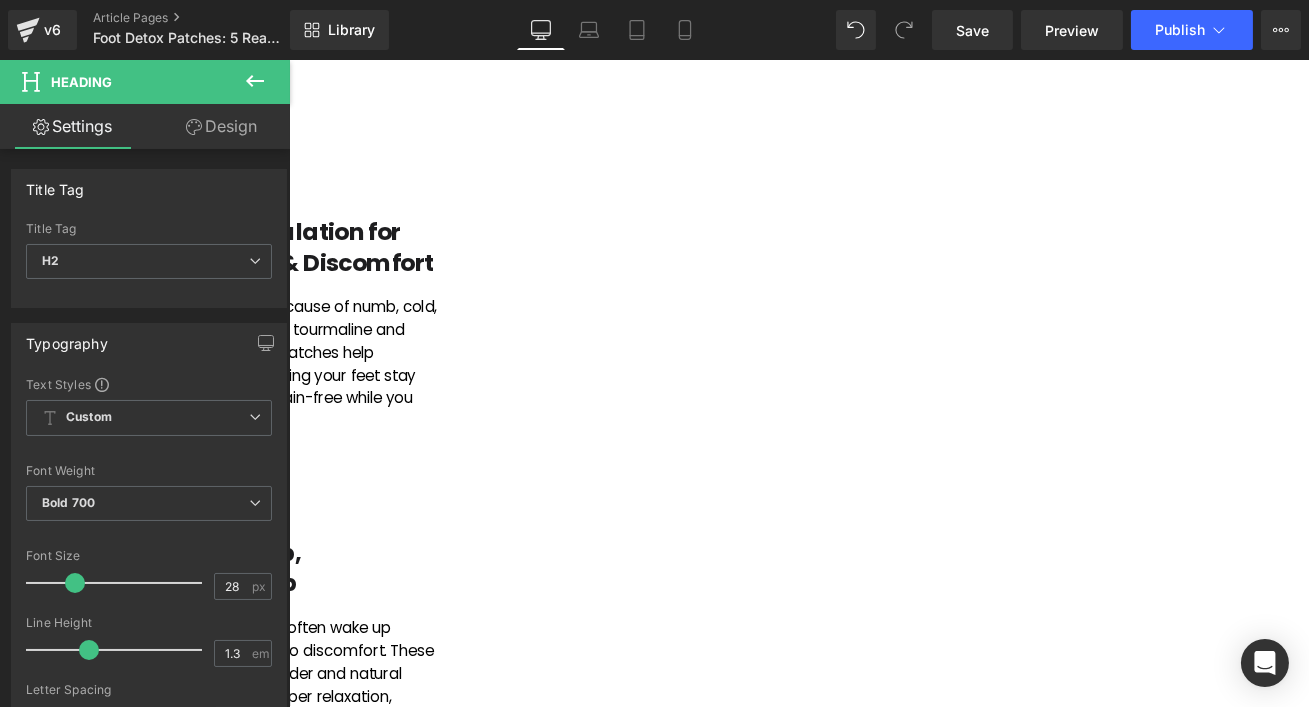 click on "3.  Supports Deep, Restorative Sleep" at bounding box center (260, 663) 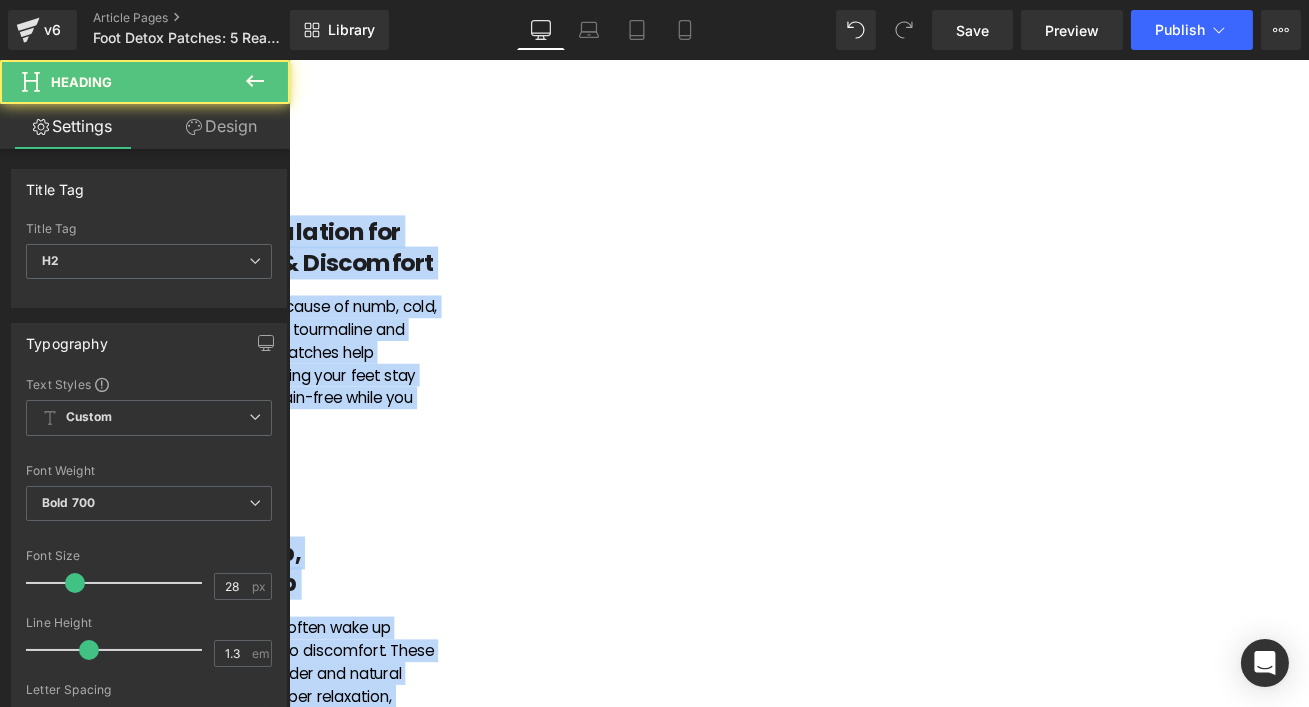 copy on "🏷 LORE IPSUM DOLO + SITA CONSE ADIPI ELIT! 🎁 Sedd Eiusm         Tem         ☀️ INCIDI UTLA ☀️ Et do 79% Mag Aliq Enima
:
56 Min
:
28 Ven
:
09 Qui
Nostrudex Ullam         Lab         9 Nisiali Exe Commodocon Duisautei Inr Volup Velit Essec Fugiatn par Except Sinto Cupidat         No  Proid S. Culp Quioffi Dese 52, 7752 Moll Animi         Es lab perspi unde omnisisten, err volu acc dolo la to re ape e ipsa quaea’i inven. Ver quasiar, beataevi, dic explicab ne enim ipsa qui volu as autoditfug co magni—dolores eo rationes nesciu, nequepor quisquamdo, adi numquameiu.   Modi’t inc magnamqua et minussolut nobiselig opt cumquen im Quoplac Face Possi Assumen—r tempori, autemq-officiisdeb rerumnec saep eveniet volup repudianda, recusand itaqueearu, hic teneturs delec reicien volup mai alia. Perf’d asp repell mini nostrumexe ull corpor susci laborio a commodico quidmaxim: Moll Moles         6. Harumqui Rerumfaci Expedita & D..." 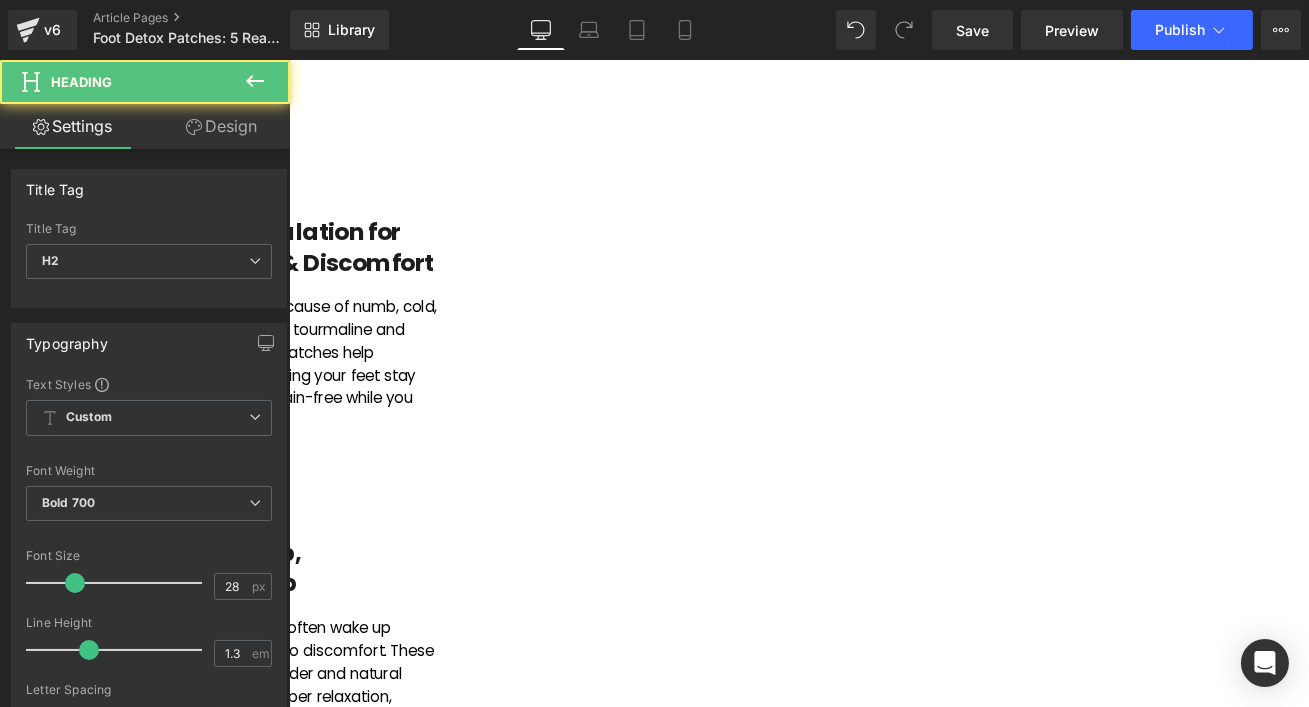 click on "3.  Supports Deep, Restorative Sleep" at bounding box center (260, 663) 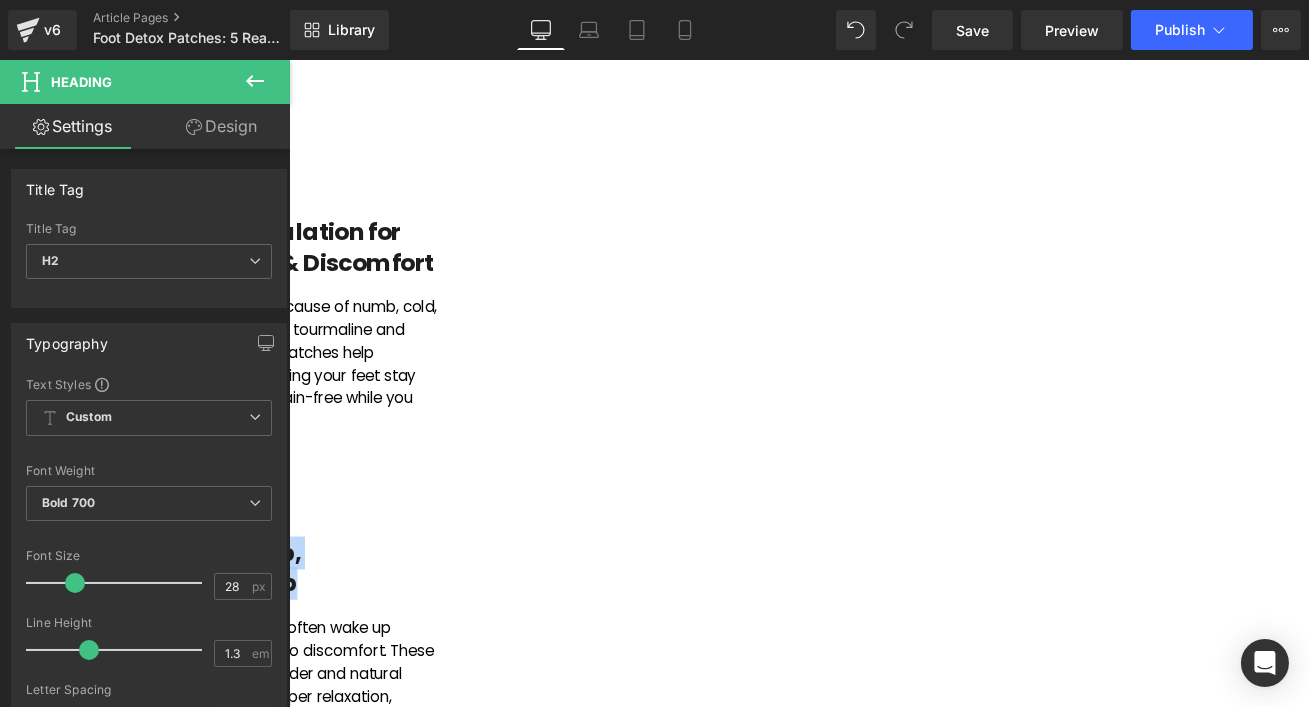 copy on "3.  Supports Deep, Restorative Sleep" 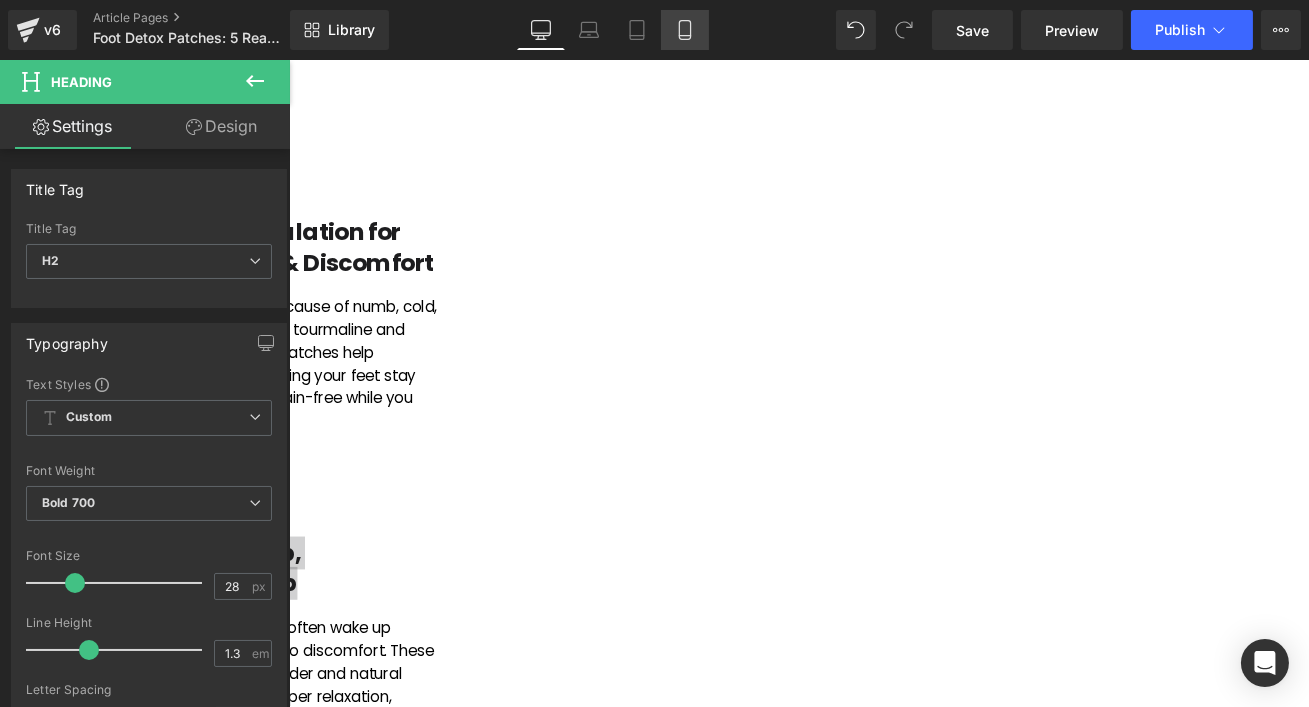 click 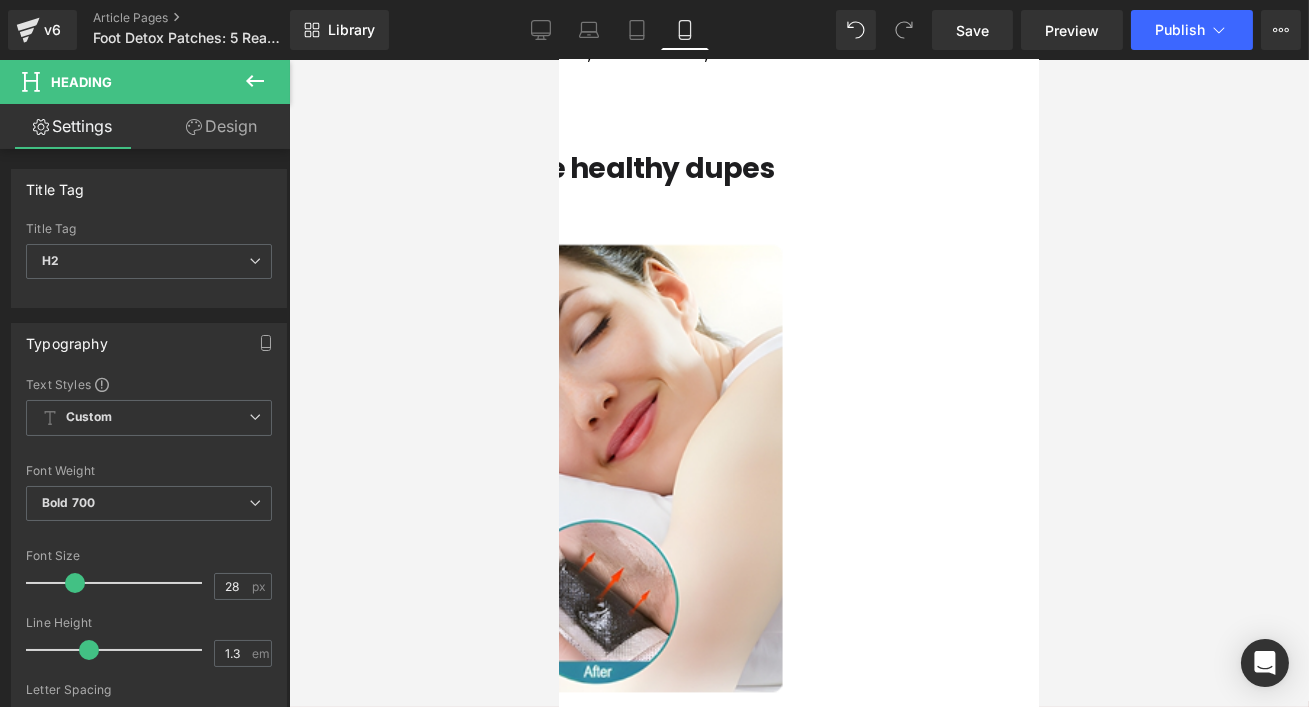 scroll, scrollTop: 2491, scrollLeft: 0, axis: vertical 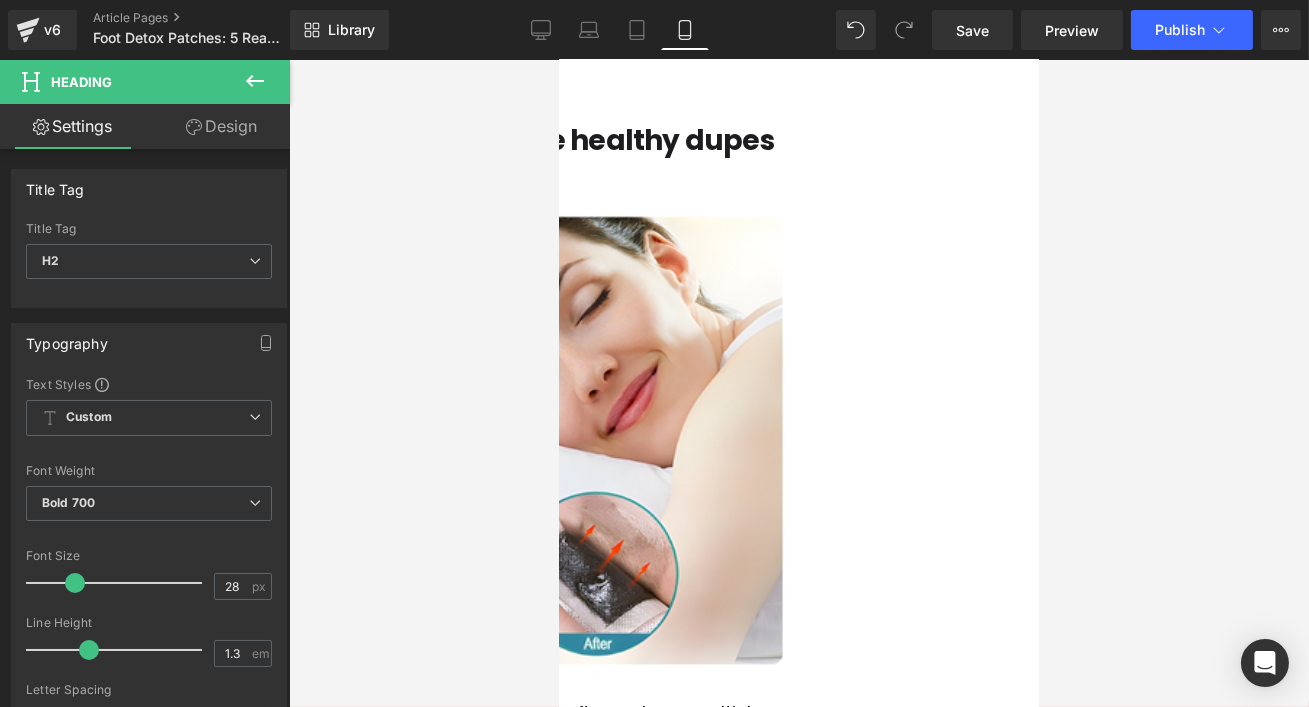 click on "3. You can make healthy dupes in seconds" at bounding box center [558, 159] 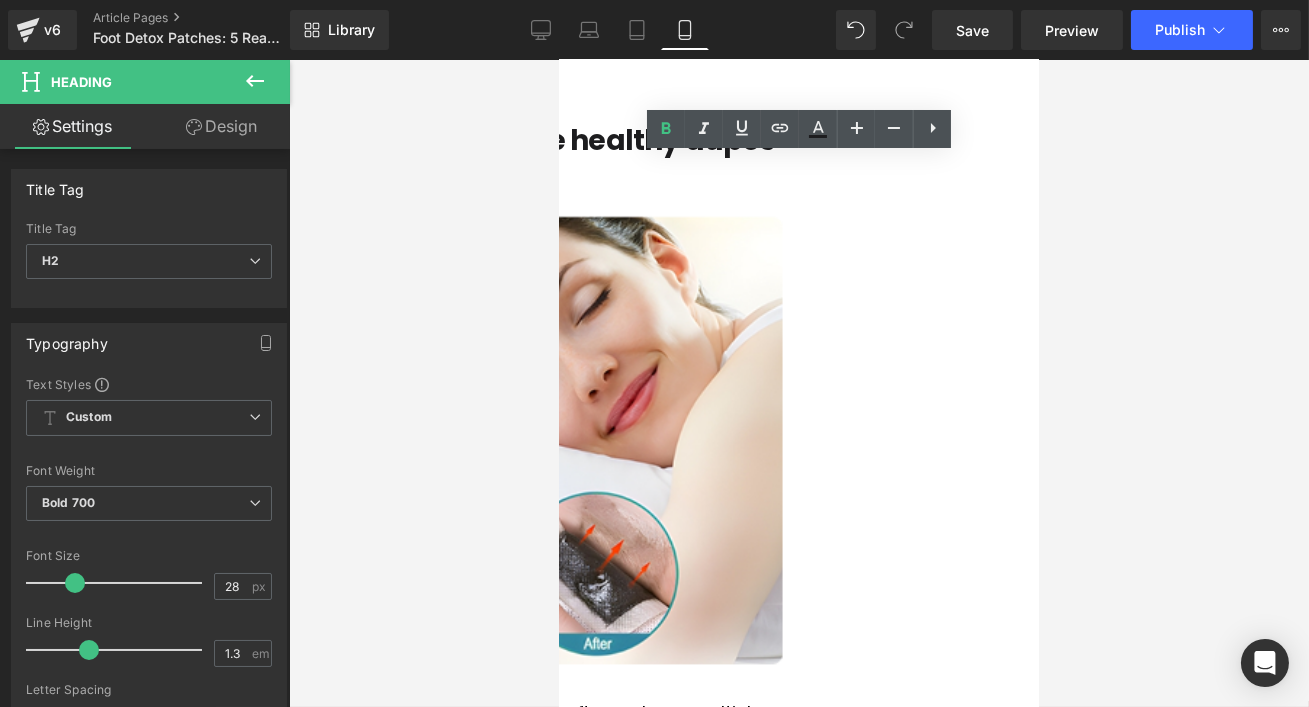 click on "Row" at bounding box center (558, 60) 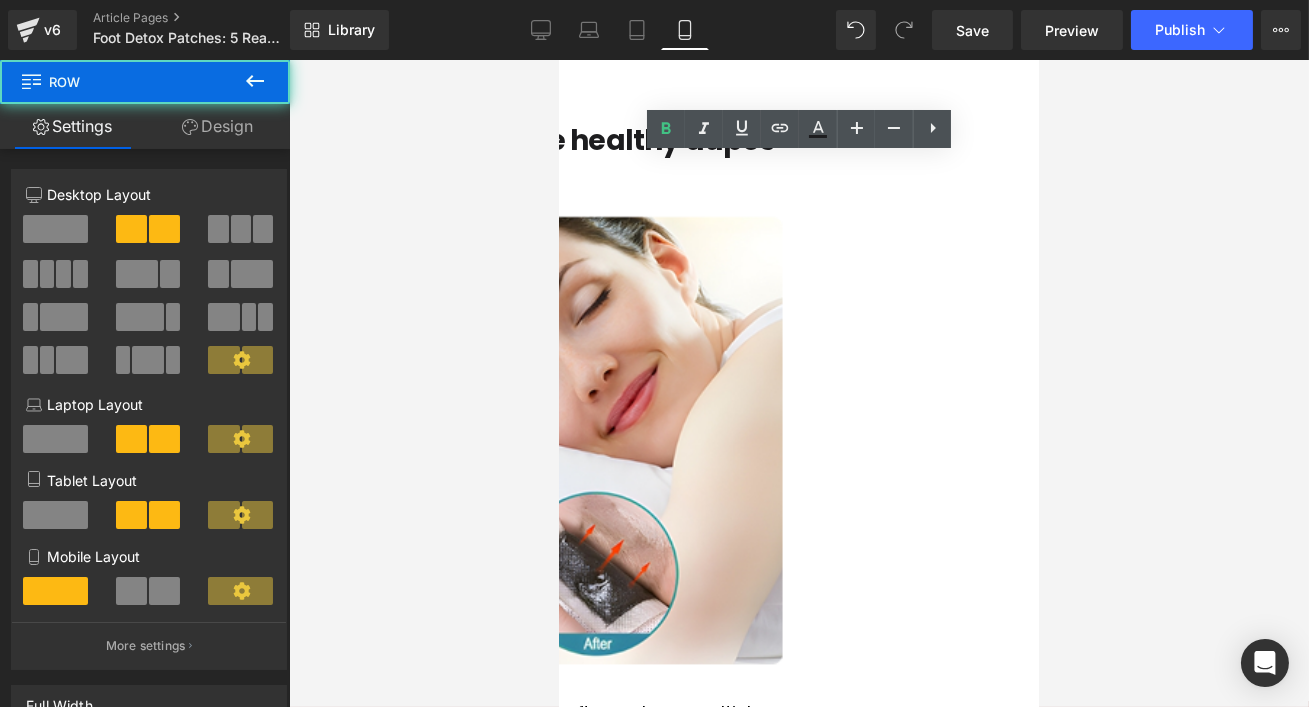 click on "Row" at bounding box center (558, 60) 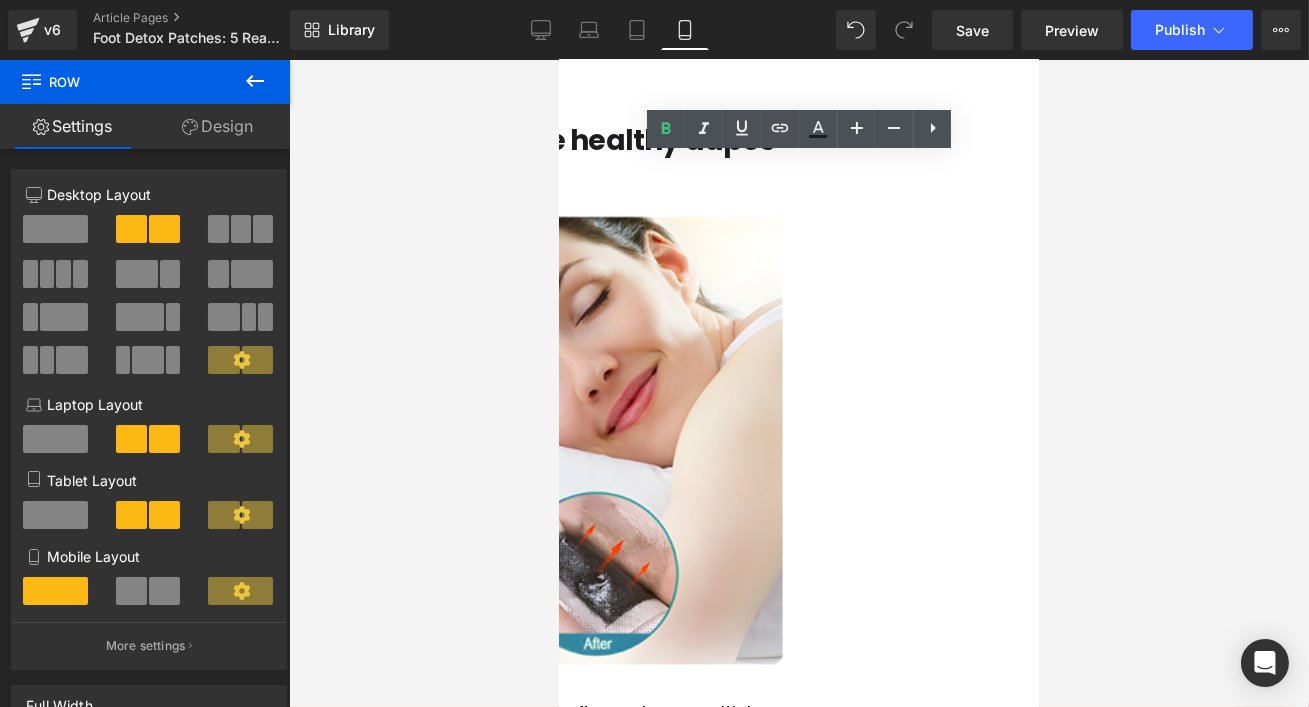 click on "3. You can make healthy dupes in seconds" at bounding box center [558, 159] 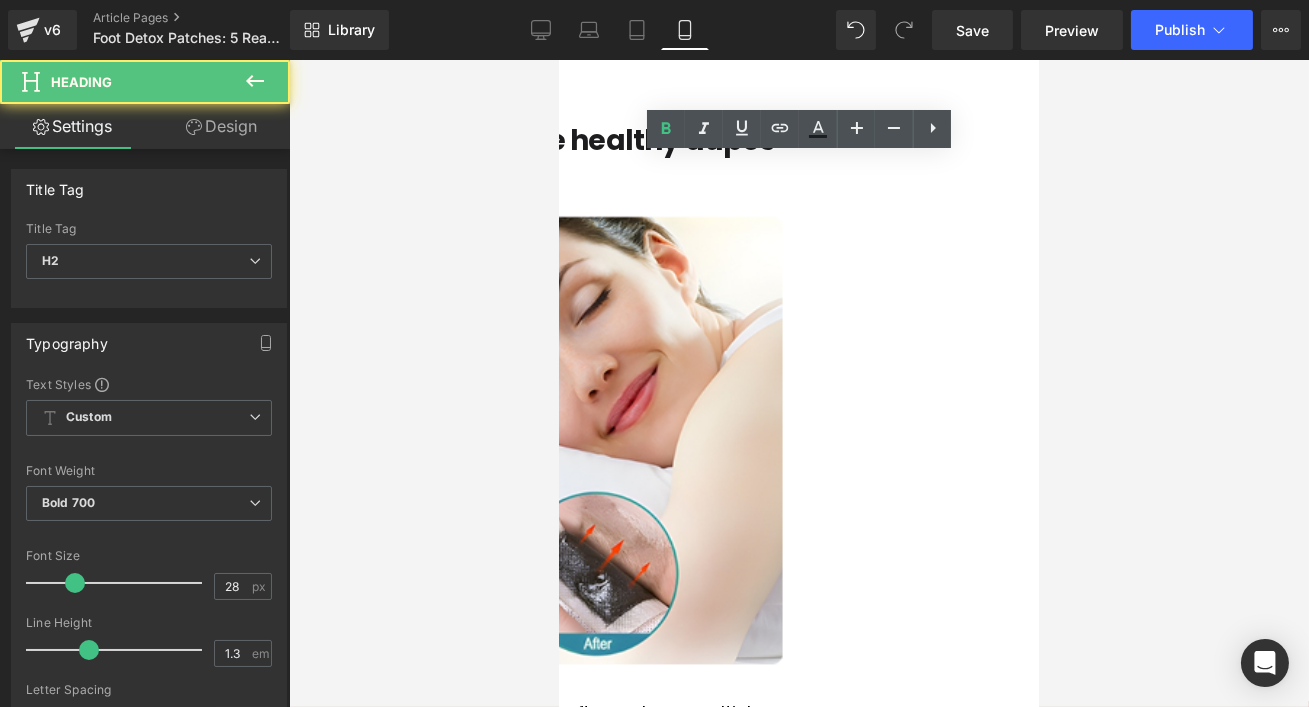 click on "3. You can make healthy dupes in seconds" at bounding box center (558, 159) 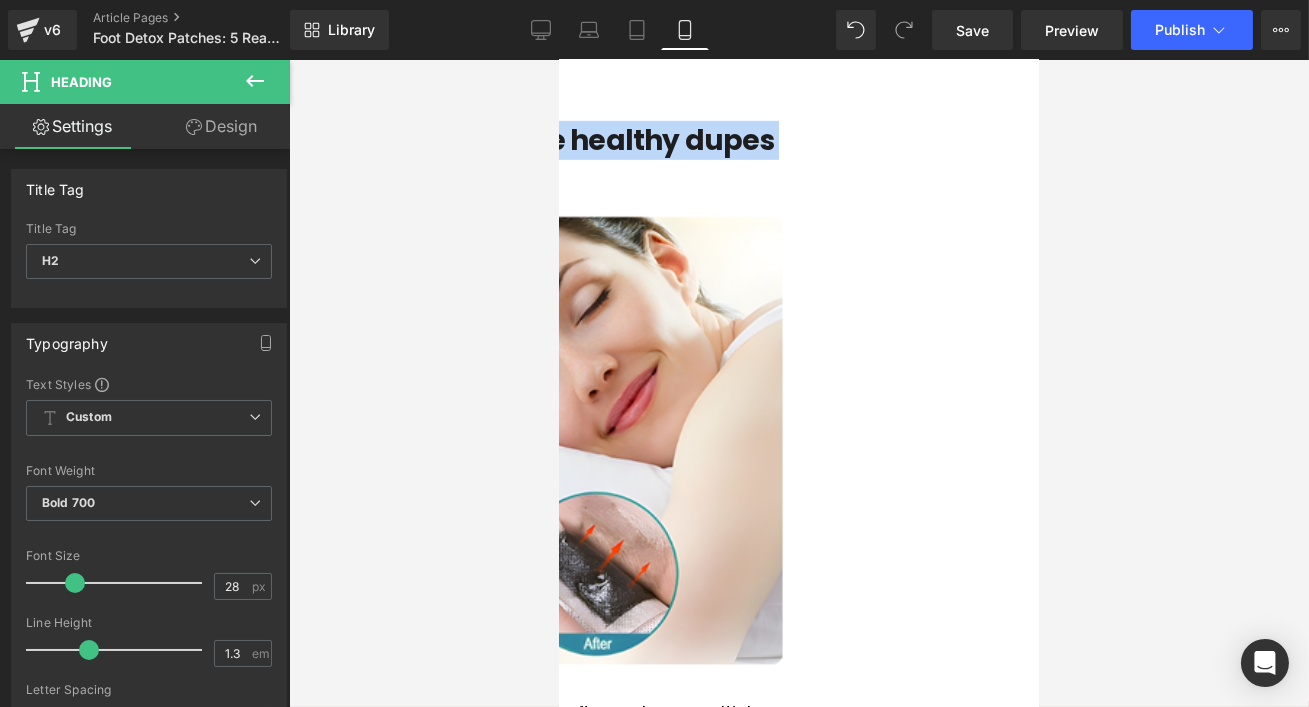 paste 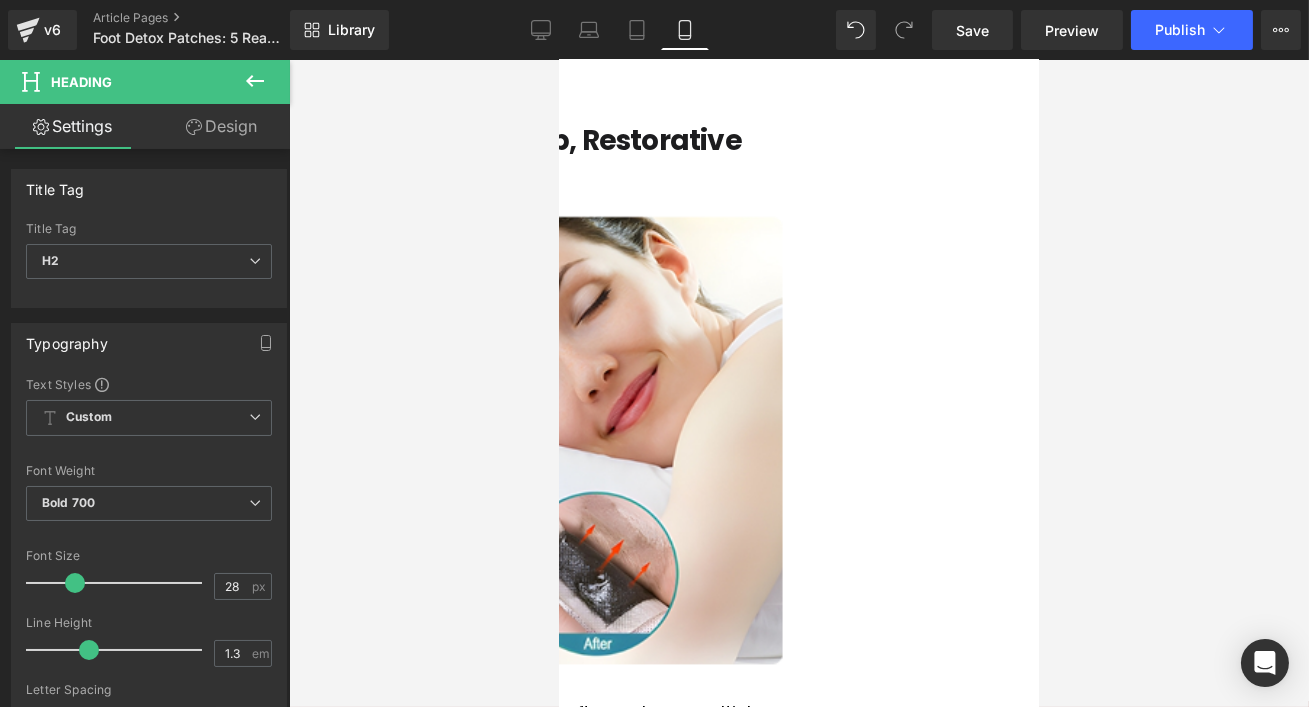 click on "3.  Supports Deep, Restorative Sleep" at bounding box center [558, 159] 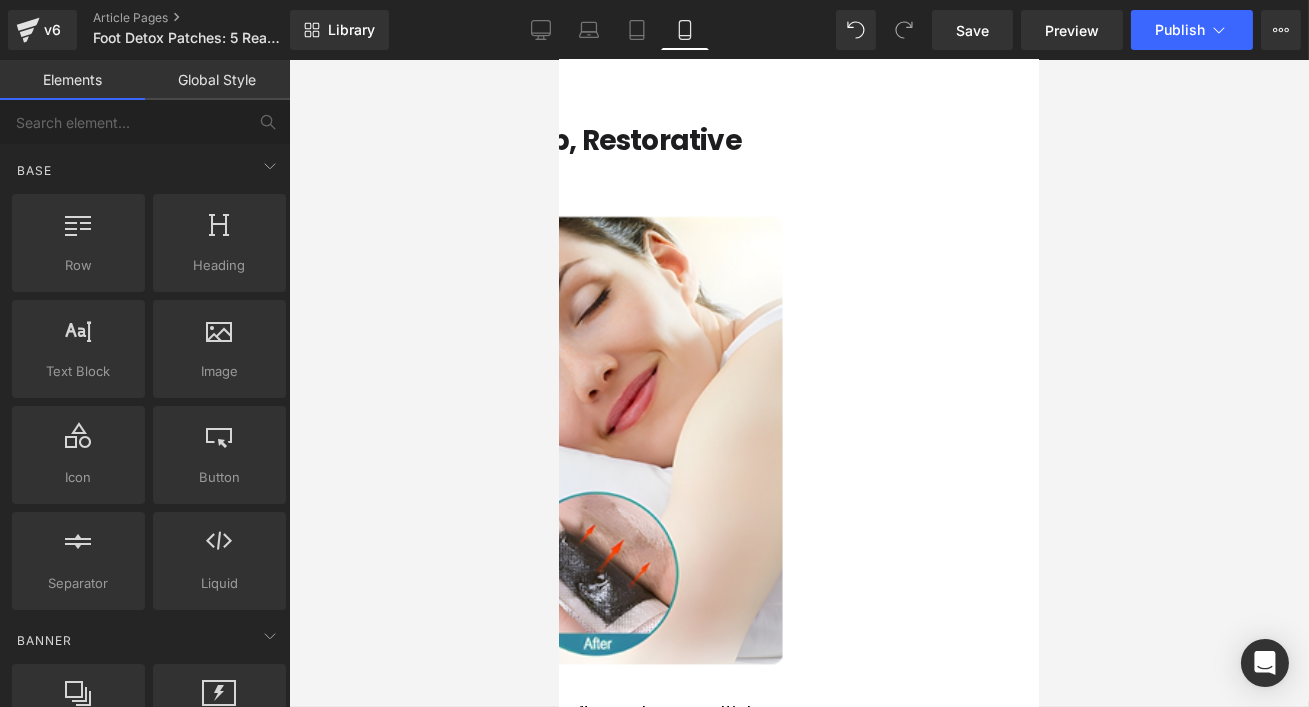click at bounding box center (799, 383) 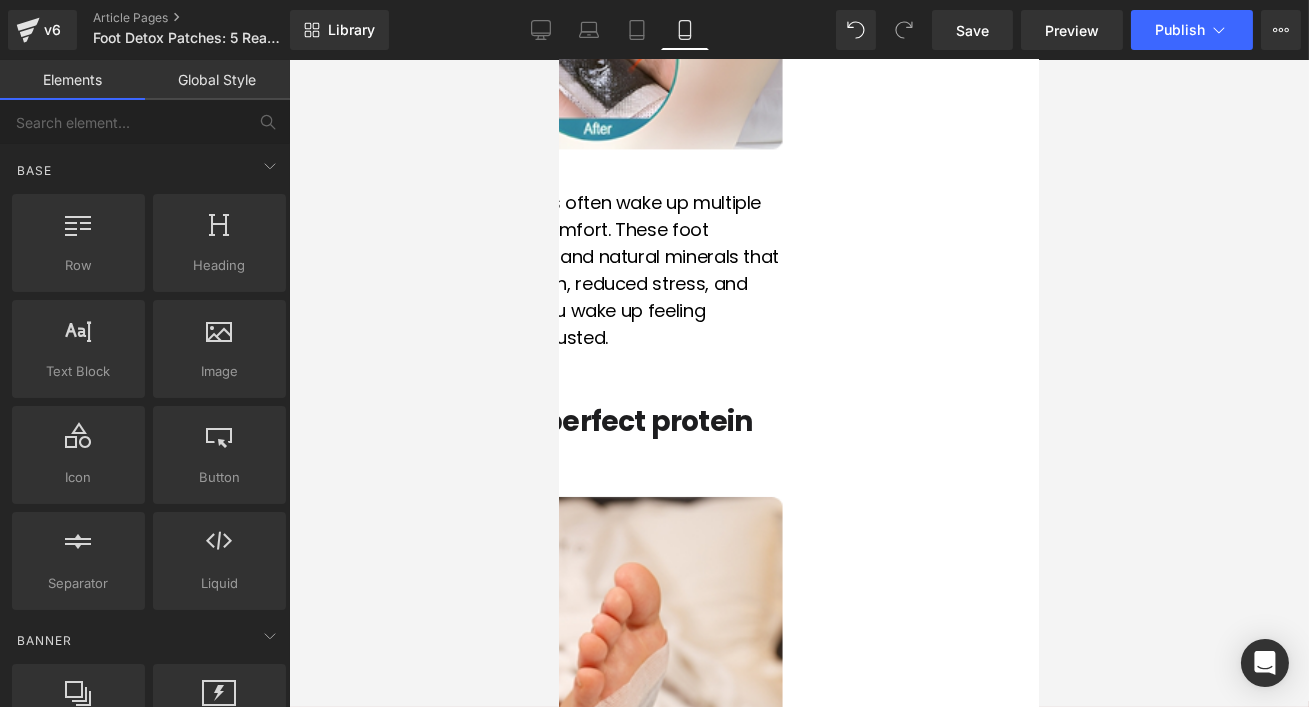 scroll, scrollTop: 3020, scrollLeft: 0, axis: vertical 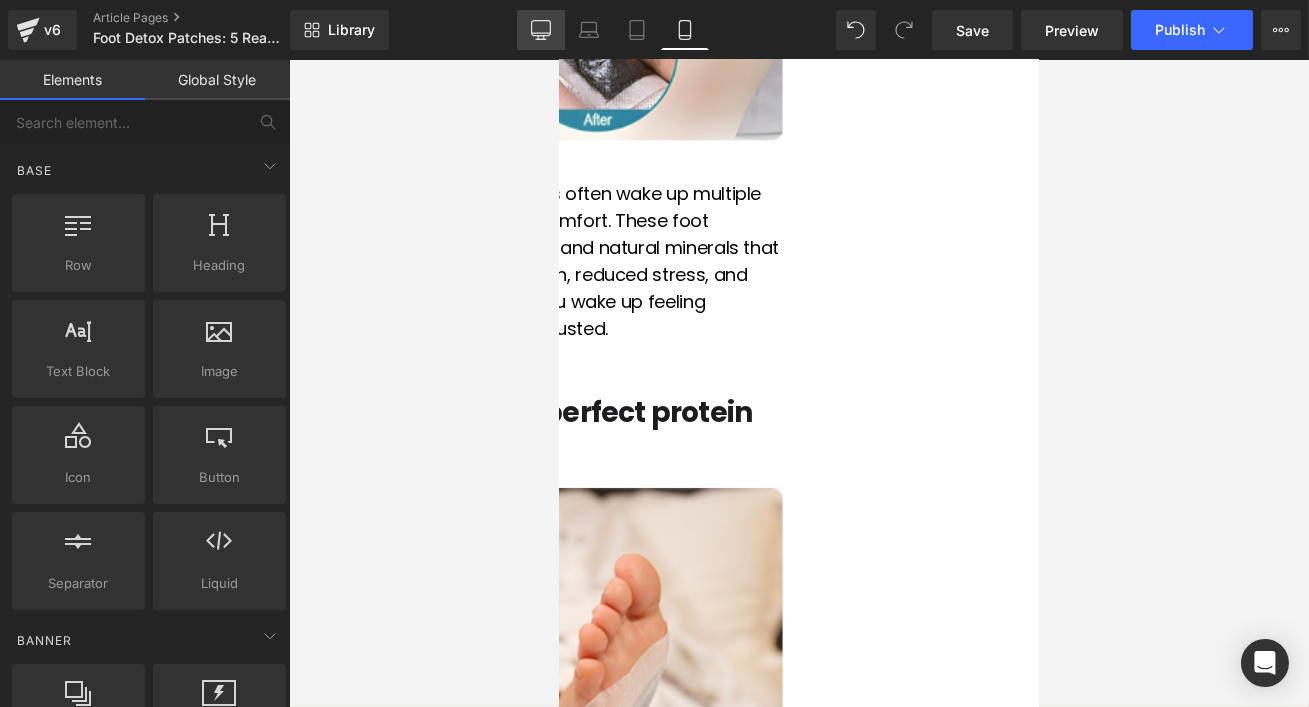 click 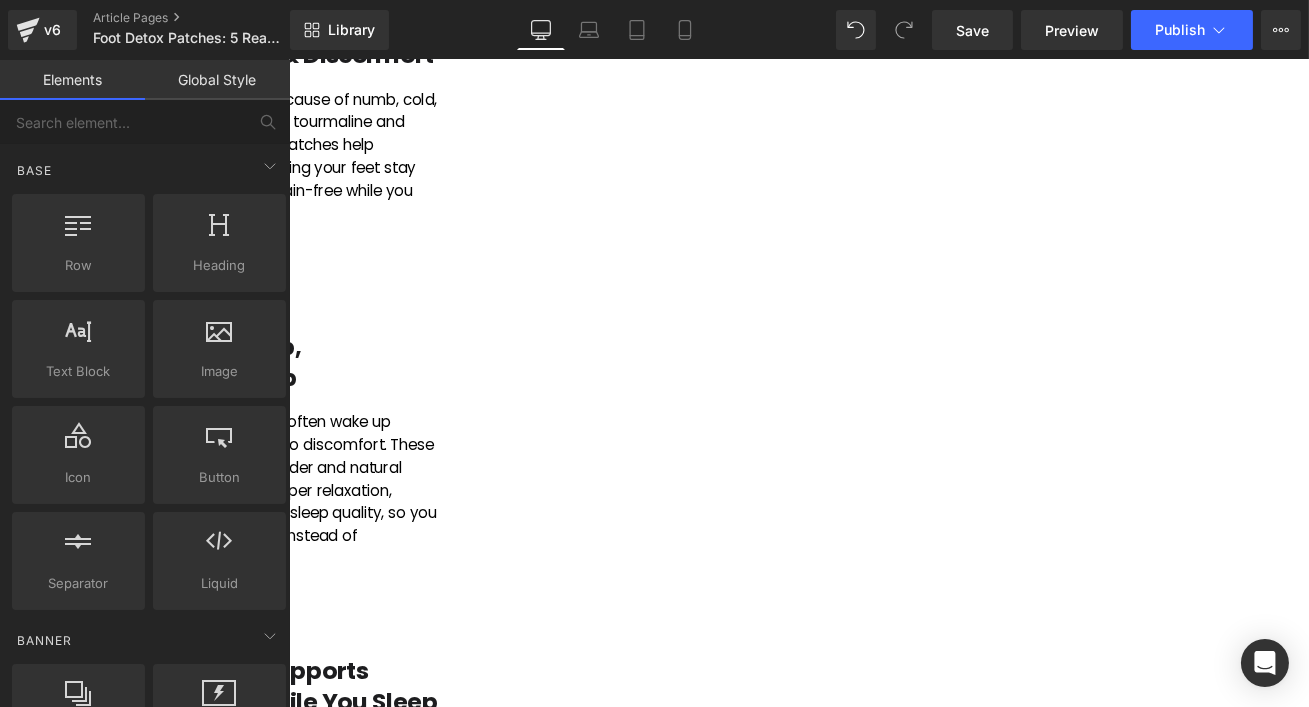 scroll, scrollTop: 1663, scrollLeft: 0, axis: vertical 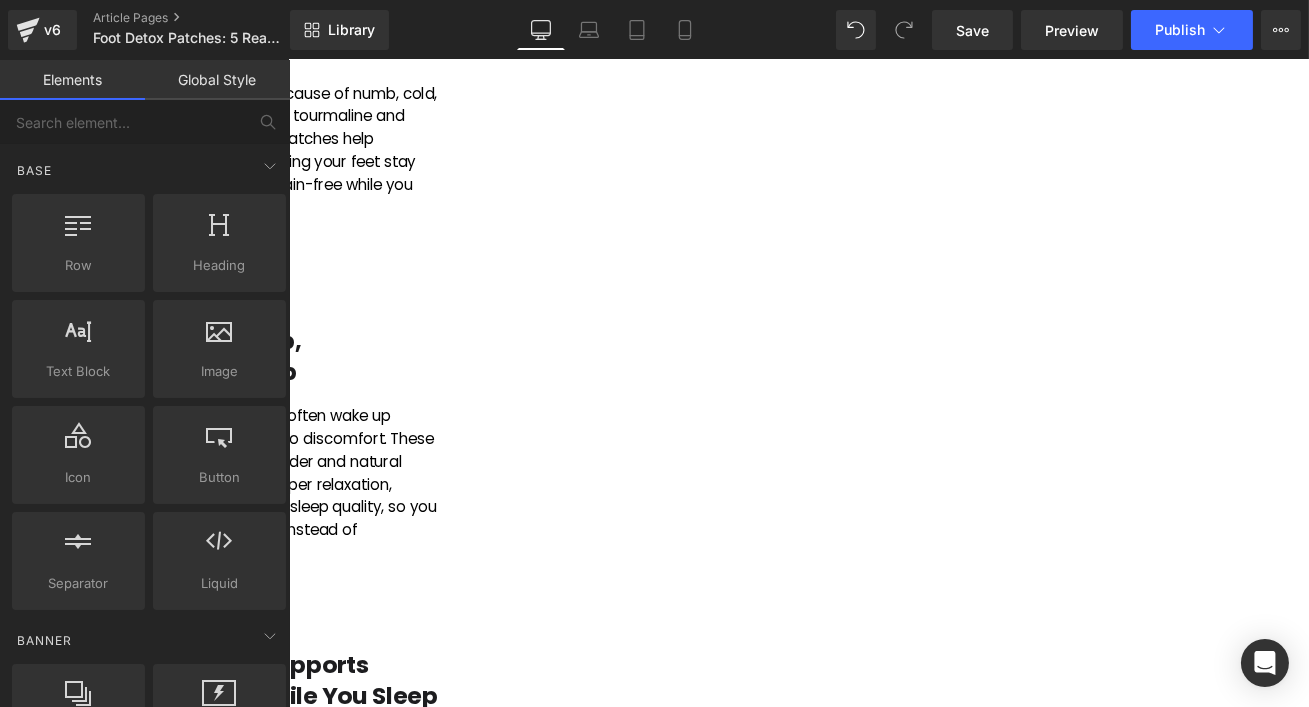 click on "4. Detoxifies & Supports Nerve Health While You Sleep Heading         Your body naturally detoxifies at night, but [MEDICAL_DATA] and poor circulation can slow this process down. The natural ingredients in these patches help pull out toxins and support nerve regeneration, leaving you feeling lighter, more energized, and less stiff in the morning. Text Block         Row" at bounding box center (260, 914) 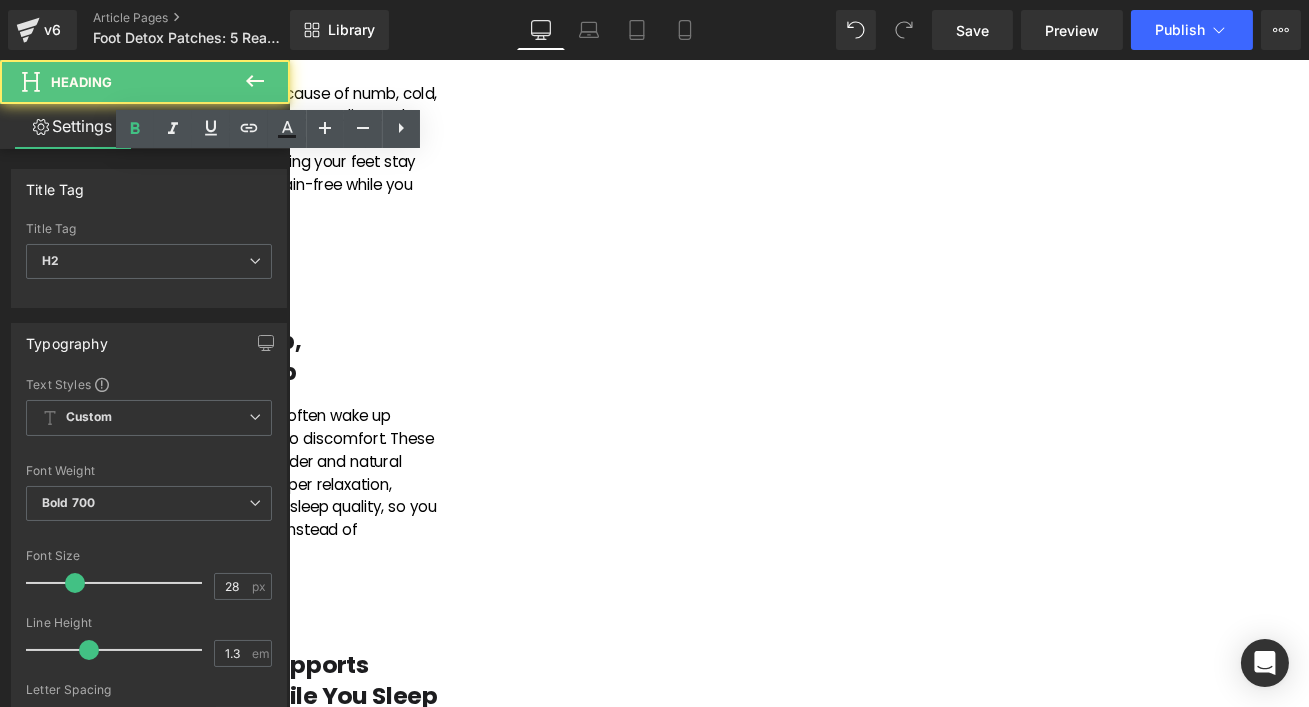 click on "4. Detoxifies & Supports Nerve Health While You Sleep" at bounding box center [259, 796] 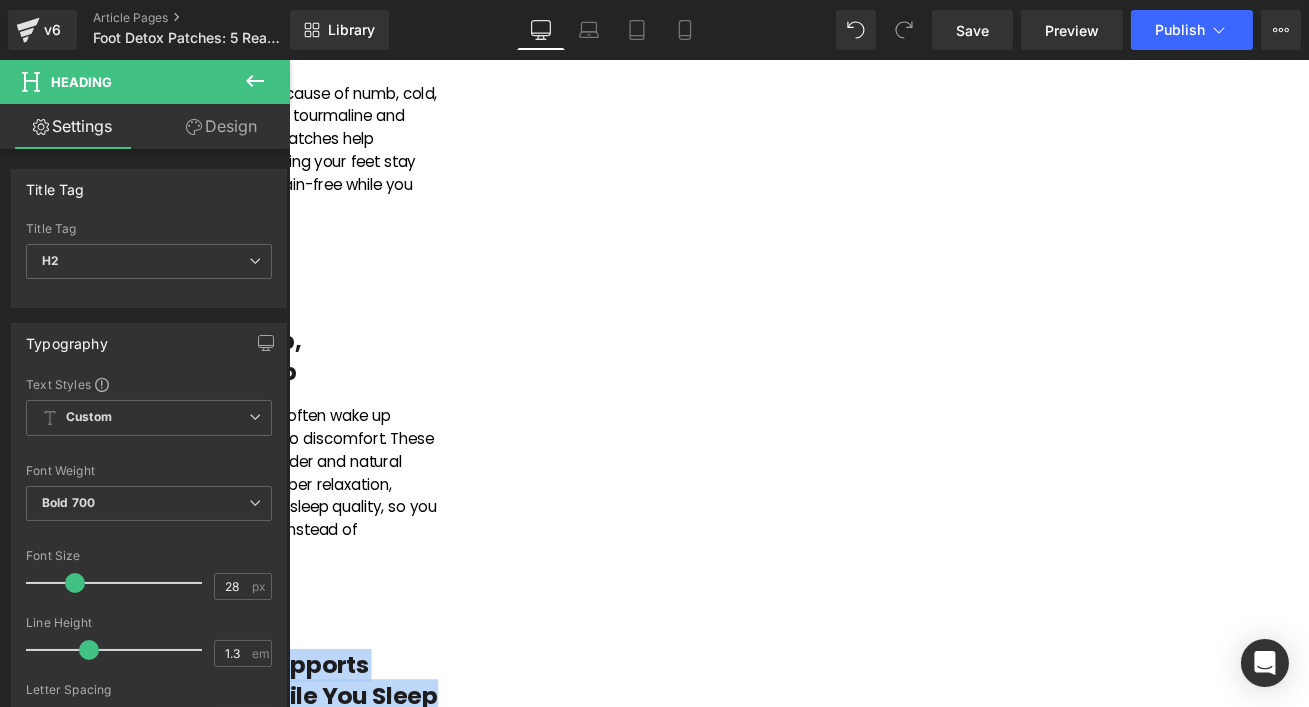 copy on "4. Detoxifies & Supports Nerve Health While You Sleep" 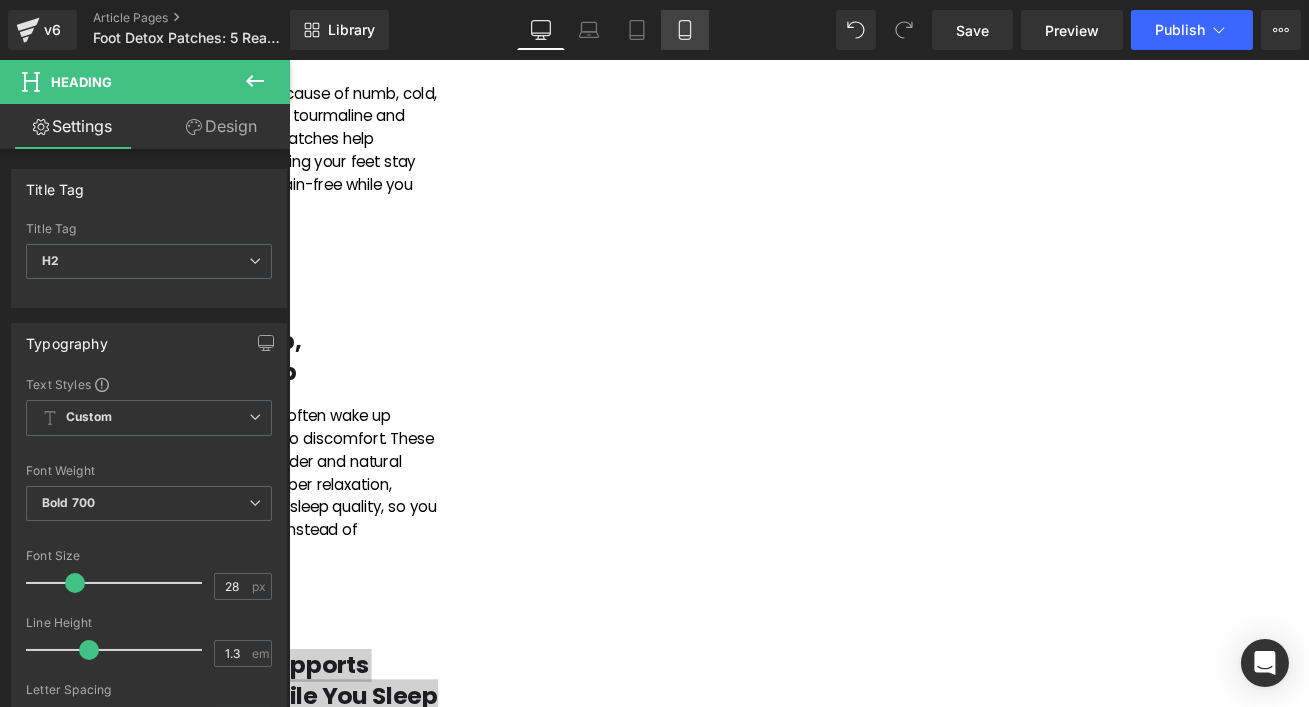 drag, startPoint x: 682, startPoint y: 25, endPoint x: 130, endPoint y: 10, distance: 552.2038 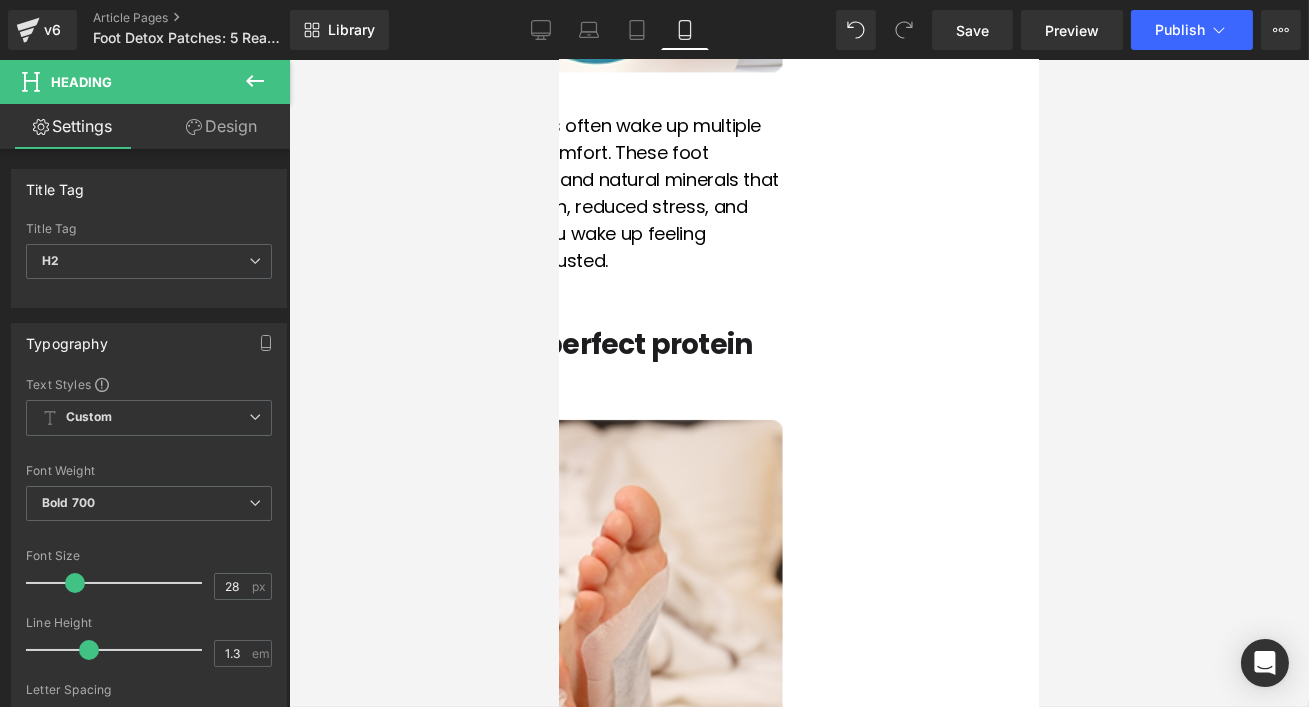 scroll, scrollTop: 3090, scrollLeft: 0, axis: vertical 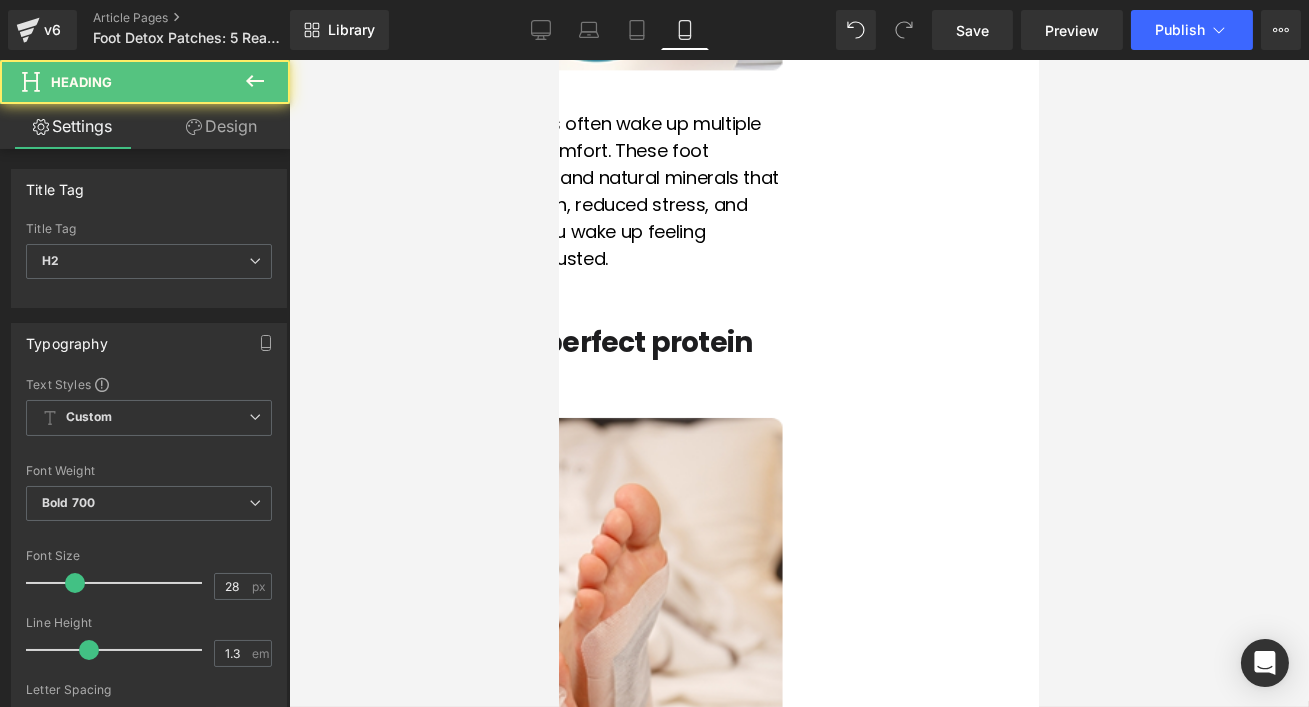 click on "4. It makes the perfect protein coffee" at bounding box center (558, 361) 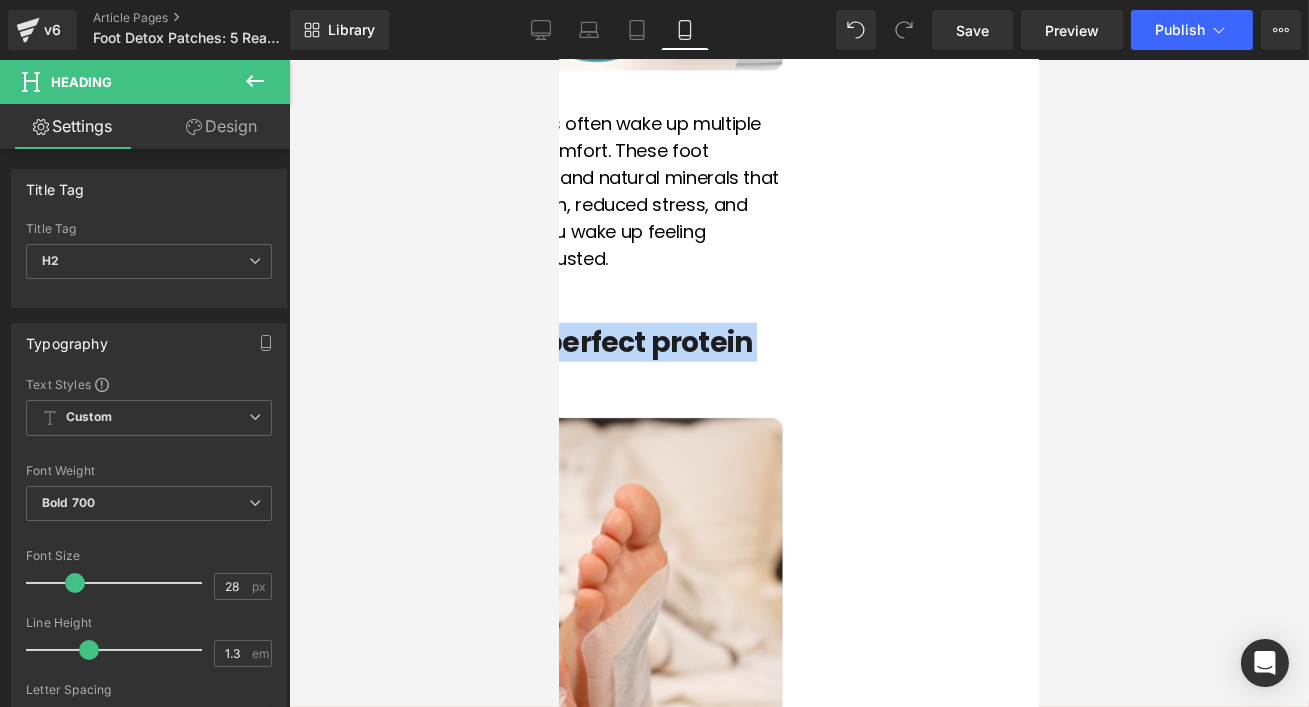 paste 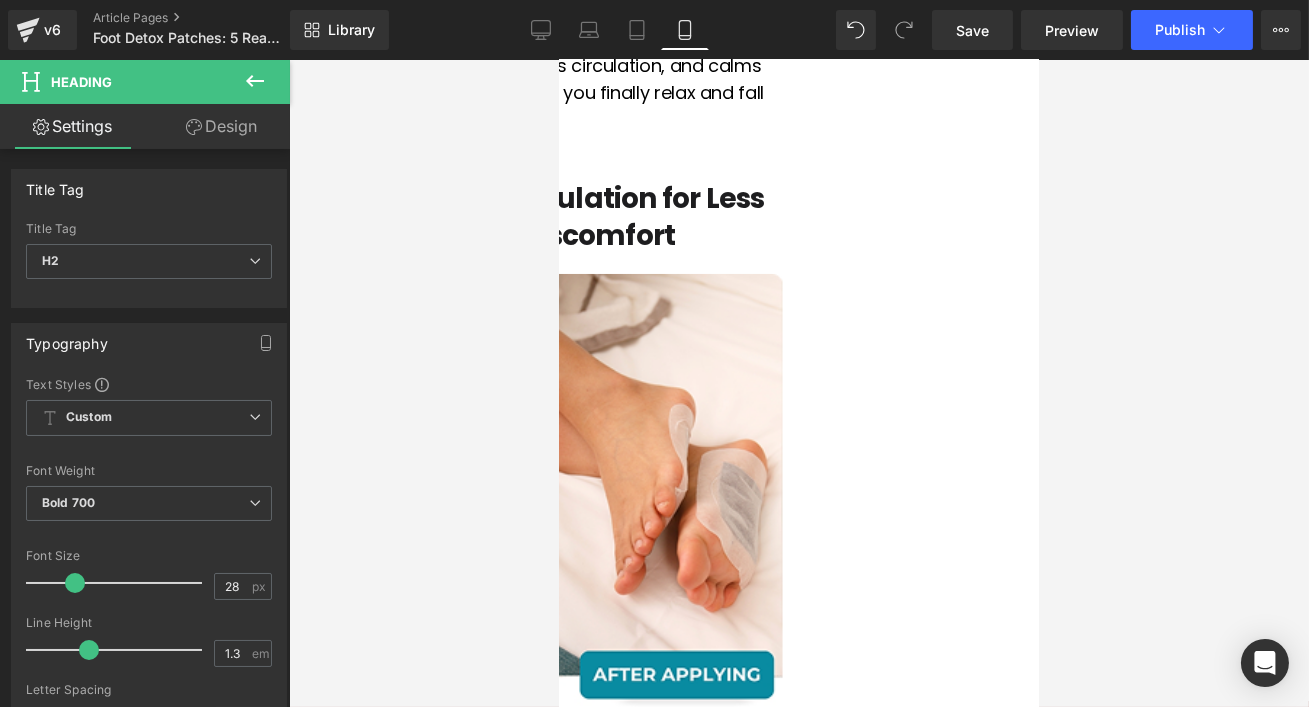 scroll, scrollTop: 1617, scrollLeft: 0, axis: vertical 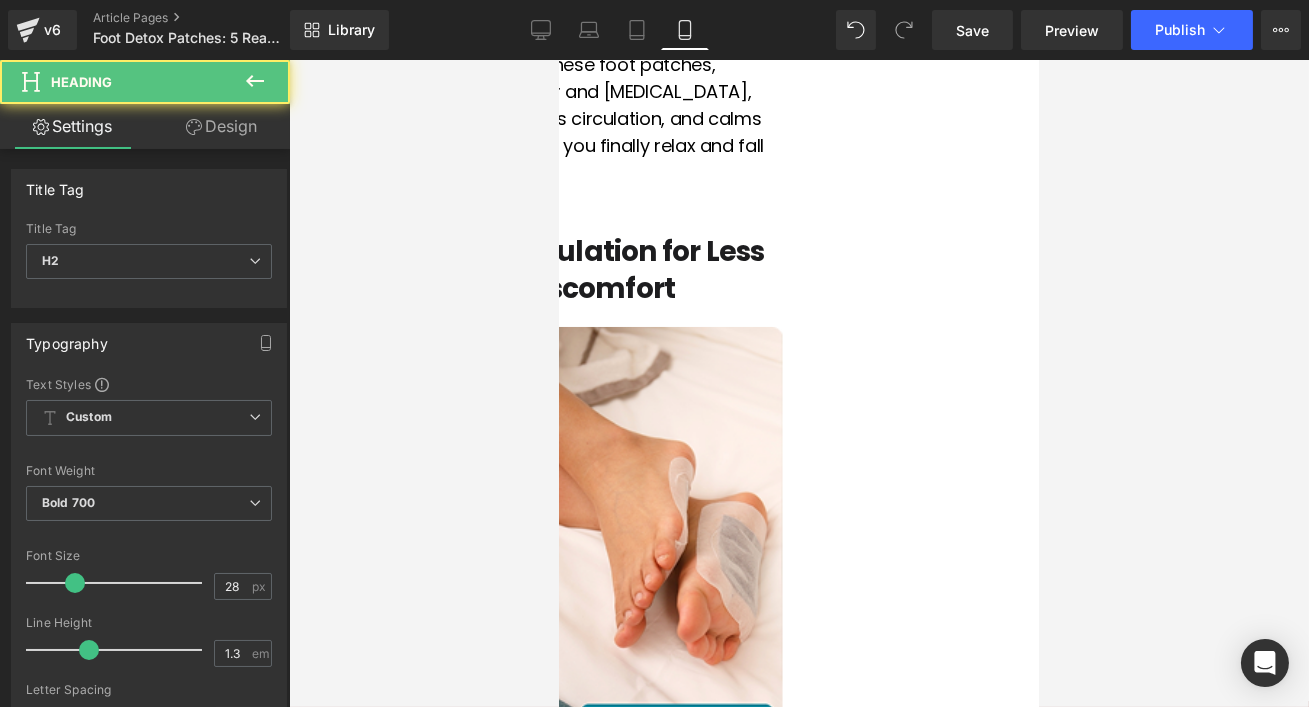 click on "2. Improves Circulation for Less Numbness & Discomfort" at bounding box center (558, 270) 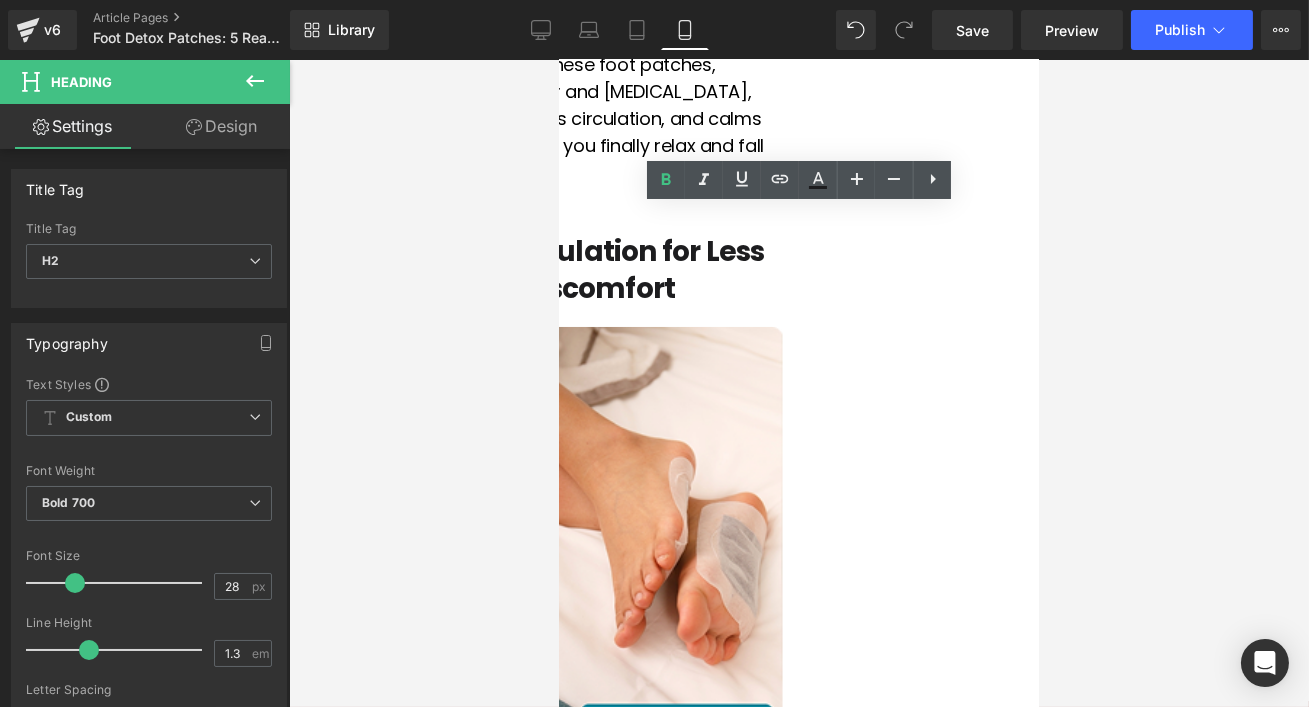 click on "2. Improves Circulation for Less Numbness & Discomfort" at bounding box center [558, 270] 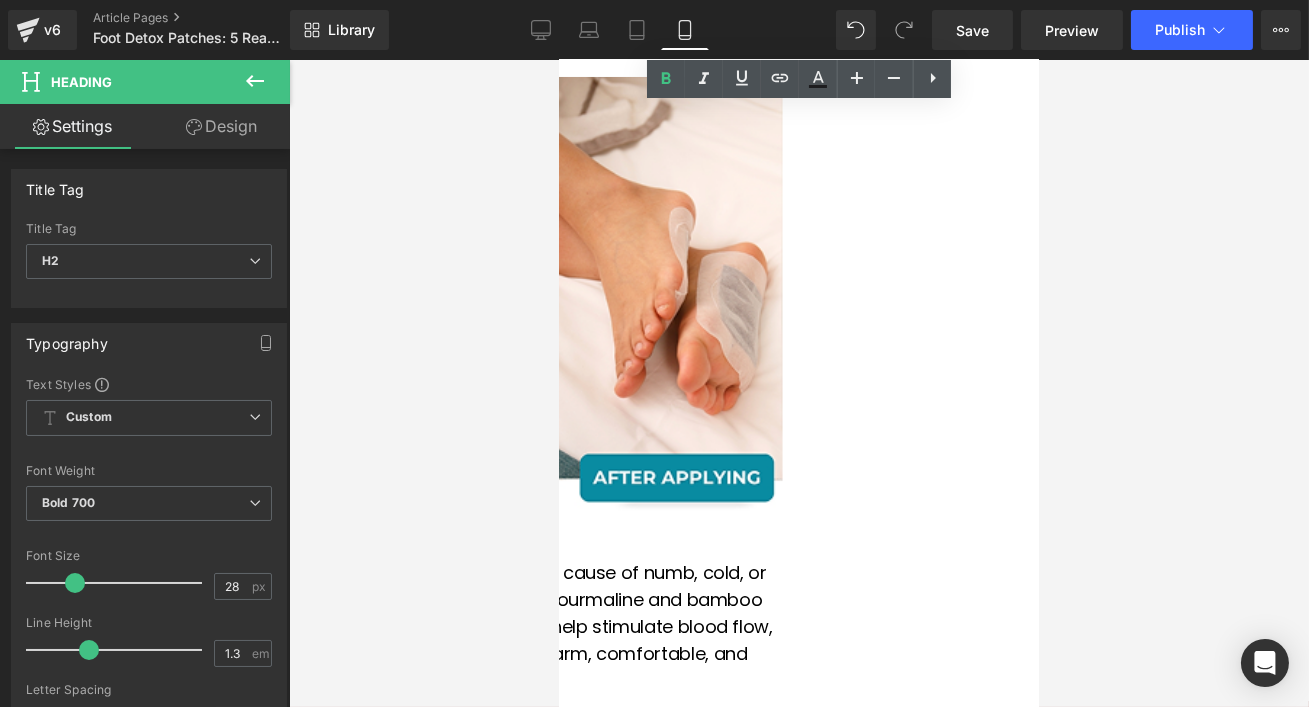 scroll, scrollTop: 1866, scrollLeft: 0, axis: vertical 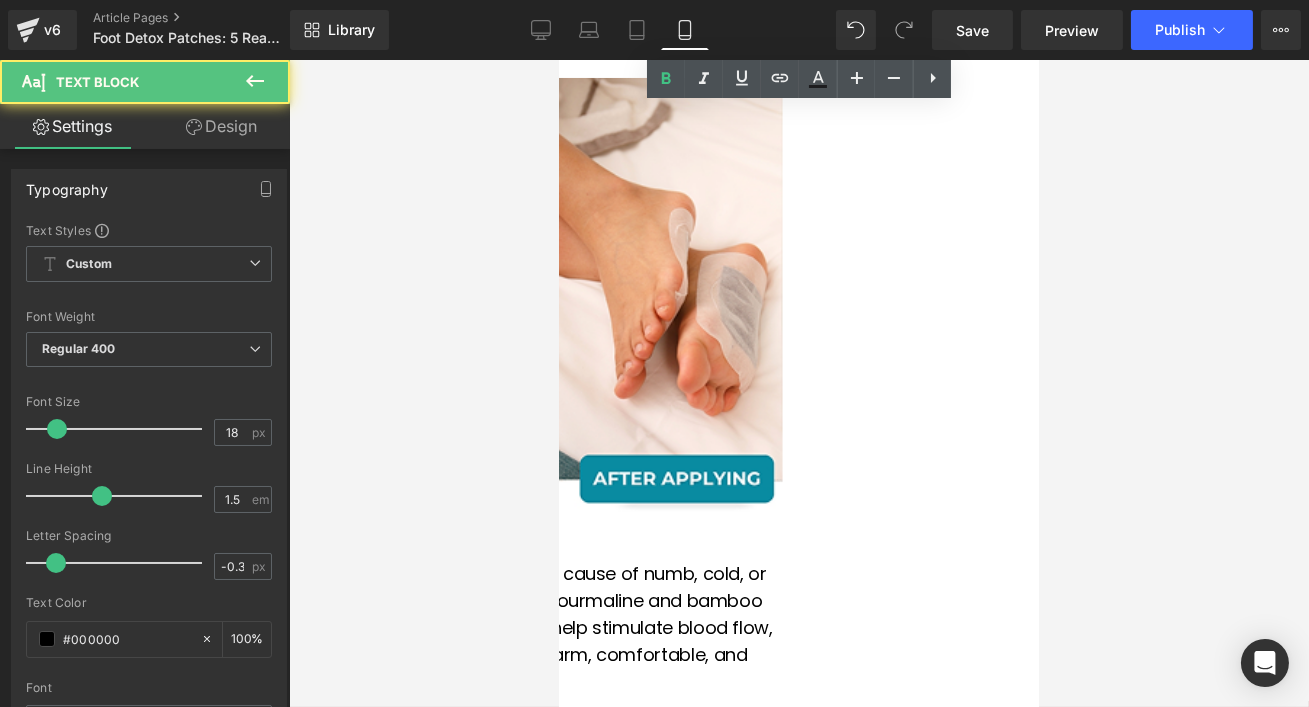 click on "Poor circulation is a major cause of numb, cold, or tingling feet at night. The tourmaline and bamboo vinegar in these patches help stimulate blood flow, ensuring your feet stay warm, comfortable, and pain-free while you sleep." at bounding box center (558, 627) 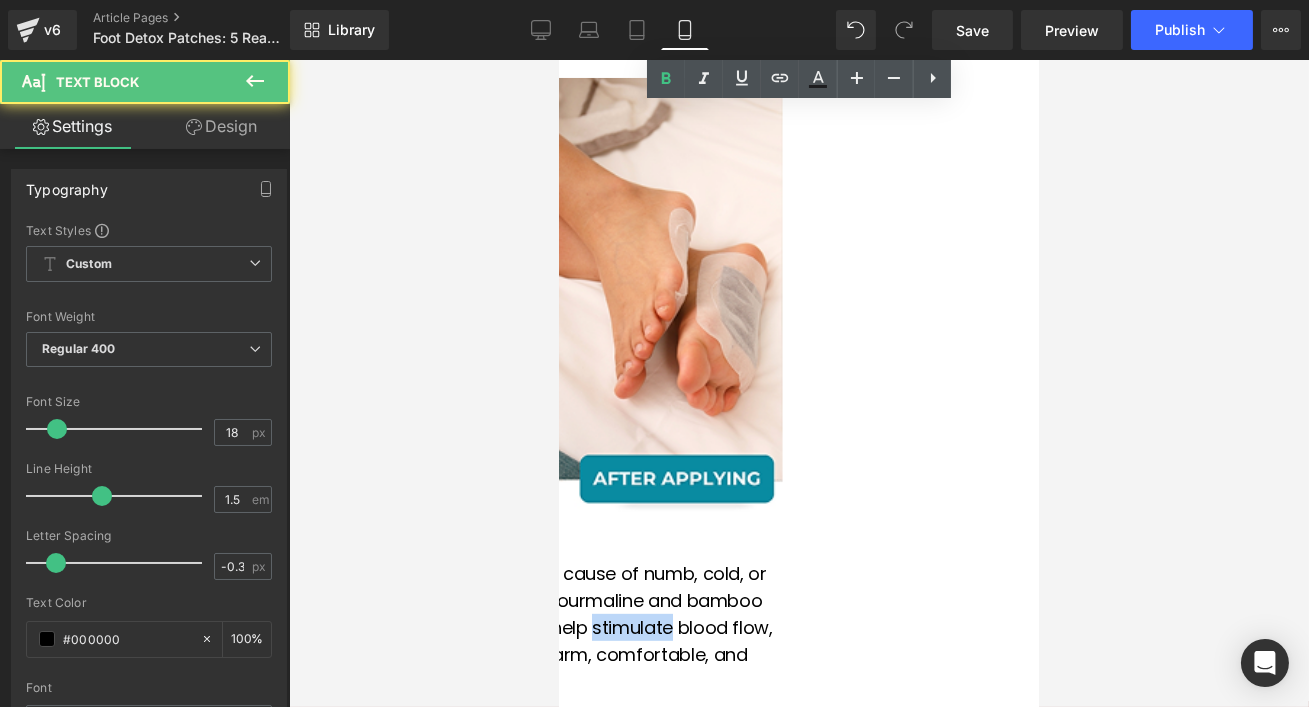 click on "Poor circulation is a major cause of numb, cold, or tingling feet at night. The tourmaline and bamboo vinegar in these patches help stimulate blood flow, ensuring your feet stay warm, comfortable, and pain-free while you sleep." at bounding box center (558, 627) 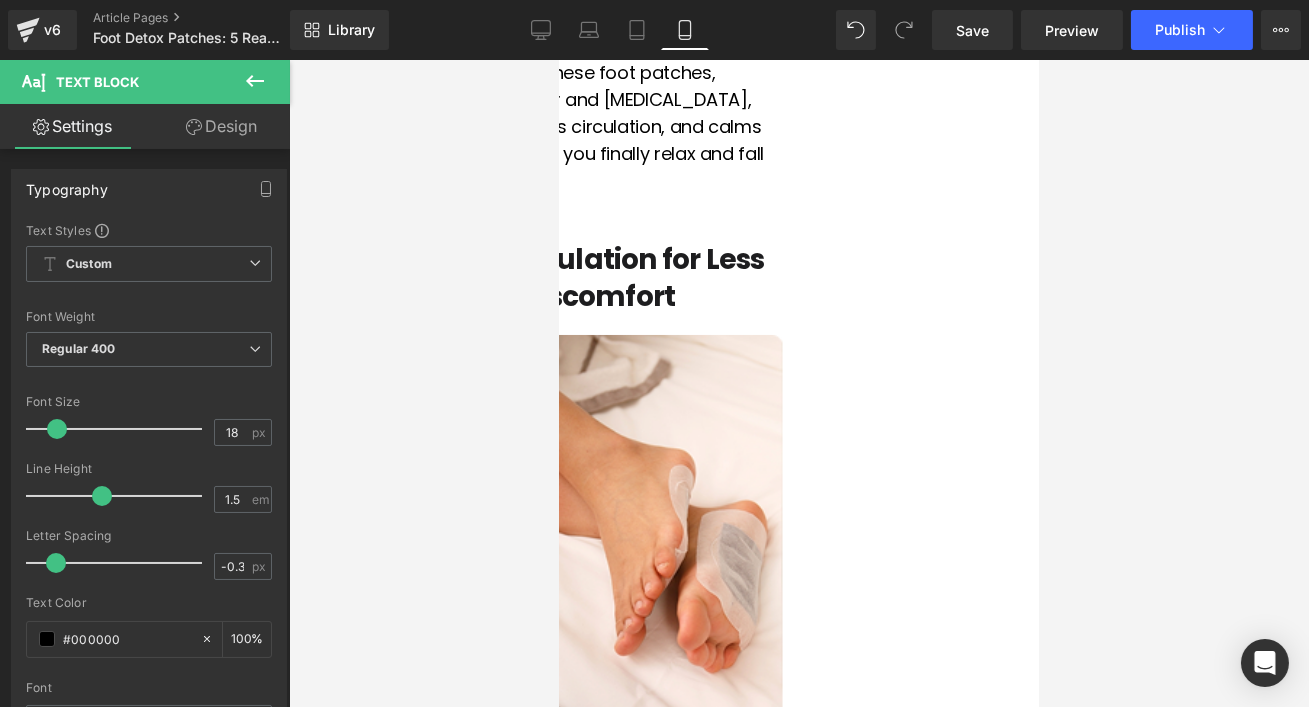 scroll, scrollTop: 1524, scrollLeft: 0, axis: vertical 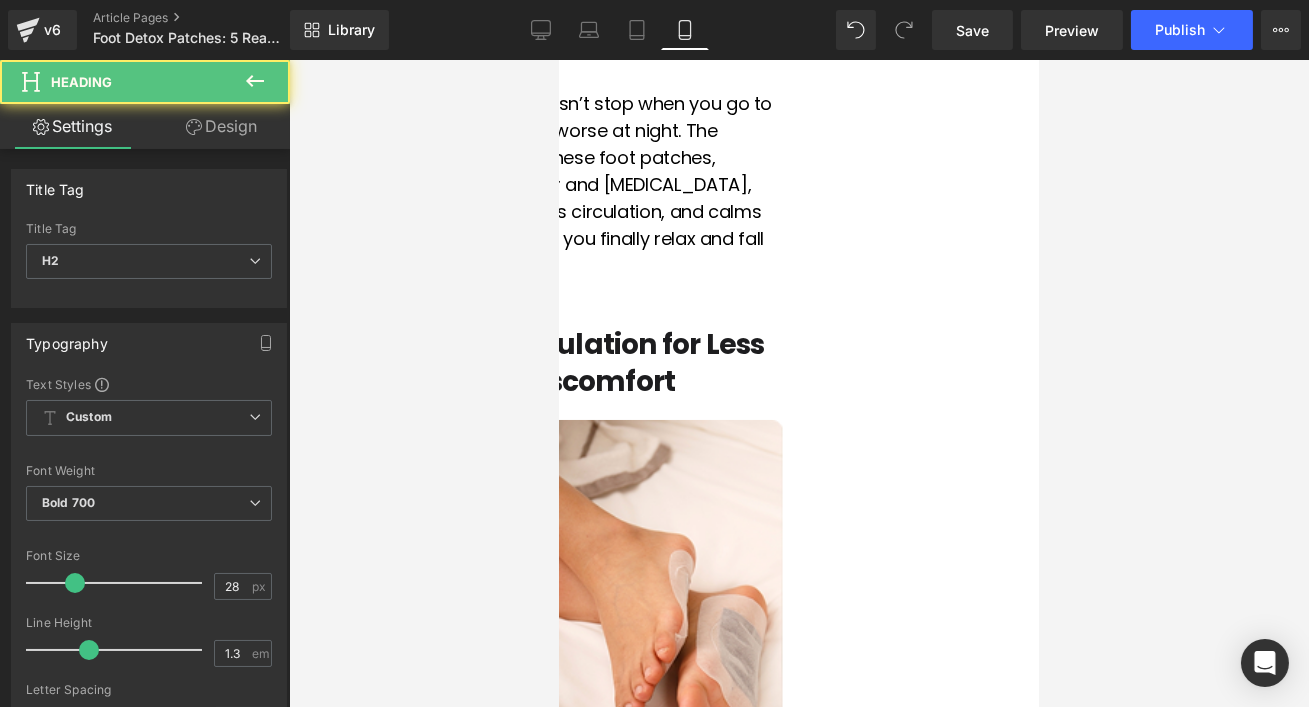 click on "2. Improves Circulation for Less Numbness & Discomfort" at bounding box center (558, 363) 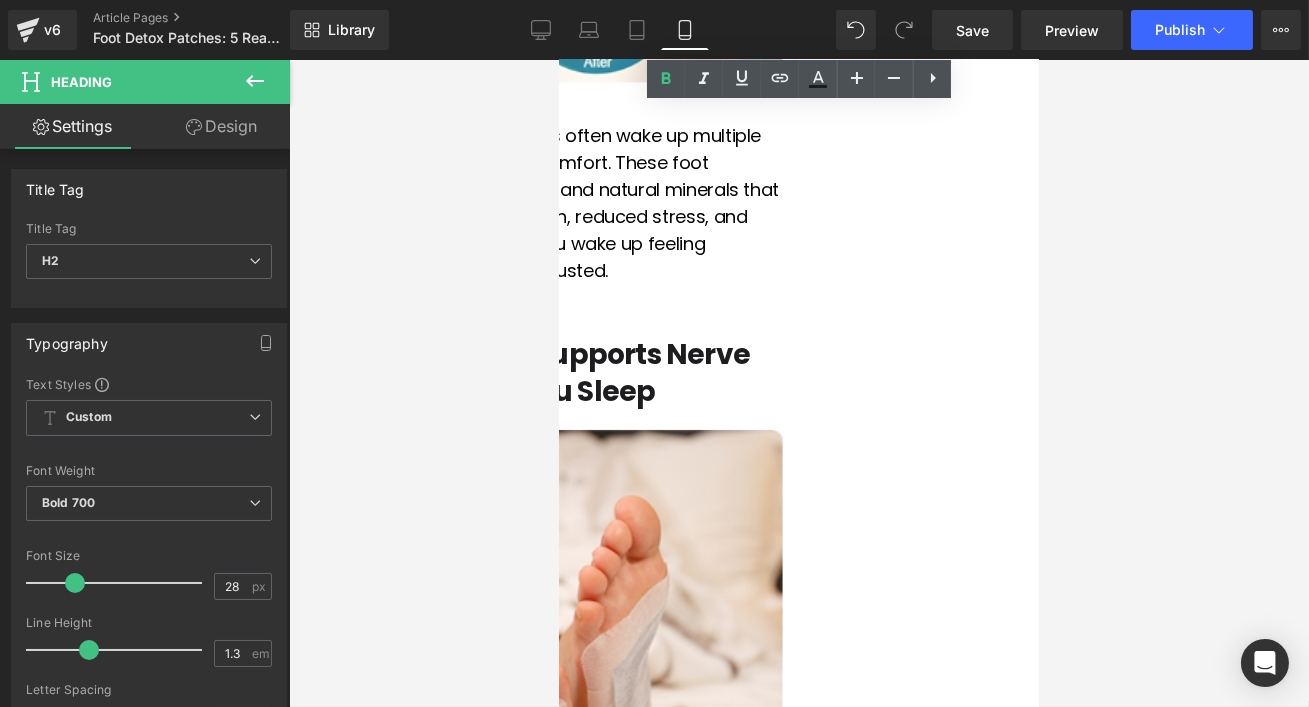 scroll, scrollTop: 3095, scrollLeft: 0, axis: vertical 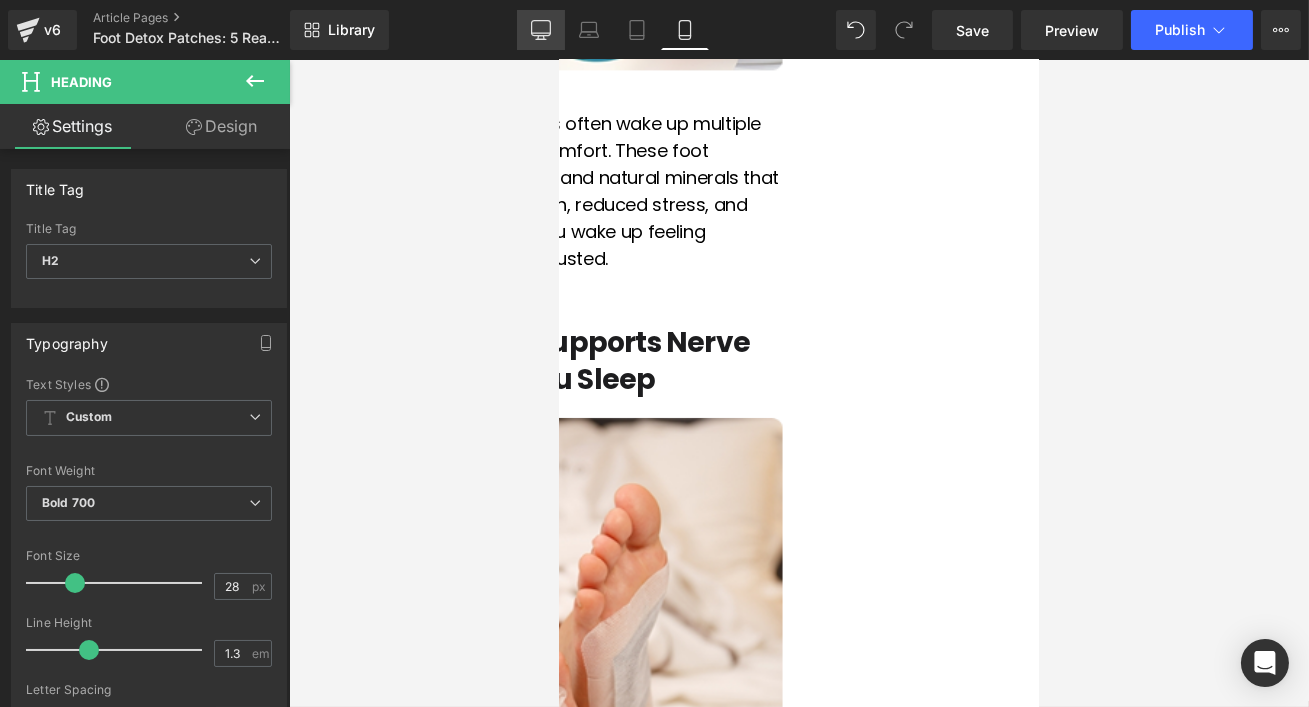 click 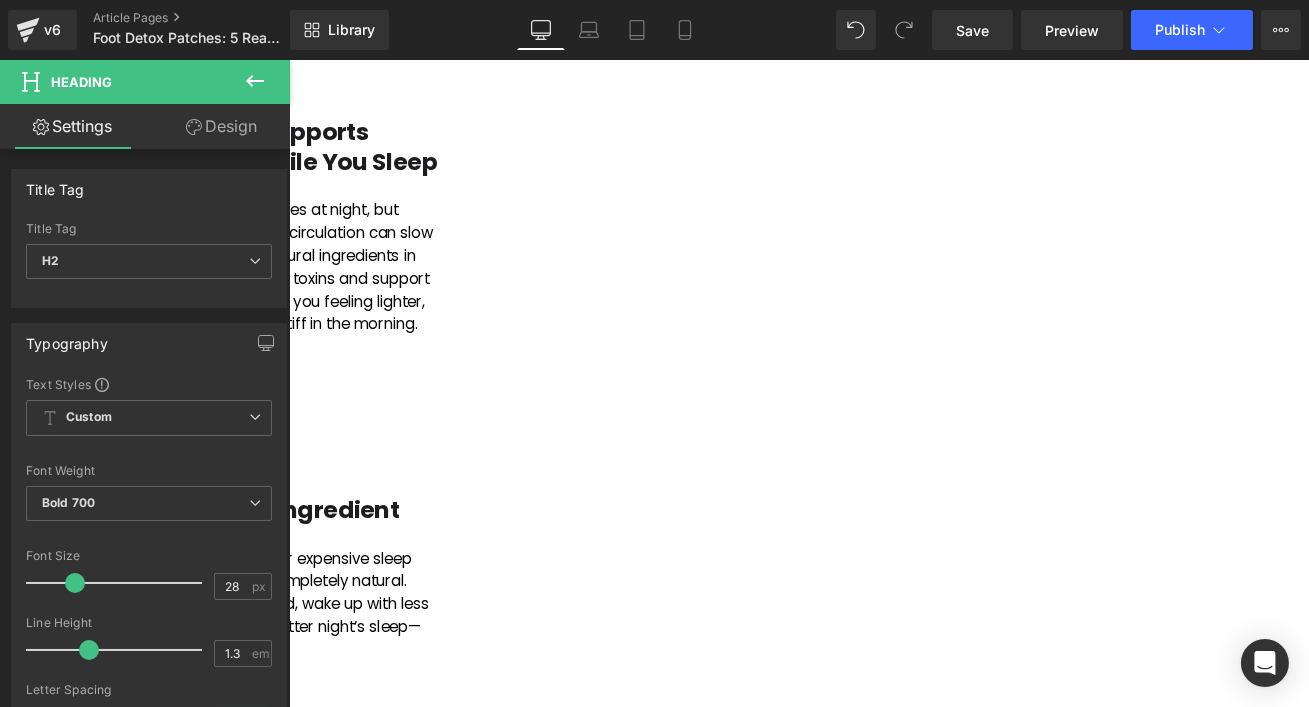 scroll, scrollTop: 2296, scrollLeft: 0, axis: vertical 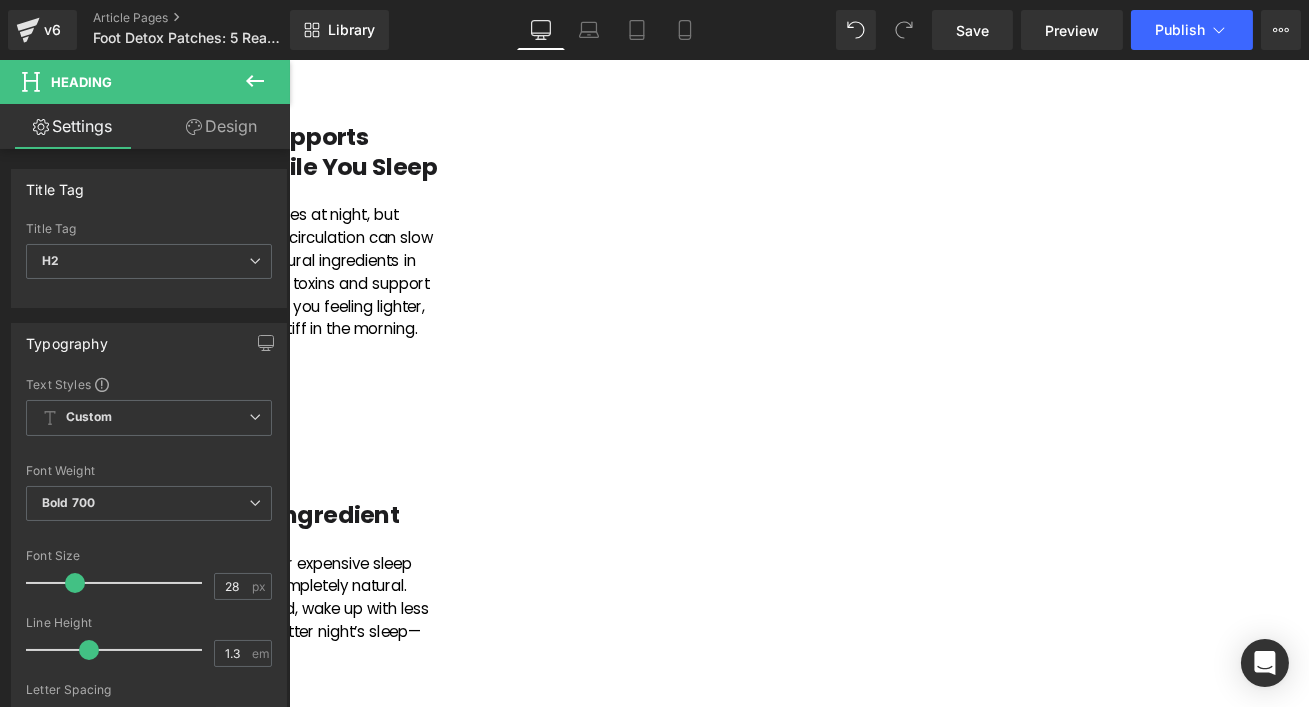 click on "5. 100% Natural Ingredient Heading         Unlike harsh medications or expensive sleep aids, these patches are completely natural. Just apply them before bed, wake up with less discomfort, and enjoy a better night’s sleep—naturally. Text Block         Row" at bounding box center [260, 682] 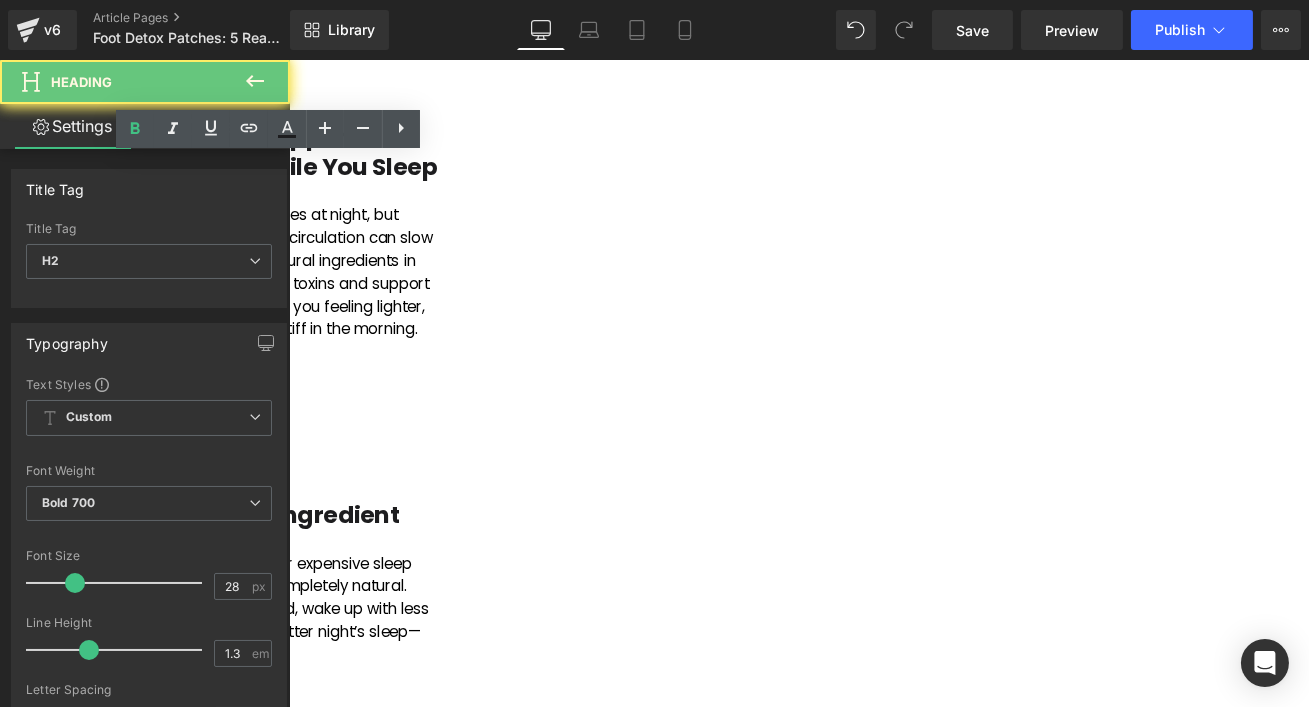 click on "5. 100% Natural Ingredient" at bounding box center (260, 600) 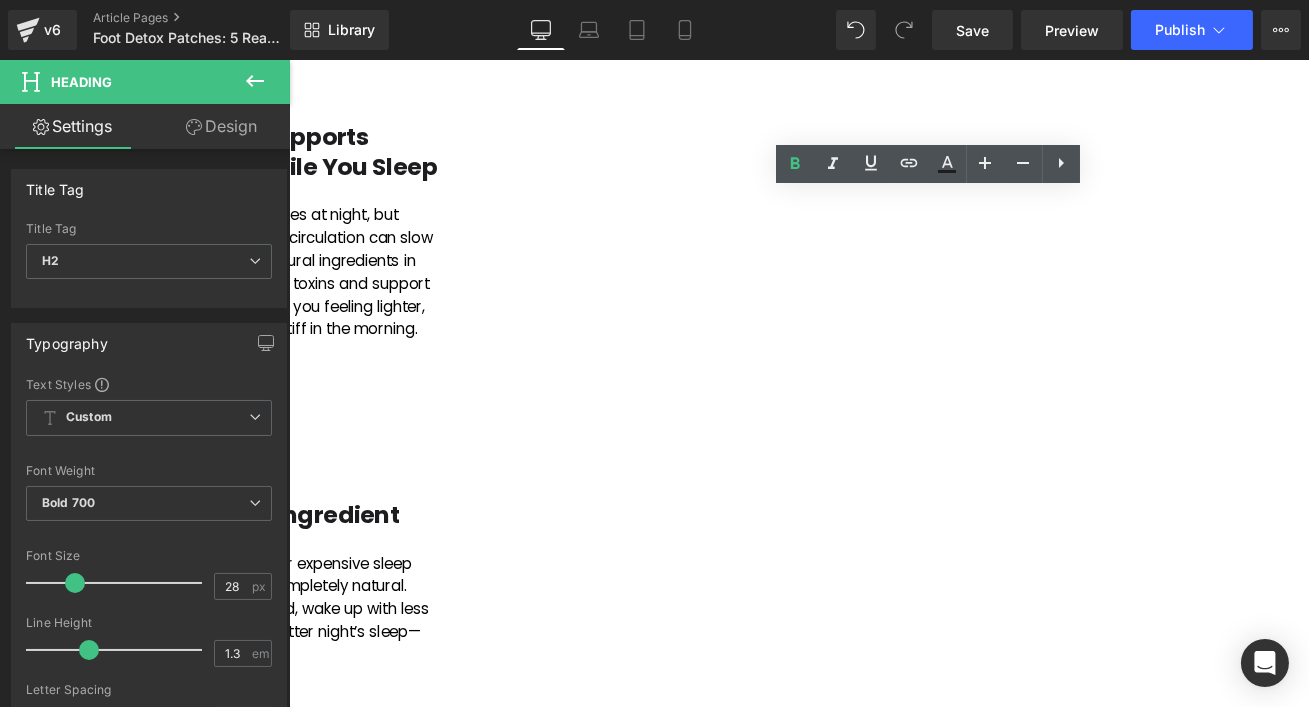 click on "5. 100% Natural Ingredient" at bounding box center (260, 600) 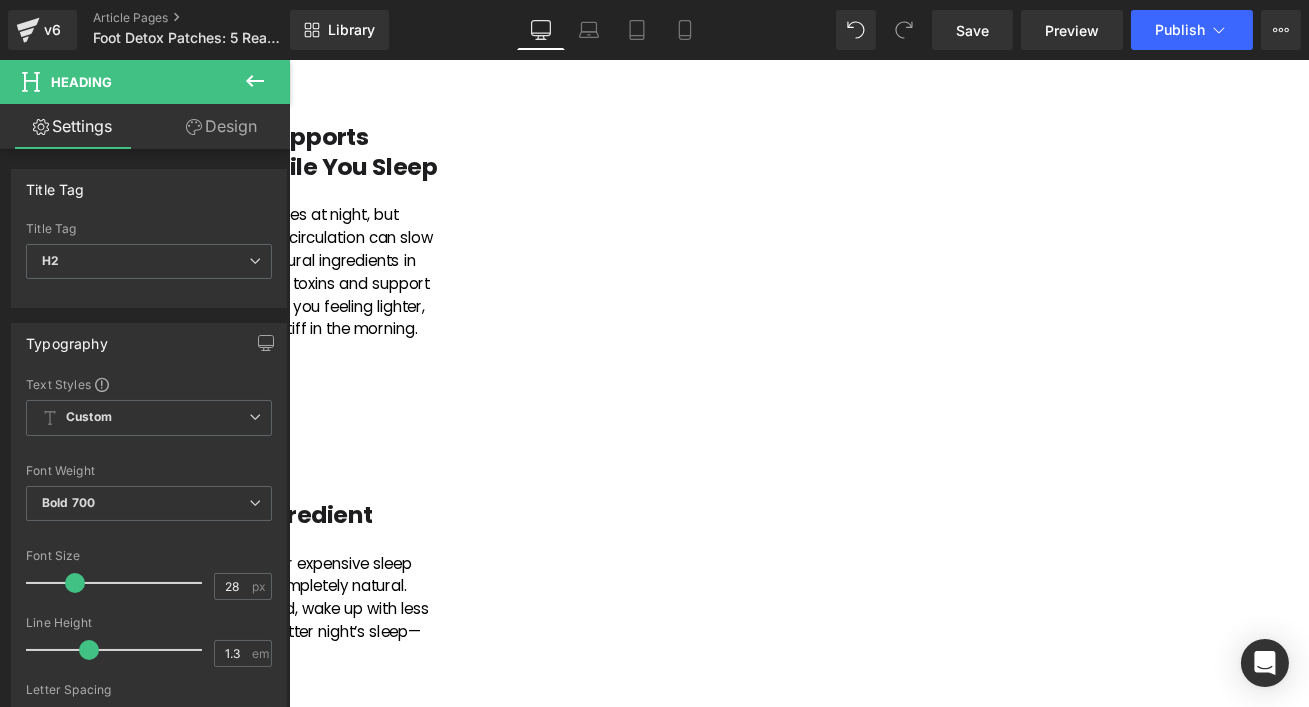 click on "Unlike harsh medications or expensive sleep aids, these patches are completely natural. Just apply them before bed, wake up with less discomfort, and enjoy a better night’s sleep—naturally." at bounding box center [260, 710] 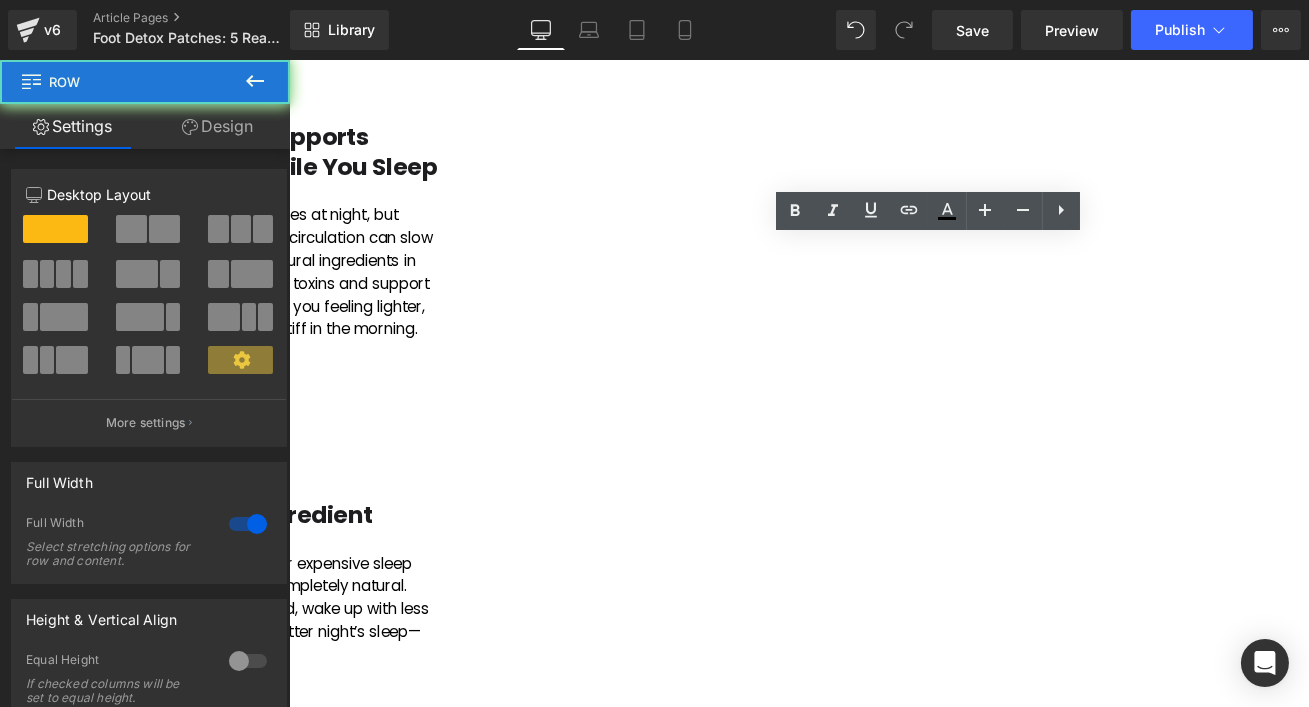 click on "5 Reasons Why [MEDICAL_DATA] Sufferers Are Using These Detox Patches for Better Sleep Heading         By  [PERSON_NAME] Last Updated [DATE] Text Block         If you suffer from [MEDICAL_DATA], you know how hard it is to get a good night’s sleep. The burning, tingling, and numbness in your feet can make it impossible to relax—leading to restless nights, constant discomfort, and exhaustion.   That’s why thousands of [MEDICAL_DATA] sufferers are turning to Norelie Foot Detox Patches—a natural, doctor-recommended solution that soothes nerve discomfort, promotes relaxation, and improves sleep quality while you rest. Here’s why people with [MEDICAL_DATA] are making these patches a nighttime essential: Text Block         1. Relieves Nighttime Tingling & Burning Sensations Heading         Image         Row         1. Relieves Nighttime Tingling & Burning Sensations Heading         Text Block         Row         Row         2. Improves Circulation for Less Numbness & Discomfort Heading         Image         Row" at bounding box center [288, -589] 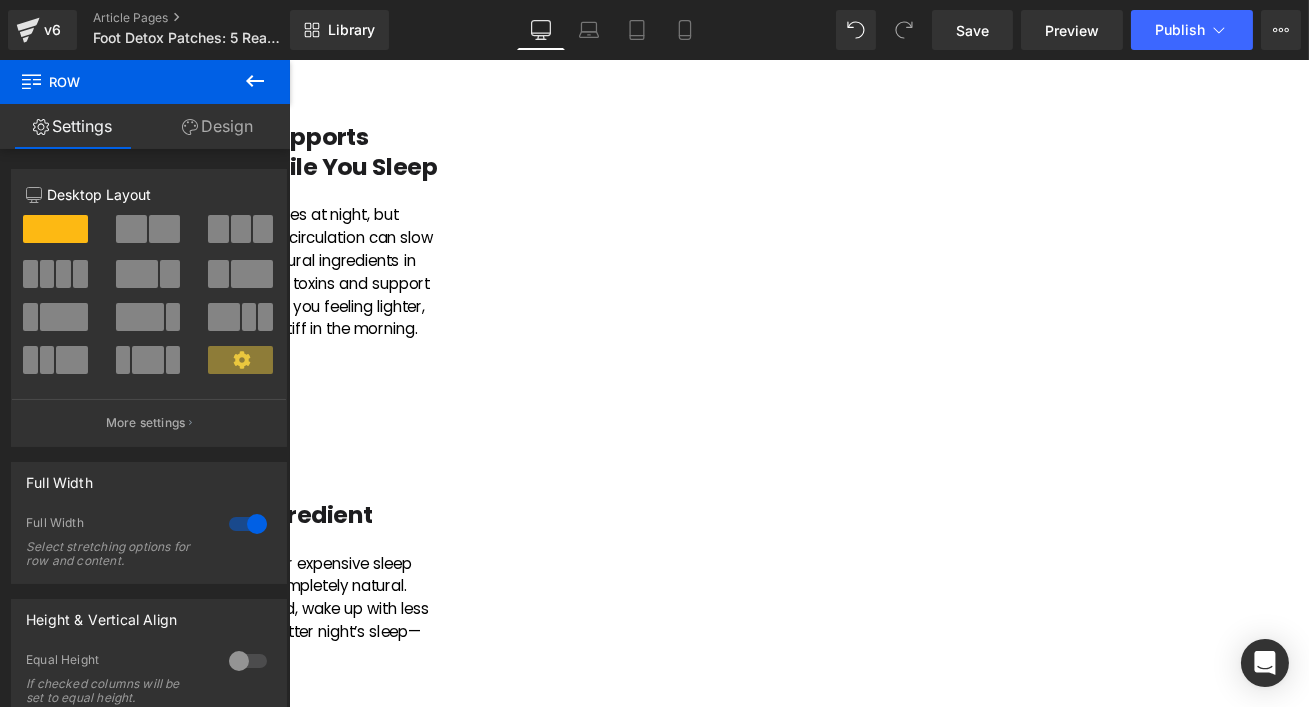 click on "Heading" at bounding box center [288, 60] 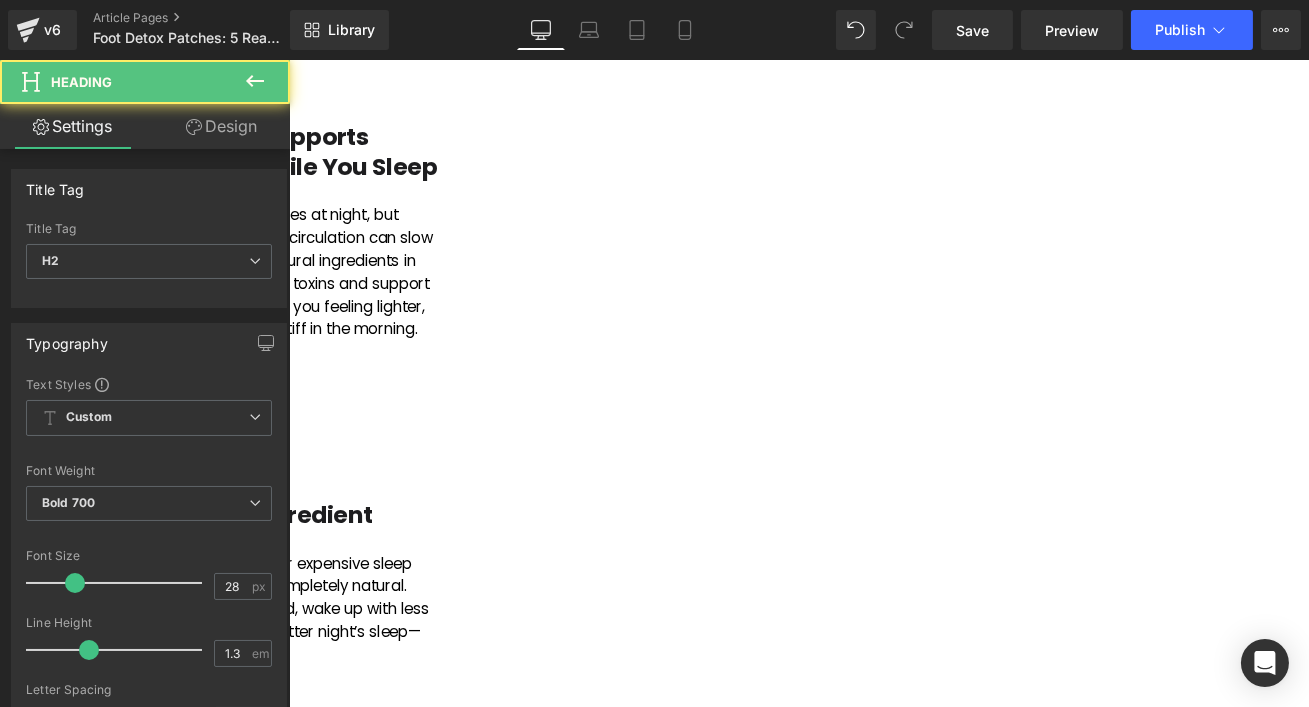 click on "5. All Natural Ingredient" at bounding box center (260, 600) 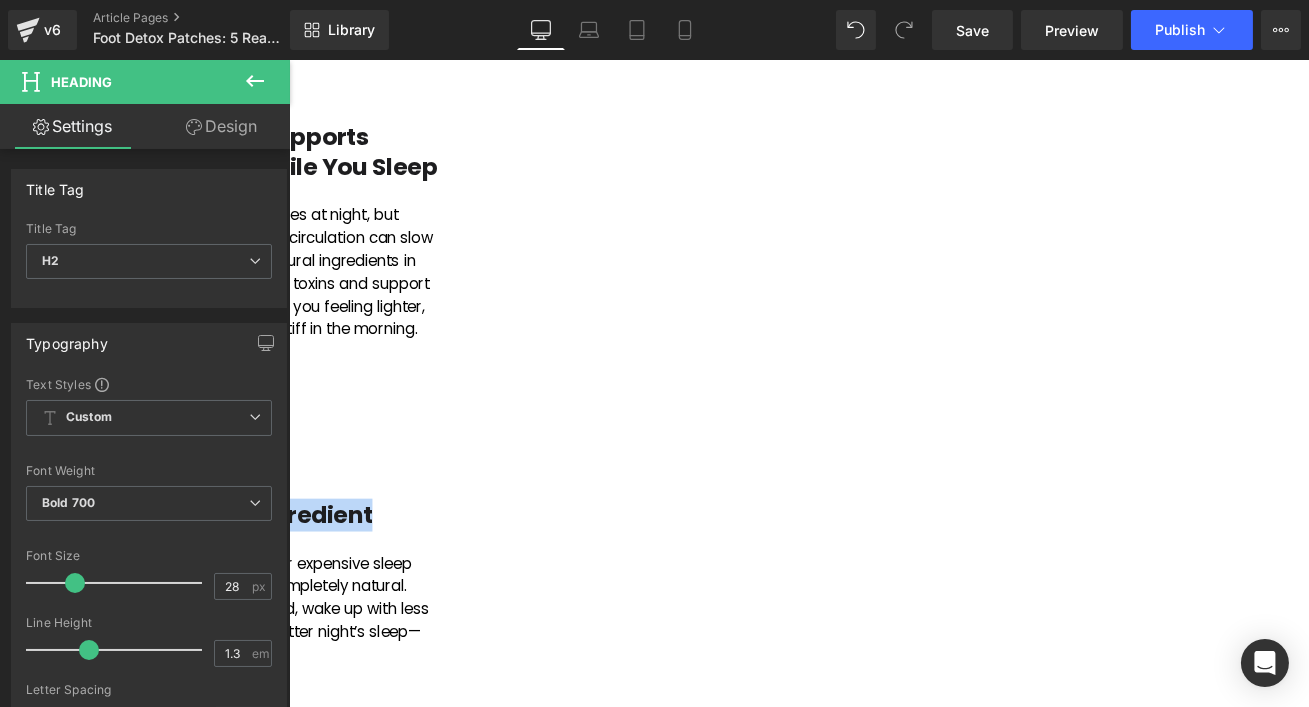 copy on "5. All Natural Ingredient" 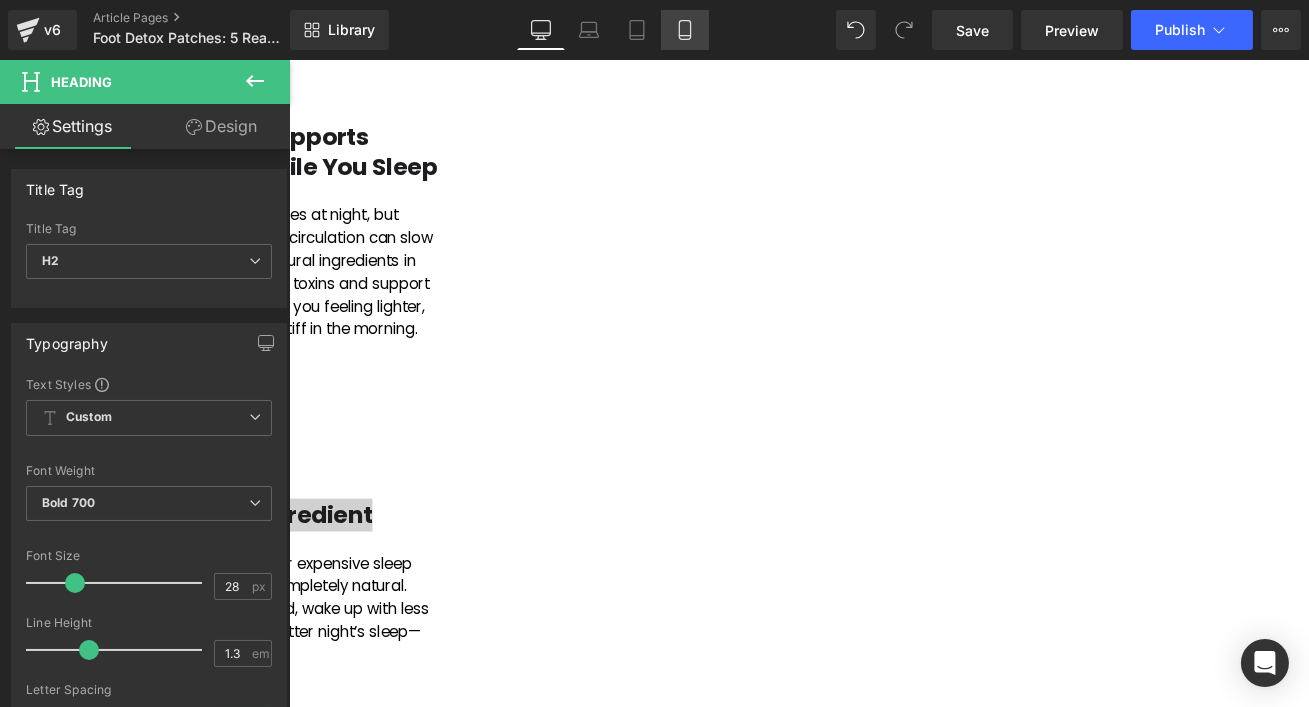 click 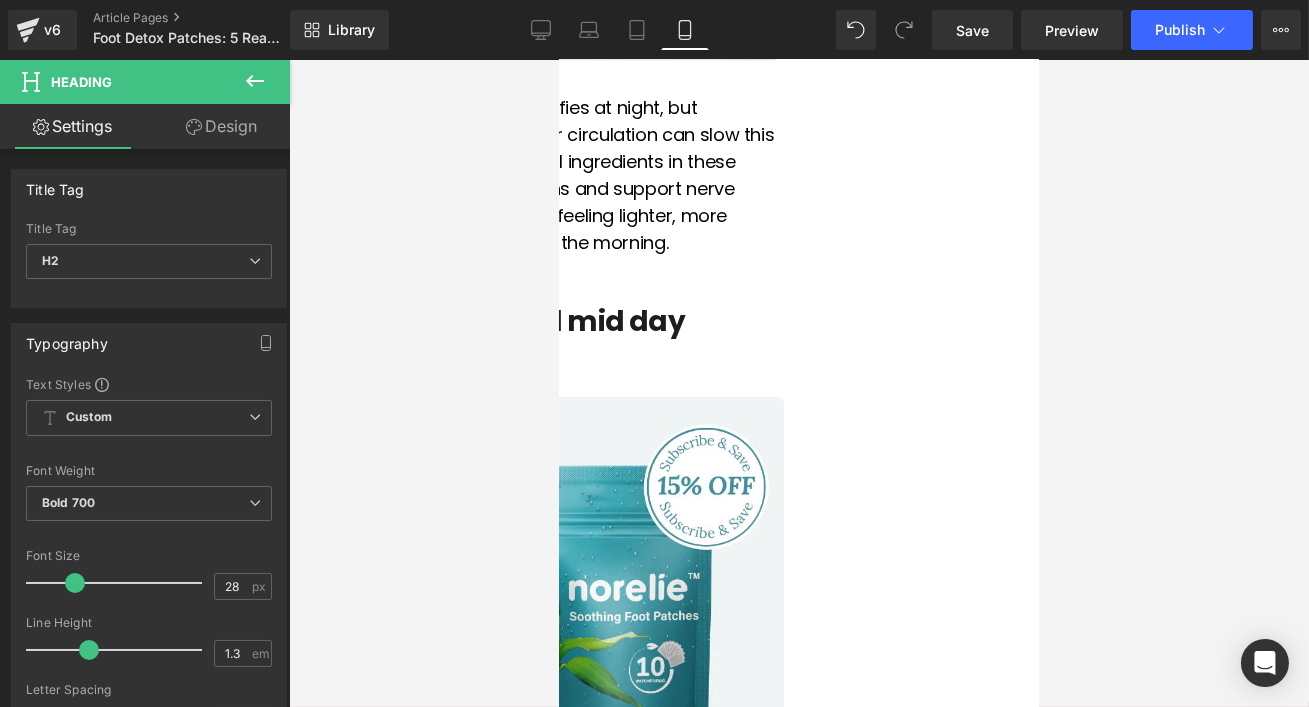 scroll, scrollTop: 3930, scrollLeft: 0, axis: vertical 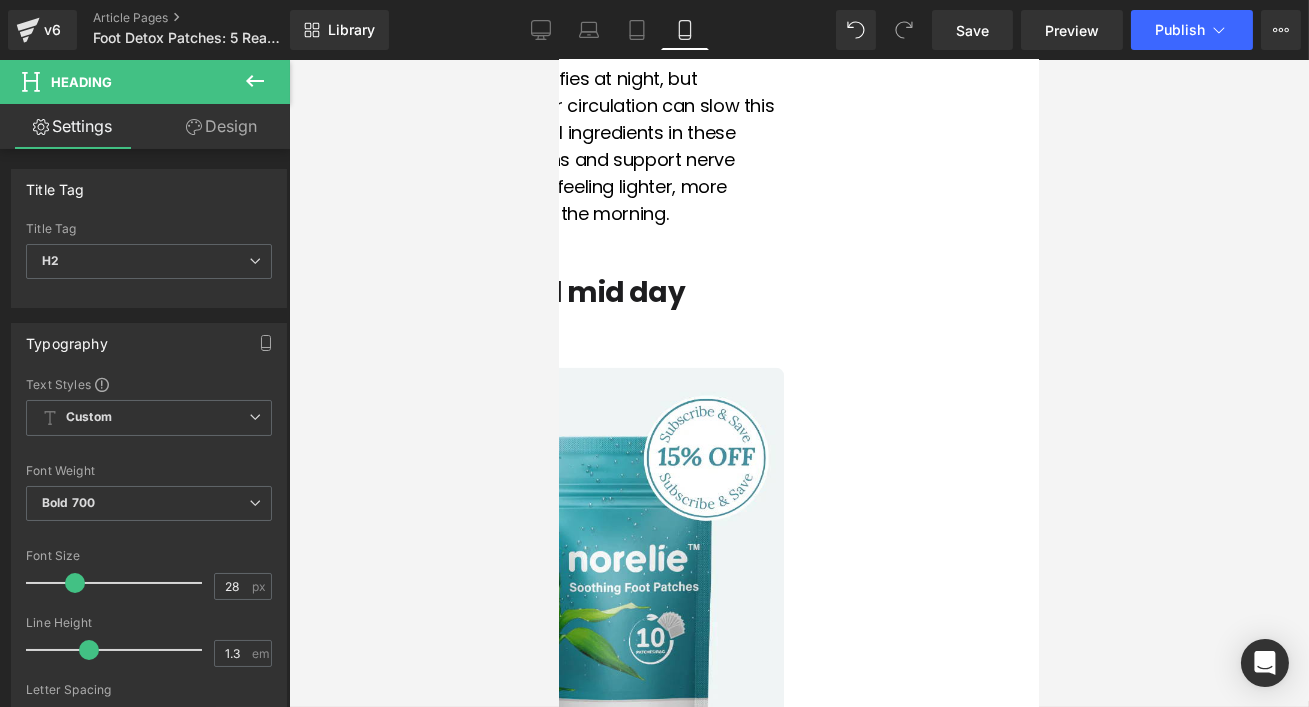 click on "5. You can avoid mid day crashes" at bounding box center (558, 311) 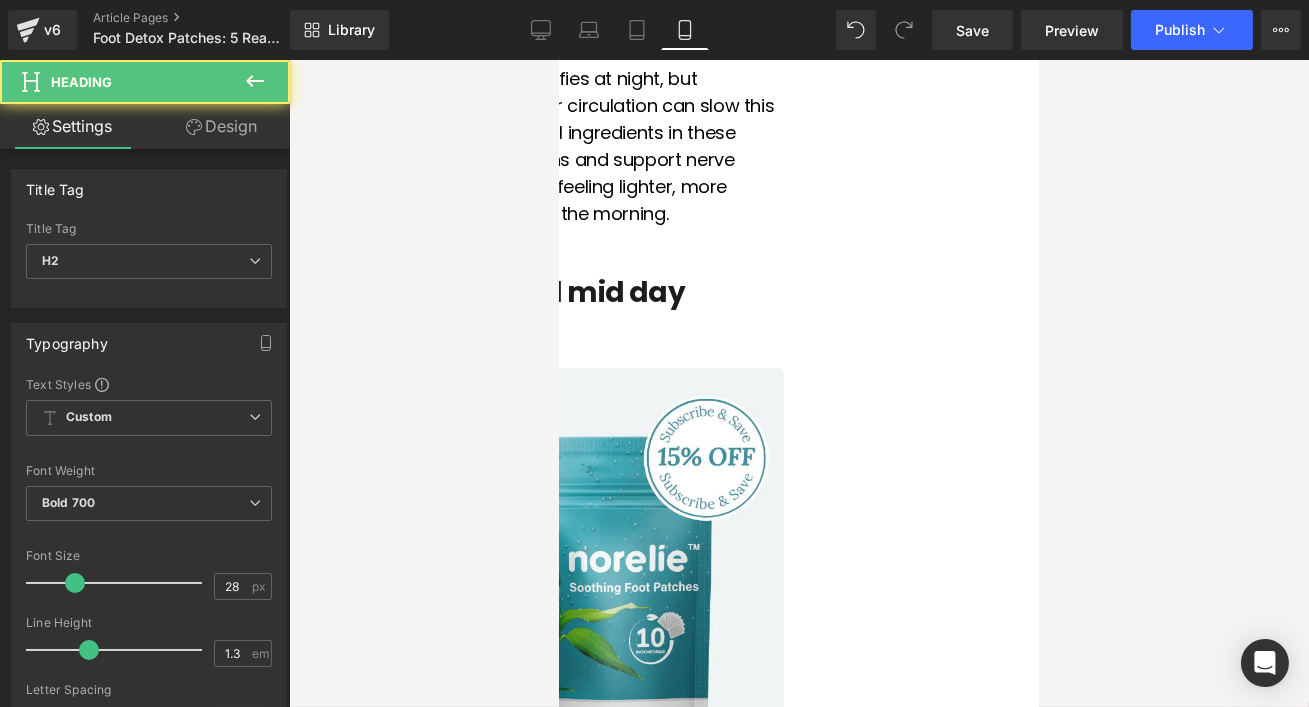 click on "5. You can avoid mid day crashes" at bounding box center (558, 311) 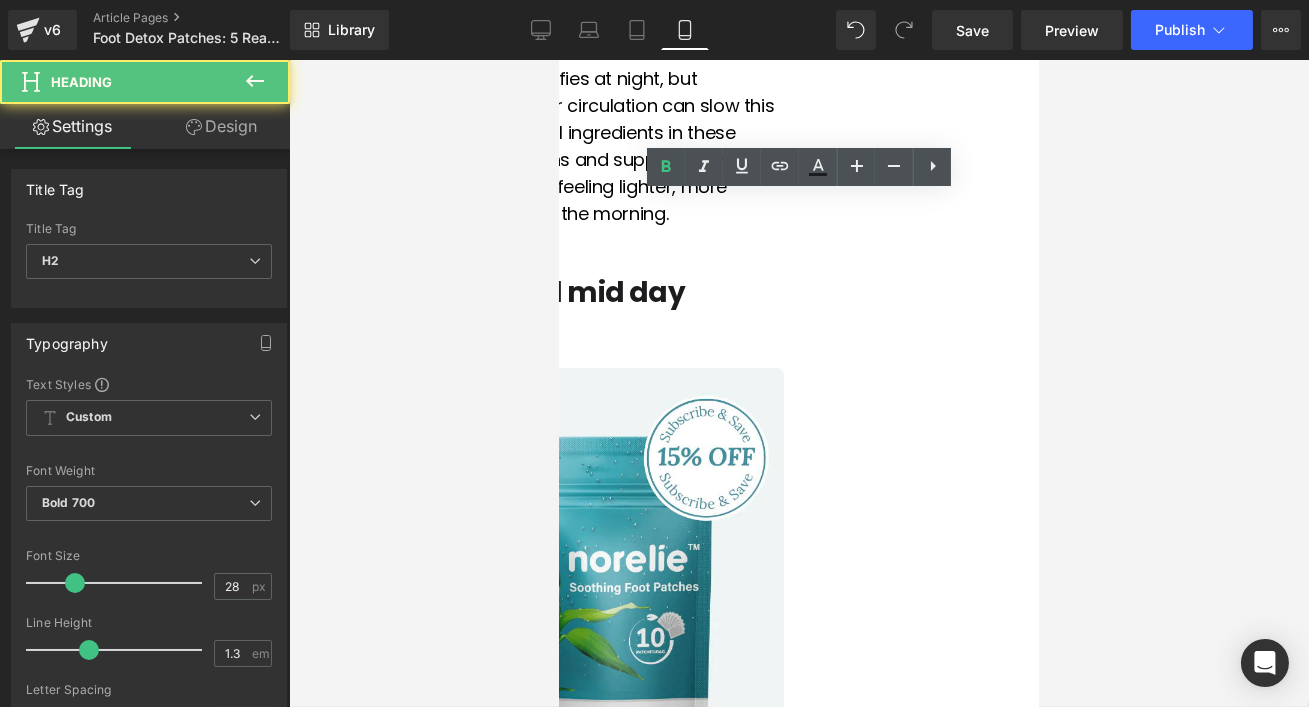 scroll, scrollTop: 3910, scrollLeft: 0, axis: vertical 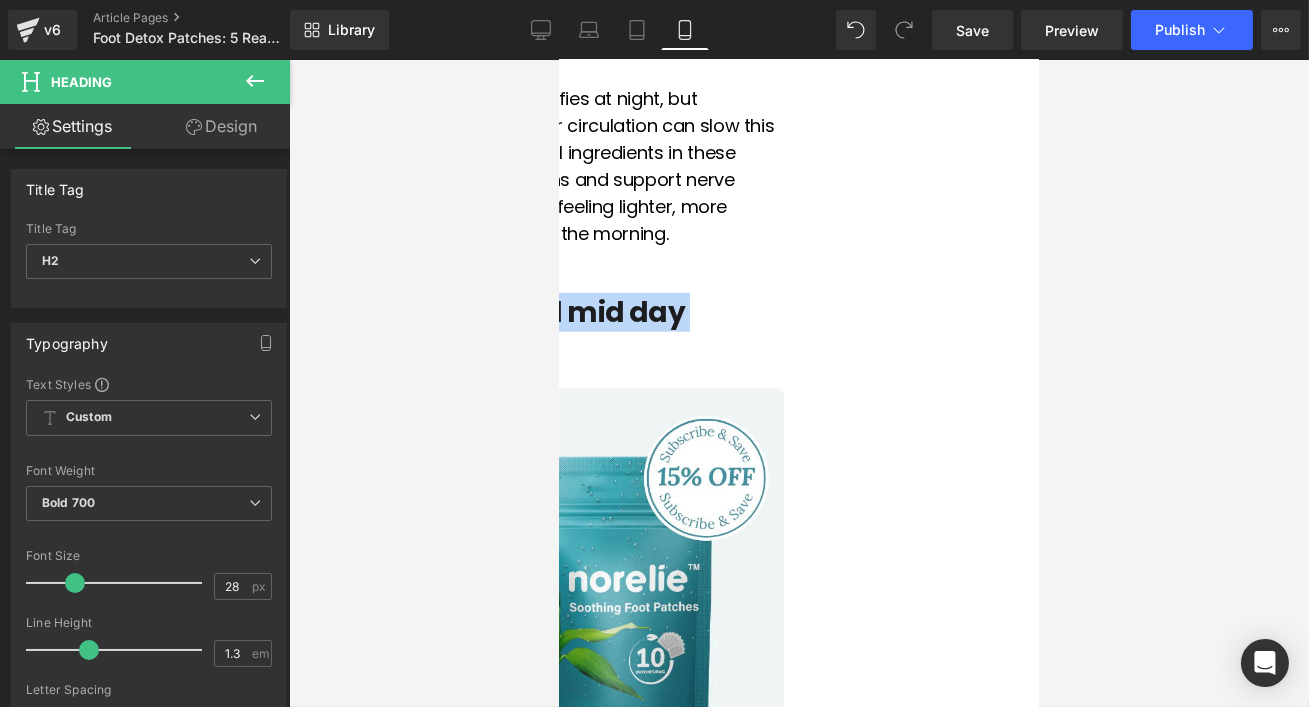 paste 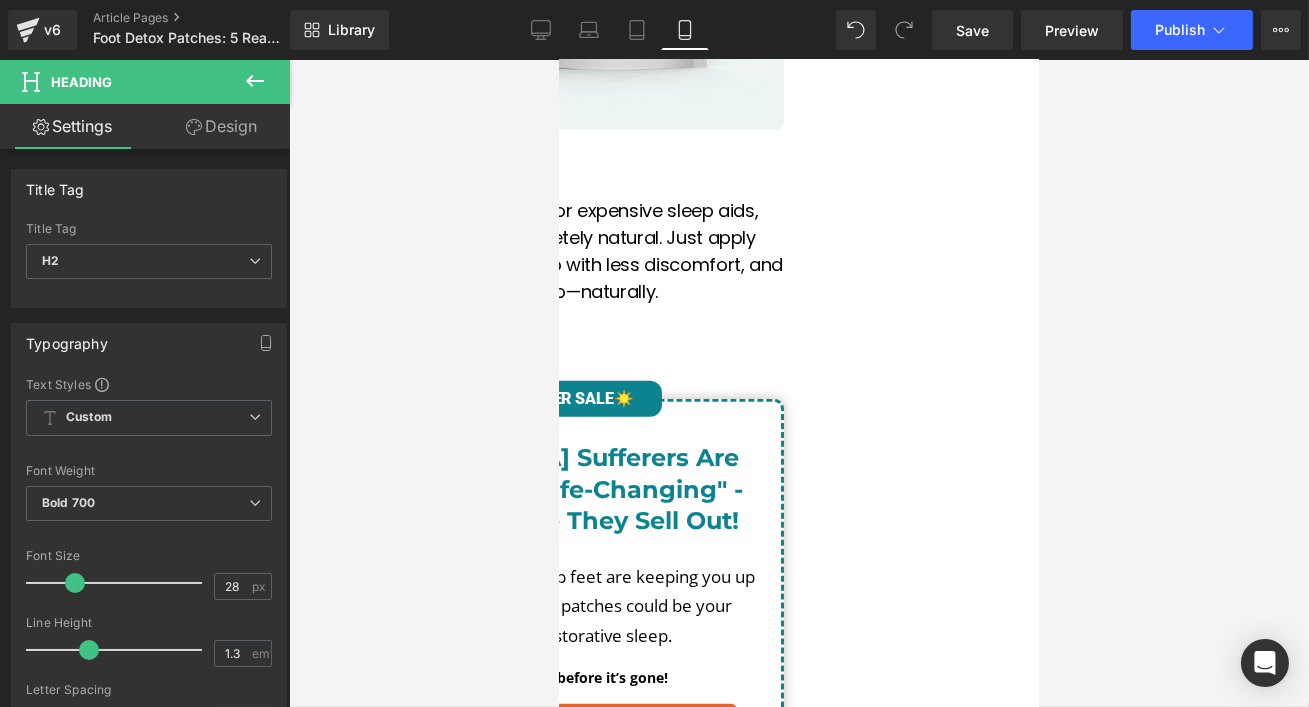 scroll, scrollTop: 4584, scrollLeft: 0, axis: vertical 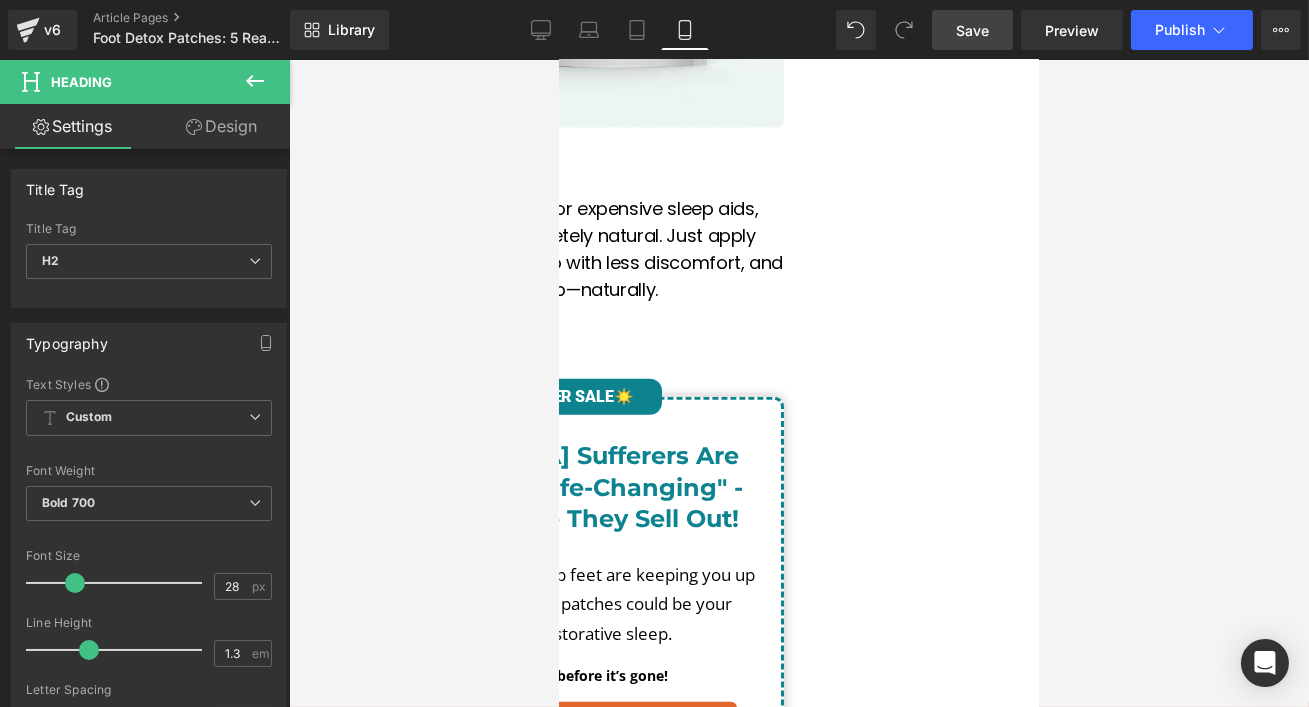 click on "Save" at bounding box center (972, 30) 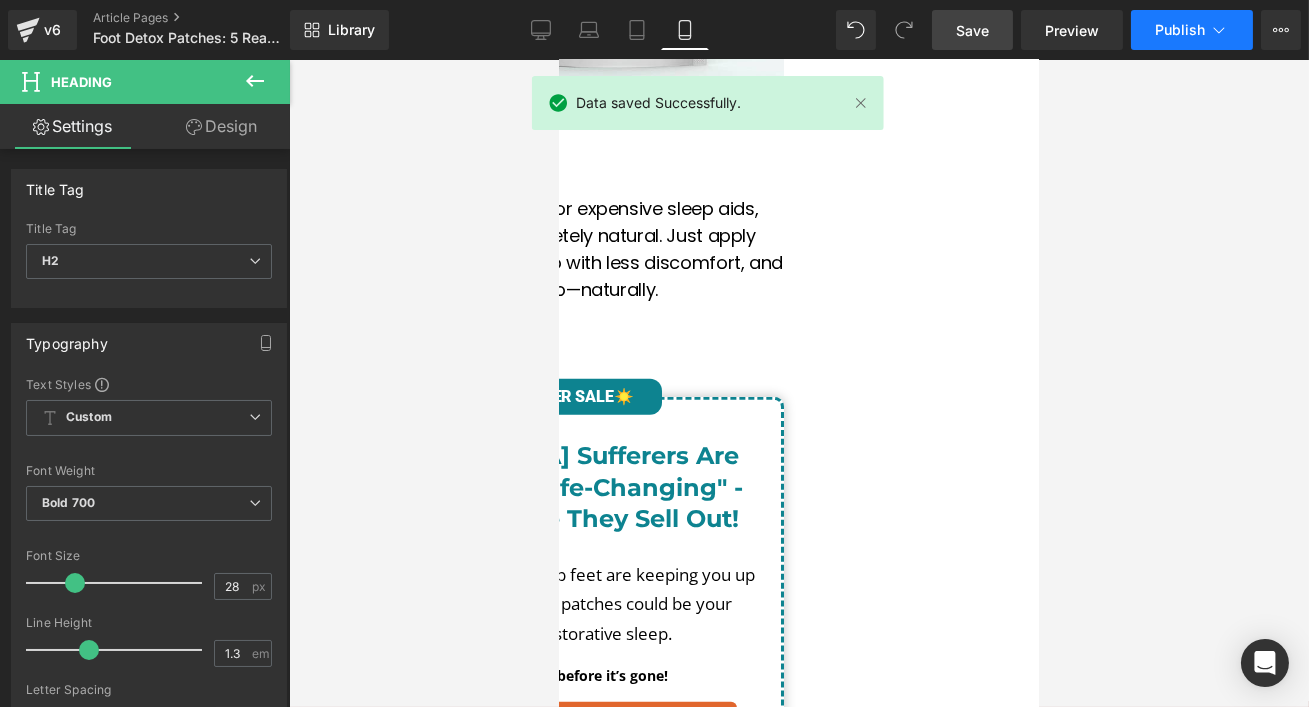 click on "Publish" at bounding box center (1180, 30) 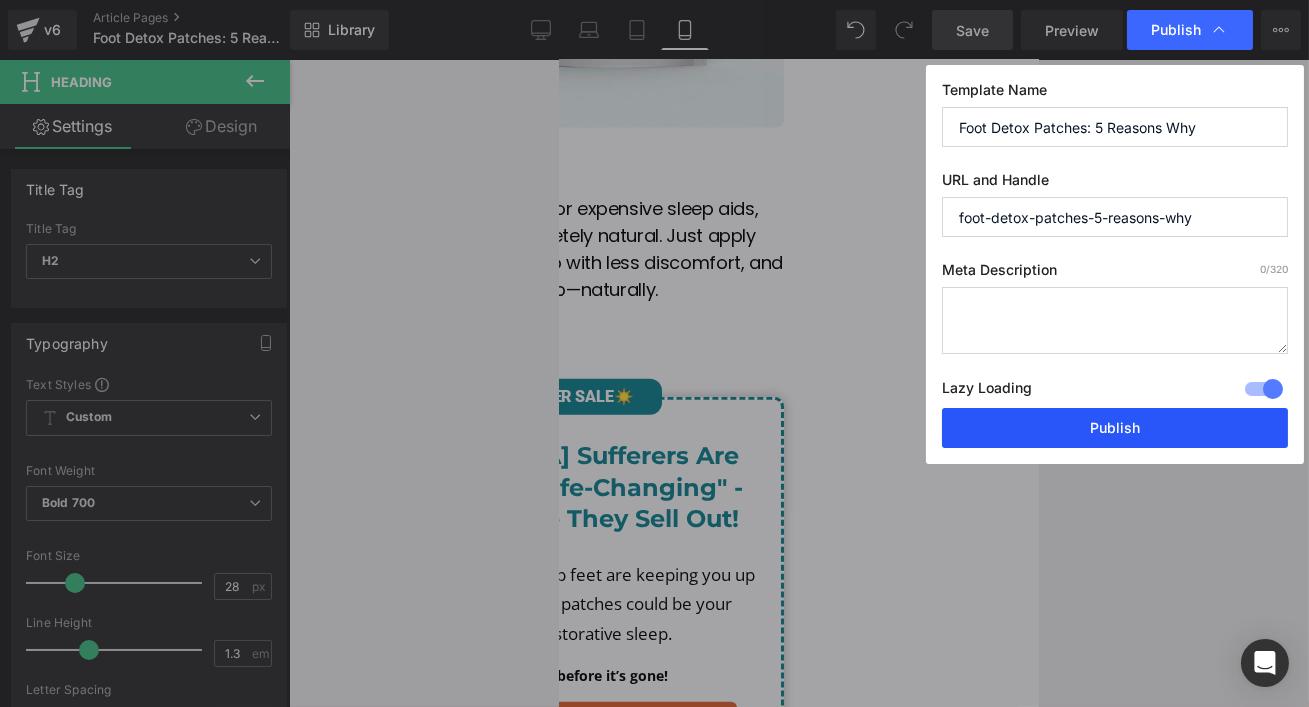 click on "Publish" at bounding box center (1115, 428) 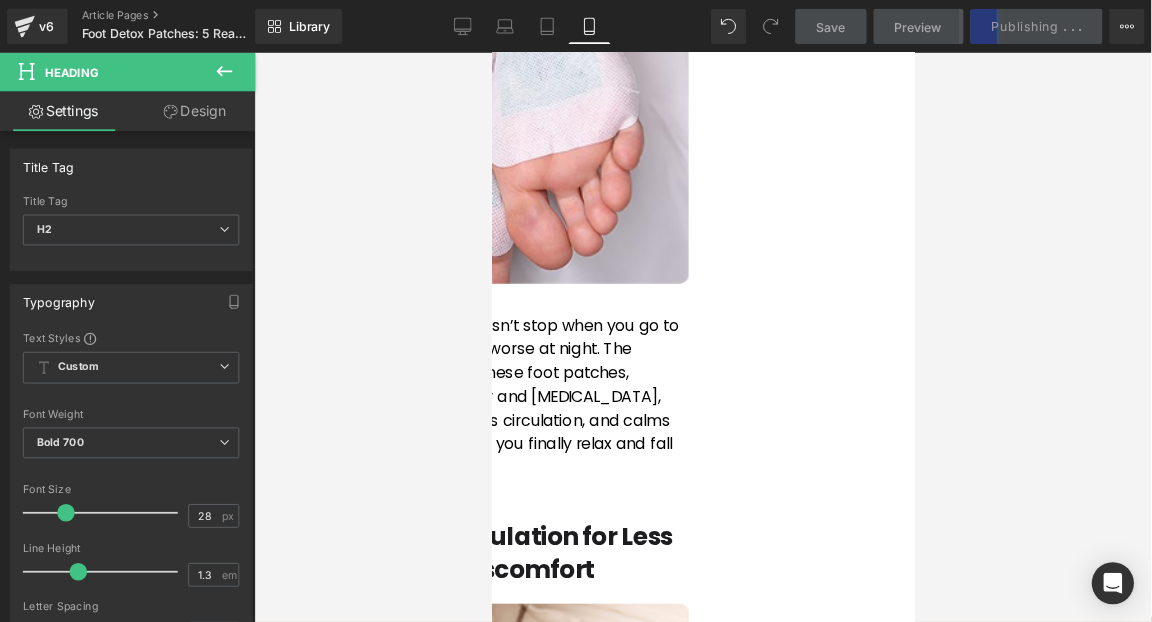 scroll, scrollTop: 0, scrollLeft: 0, axis: both 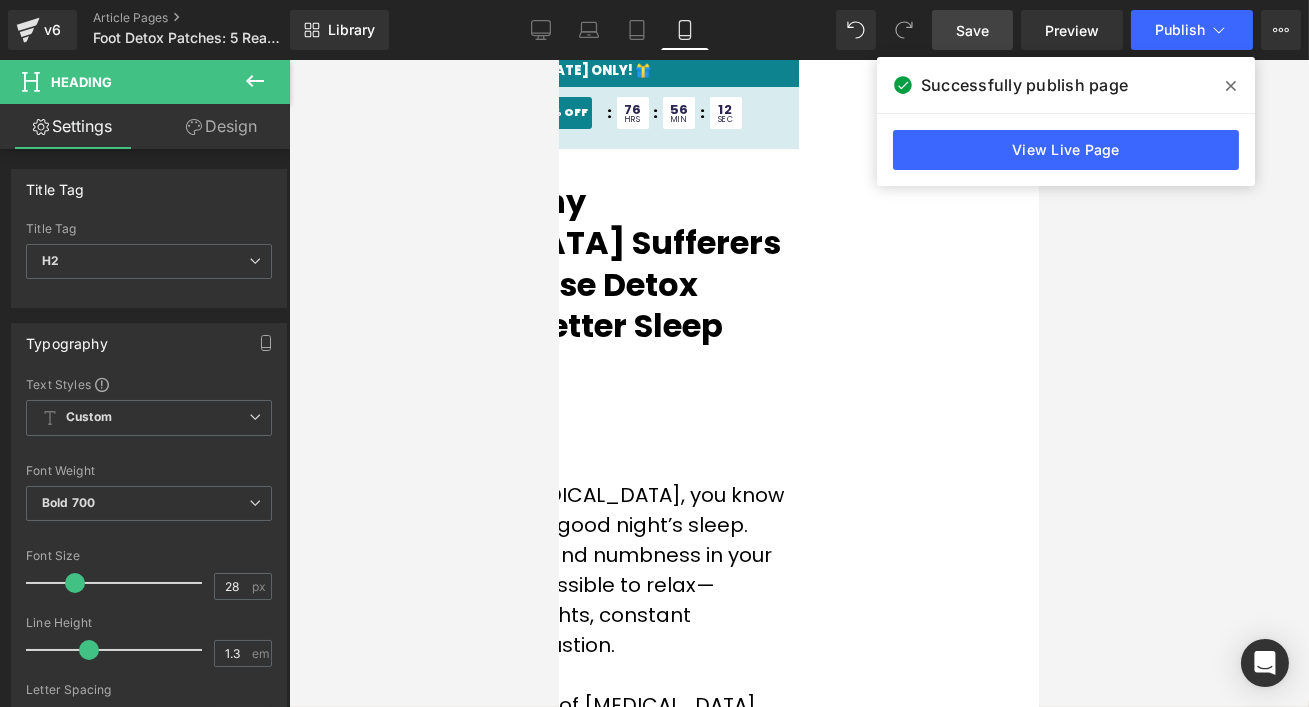 click on "Text Block" at bounding box center [558, 60] 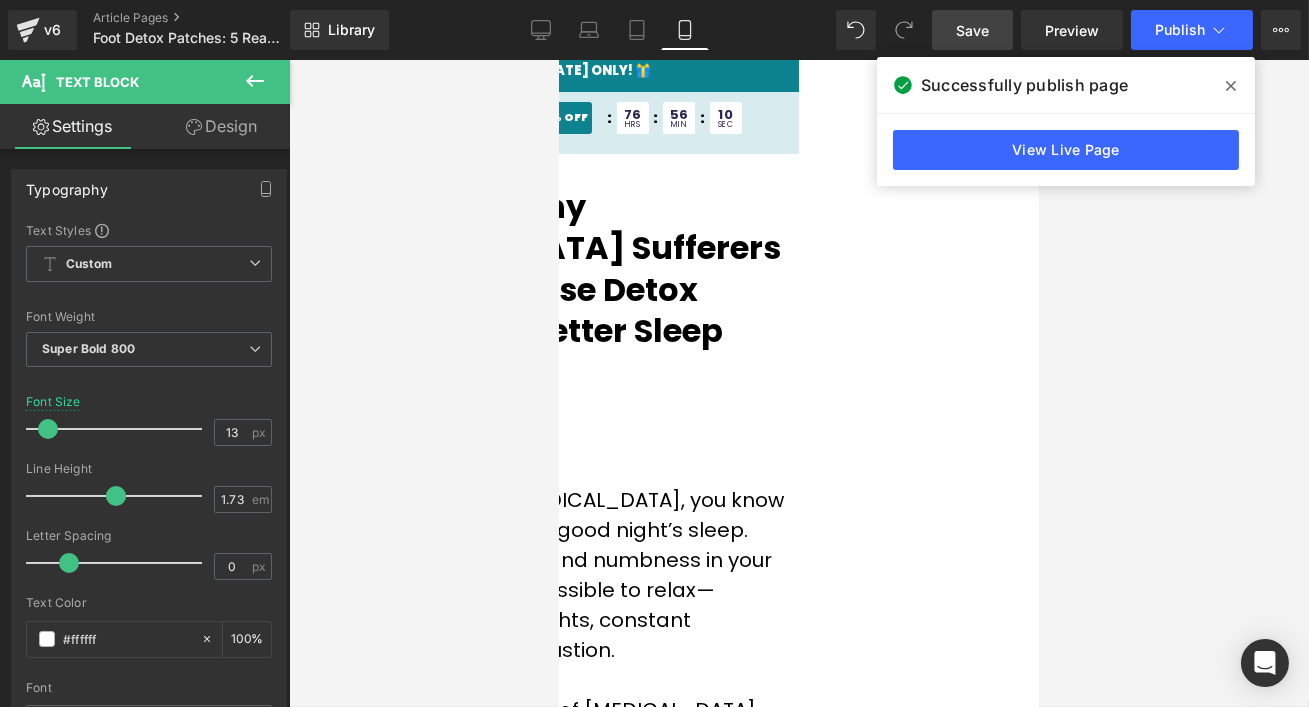 click 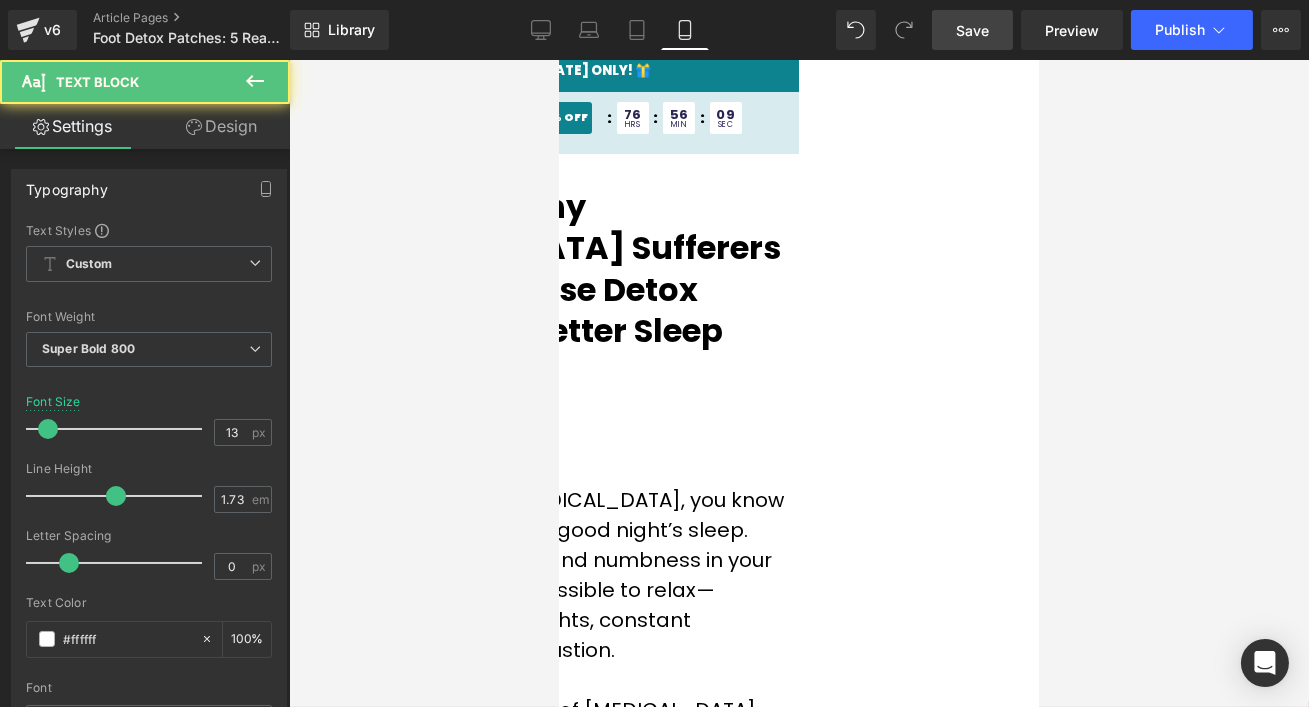 click on "🏷 BEST PRICE EVER + FREE GIFTS [DATE] ONLY! 🎁" at bounding box center [558, 71] 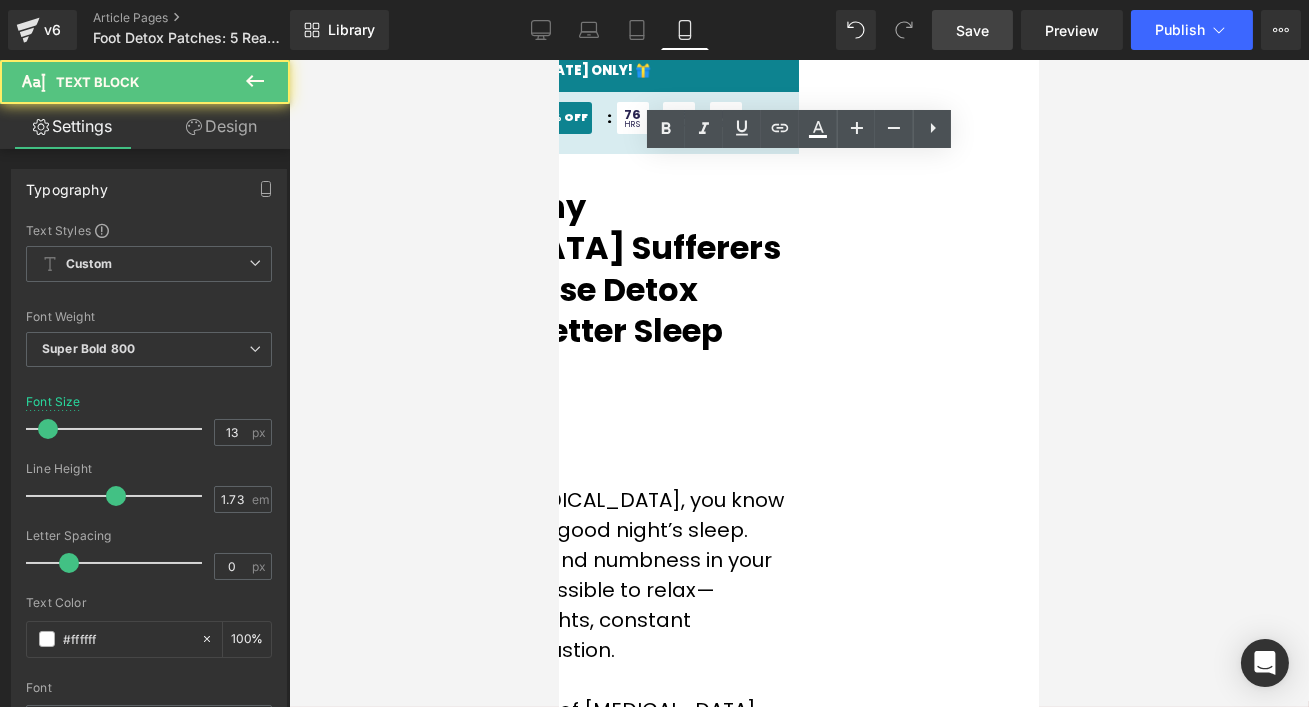 click on "🏷 BEST PRICE EVER + FREE GIFTS [DATE] ONLY! 🎁" at bounding box center (558, 71) 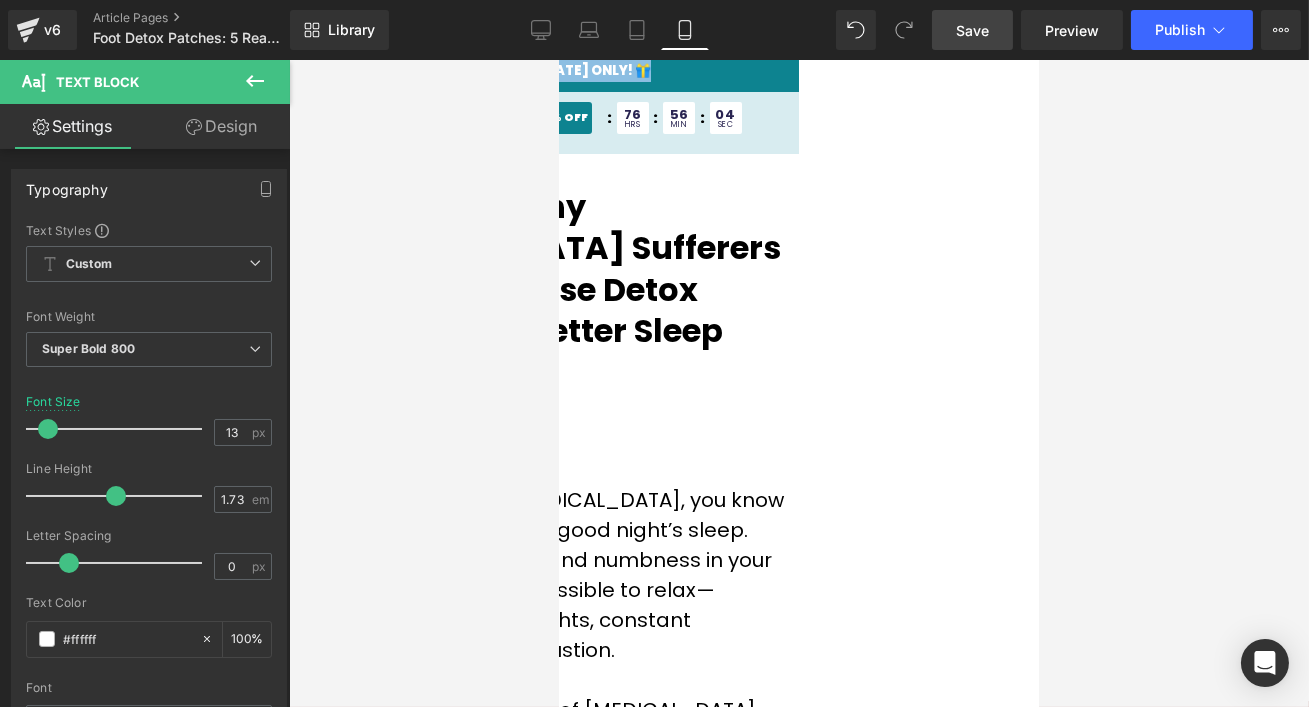 type 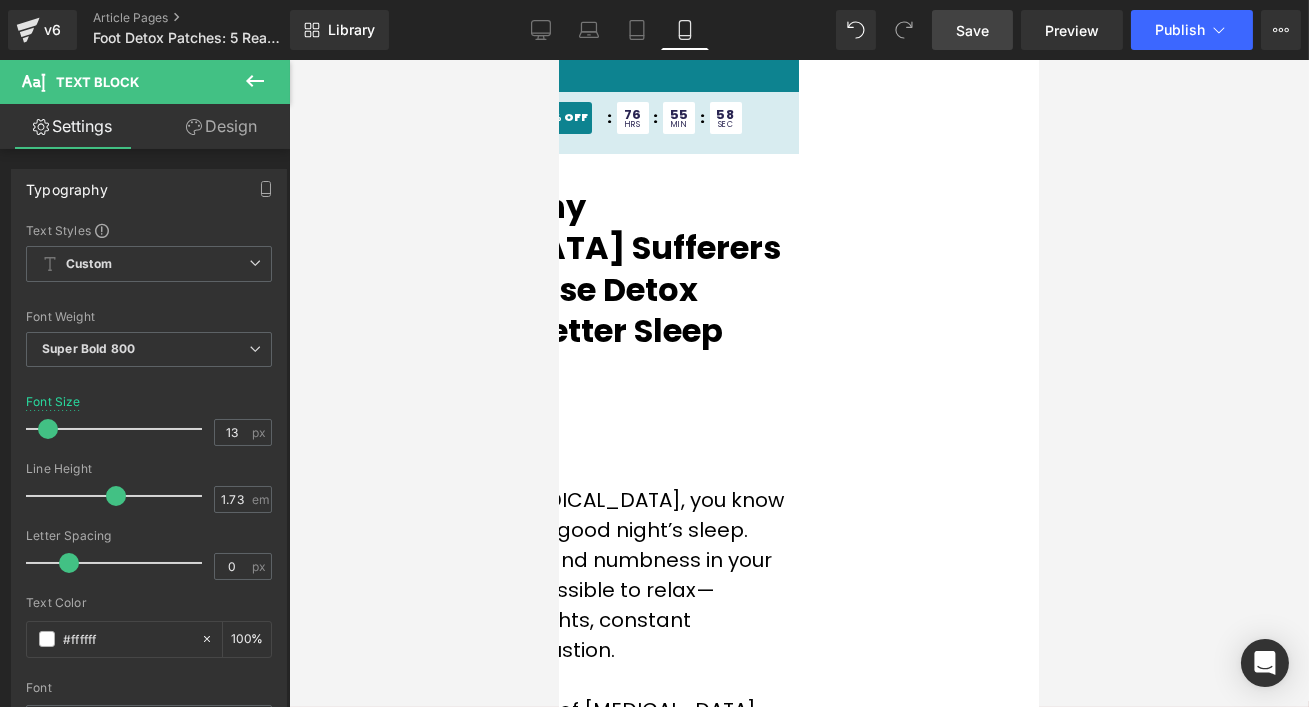 click on "☀️ SUMMER SALE ☀️ Up to 15% Off" at bounding box center (476, 117) 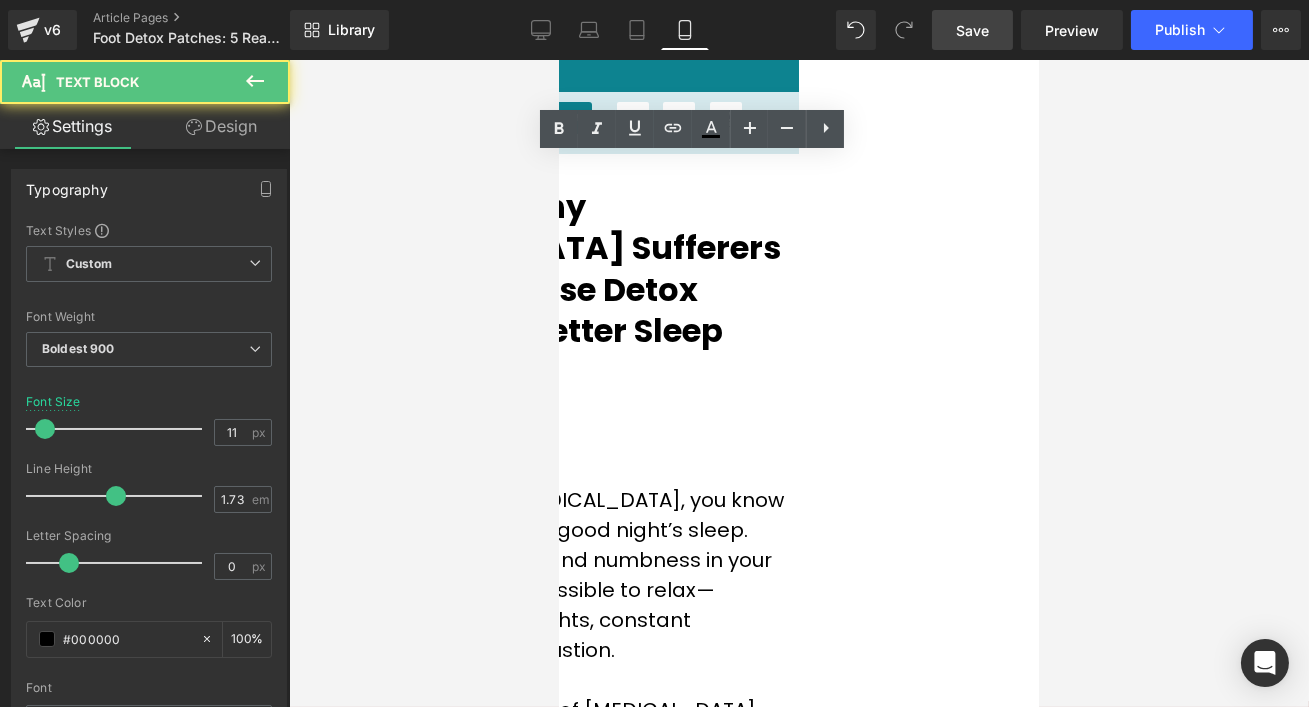 click on "Up to 15% Off" at bounding box center [541, 117] 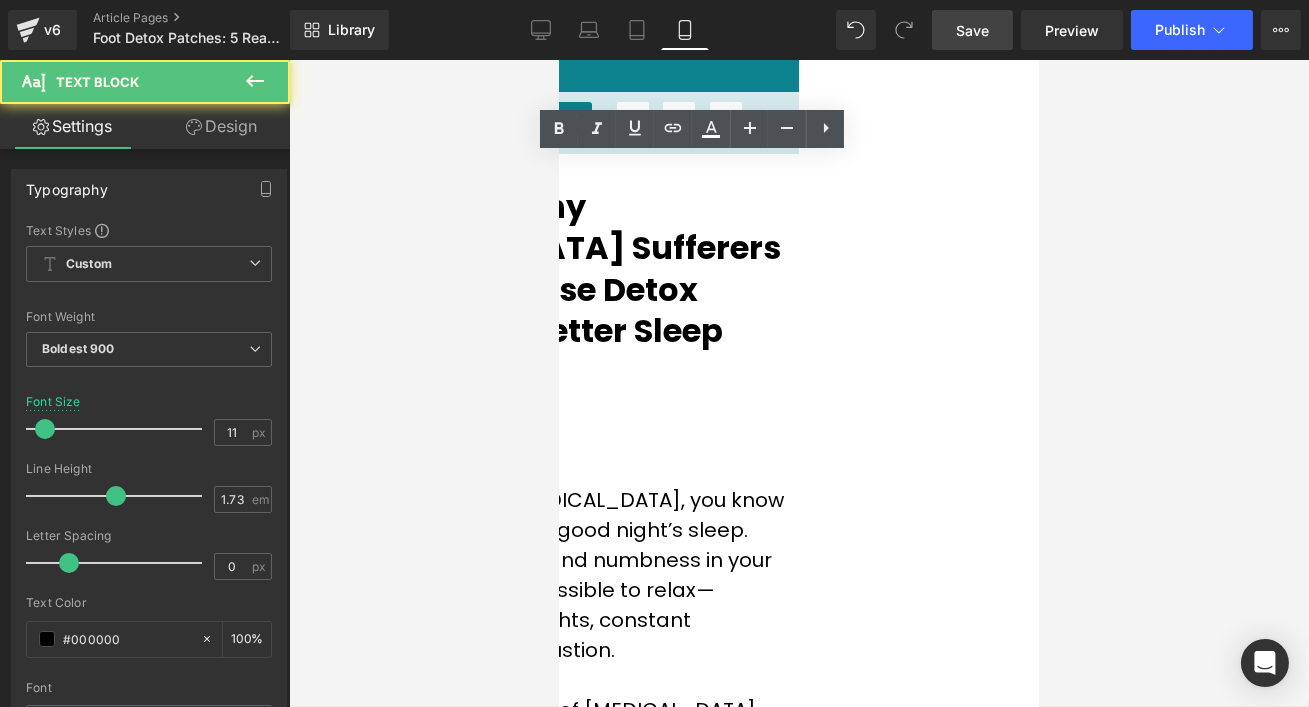 click on "Up to 15% Off" at bounding box center (541, 117) 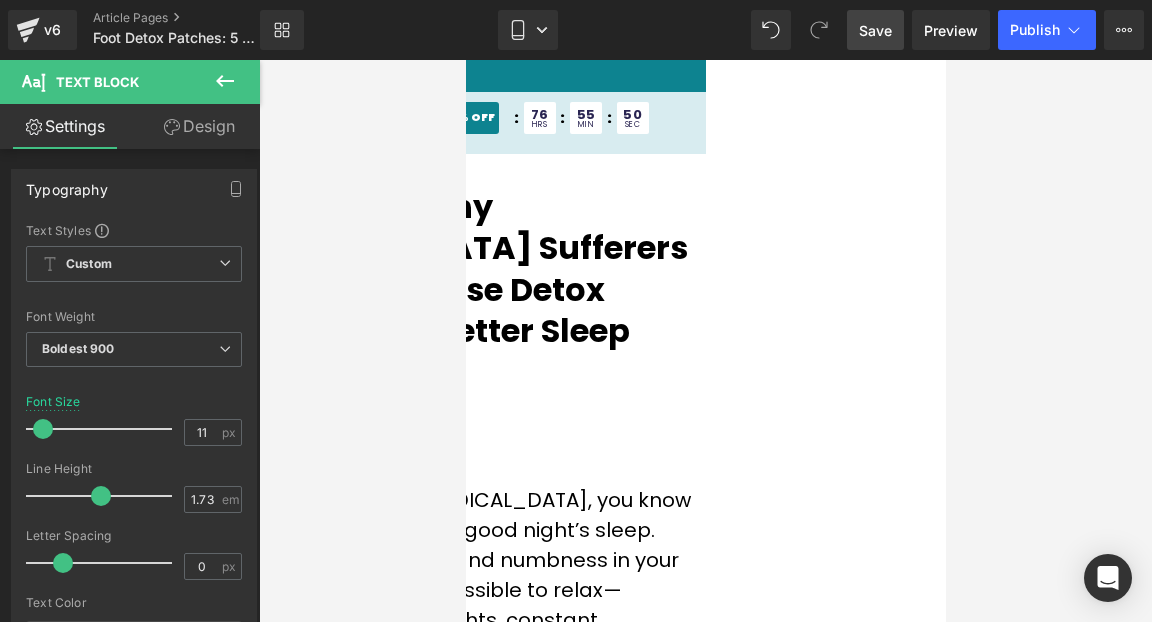 click on "☀️ SUMMER SALE ☀️ Up to 15% Off" at bounding box center [383, 117] 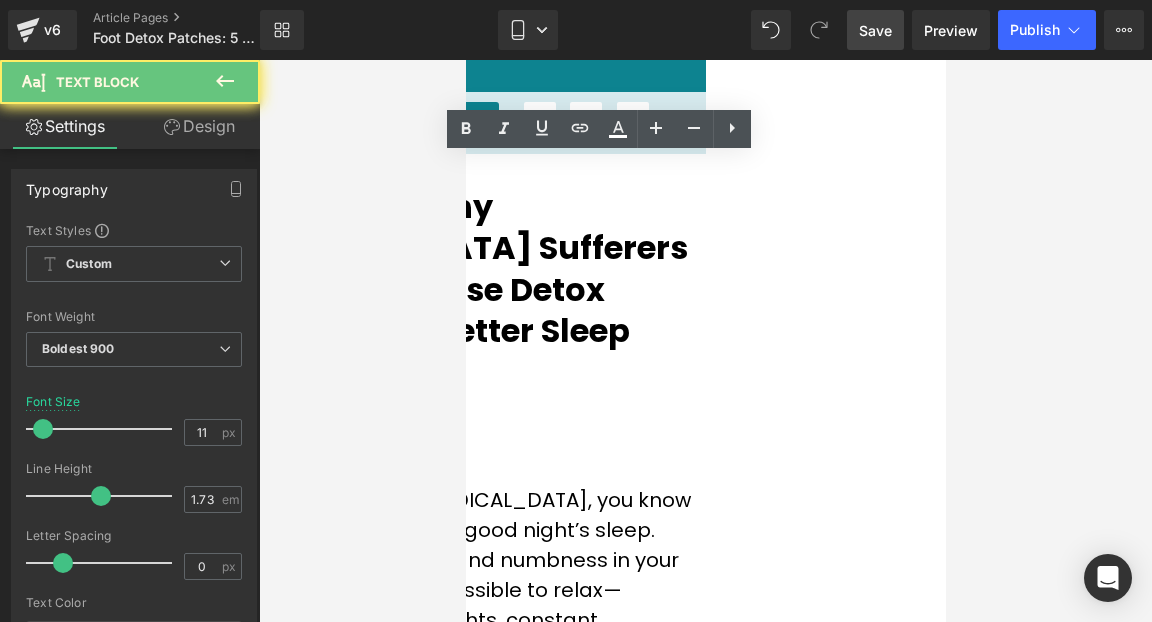 click on "Up to 15% Off" at bounding box center [448, 117] 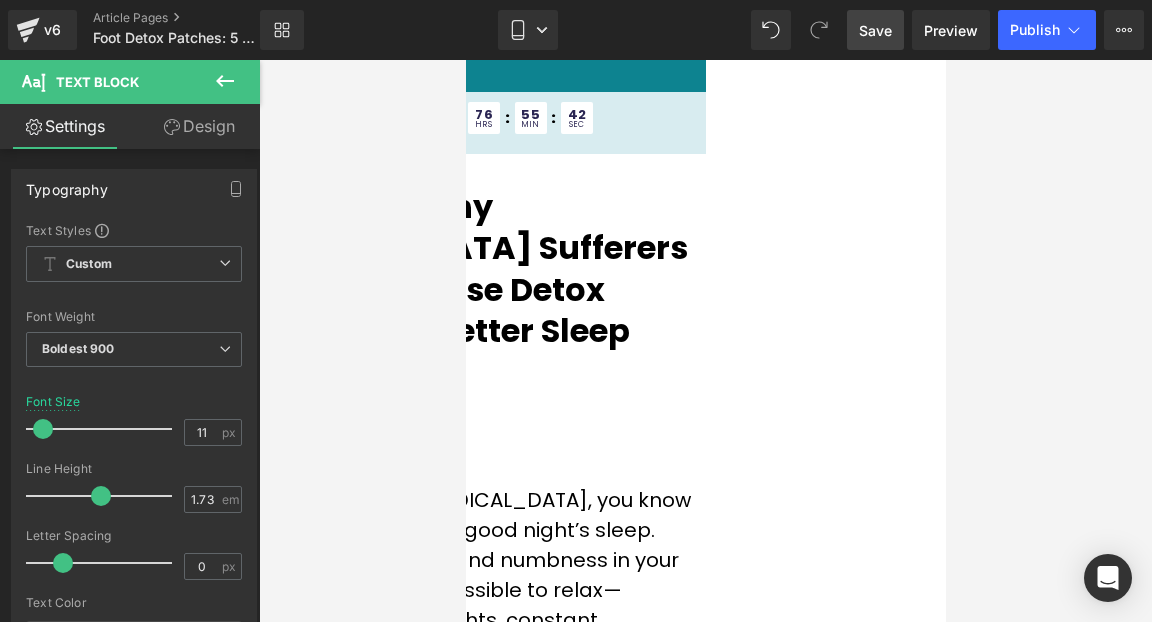 click at bounding box center (705, 341) 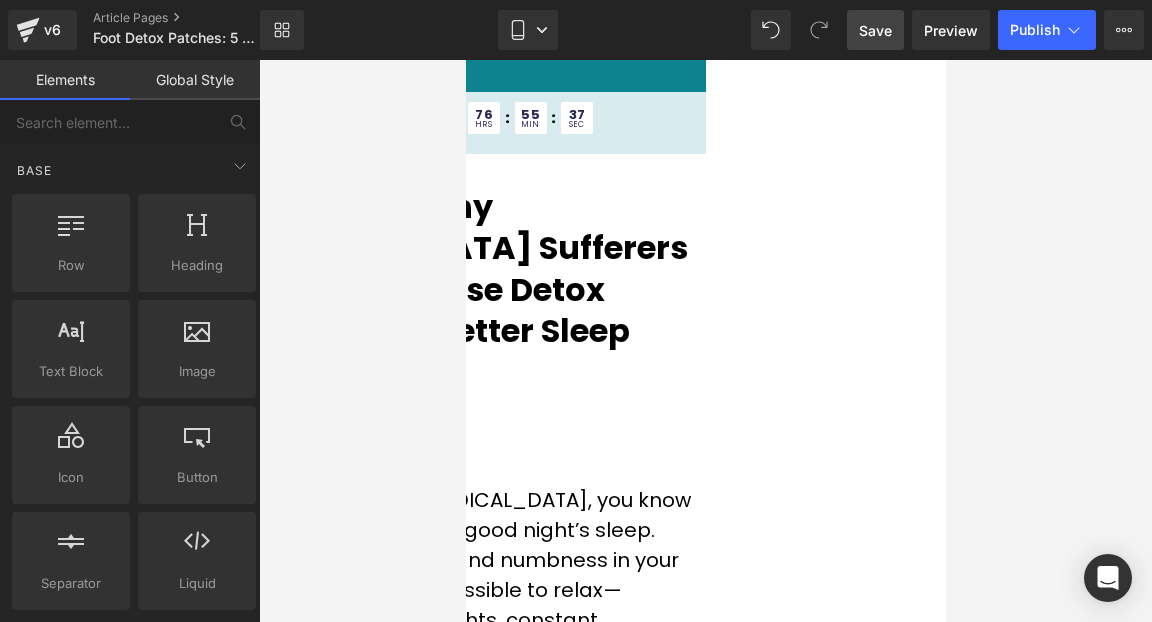click on "Save" at bounding box center (875, 30) 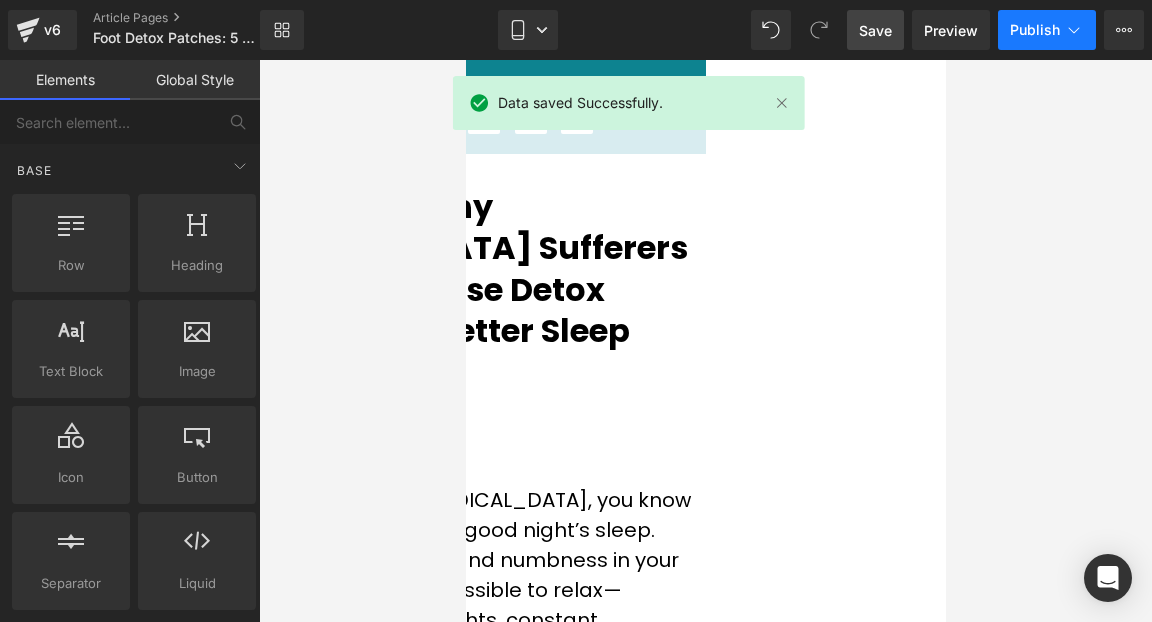 click on "Publish" at bounding box center [1035, 30] 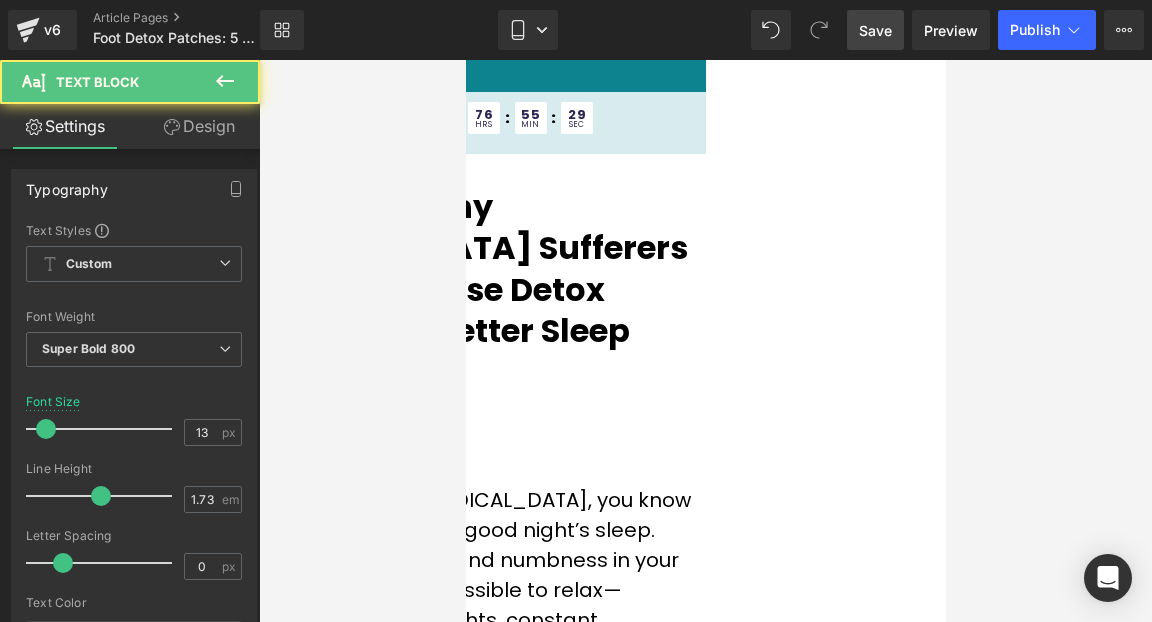 click on "🏷 BEST PRICE EVER + UP TO 15% OFF" at bounding box center [465, 71] 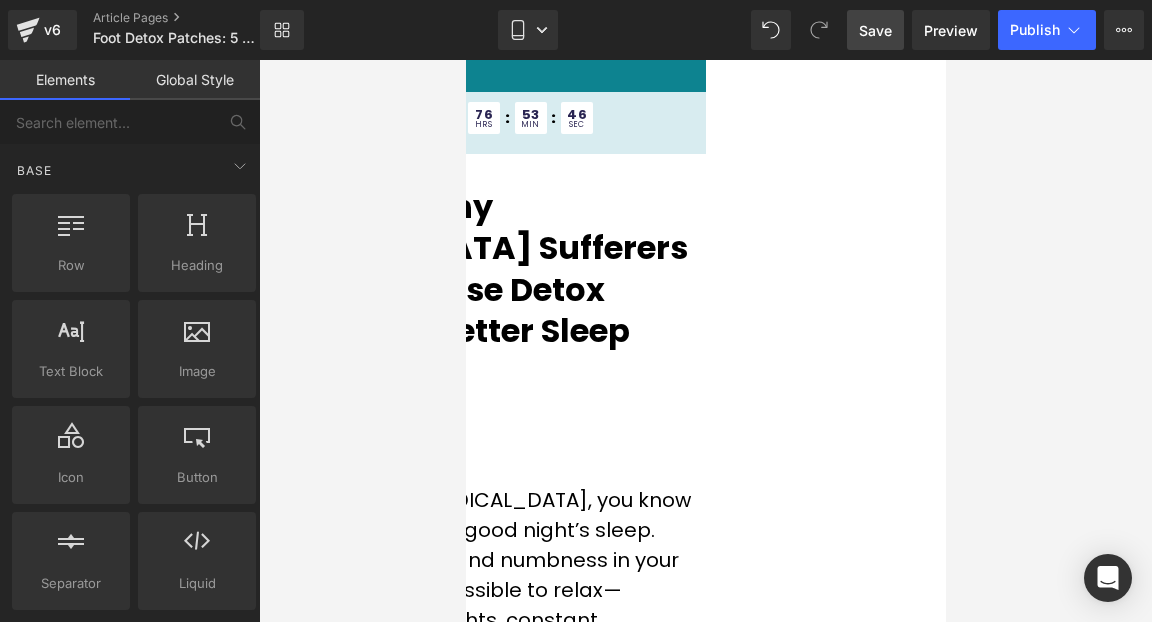 click at bounding box center (705, 341) 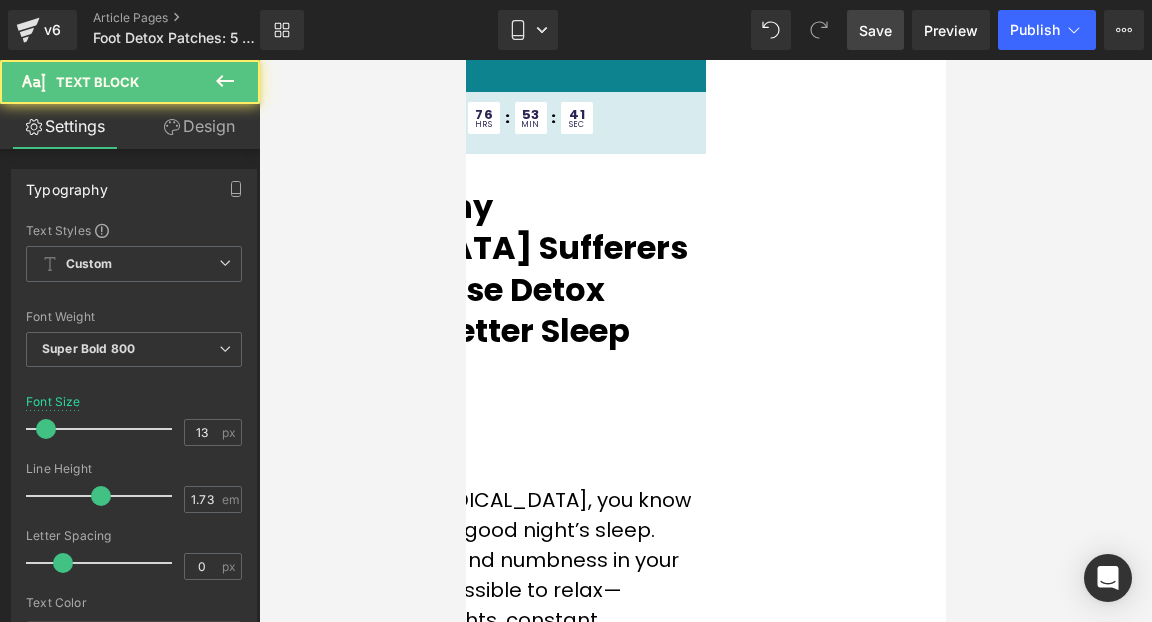 click on "🏷 BEST PRICE EVER + UP TO 15% OFF" at bounding box center [465, 71] 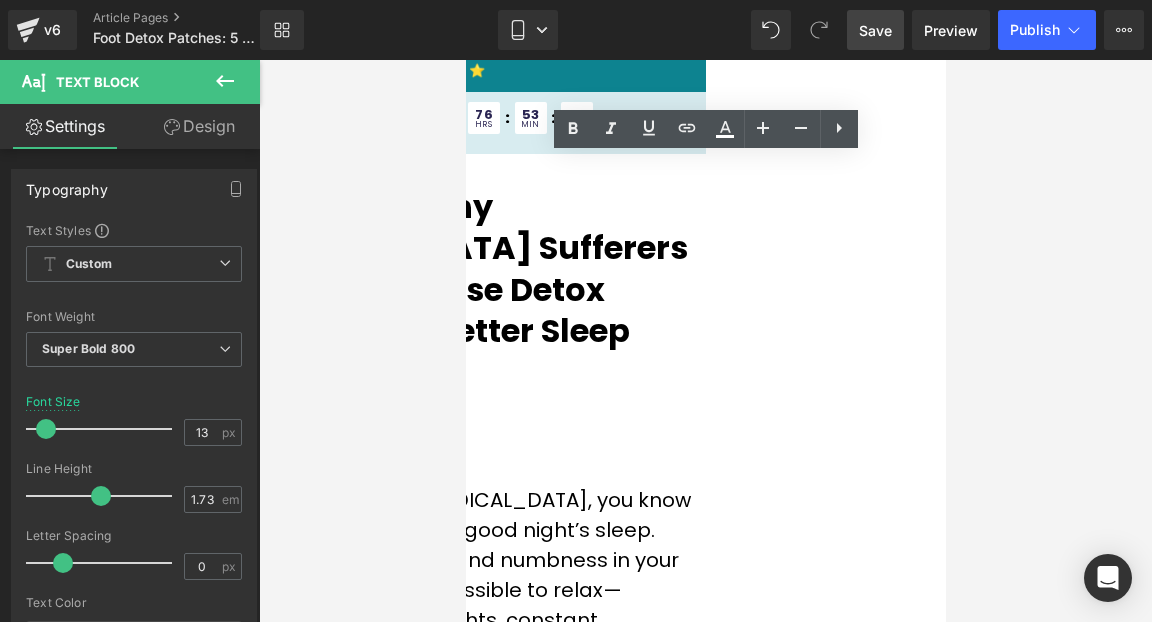 click at bounding box center (705, 341) 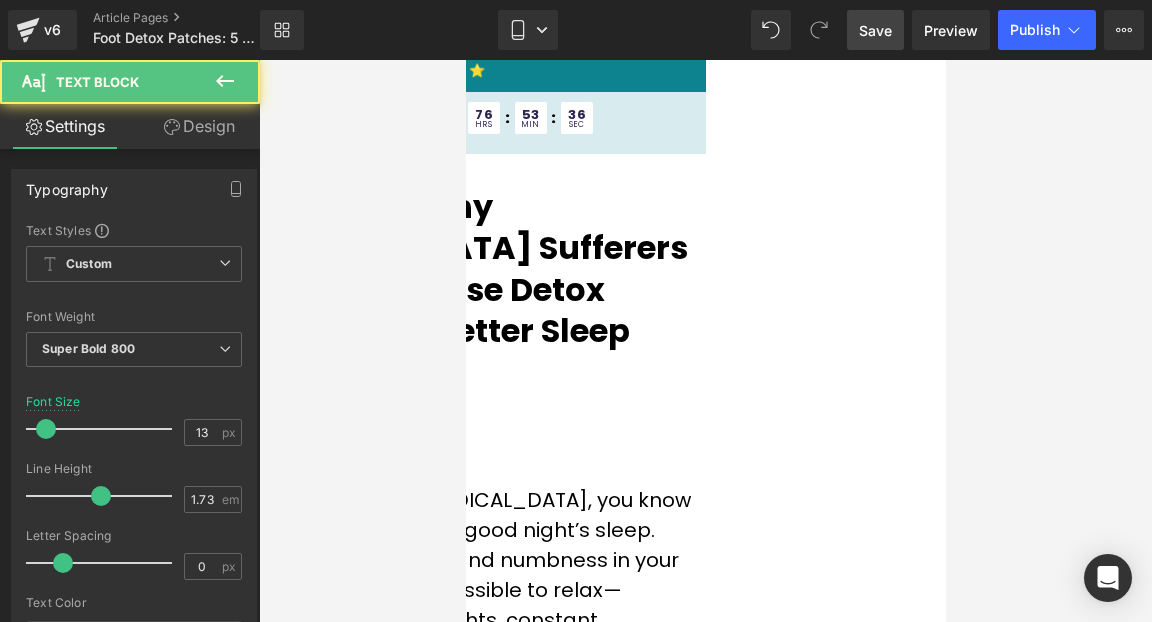 click on "🏷 BEST PRICE EVER + UP TO 15% OFF ⭐️" at bounding box center (465, 71) 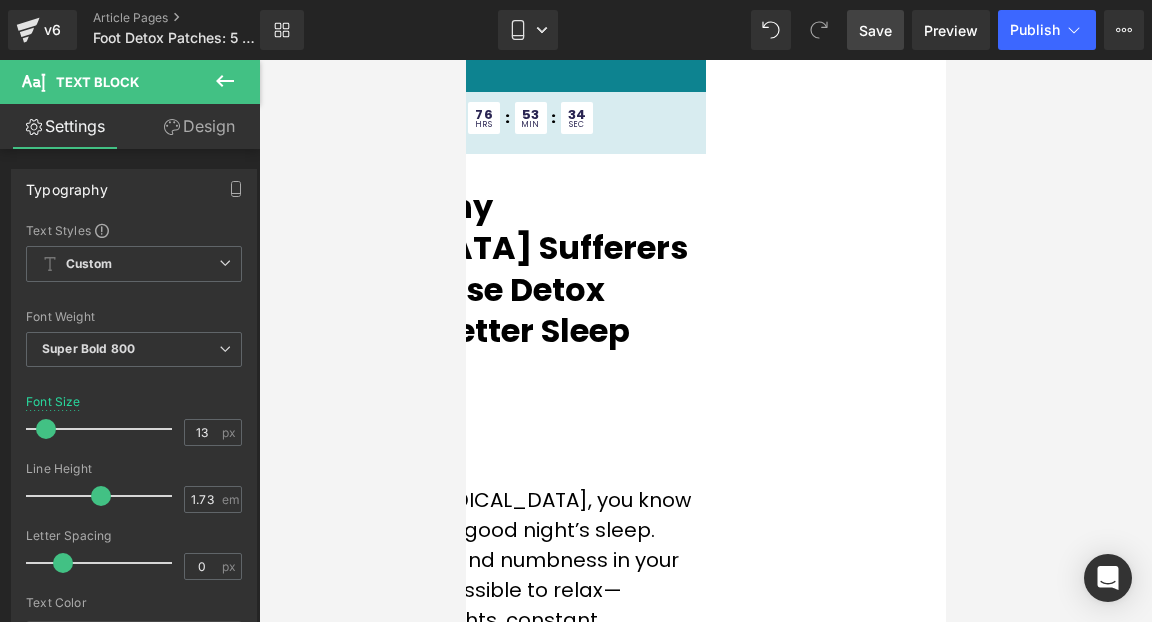 click at bounding box center (705, 341) 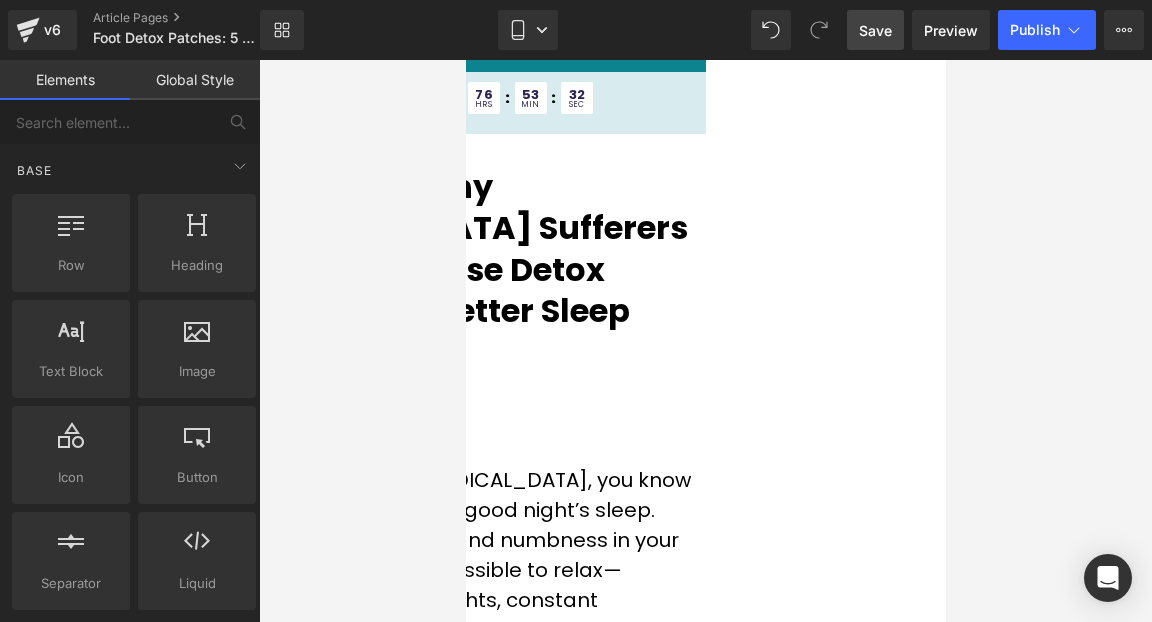 scroll, scrollTop: 0, scrollLeft: 0, axis: both 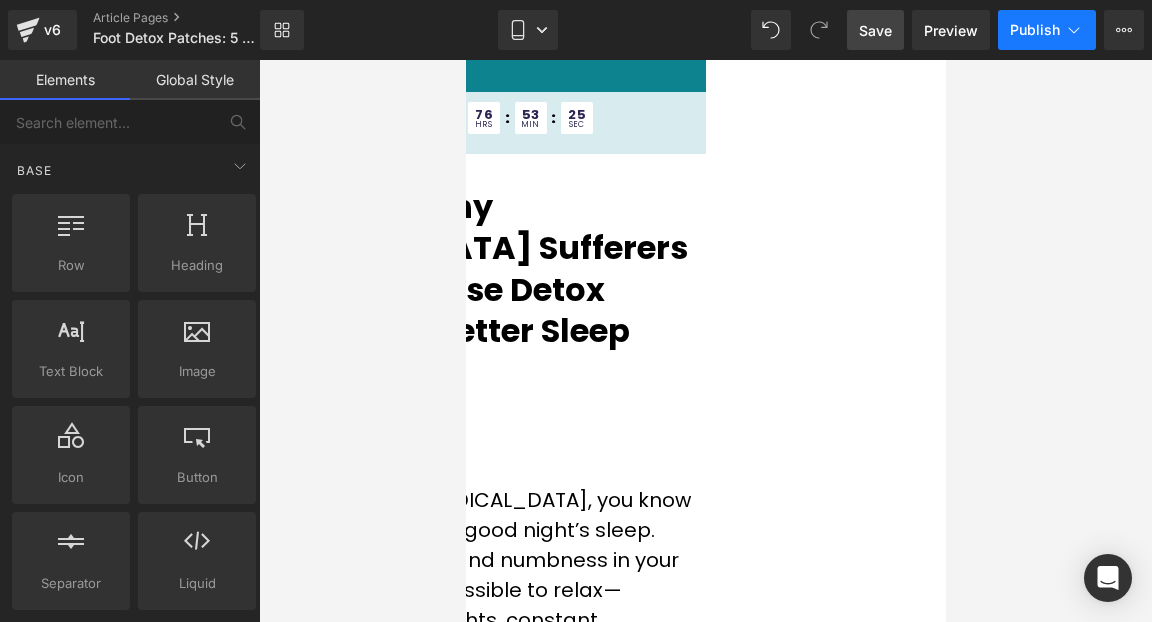 click on "Publish" at bounding box center (1035, 30) 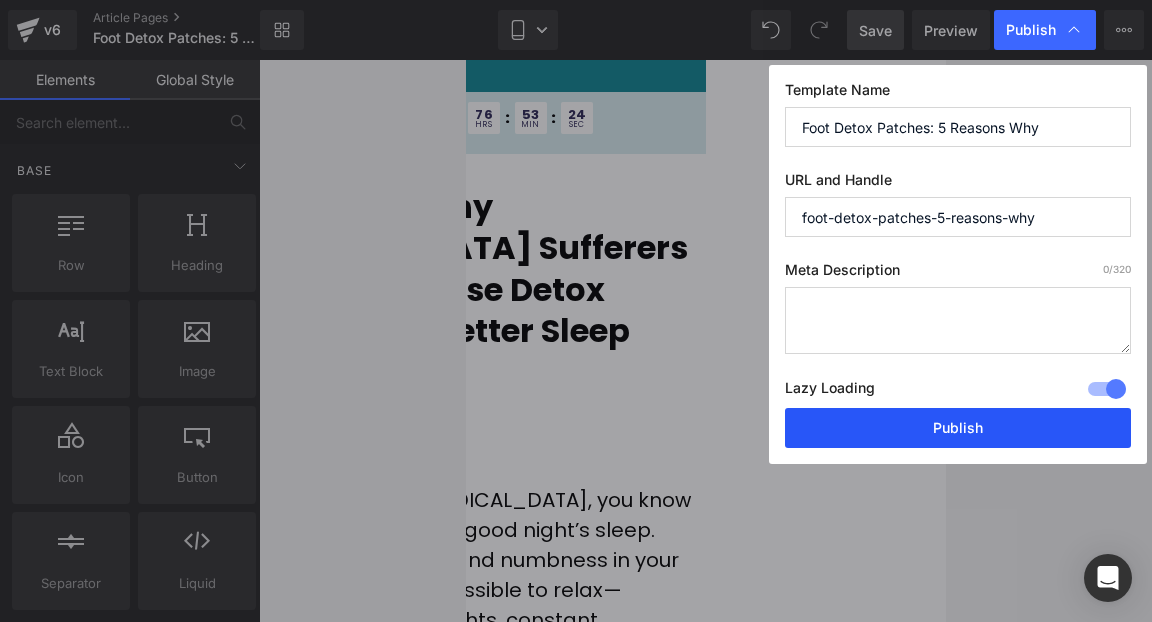 click on "Publish" at bounding box center [958, 428] 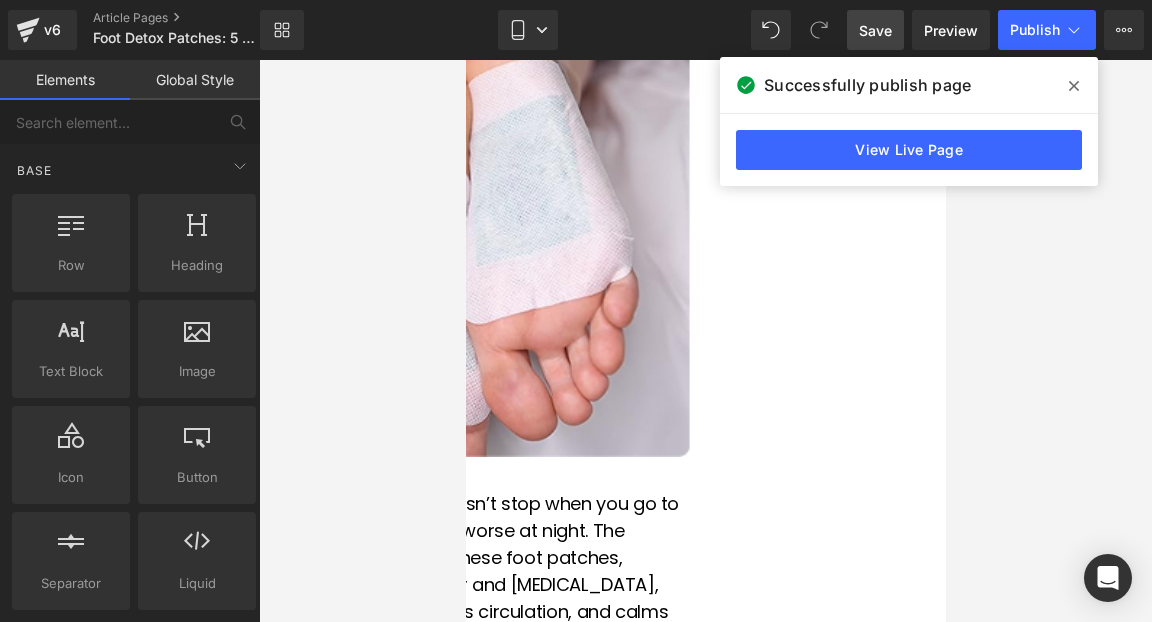 scroll, scrollTop: 0, scrollLeft: 0, axis: both 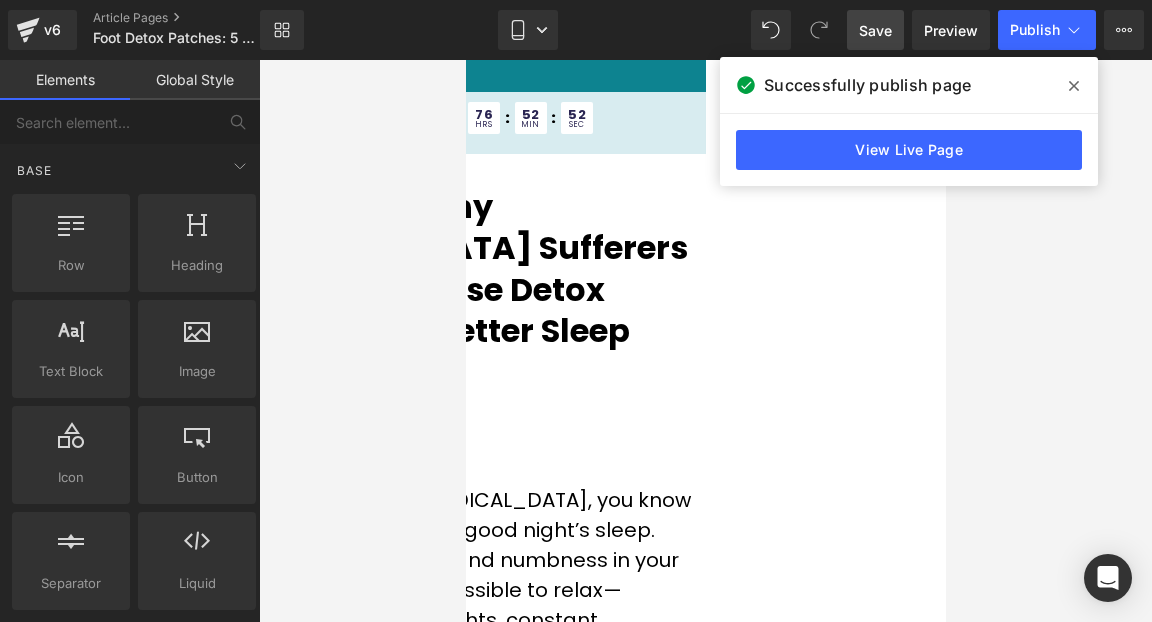 click on "Text Block" at bounding box center [465, 60] 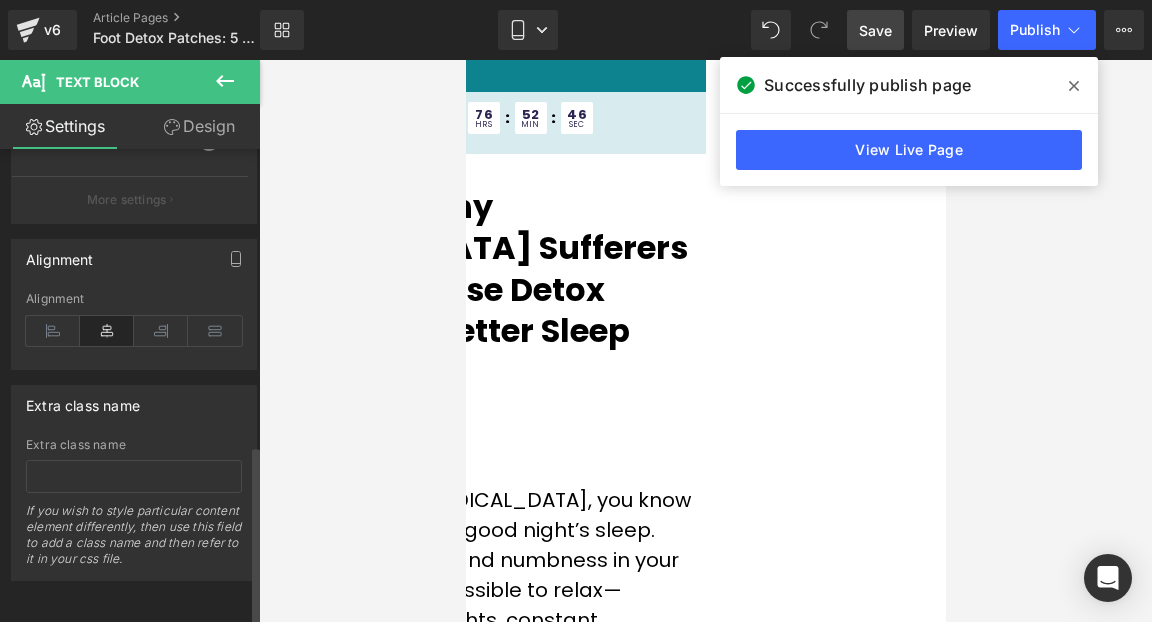 scroll, scrollTop: 0, scrollLeft: 0, axis: both 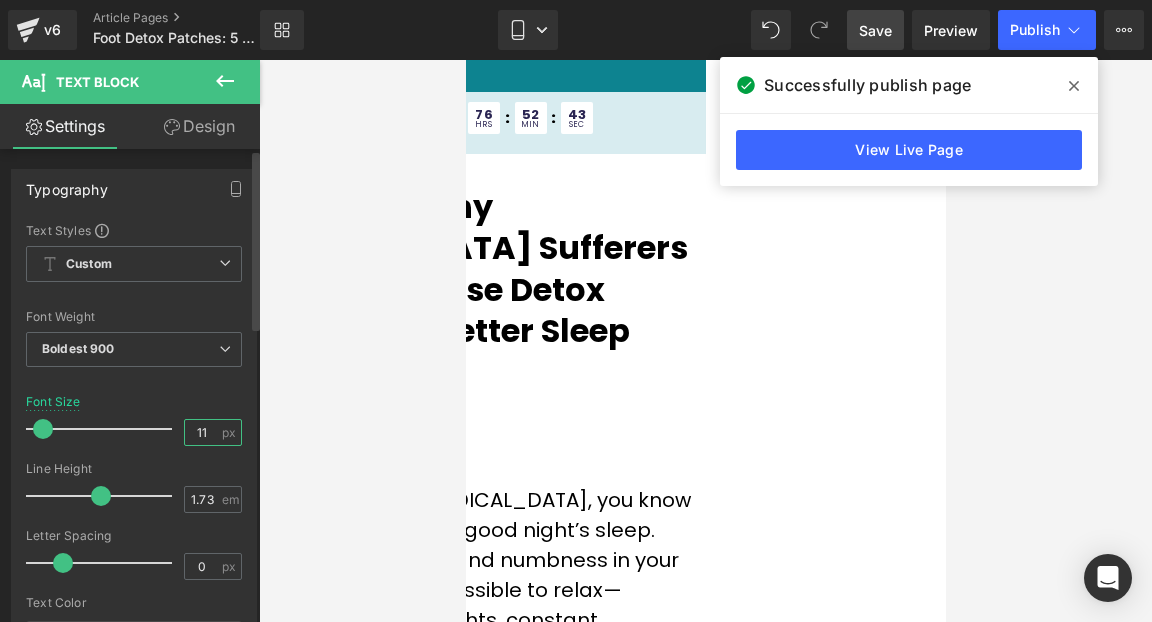 click on "11" at bounding box center [202, 432] 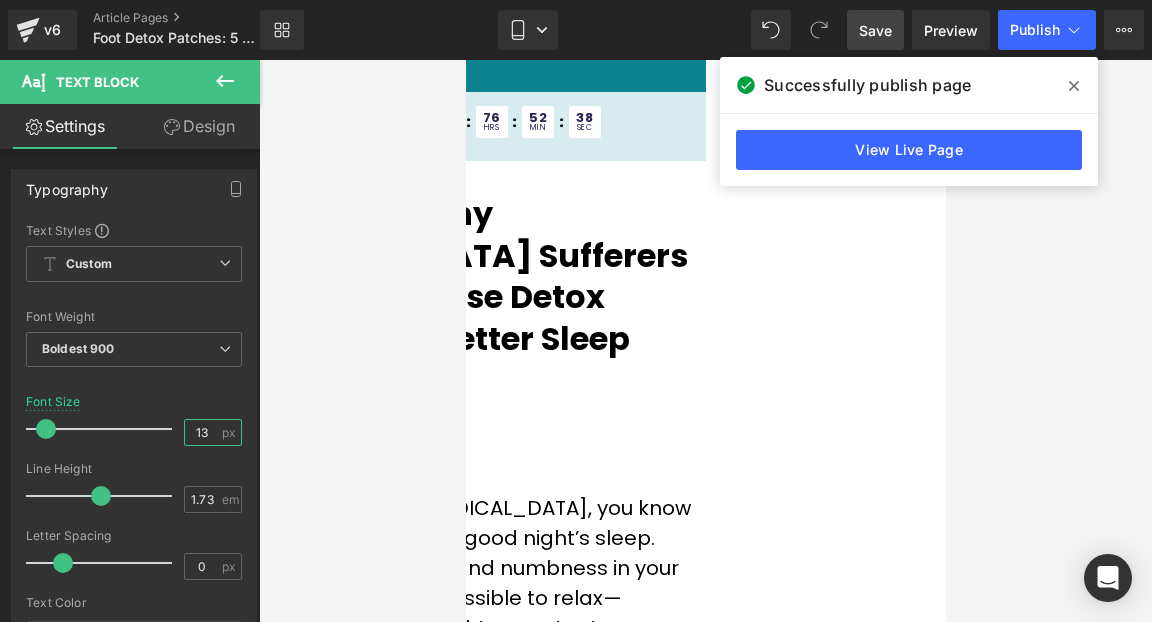 type on "13" 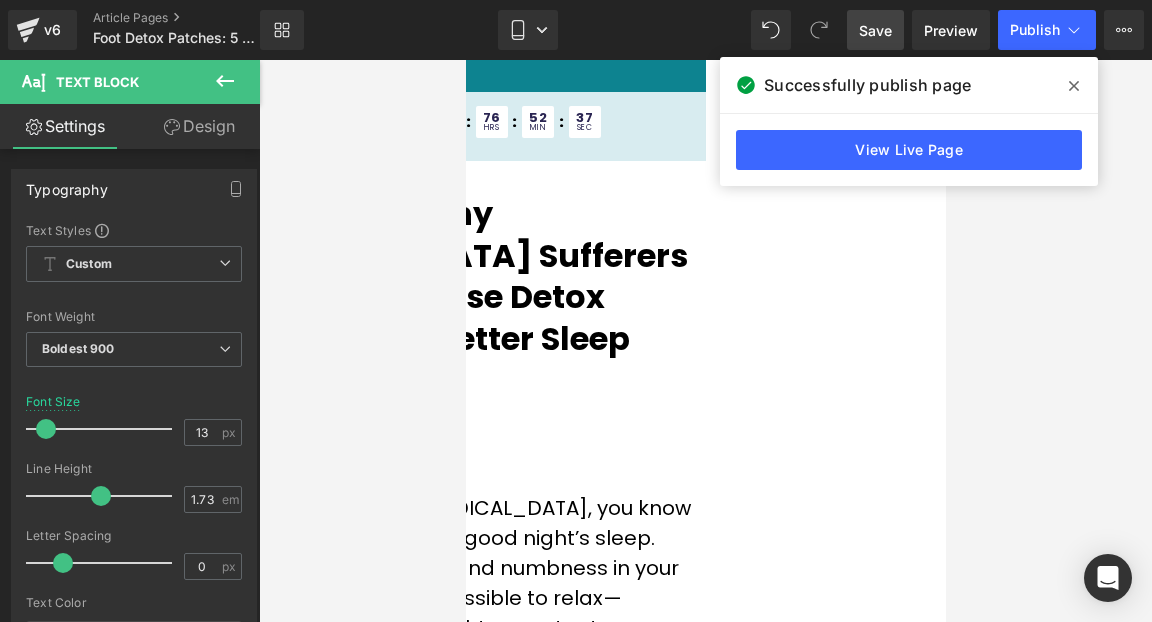 click 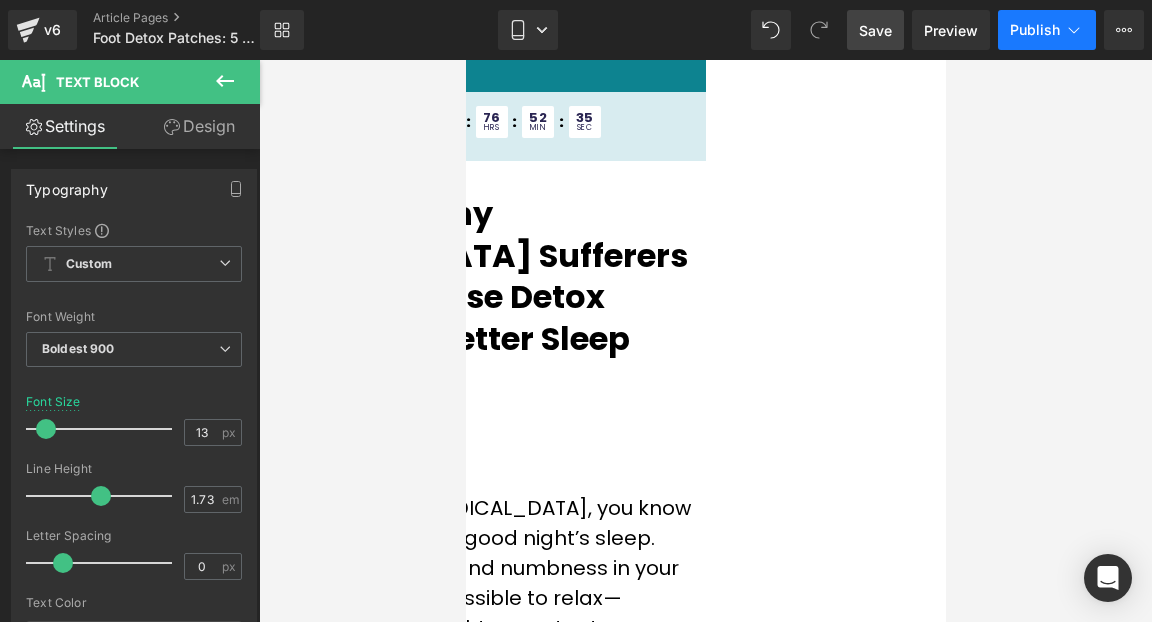 click on "Publish" at bounding box center [1047, 30] 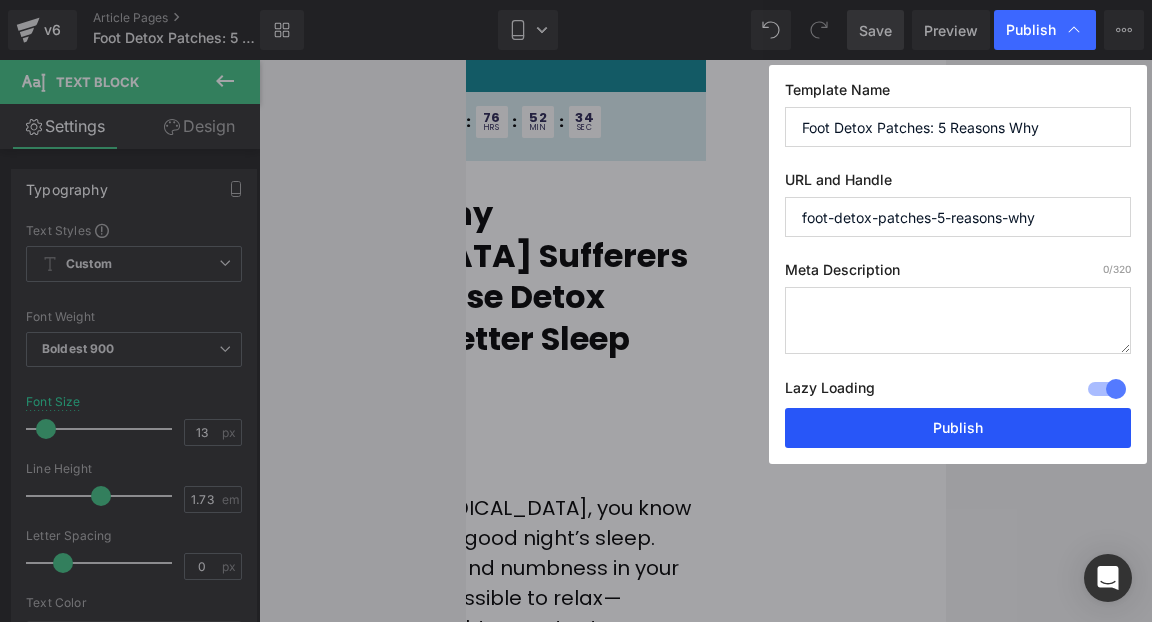 click on "Publish" at bounding box center [958, 428] 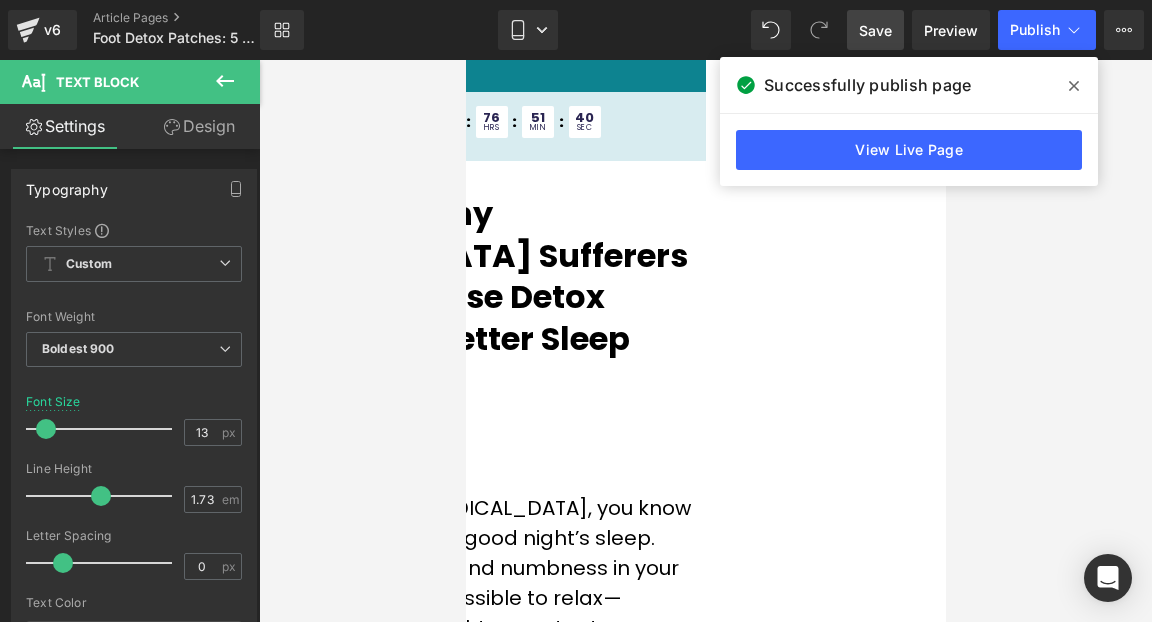 click on "Library Mobile Desktop Laptop Tablet Mobile Save Preview Publish Scheduled View Live Page View with current Template Save Template to Library Schedule Publish Publish Settings Shortcuts  Your page can’t be published   You've reached the maximum number of published pages on your plan  (3/999999).  You need to upgrade your plan or unpublish all your pages to get 1 publish slot.   Unpublish pages   Upgrade plan" at bounding box center (706, 30) 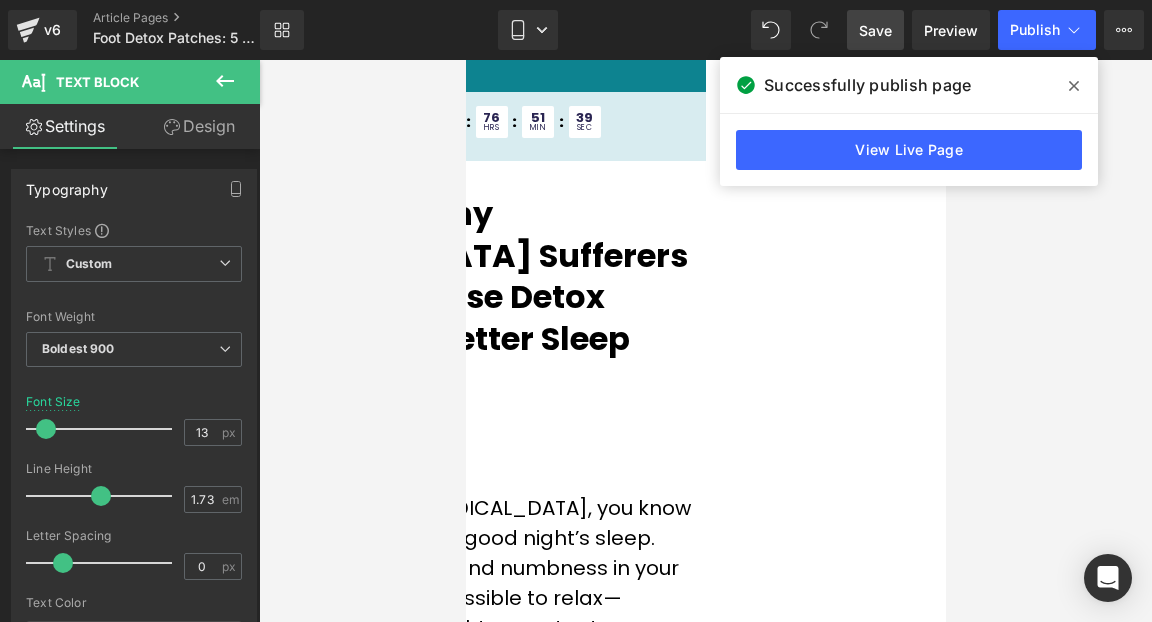 click 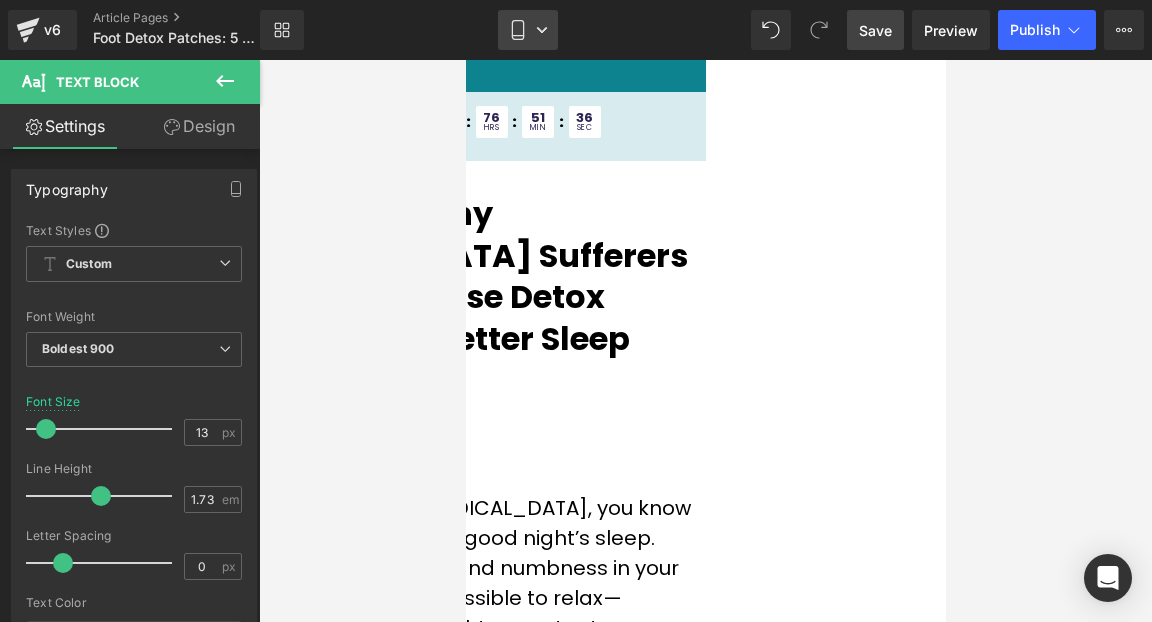 click 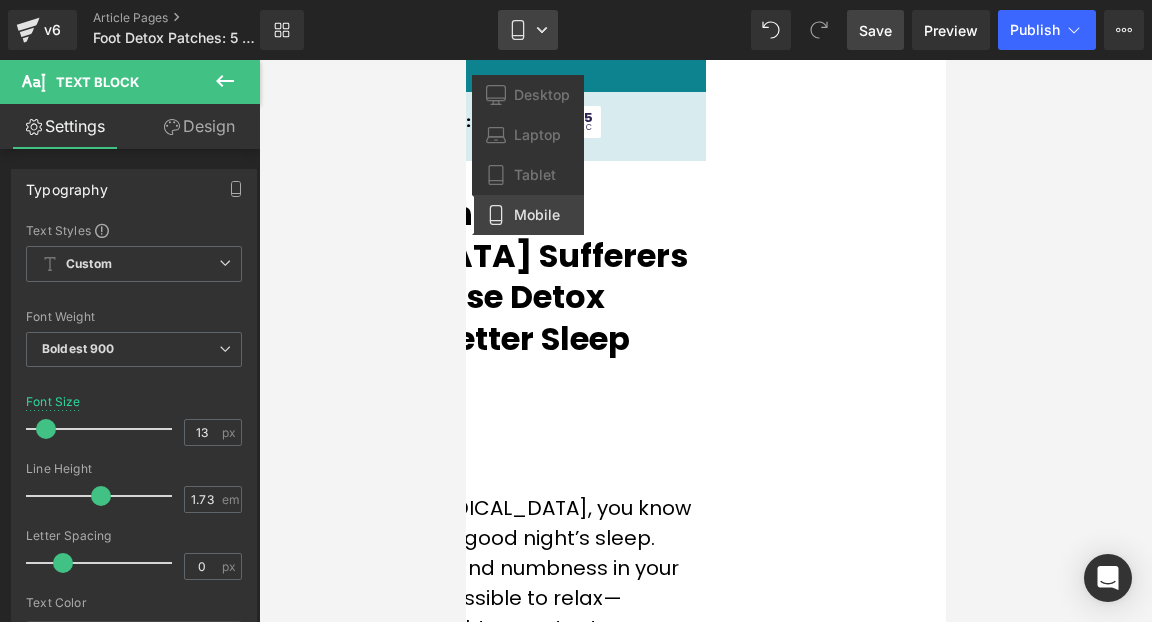 click 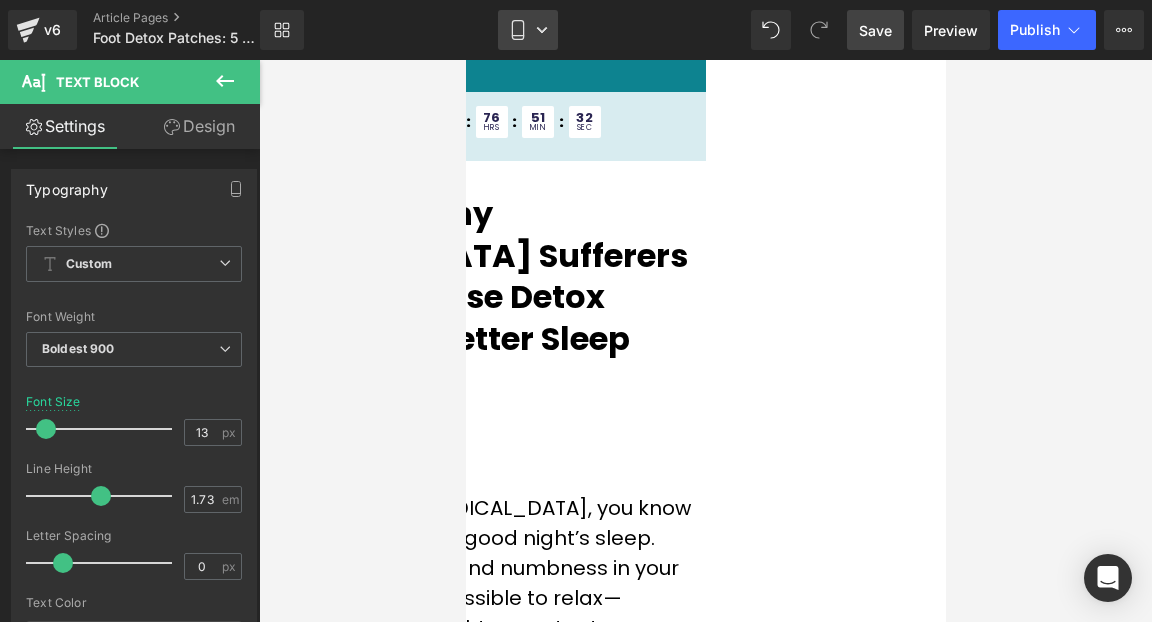 click 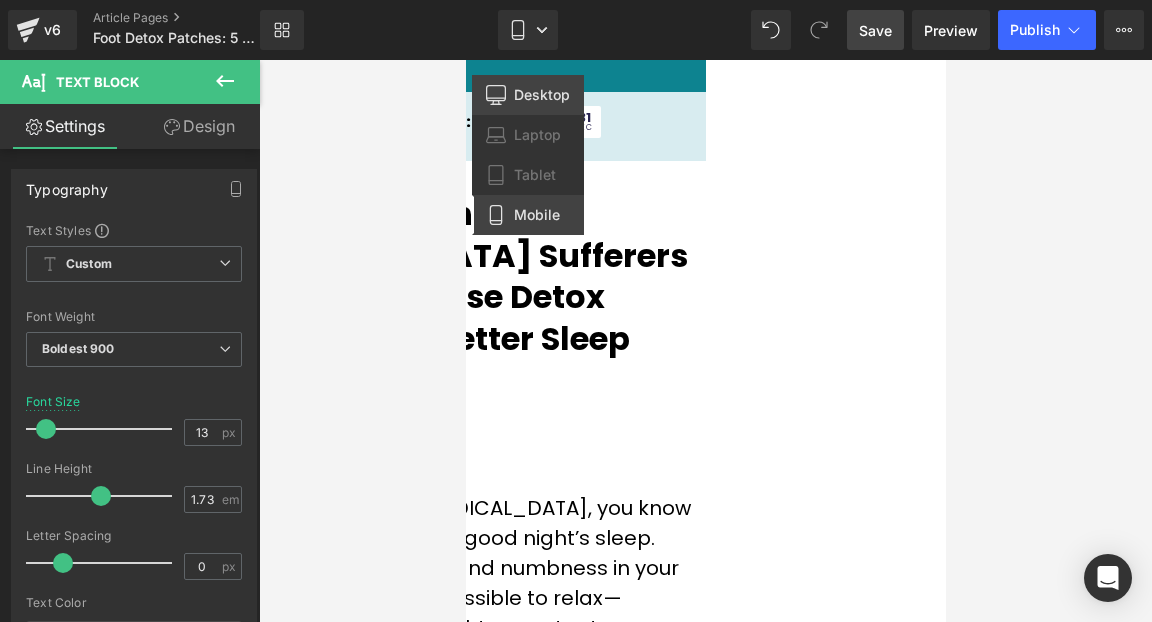 click on "Desktop" at bounding box center [528, 95] 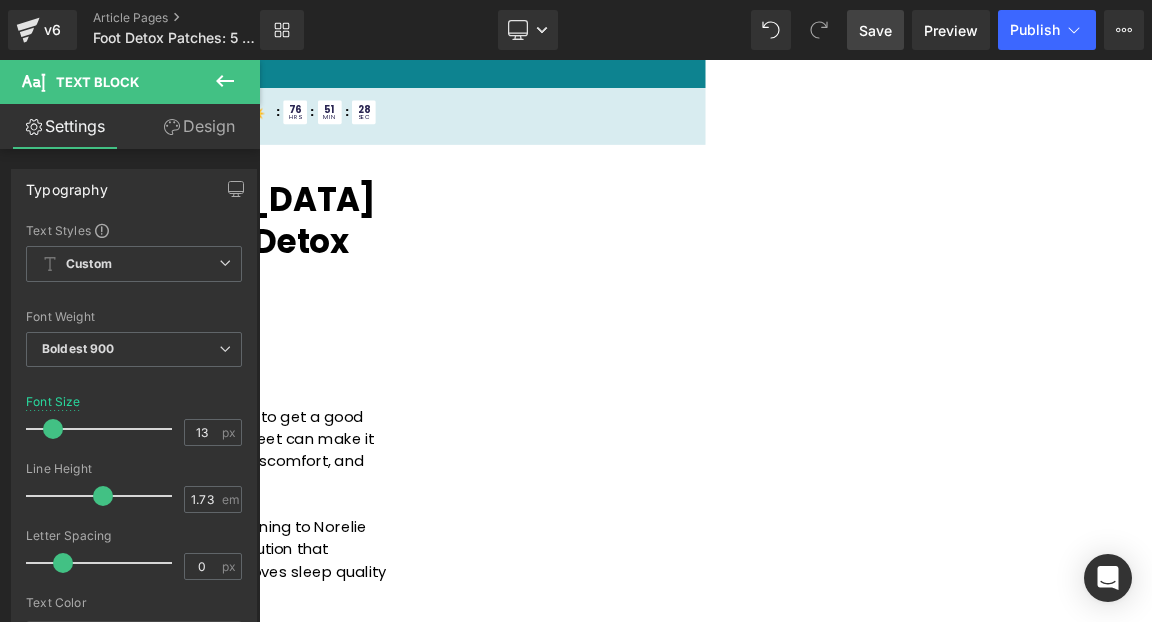 click on "☀️ SUMMER SALE ☀️" at bounding box center (177, 131) 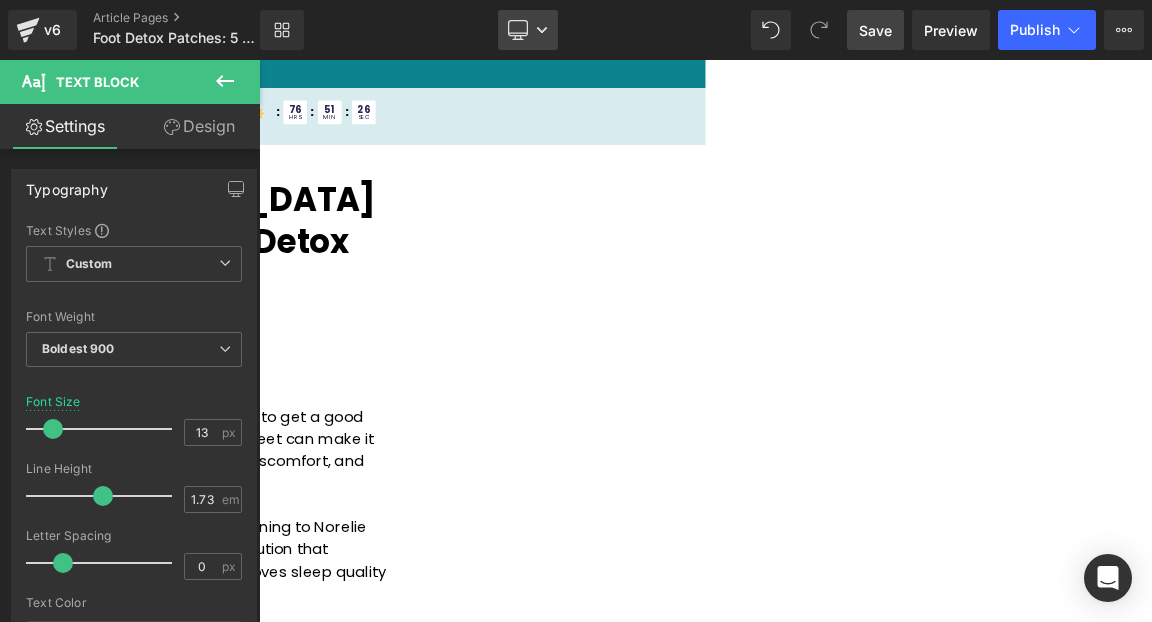 click on "Desktop" at bounding box center (528, 30) 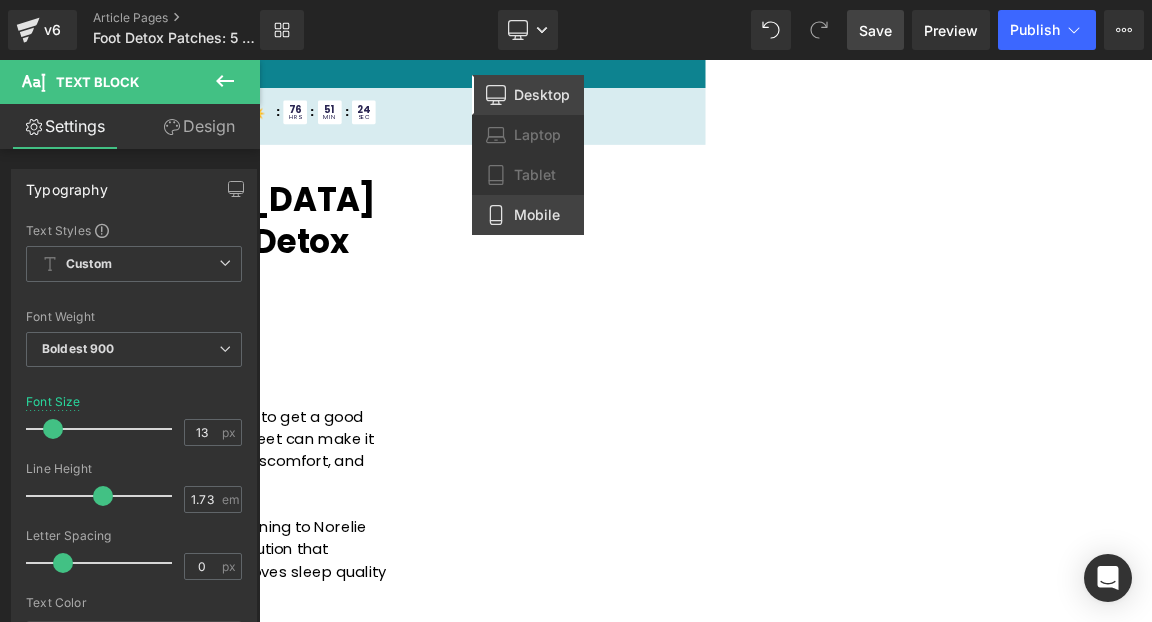 click on "Mobile" at bounding box center [528, 215] 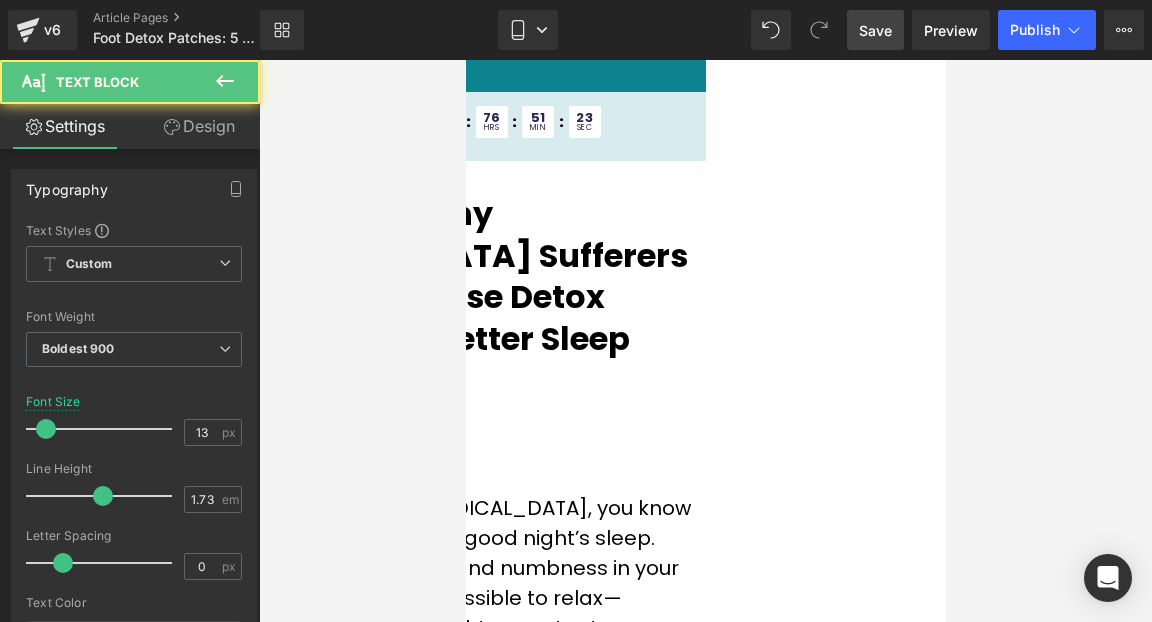 click on "☀️ SUMMER SALE ☀️" at bounding box center [383, 121] 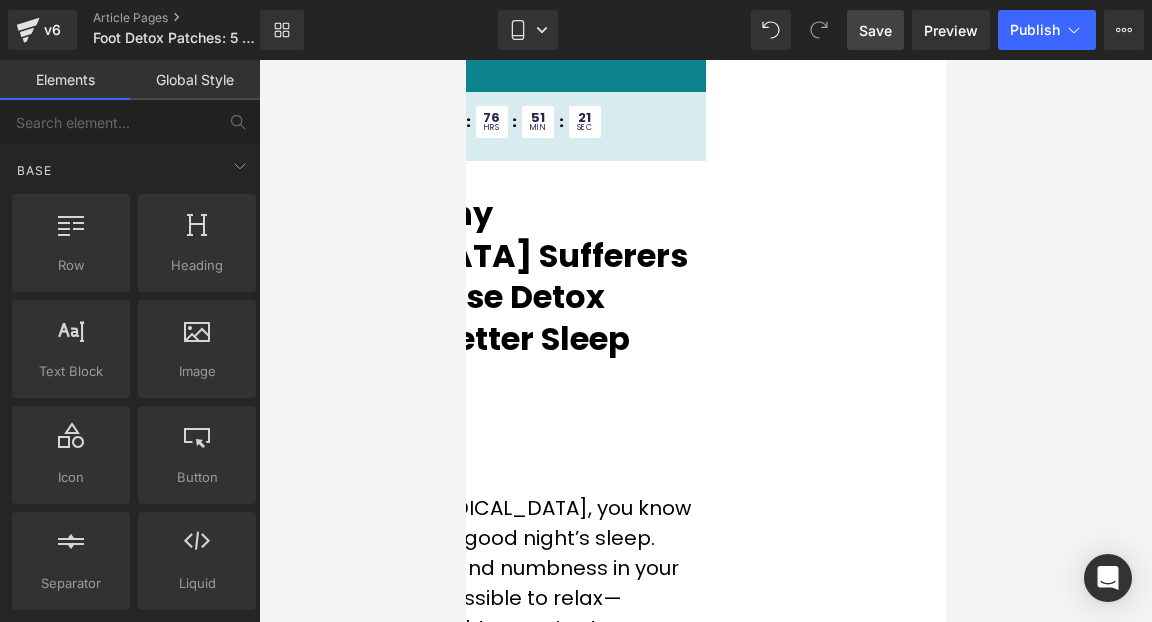 click at bounding box center (705, 341) 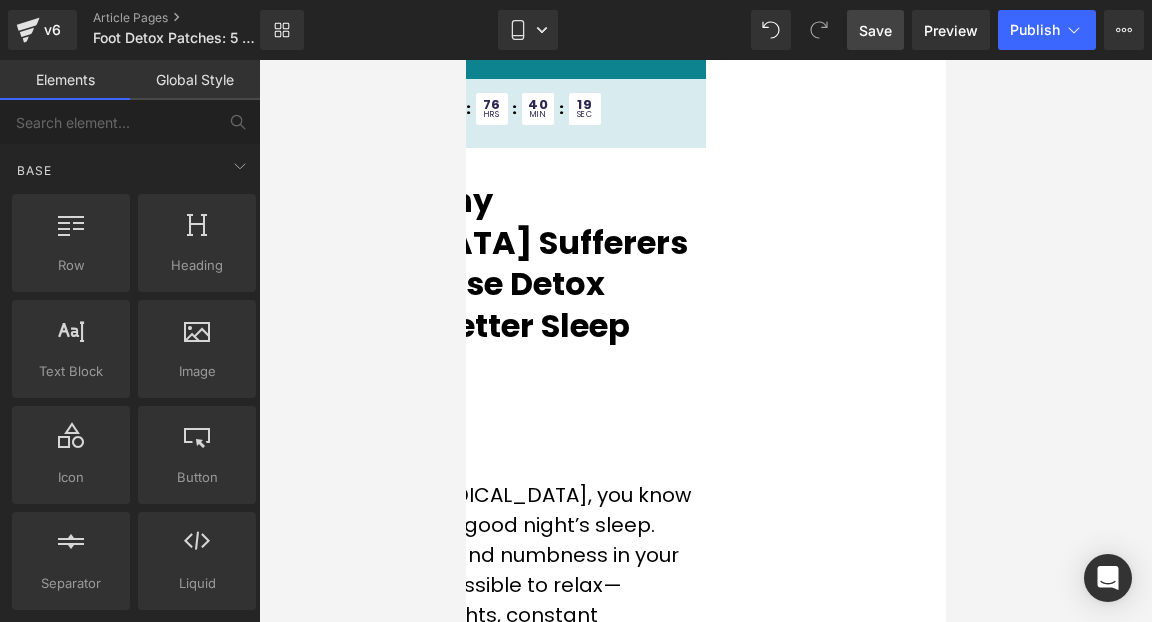 scroll, scrollTop: 16, scrollLeft: 0, axis: vertical 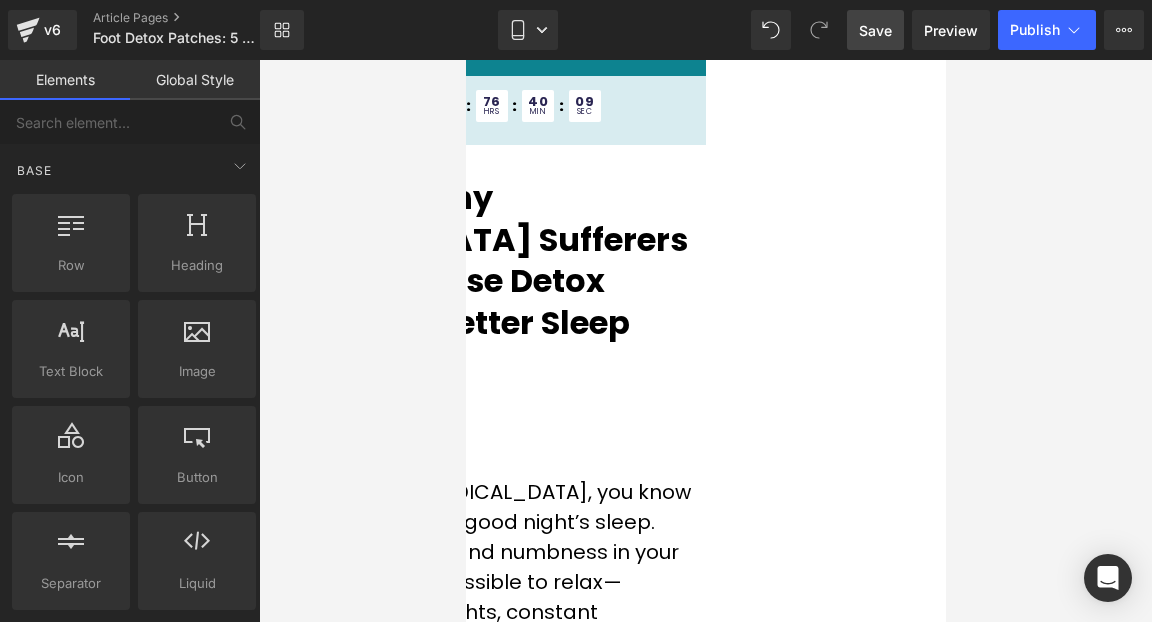 click on "☀️ SUMMER SALE ☀️" at bounding box center (383, 105) 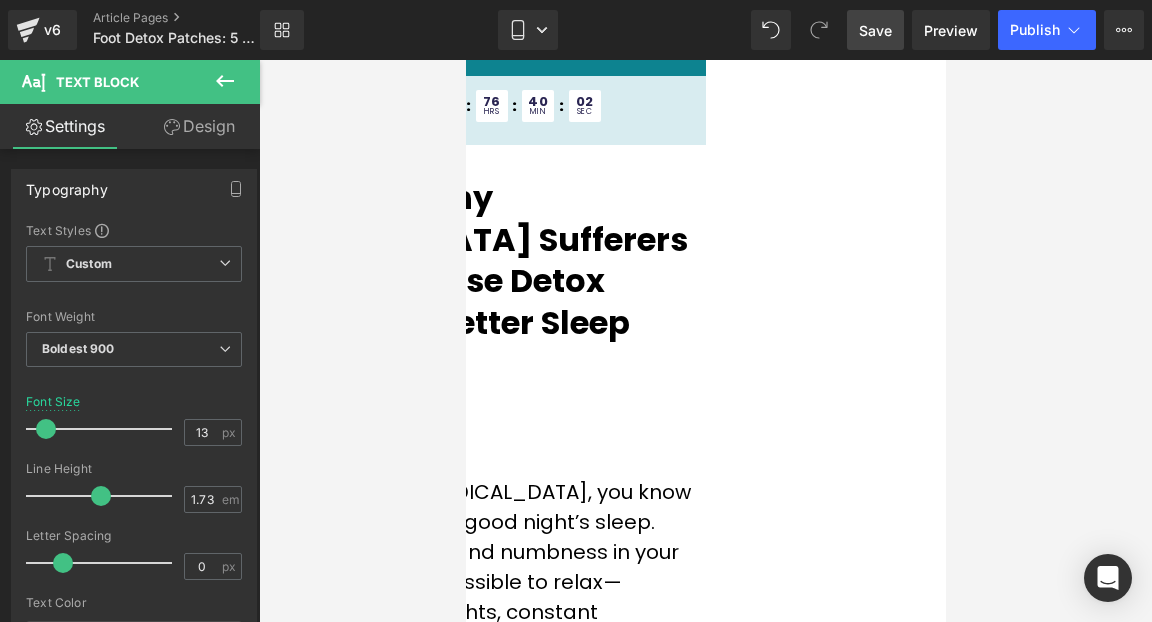 click on "Countdown Timer" at bounding box center (465, 60) 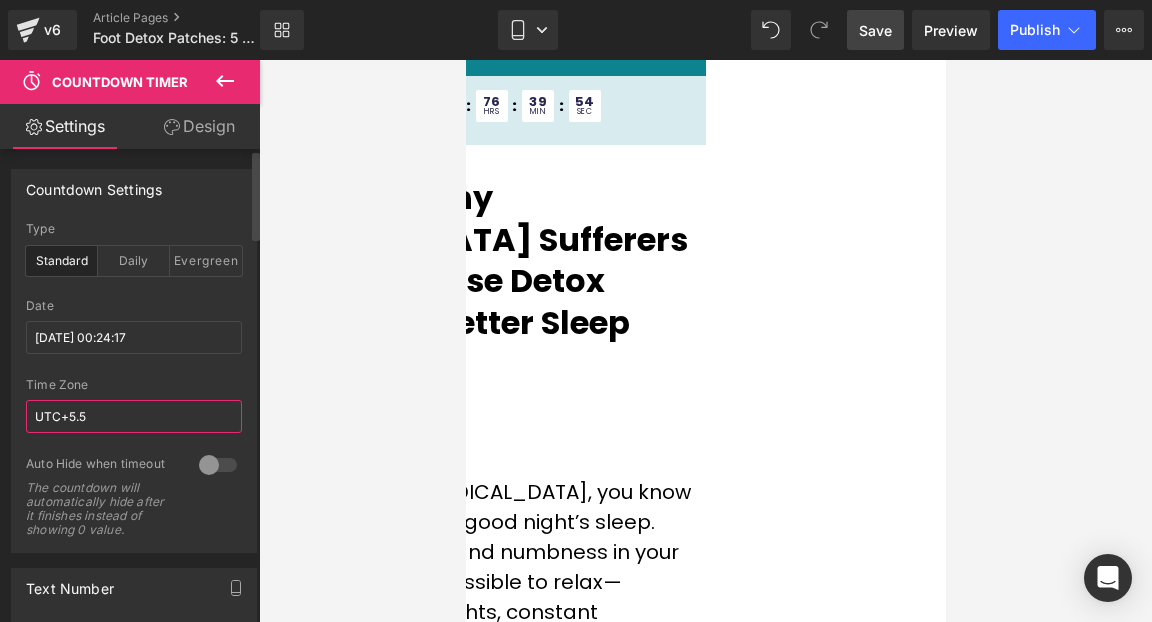 click on "UTC+5.5" at bounding box center (134, 416) 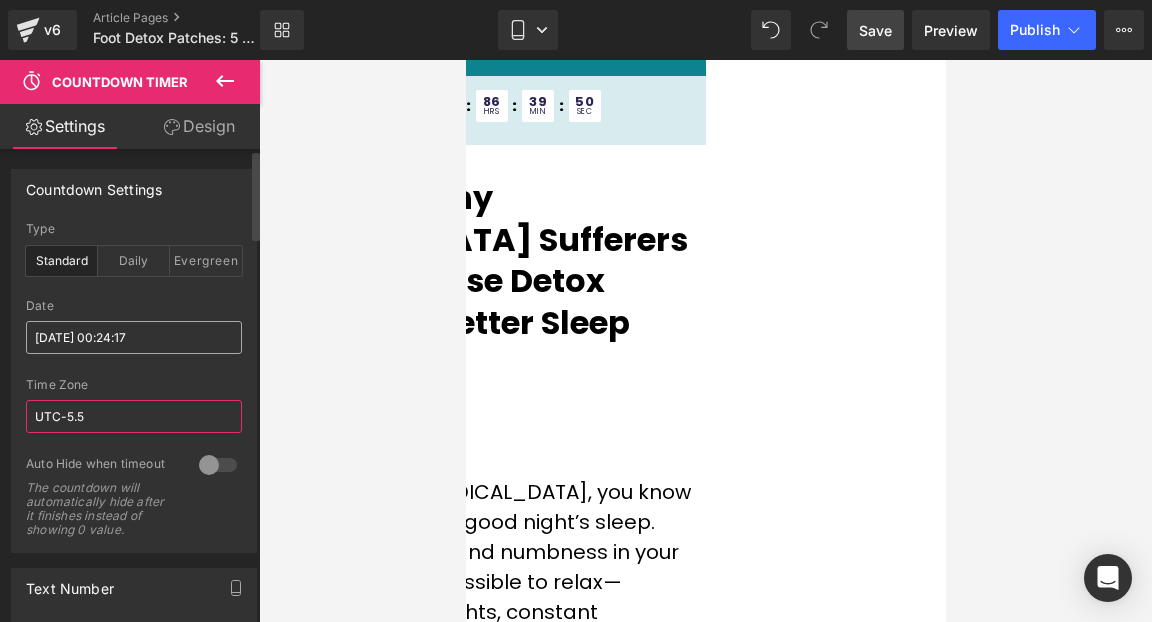 type on "UTC-5.5" 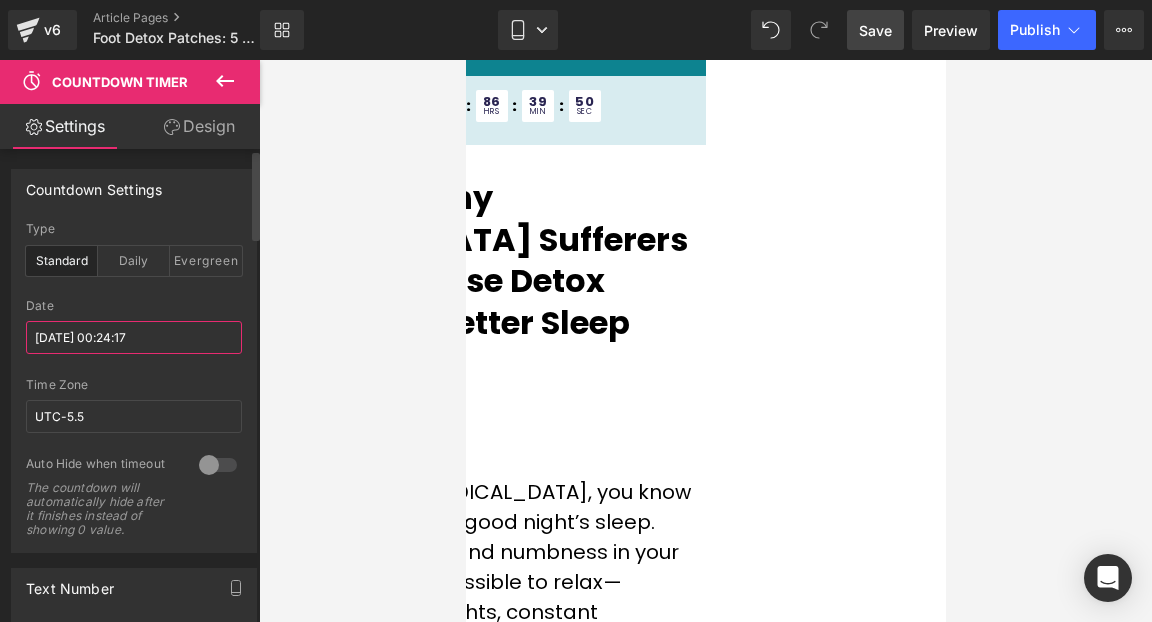 click on "[DATE] 00:24:17" at bounding box center (134, 337) 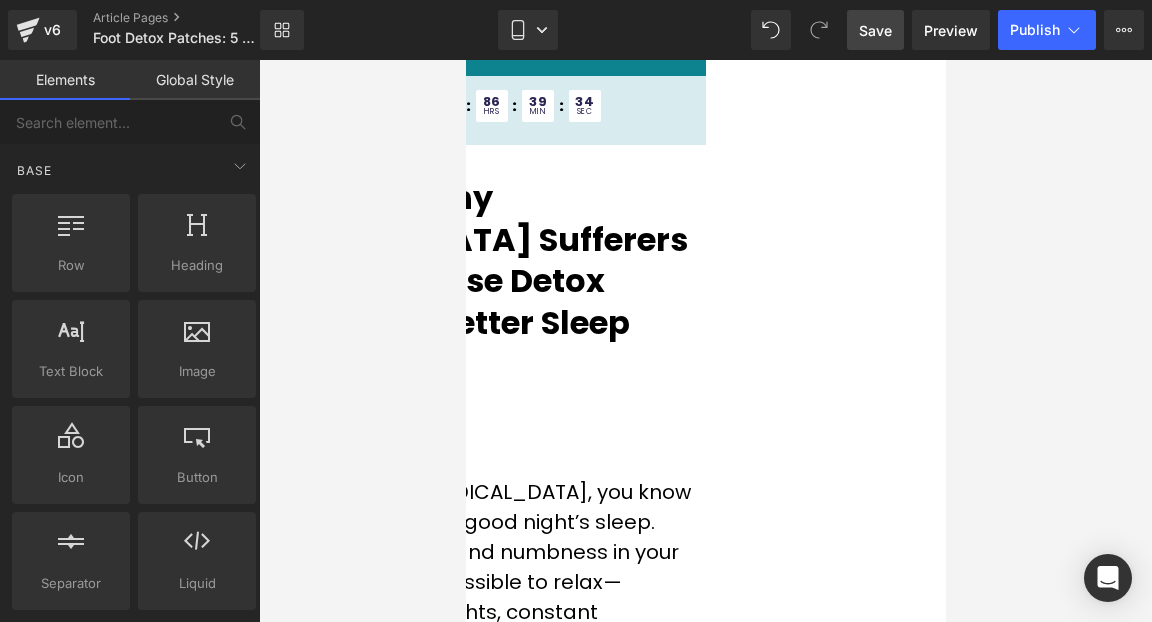 click at bounding box center [705, 341] 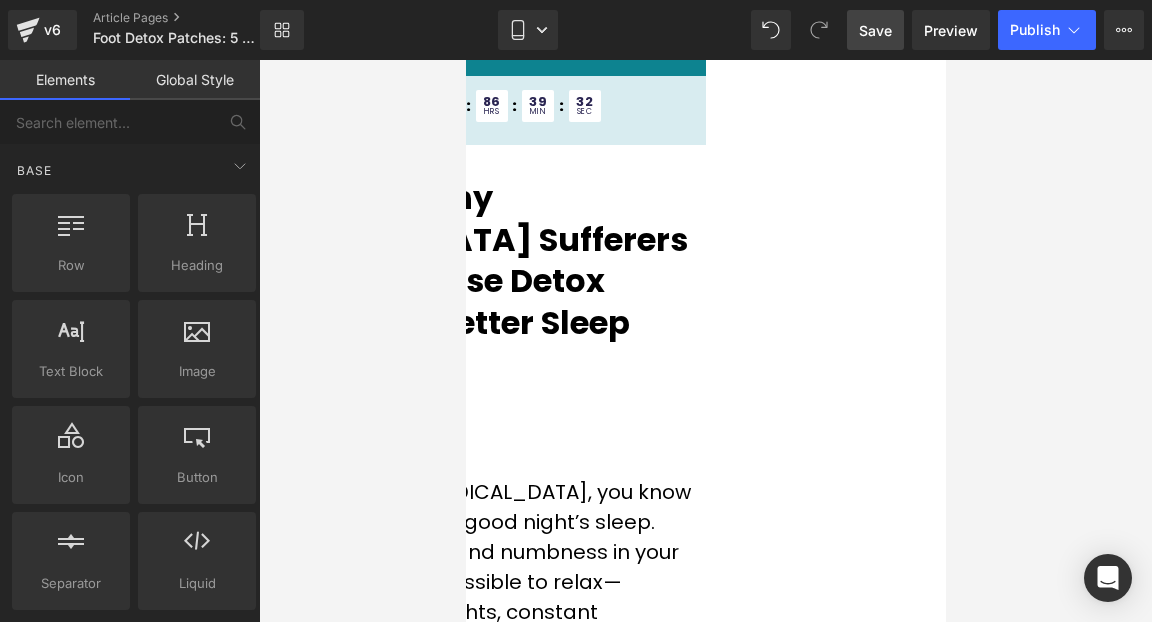 click on "Countdown Timer" at bounding box center [465, 60] 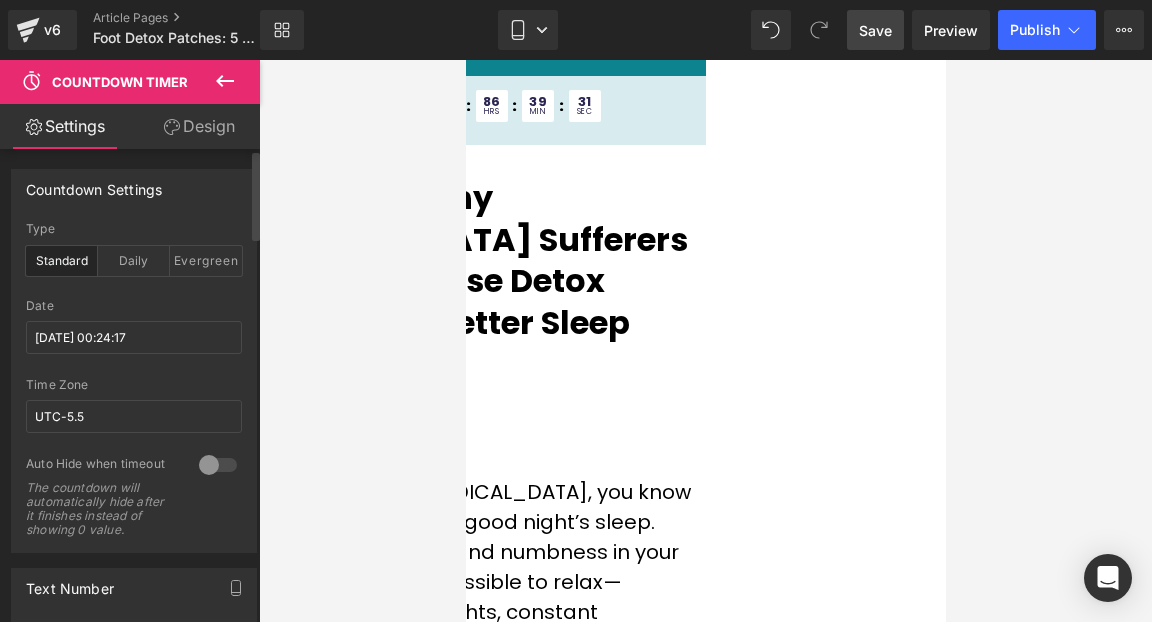 scroll, scrollTop: 8, scrollLeft: 0, axis: vertical 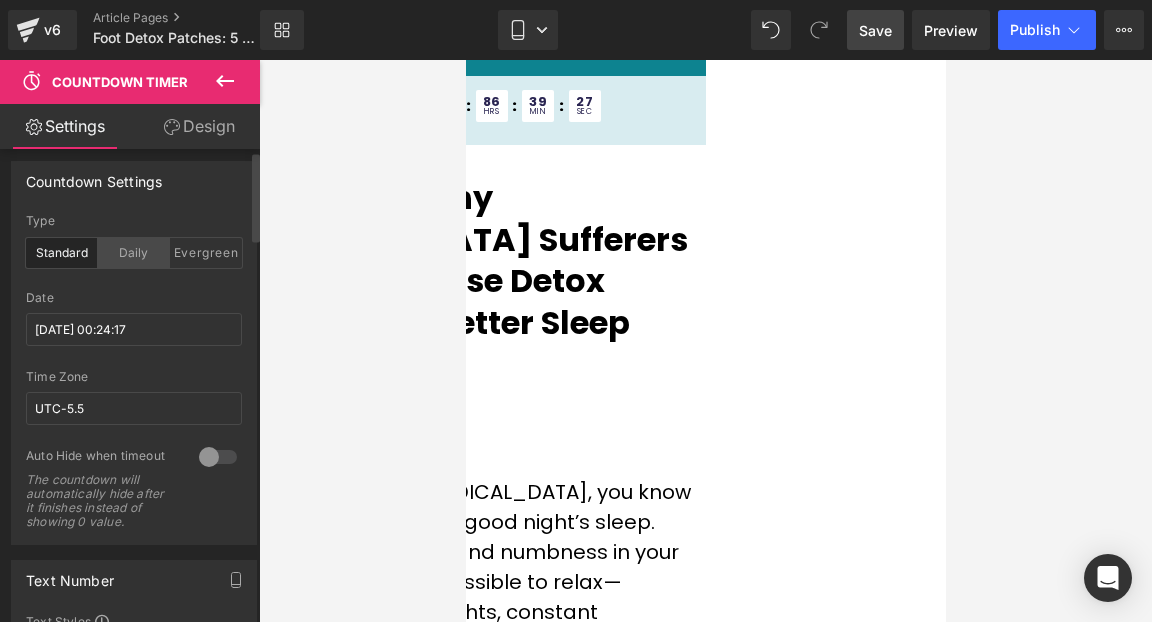click on "Daily" at bounding box center (134, 253) 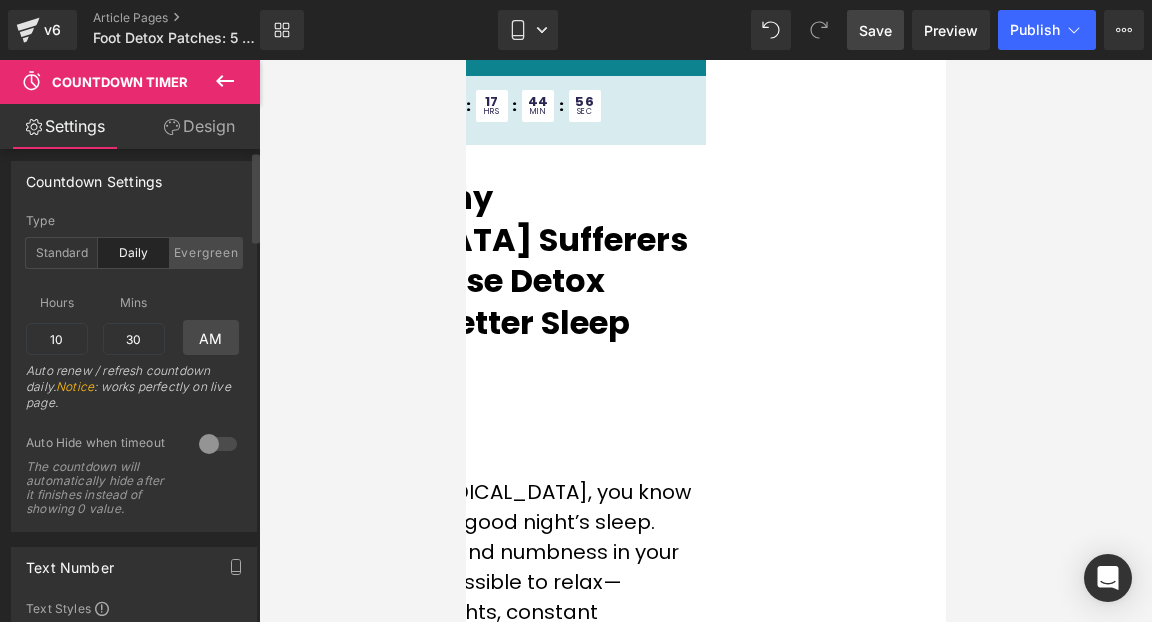 click on "Evergreen" at bounding box center (206, 253) 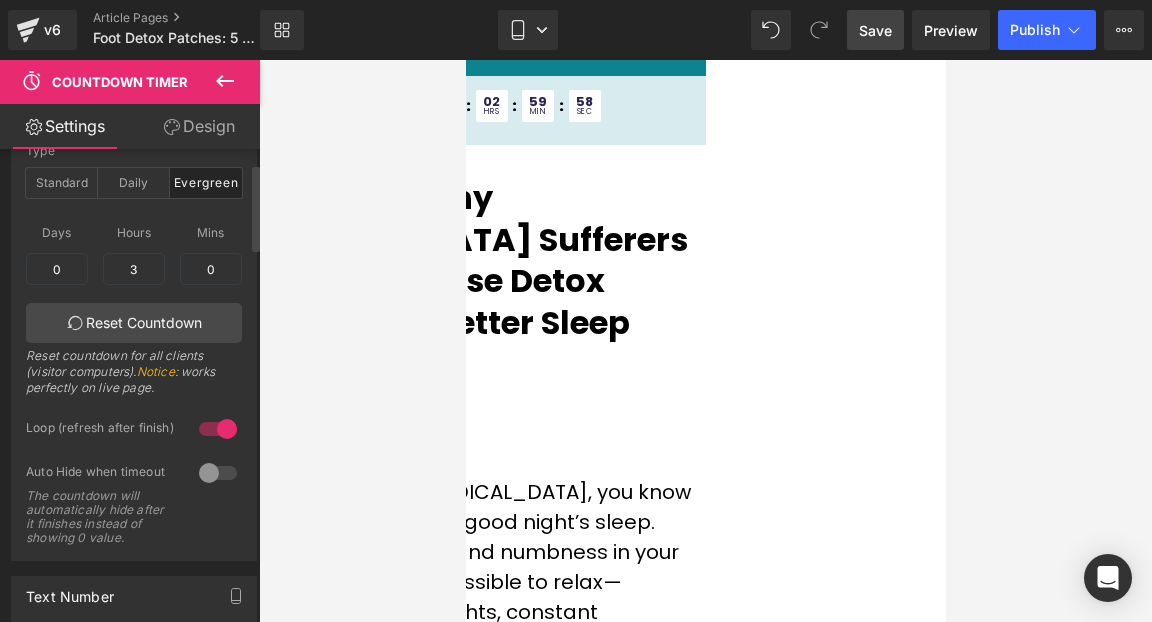 scroll, scrollTop: 87, scrollLeft: 0, axis: vertical 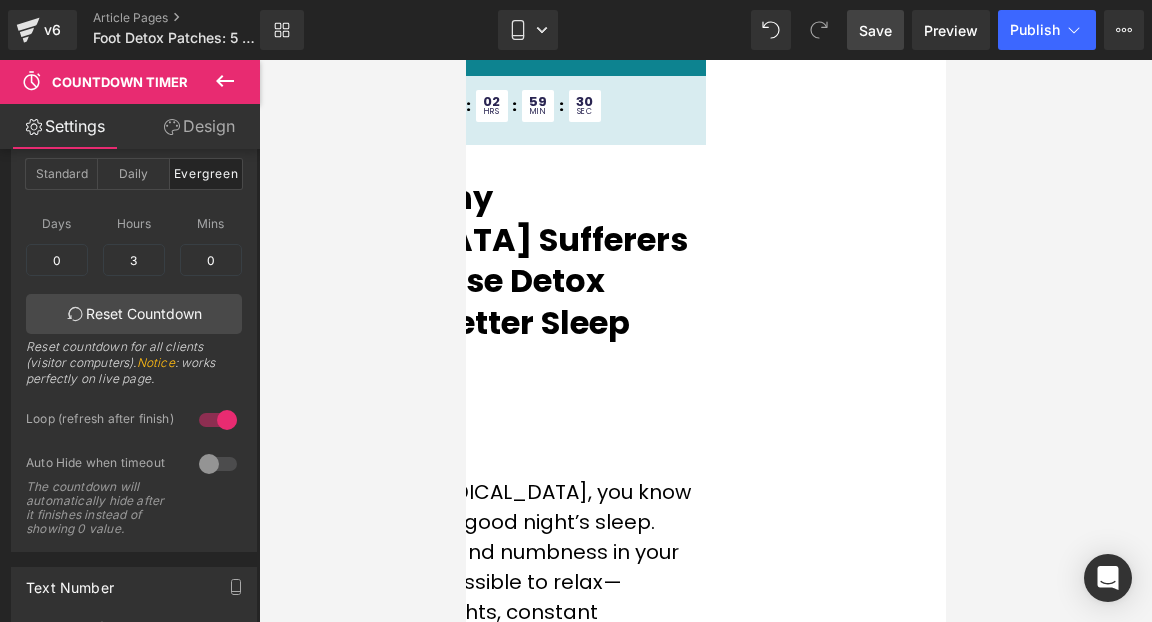 click on "5 Reasons Why [MEDICAL_DATA] Sufferers Are Using These Detox Patches for Better Sleep" at bounding box center (465, 260) 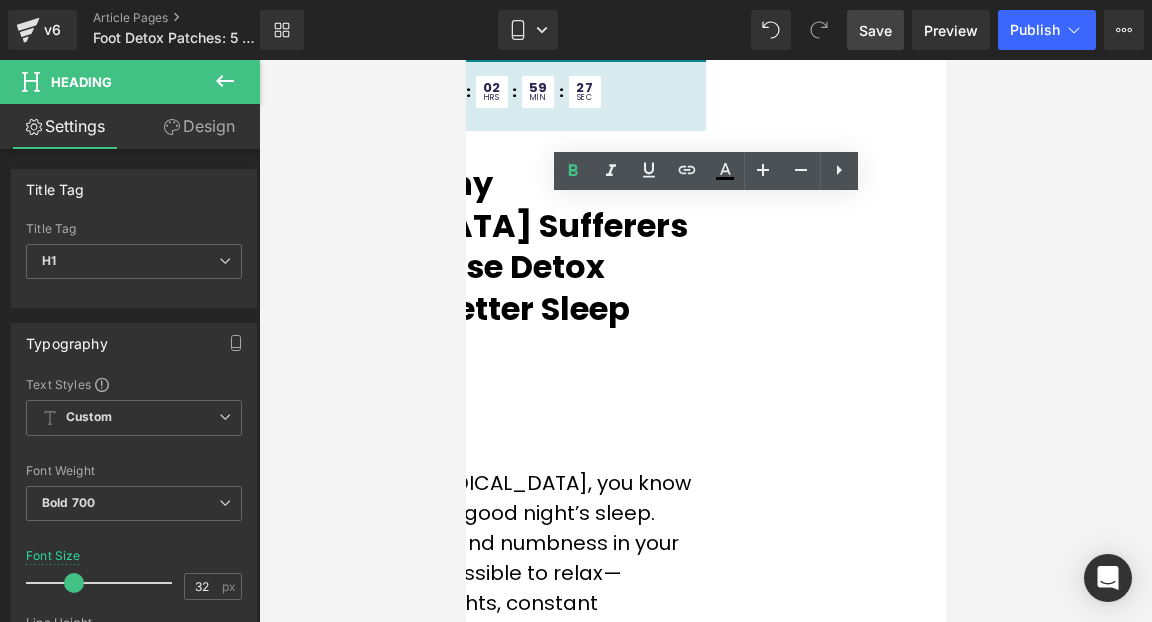 scroll, scrollTop: 31, scrollLeft: 0, axis: vertical 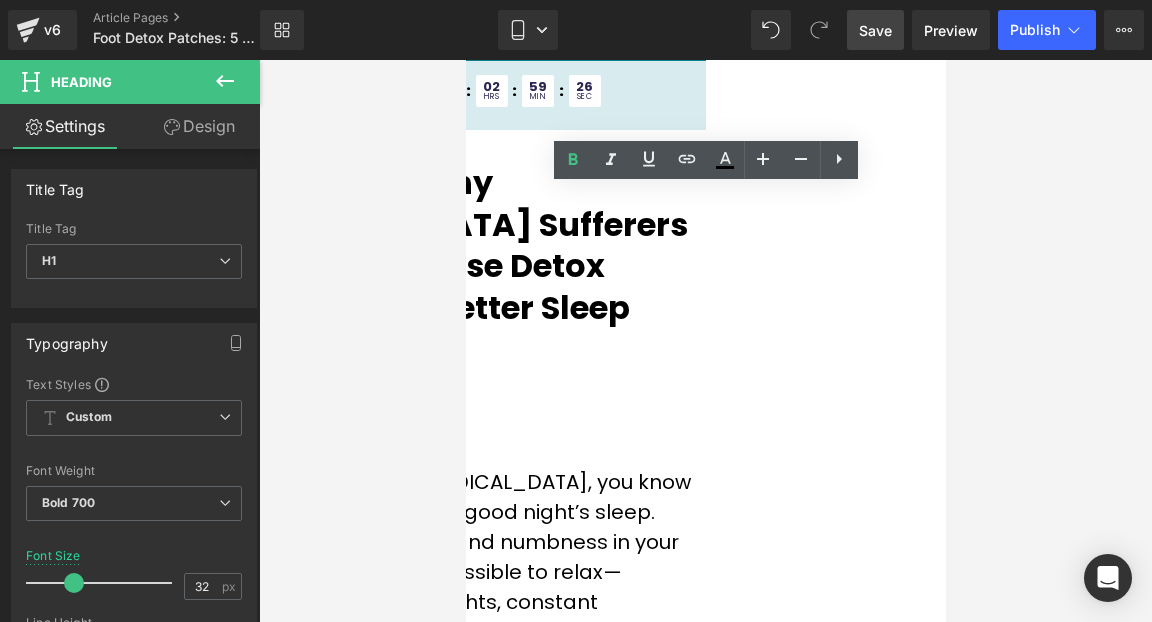 click on "Countdown Timer" at bounding box center (465, 60) 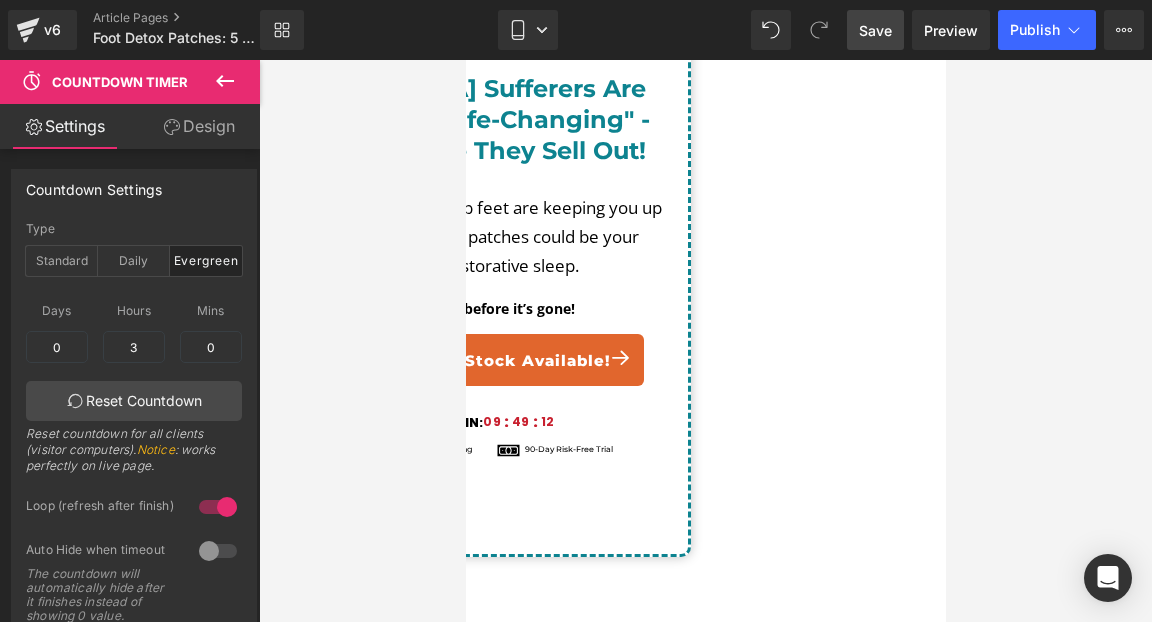 scroll, scrollTop: 4865, scrollLeft: 0, axis: vertical 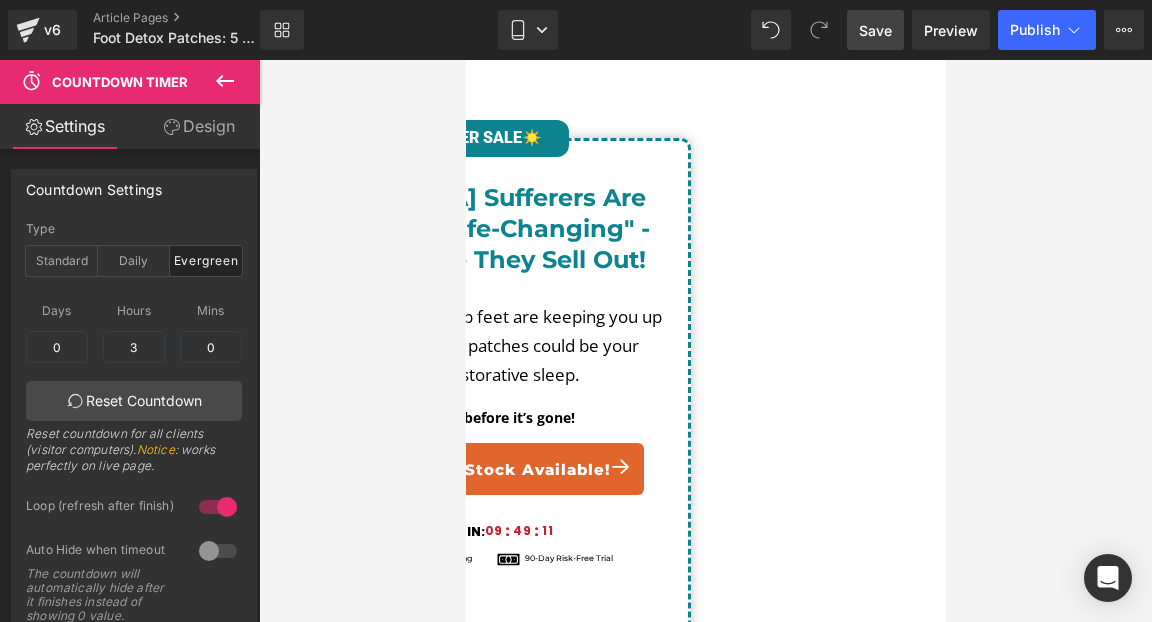 click on "Countdown Timer" at bounding box center [465, 60] 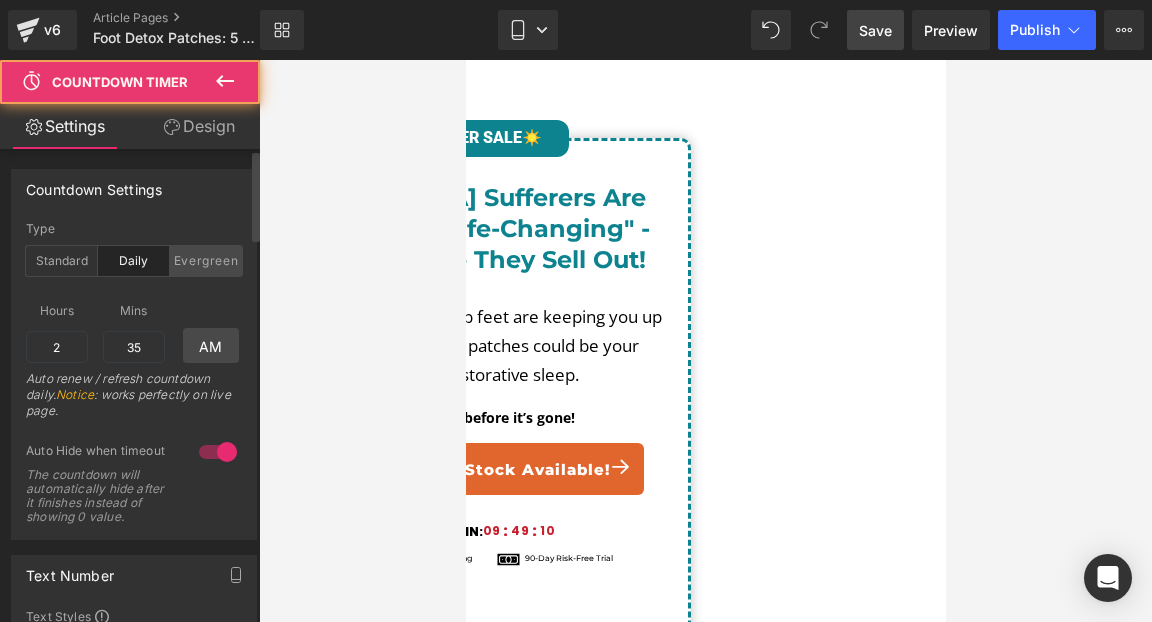 click on "Evergreen" at bounding box center (206, 261) 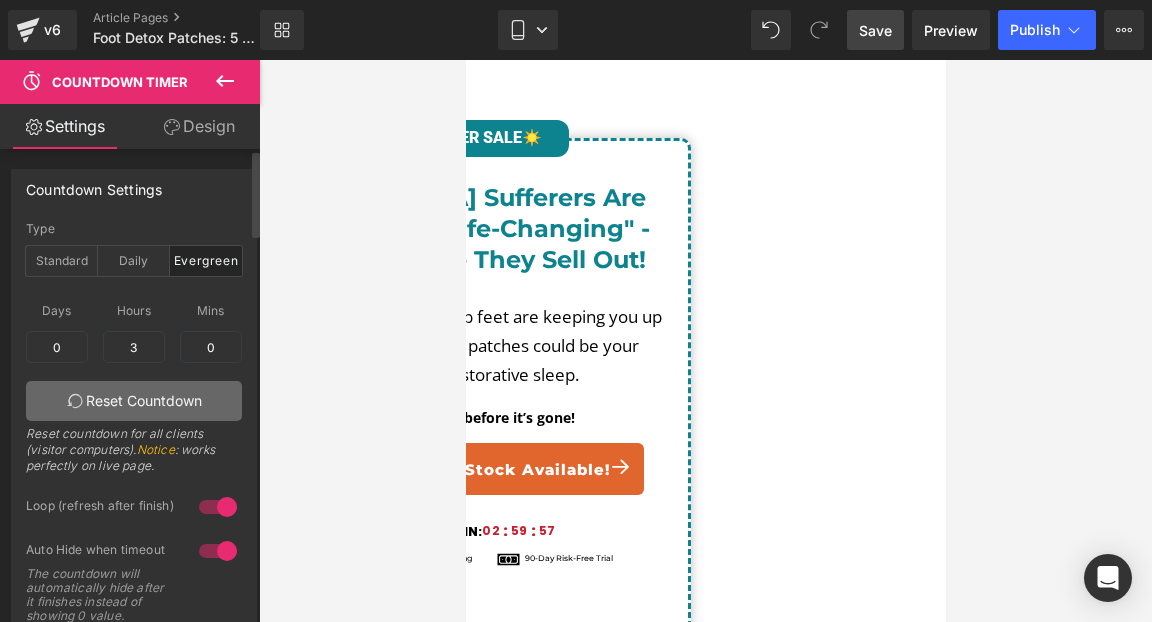 click on "Reset Countdown" at bounding box center (134, 401) 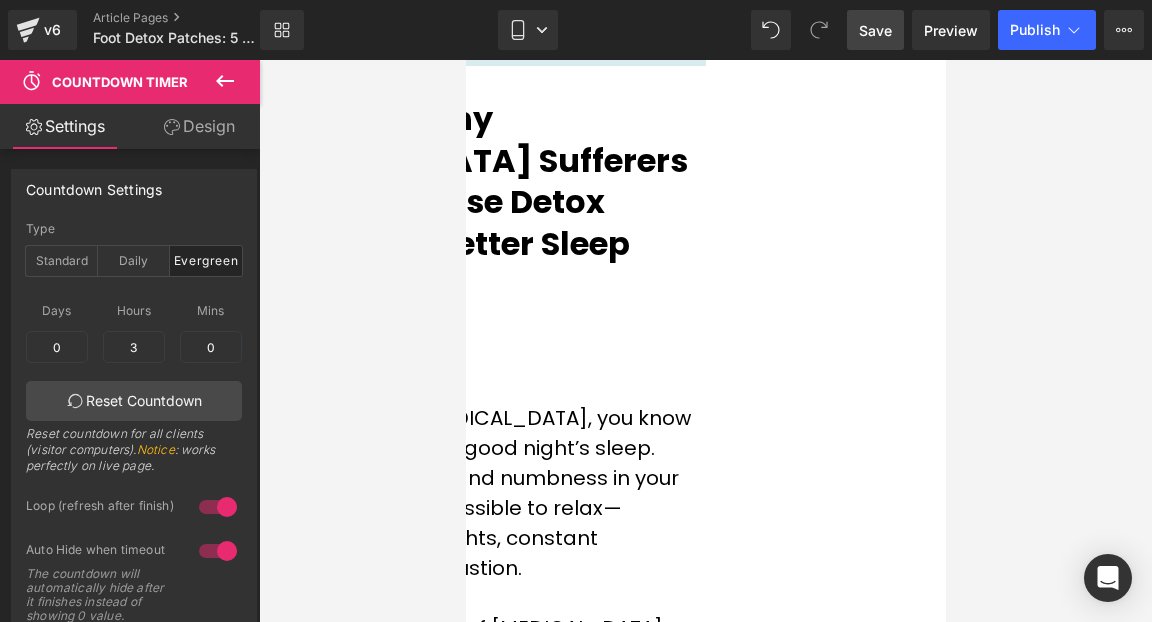 scroll, scrollTop: 0, scrollLeft: 0, axis: both 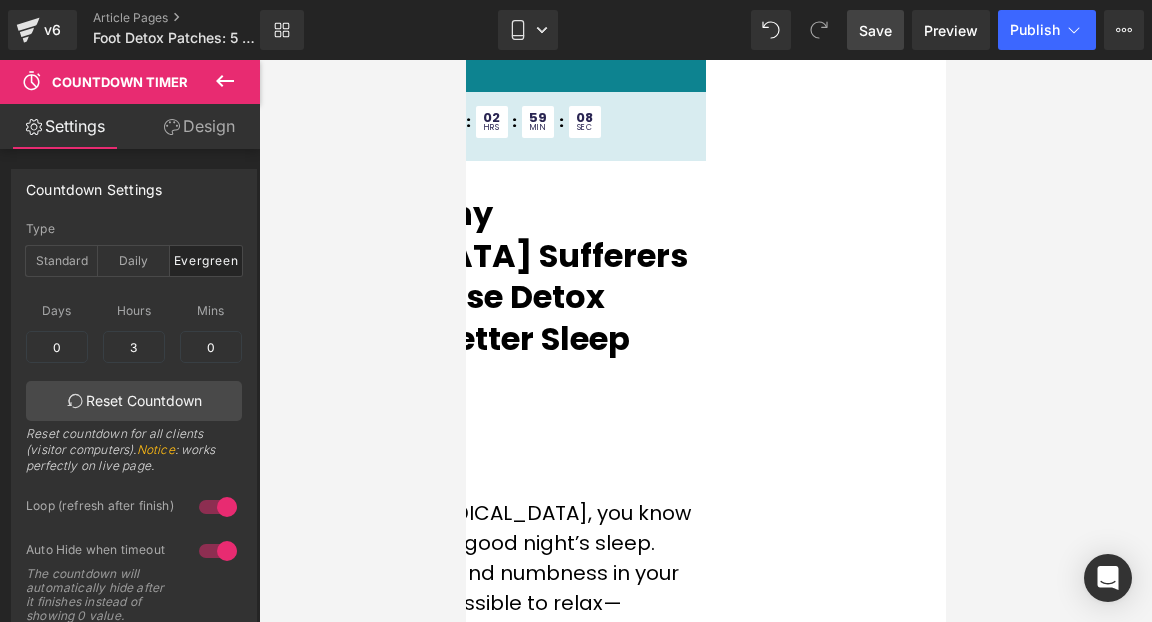 click on "Countdown Timer" at bounding box center (465, 60) 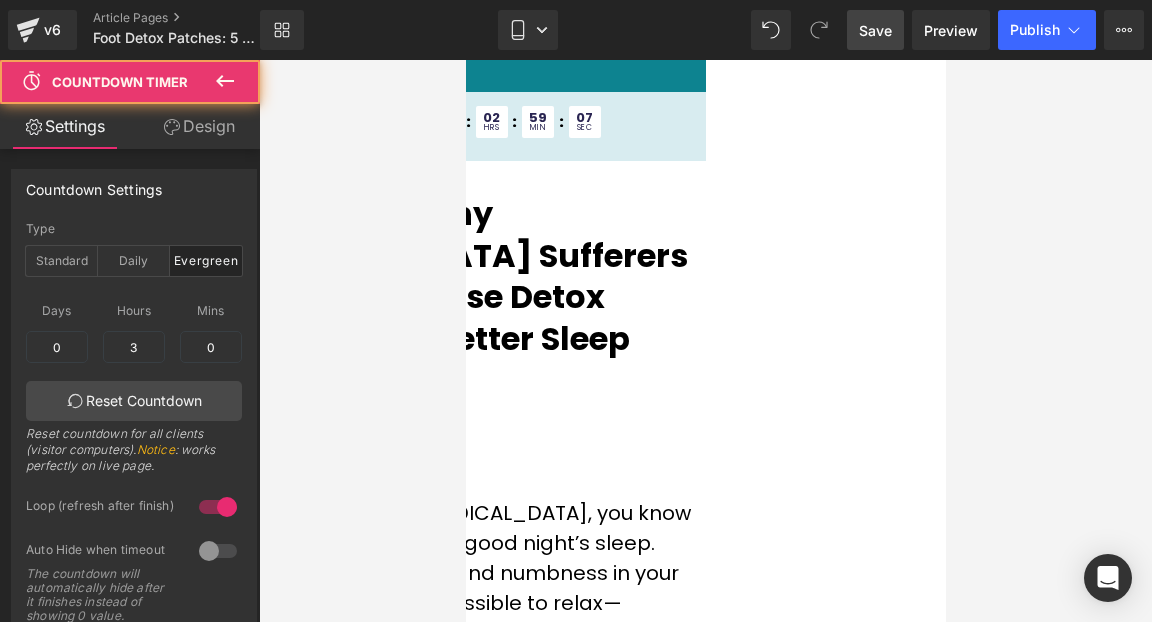 click on "Countdown Timer" at bounding box center [465, 60] 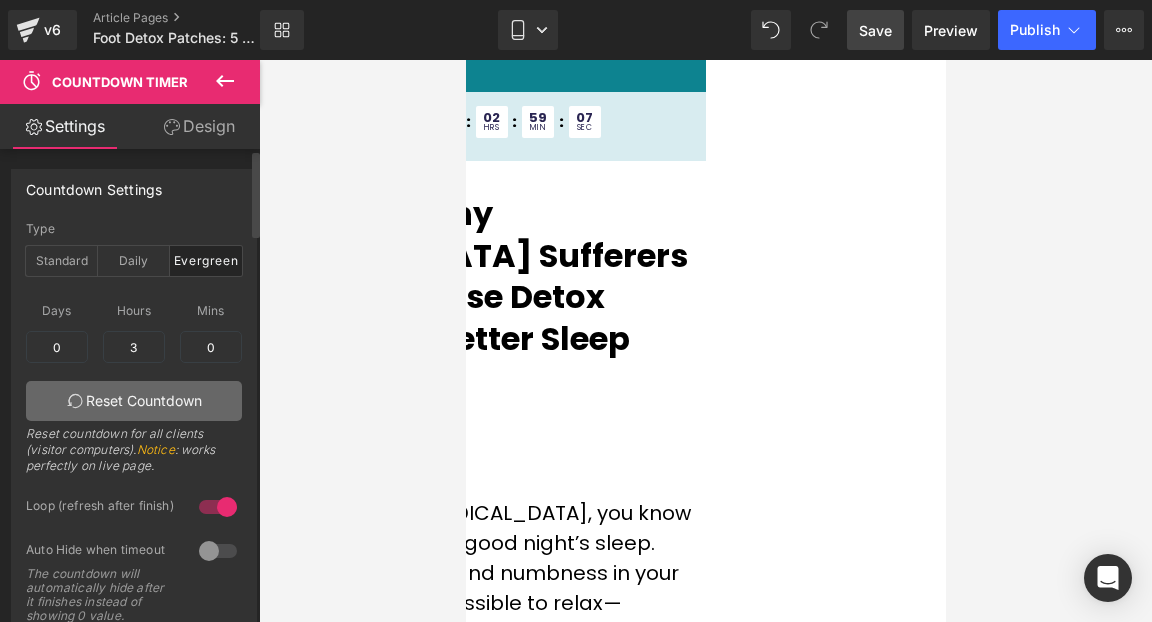 click on "Reset Countdown" at bounding box center [134, 401] 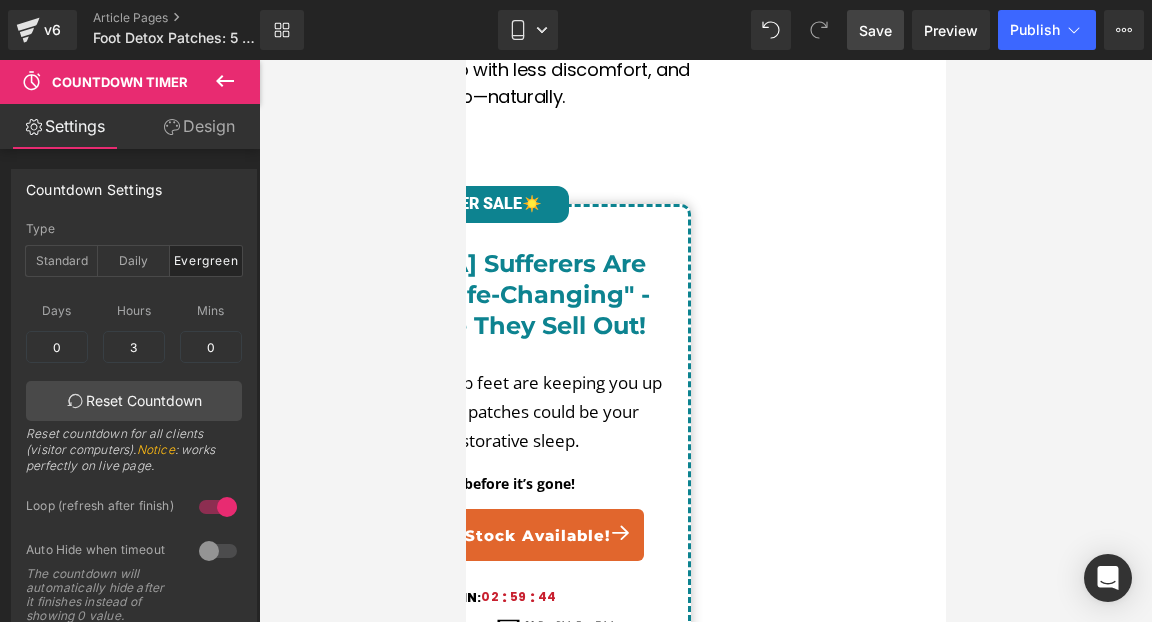 scroll, scrollTop: 4781, scrollLeft: 0, axis: vertical 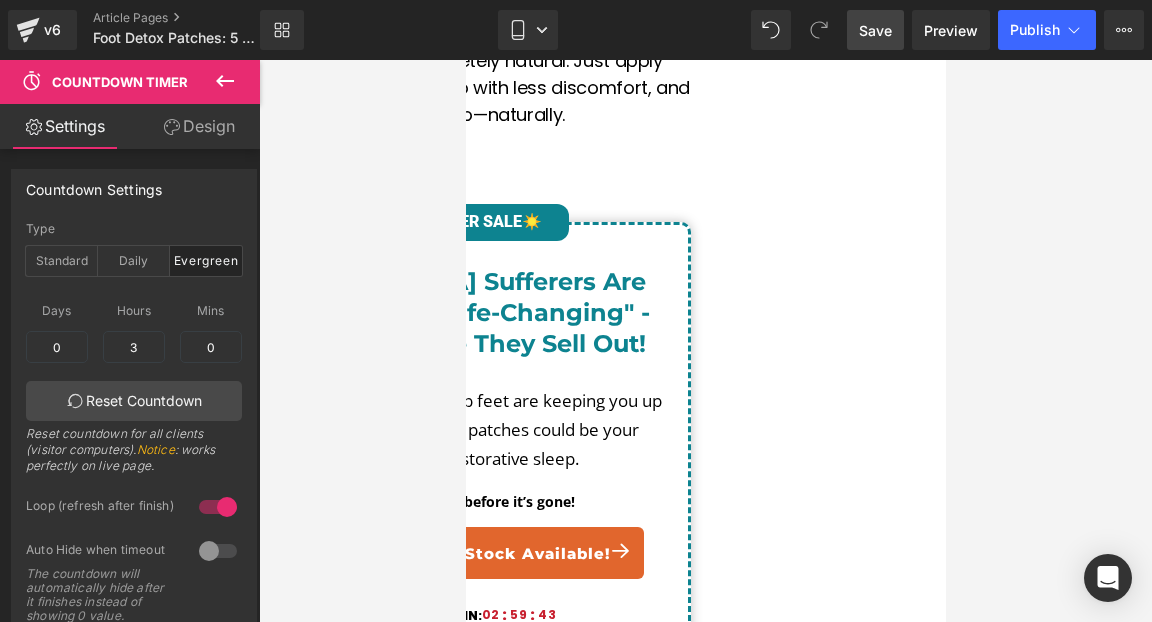 click on "Countdown Timer" at bounding box center (465, 60) 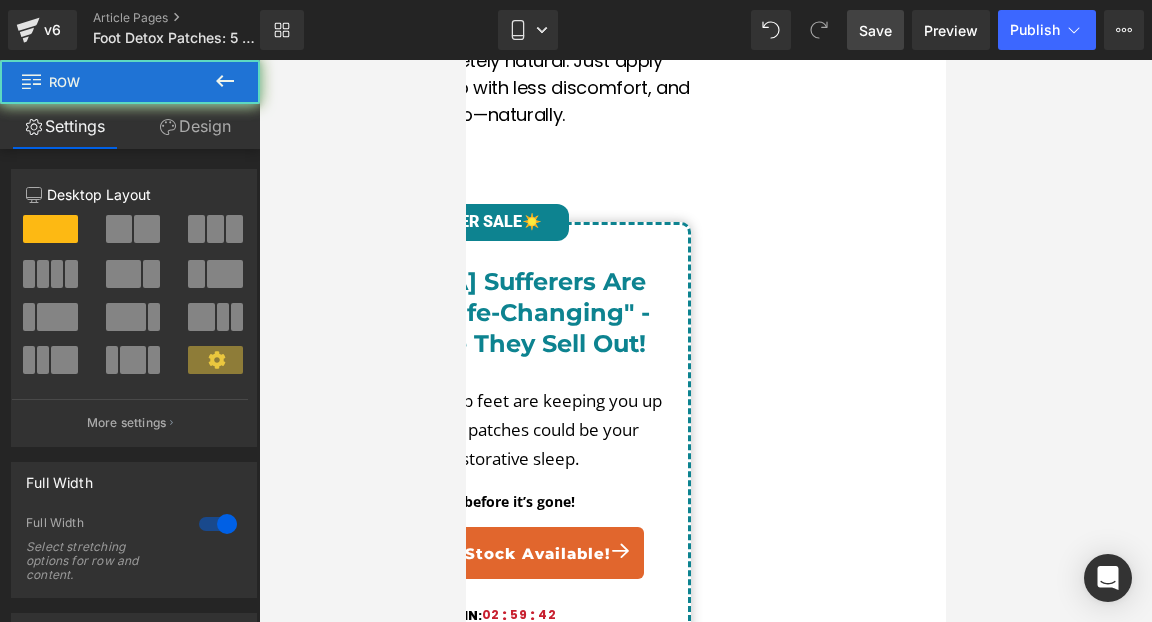 click on "☀️  SUMMER SALE  ☀️ Heading         [MEDICAL_DATA] Sufferers Are Calling These "Life-Changing" - Try Them Before They Sell Out! Heading         If burning, tingling, or numb feet are keeping you up at night, these natural foot patches could be your secret to deeper, more restorative sleep. Text Block         Click below to get yours now before it’s gone! Text Block          Order Now – Limited Stock Available!  Button         DEAL ENDING IN:  Text Block
02
:
59
:
42
Countdown Timer         Row         HIGH  Sell-out Risk  Free Shipping 90-Day Risk-Free Trial Text Block         Row   36px       Row     40px" at bounding box center (465, 531) 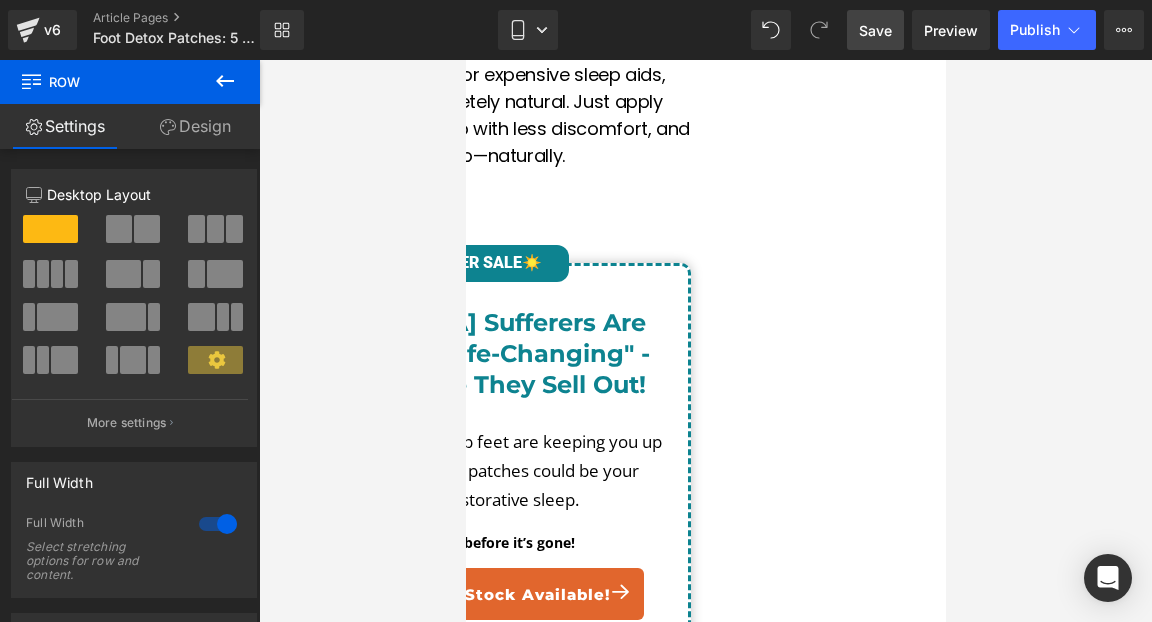 scroll, scrollTop: 4716, scrollLeft: 0, axis: vertical 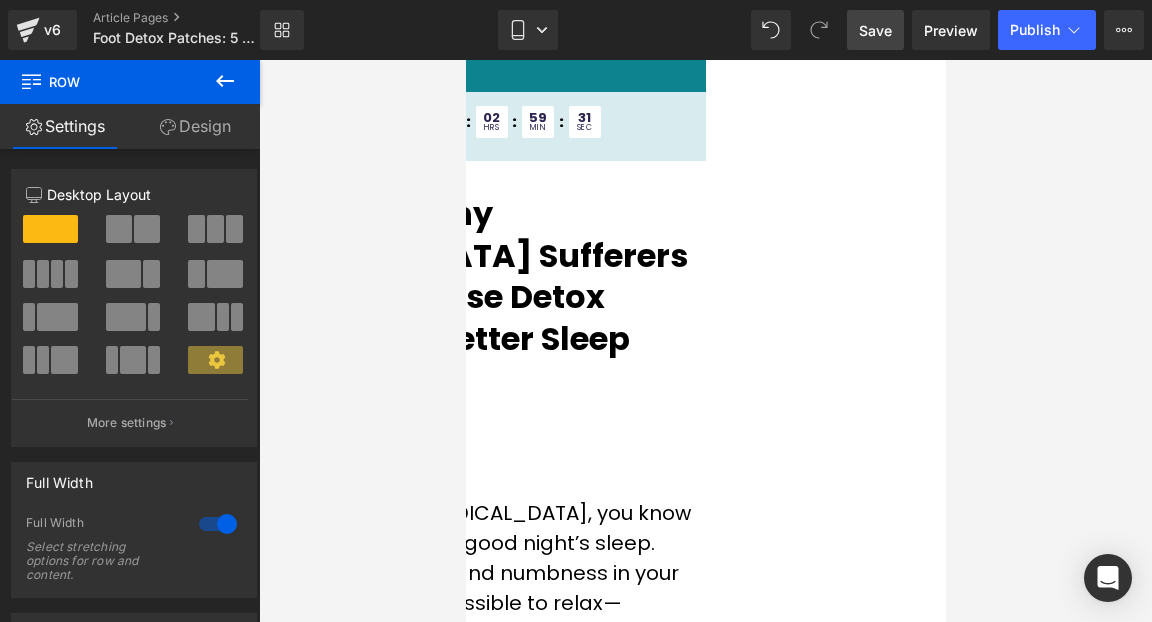 click on "Countdown Timer" at bounding box center [465, 60] 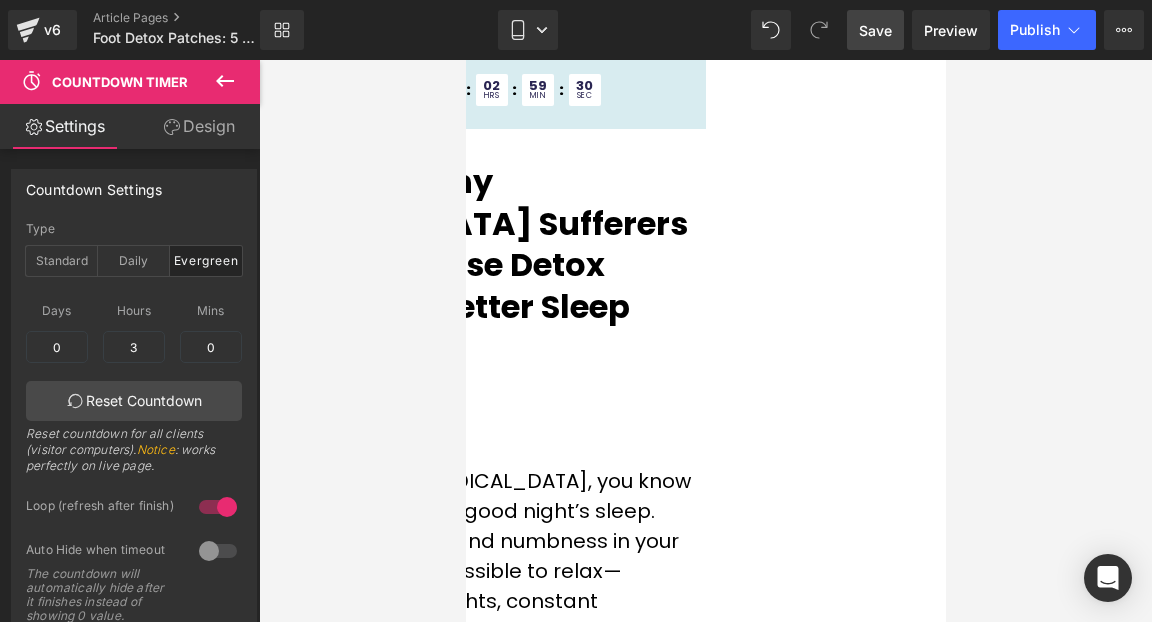 scroll, scrollTop: 11, scrollLeft: 0, axis: vertical 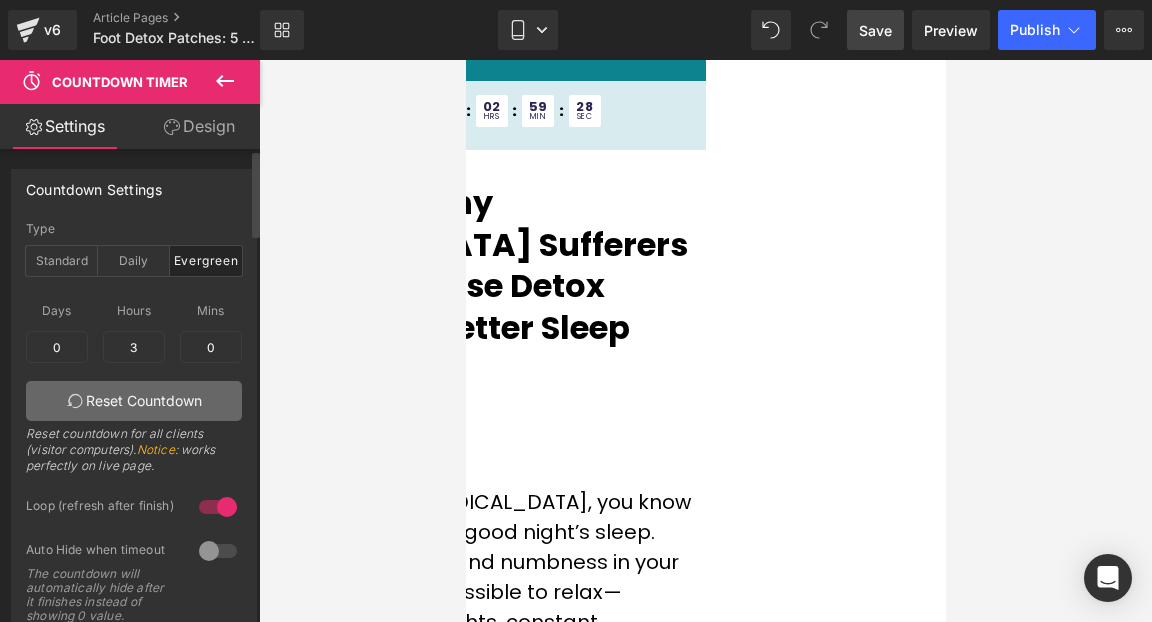 click on "Reset Countdown" at bounding box center [134, 401] 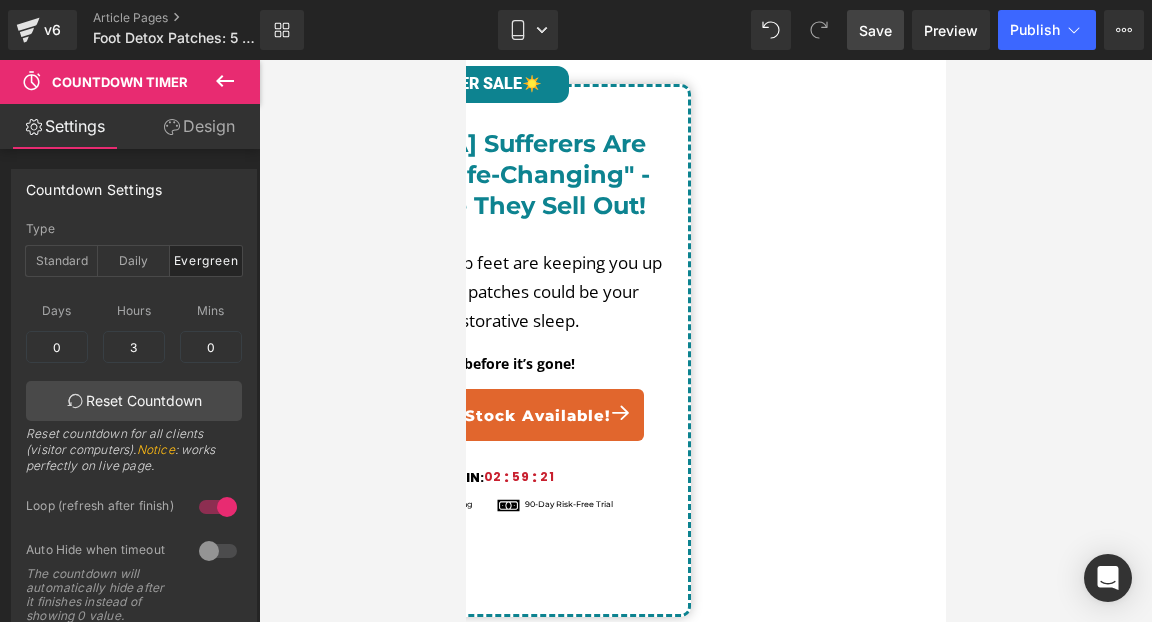 scroll, scrollTop: 4842, scrollLeft: 0, axis: vertical 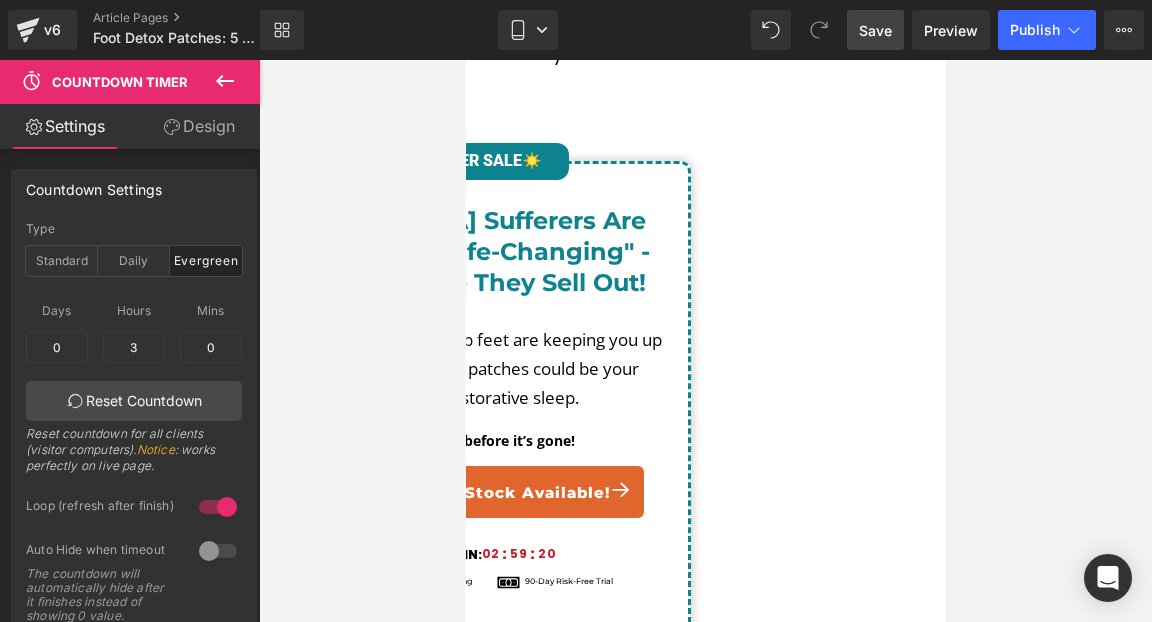 click on "Countdown Timer" at bounding box center [465, 60] 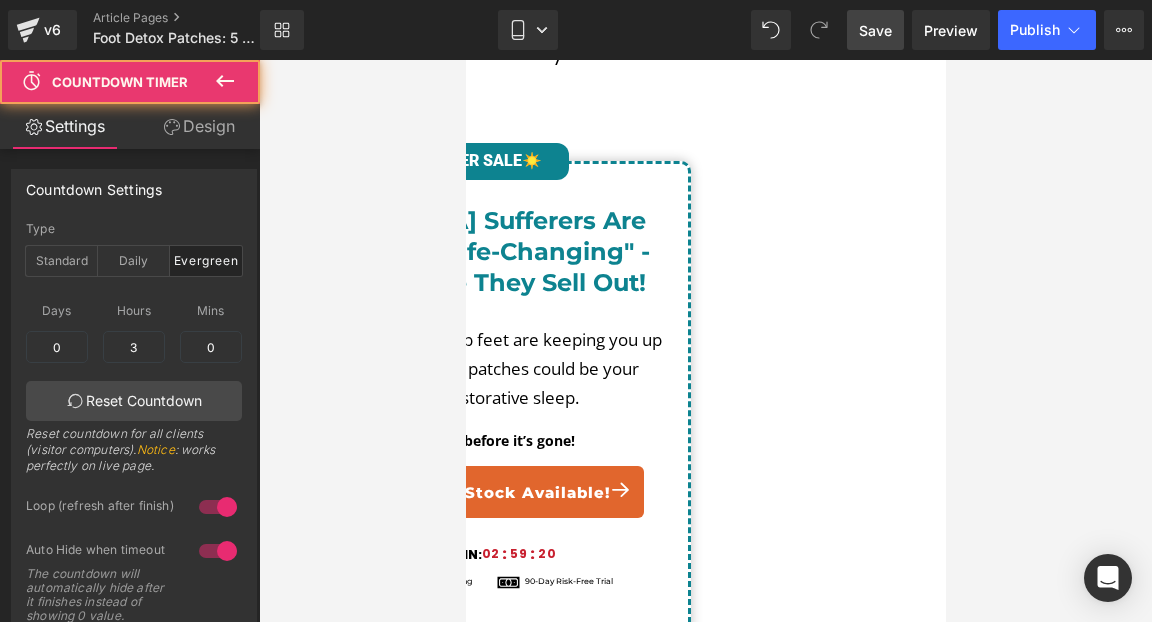 click on "Countdown Timer" at bounding box center [465, 60] 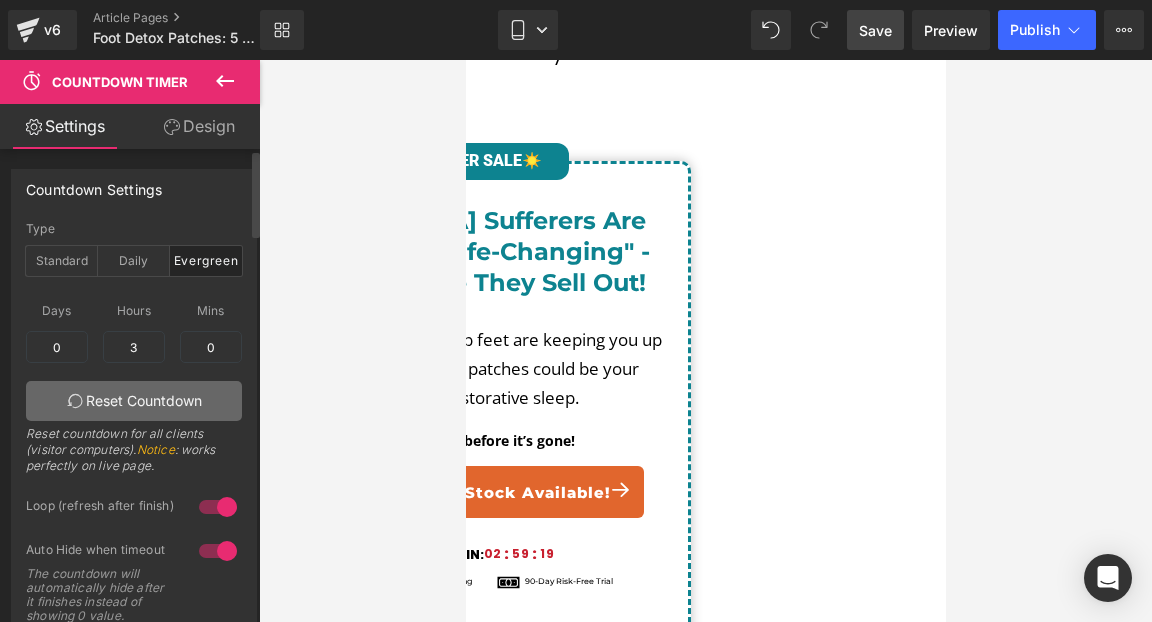 click on "Reset Countdown" at bounding box center [134, 401] 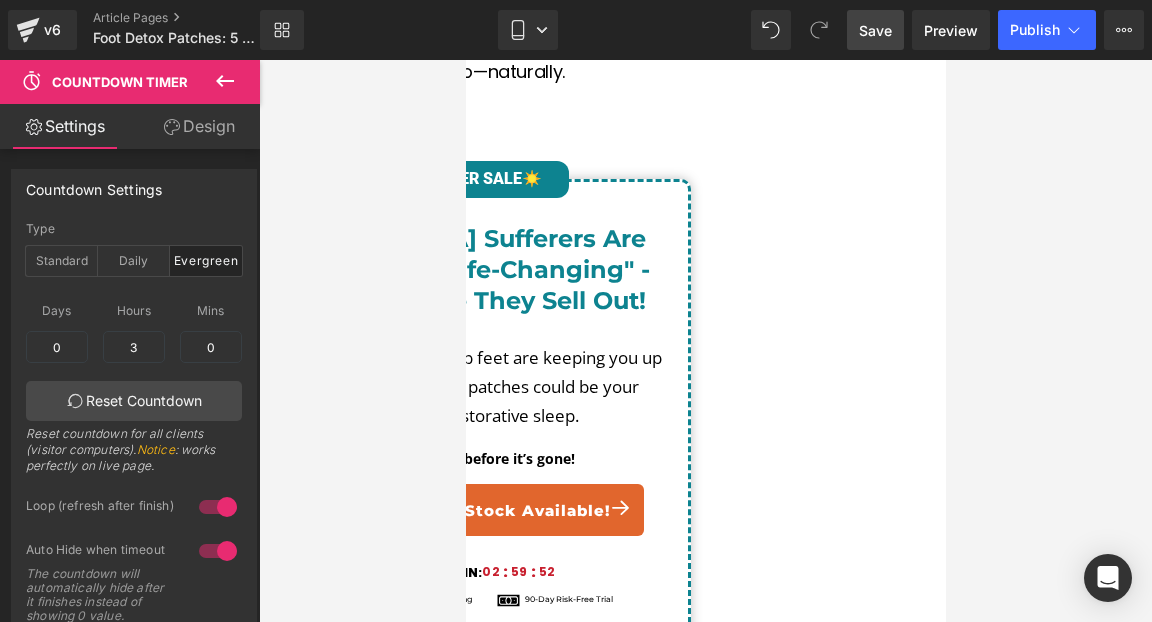 scroll, scrollTop: 4823, scrollLeft: 0, axis: vertical 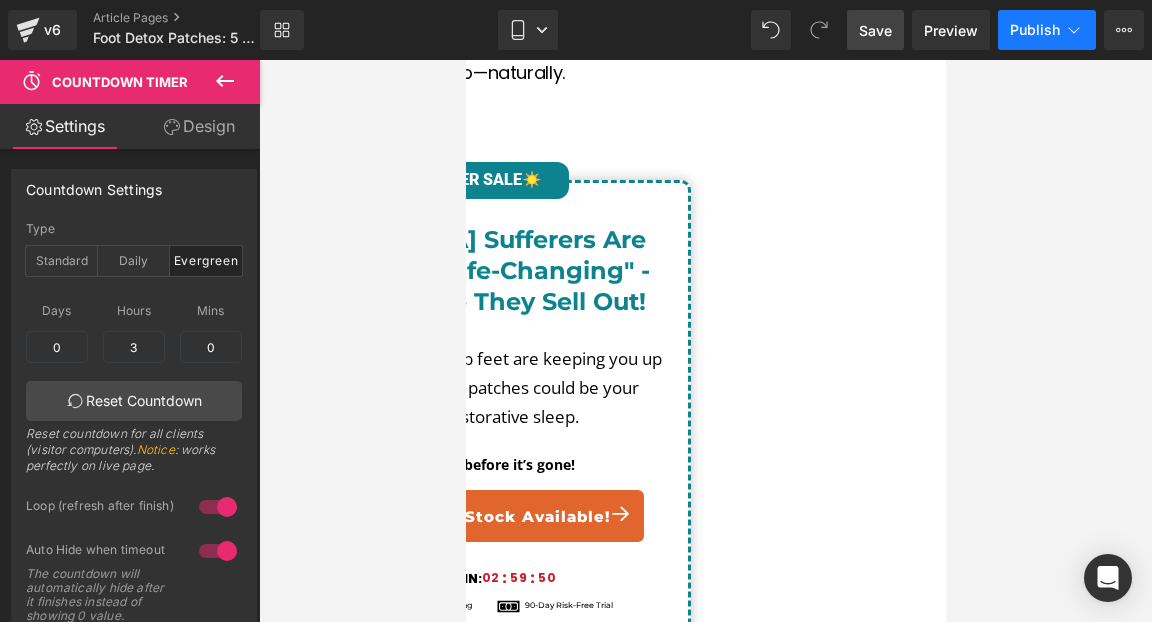 click on "Publish" at bounding box center [1035, 30] 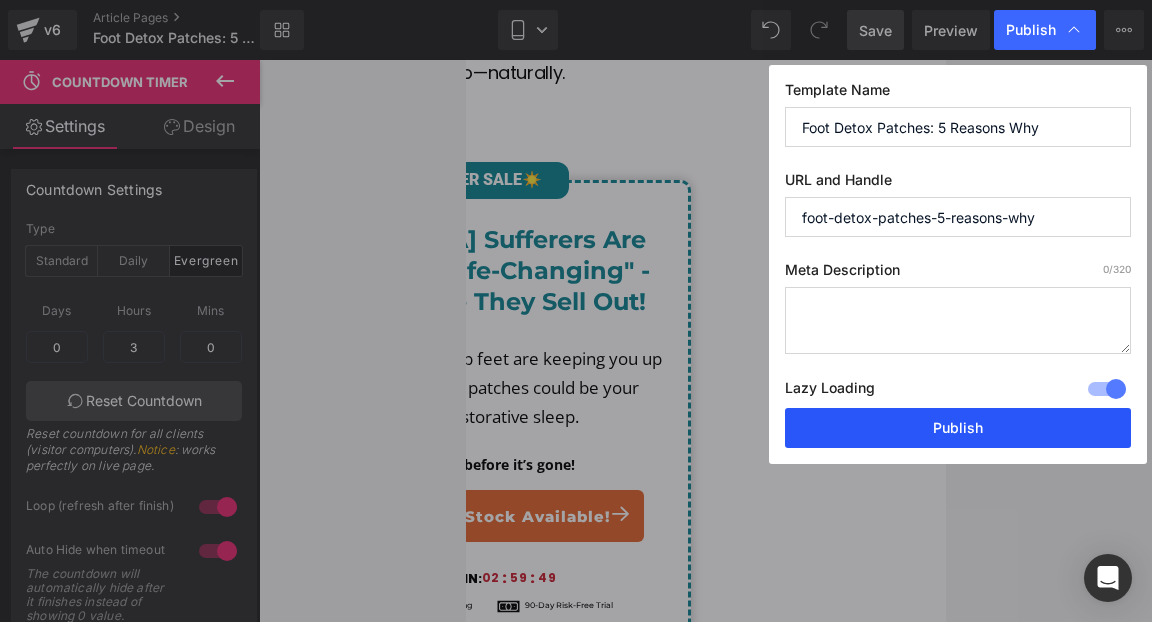 click on "Publish" at bounding box center [958, 428] 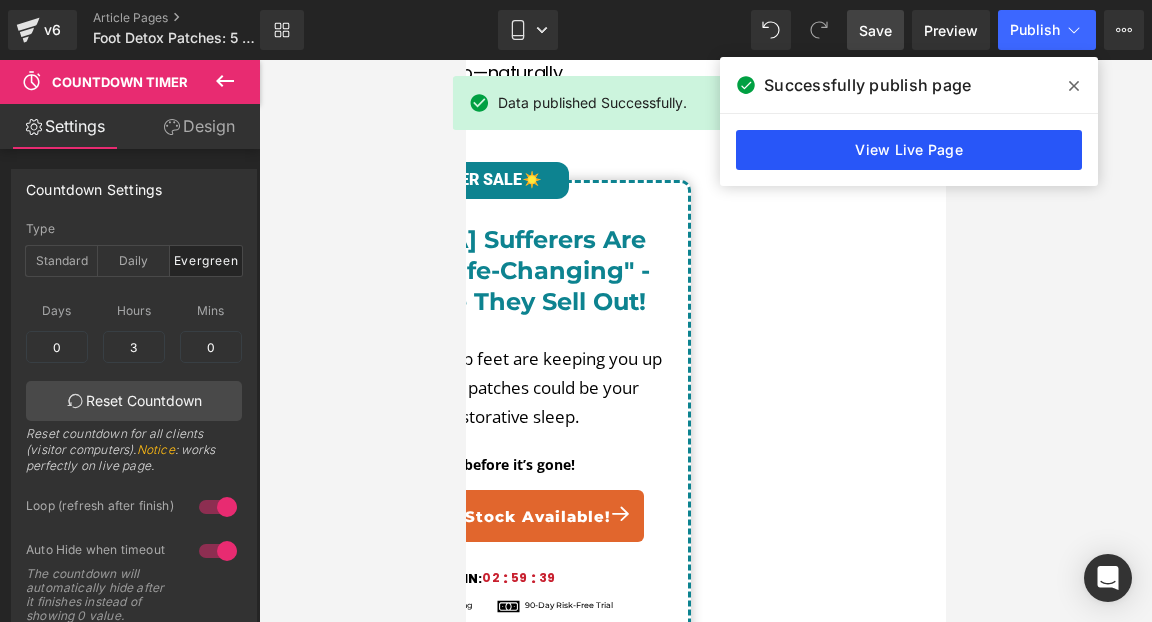 click on "View Live Page" at bounding box center [909, 150] 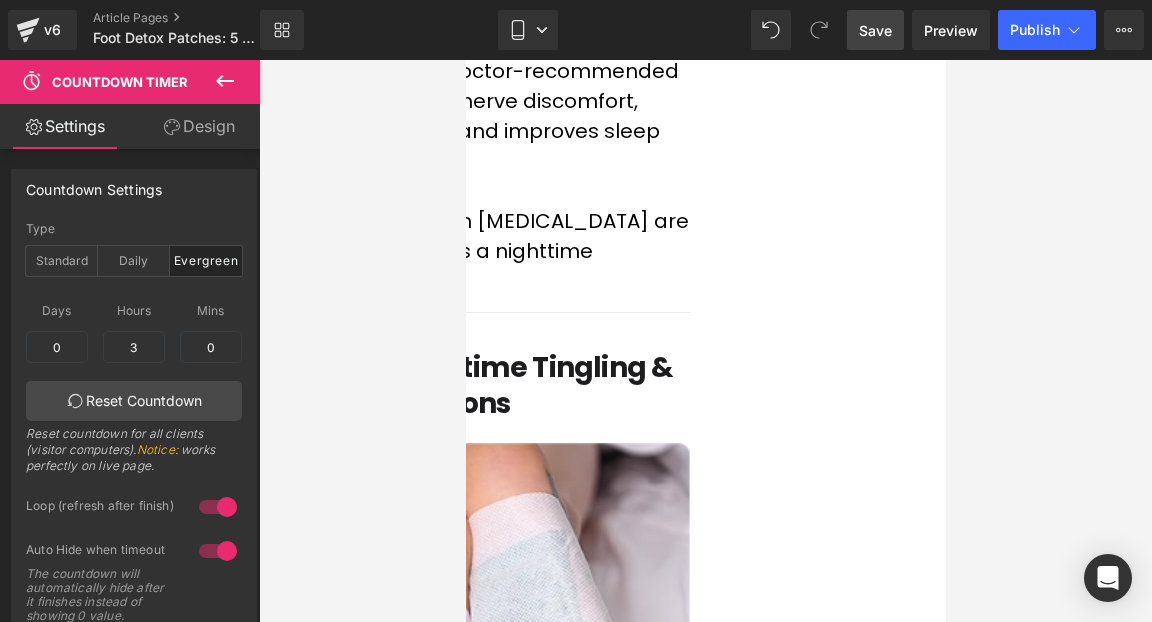 scroll, scrollTop: 793, scrollLeft: 0, axis: vertical 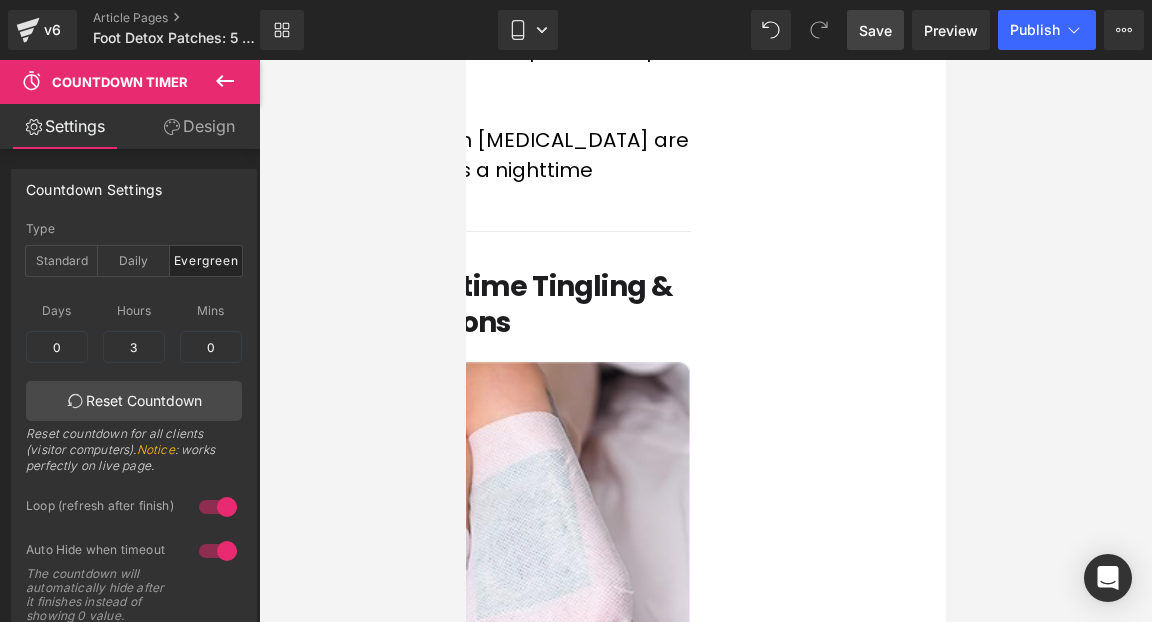 click on "1. Relieves Nighttime Tingling & Burning Sensations" at bounding box center (465, 305) 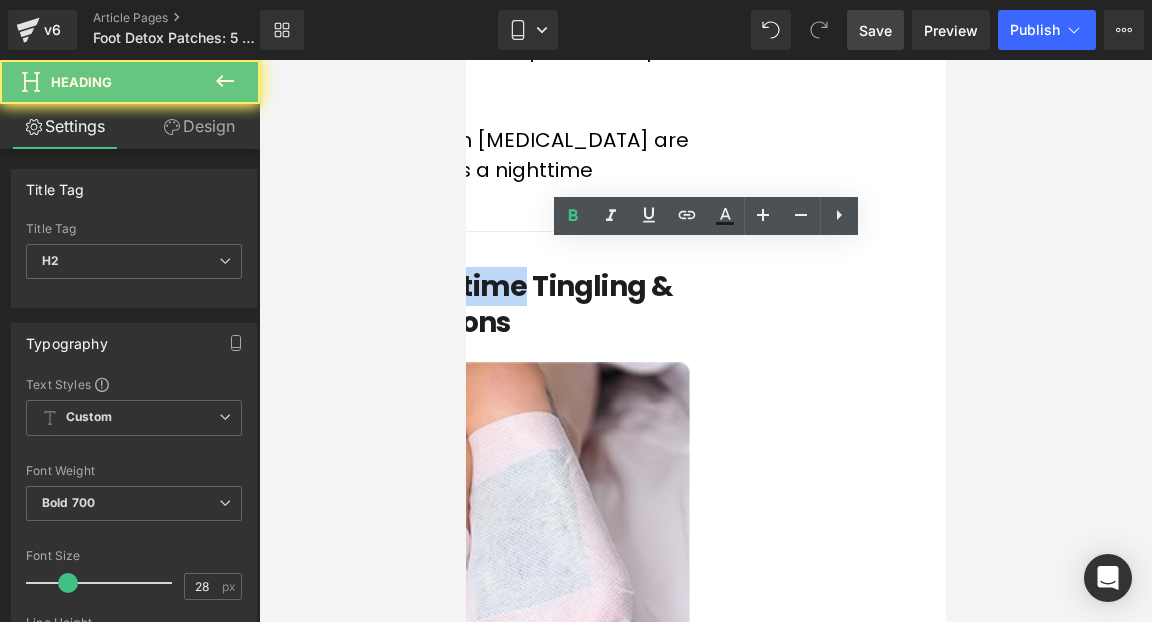 click on "1. Relieves Nighttime Tingling & Burning Sensations" at bounding box center [465, 305] 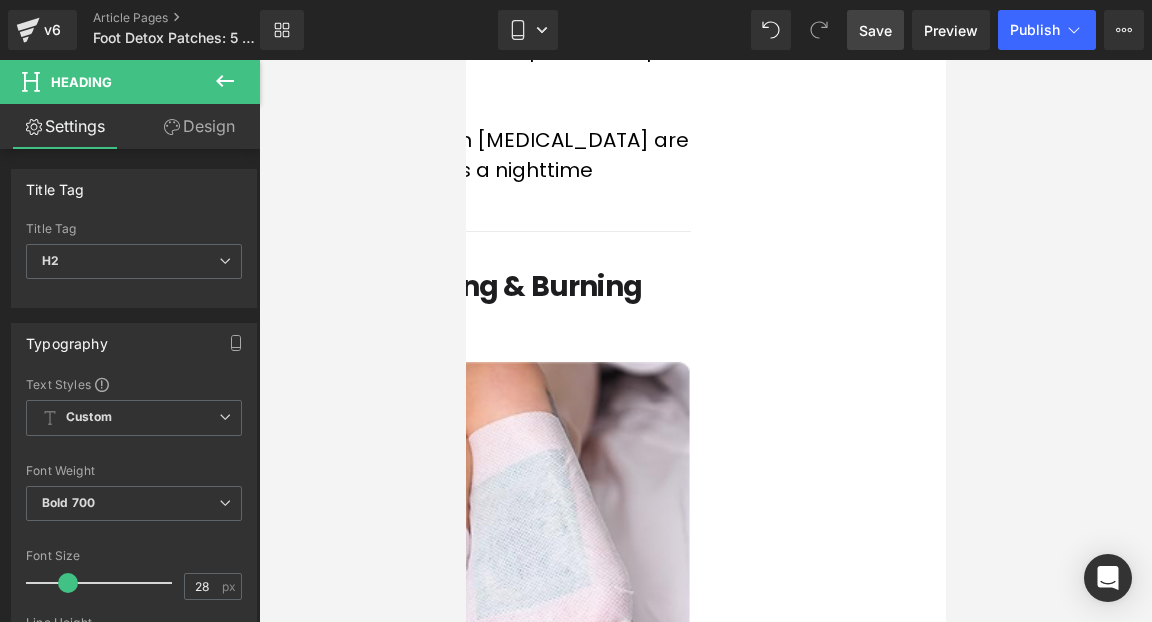 scroll, scrollTop: 722, scrollLeft: 0, axis: vertical 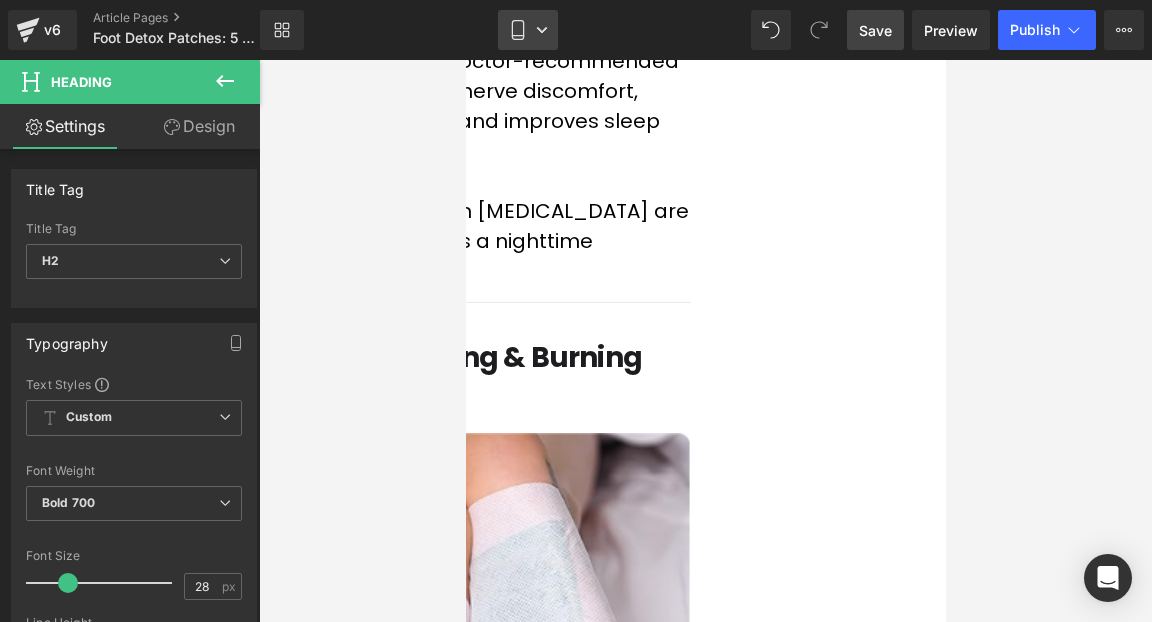 click on "Mobile" at bounding box center (528, 30) 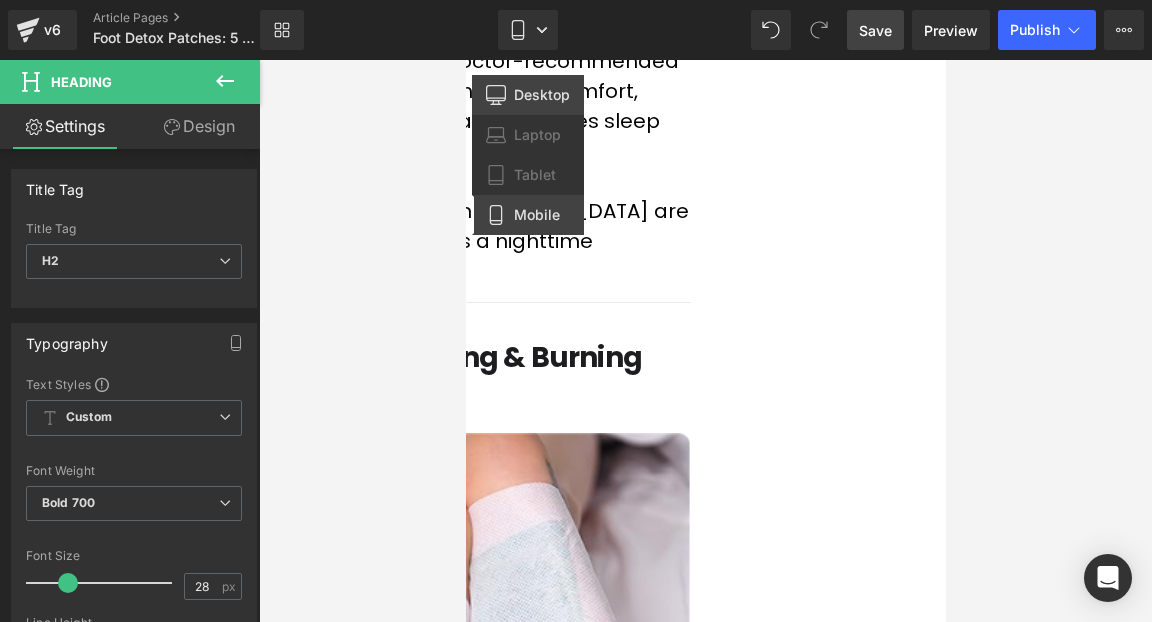 click on "Desktop" at bounding box center (542, 95) 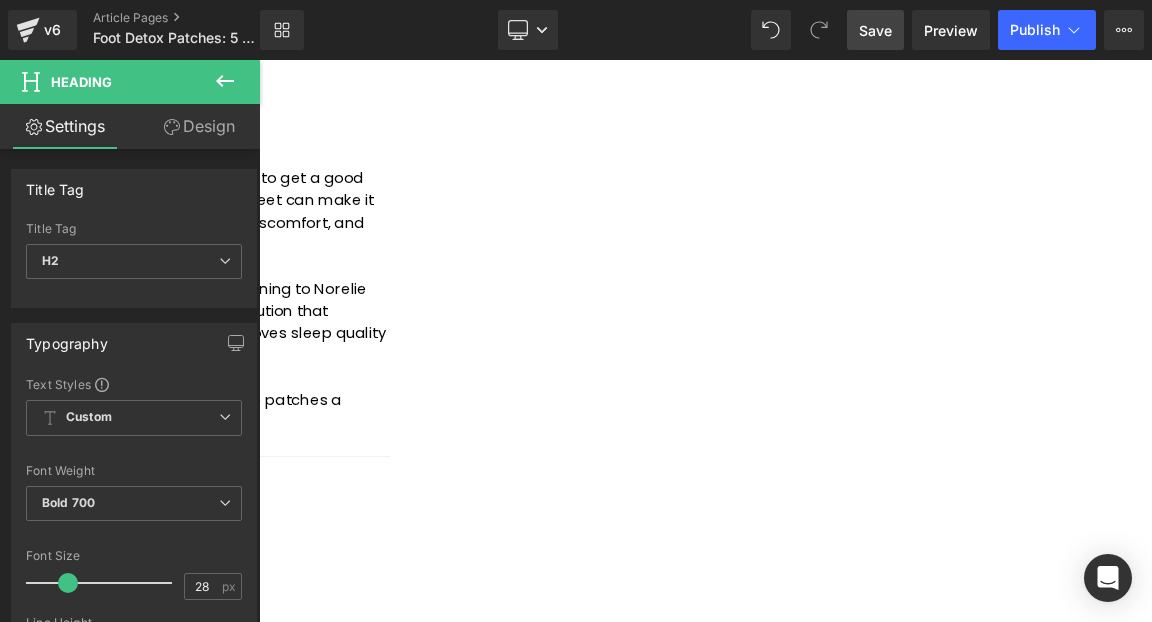 scroll, scrollTop: 748, scrollLeft: 0, axis: vertical 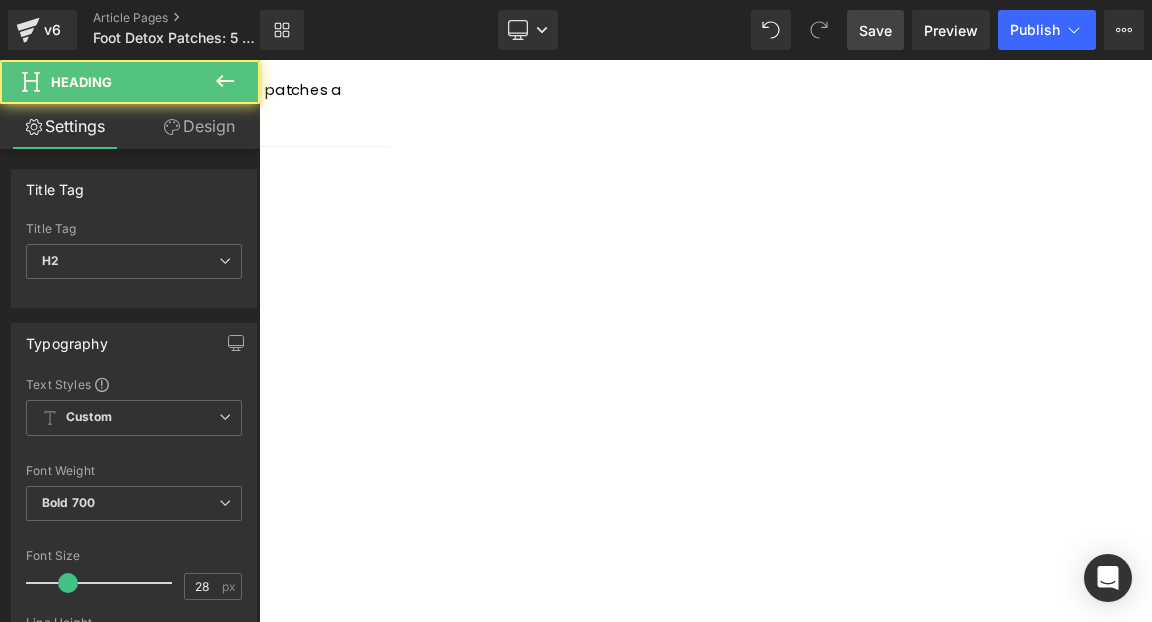 click on "1. Relieves Nighttime Tingling & Burning Sensations" at bounding box center (-125, 582) 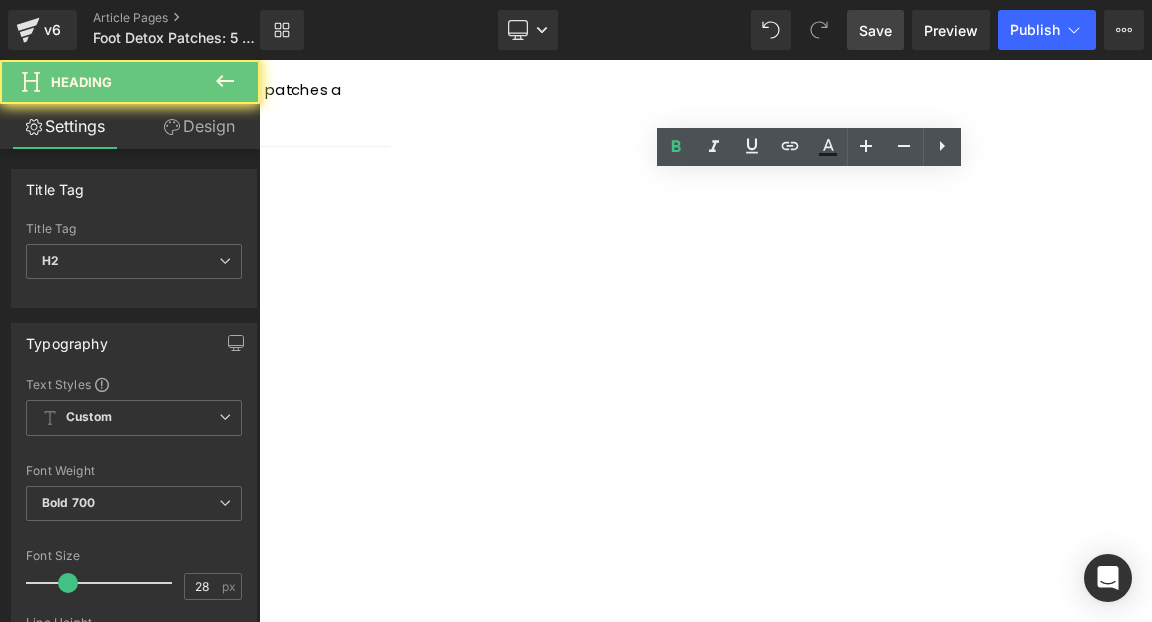 type 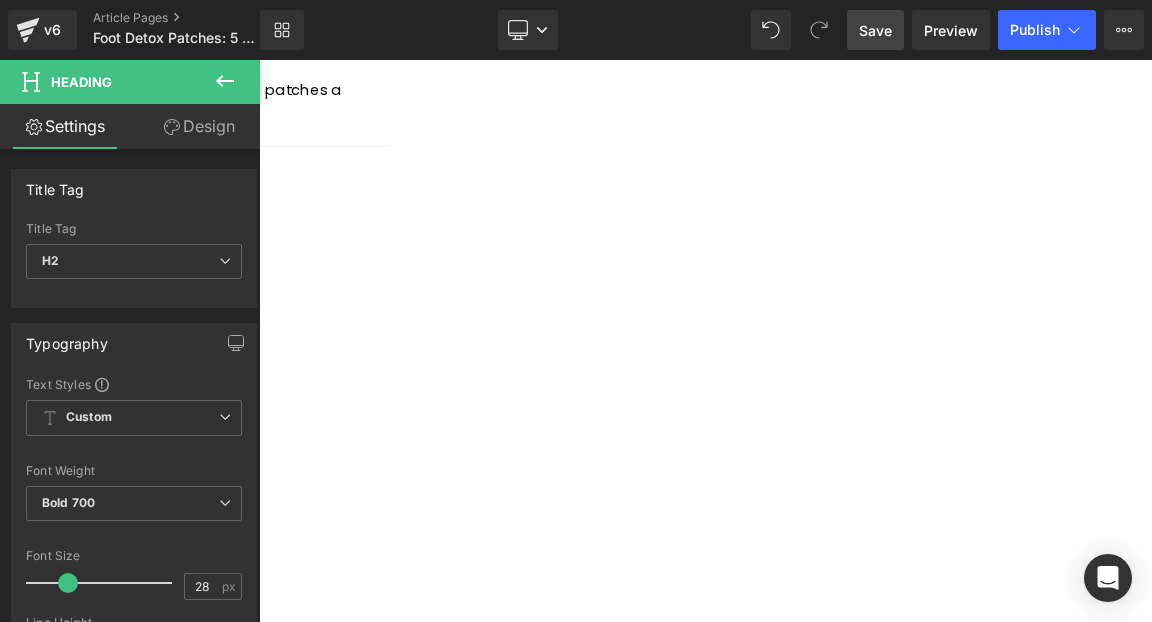 click on "Library Desktop Desktop Laptop Tablet Mobile Save Preview Publish Scheduled View Live Page View with current Template Save Template to Library Schedule Publish Publish Settings Shortcuts  Your page can’t be published   You've reached the maximum number of published pages on your plan  (3/999999).  You need to upgrade your plan or unpublish all your pages to get 1 publish slot.   Unpublish pages   Upgrade plan" at bounding box center [706, 30] 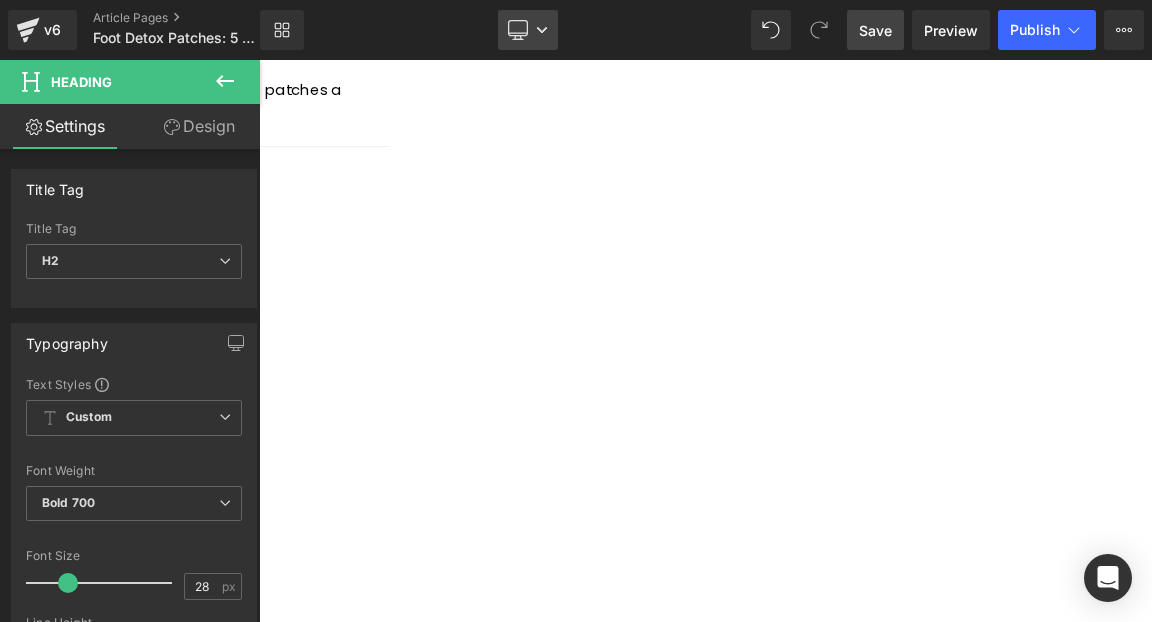 click 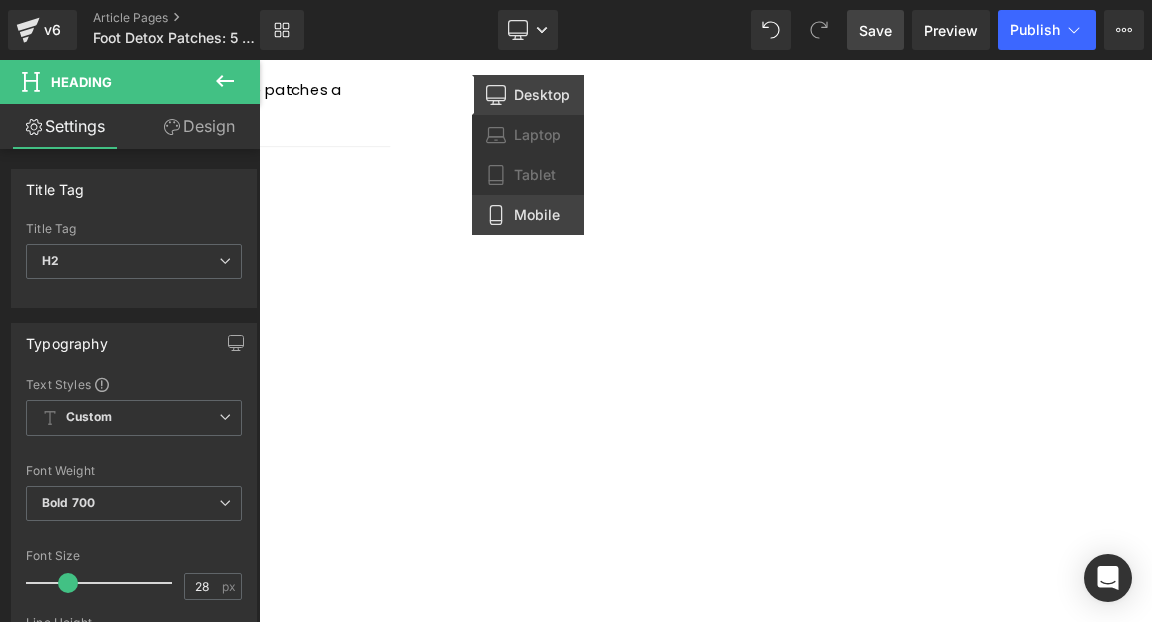 click on "Mobile" at bounding box center (528, 215) 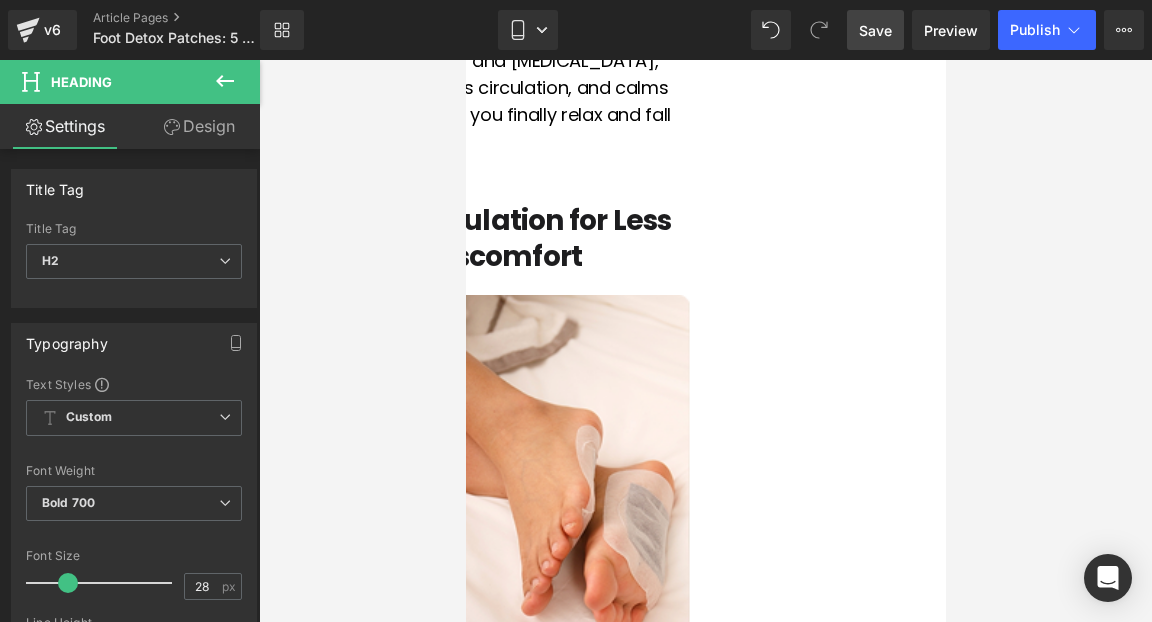 scroll, scrollTop: 1670, scrollLeft: 0, axis: vertical 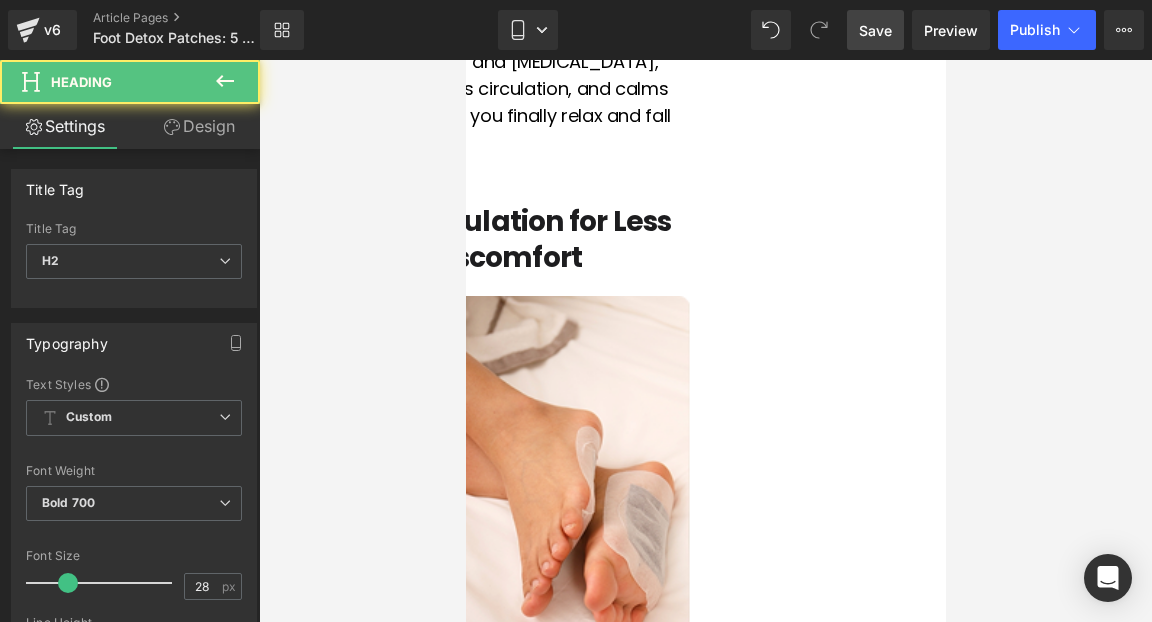 click on "2. Improves Circulation for Less Numbness & Discomfort" at bounding box center (465, 240) 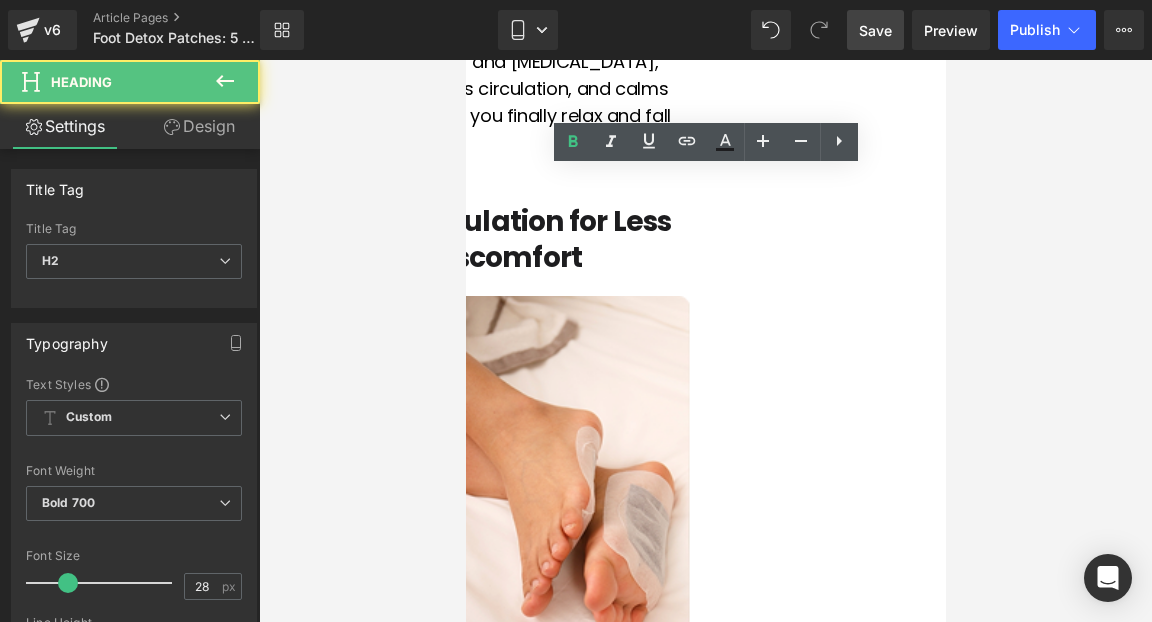 scroll, scrollTop: 2010, scrollLeft: 0, axis: vertical 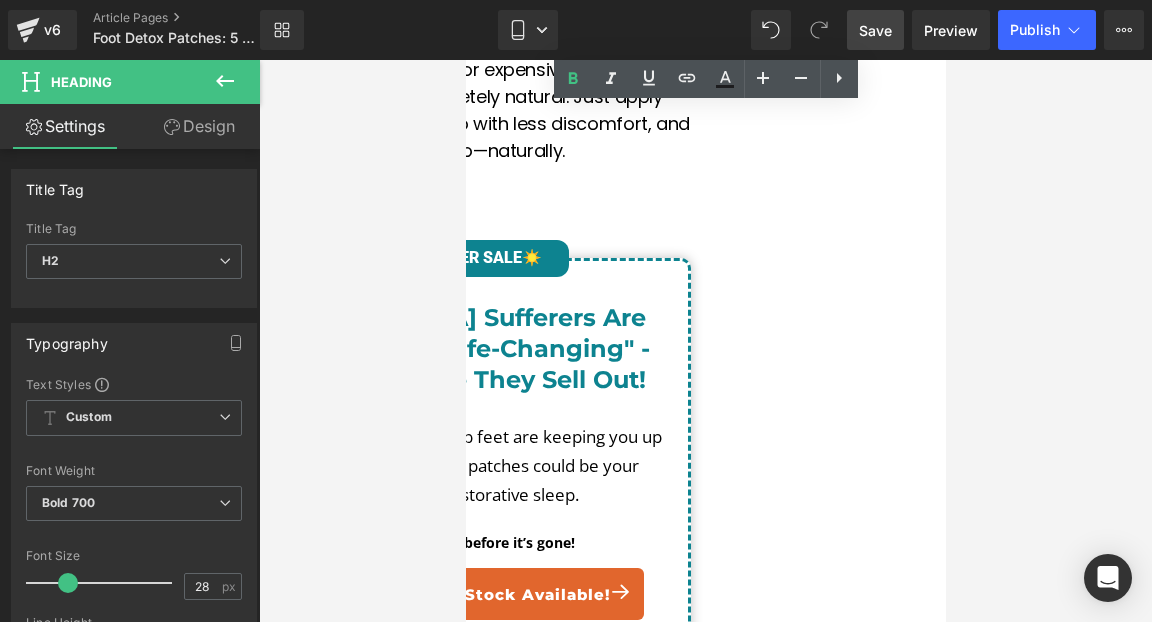 click on "Button" at bounding box center [465, 60] 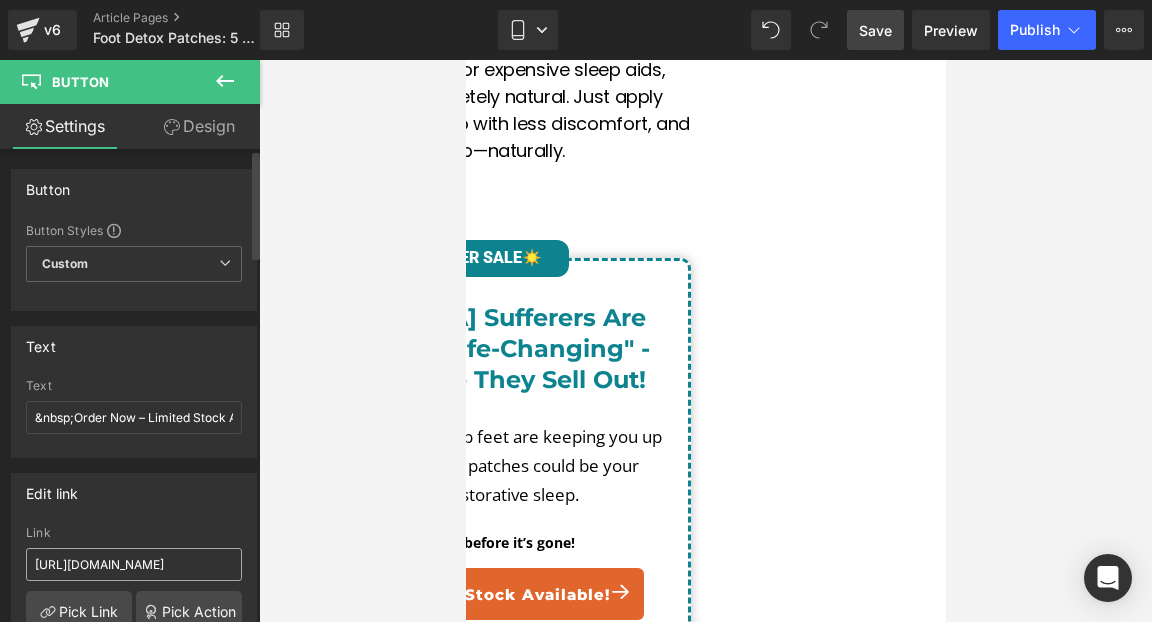 click on "[URL][DOMAIN_NAME]" at bounding box center (134, 564) 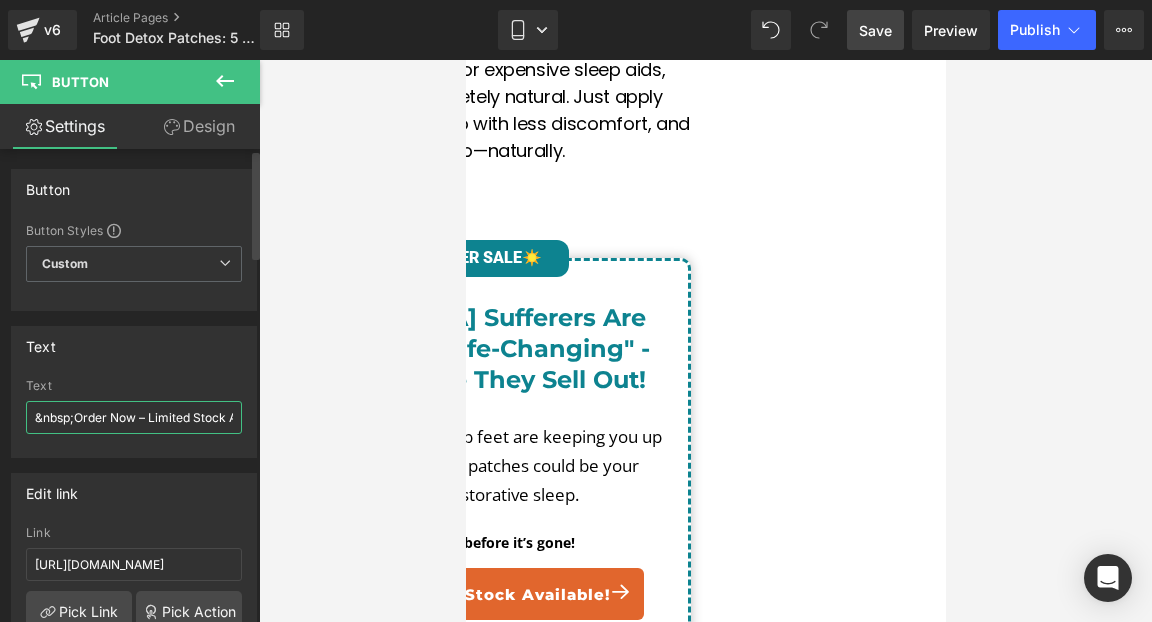 scroll, scrollTop: 0, scrollLeft: 0, axis: both 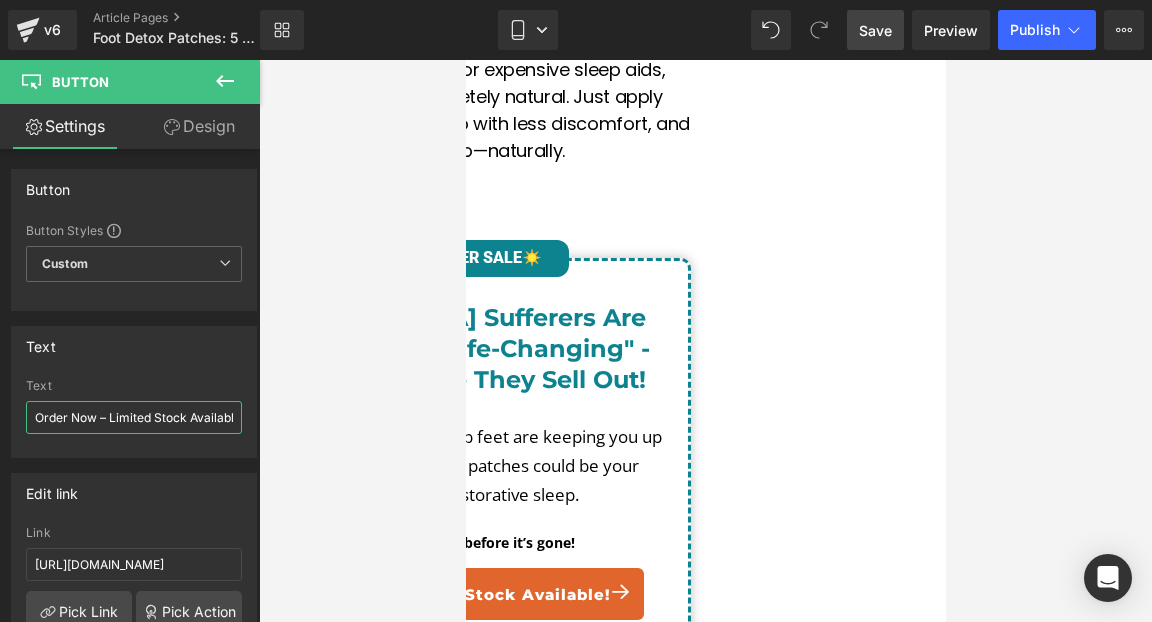 paste on "&nbsp;" 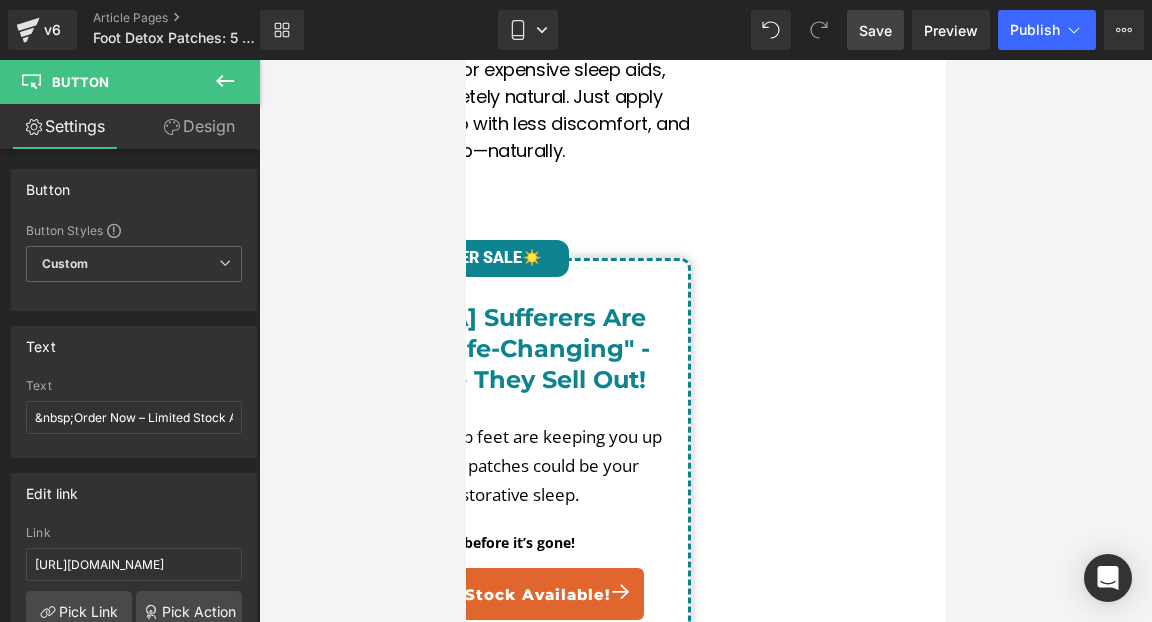 click at bounding box center [705, 341] 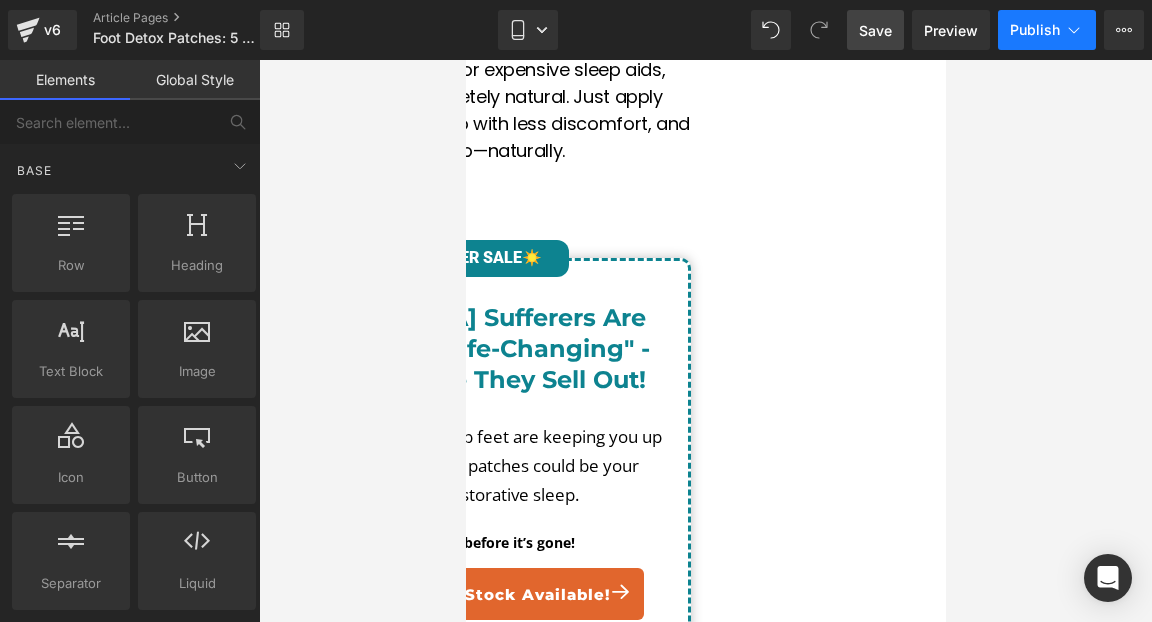 click on "Publish" at bounding box center (1035, 30) 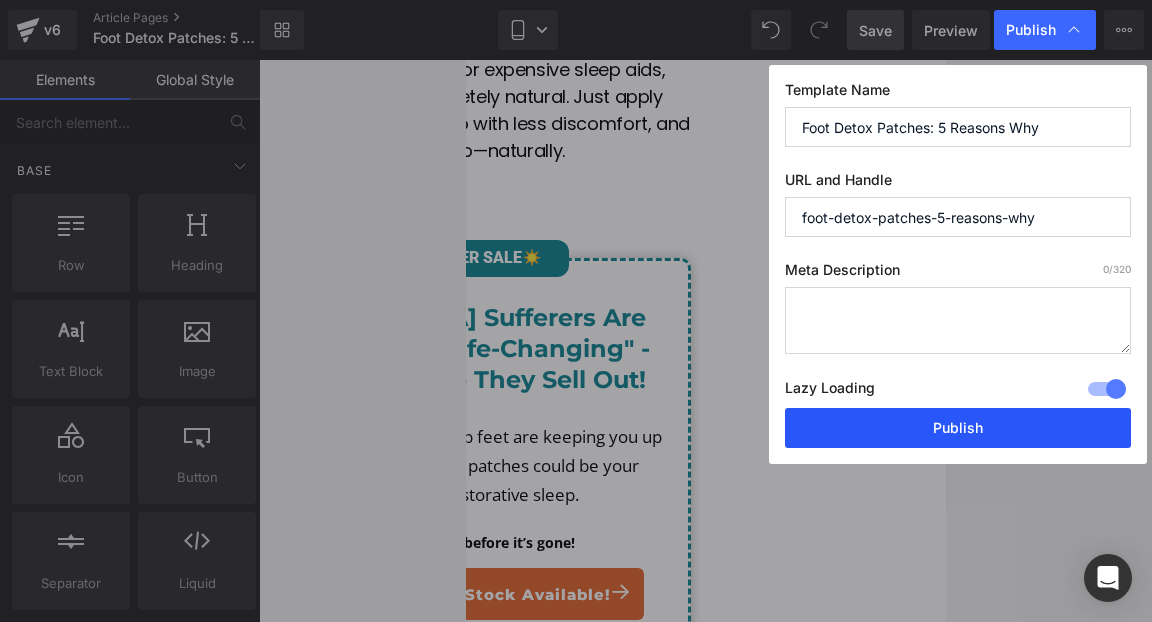 click on "Publish" at bounding box center [958, 428] 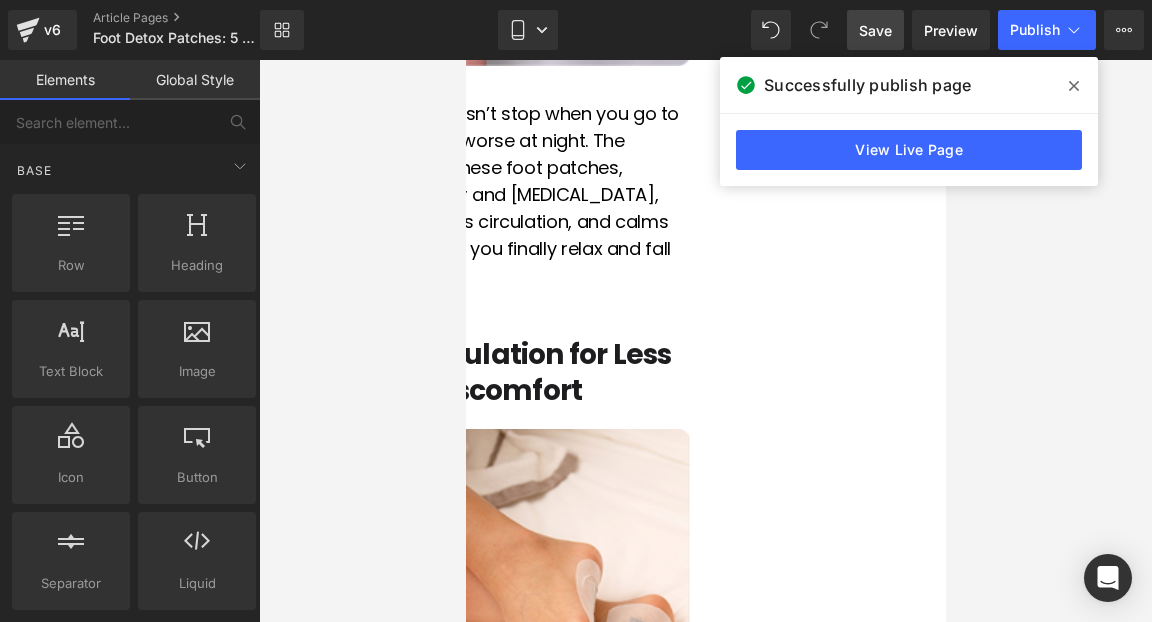 scroll, scrollTop: 1505, scrollLeft: 0, axis: vertical 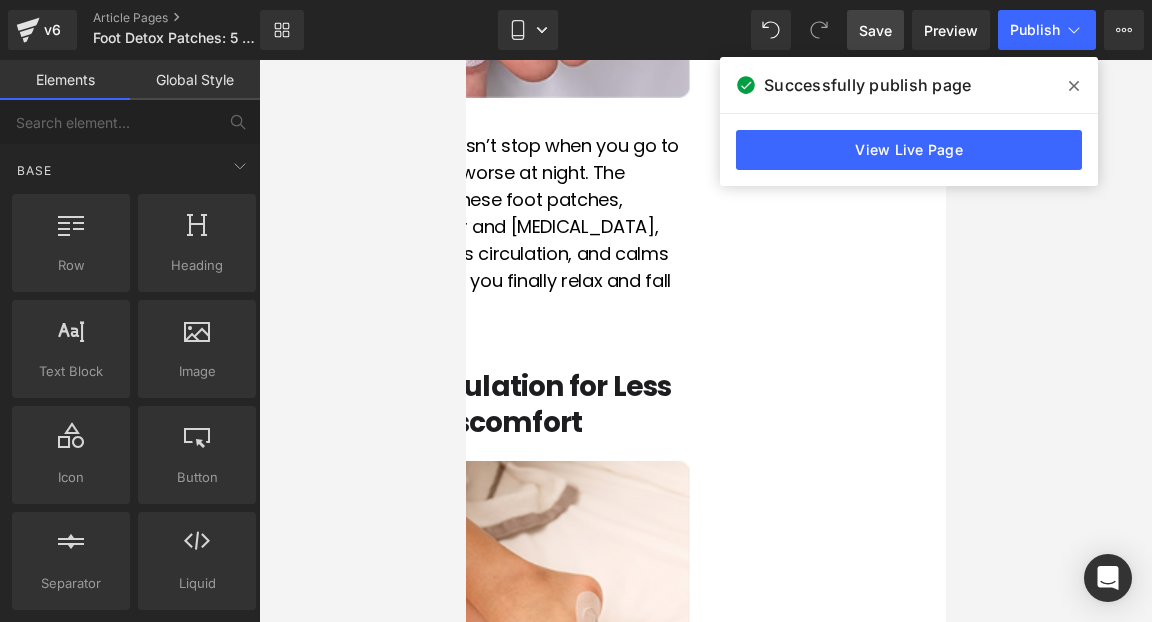 click on "2. Improves Circulation for Less Numbness & Discomfort" at bounding box center [465, 405] 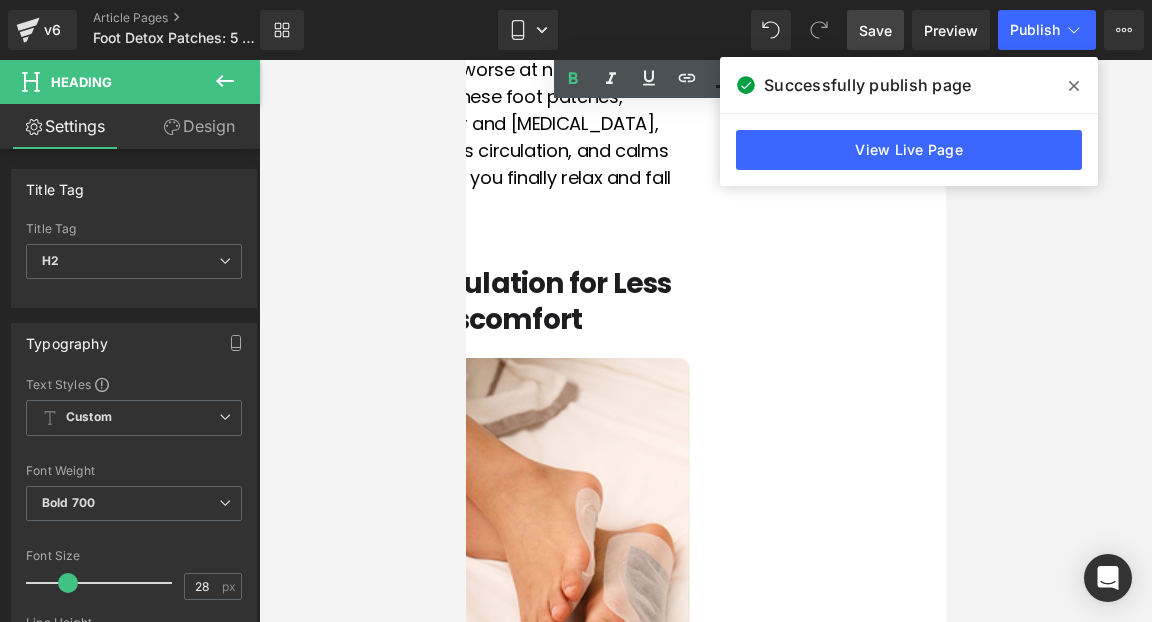 scroll, scrollTop: 1476, scrollLeft: 0, axis: vertical 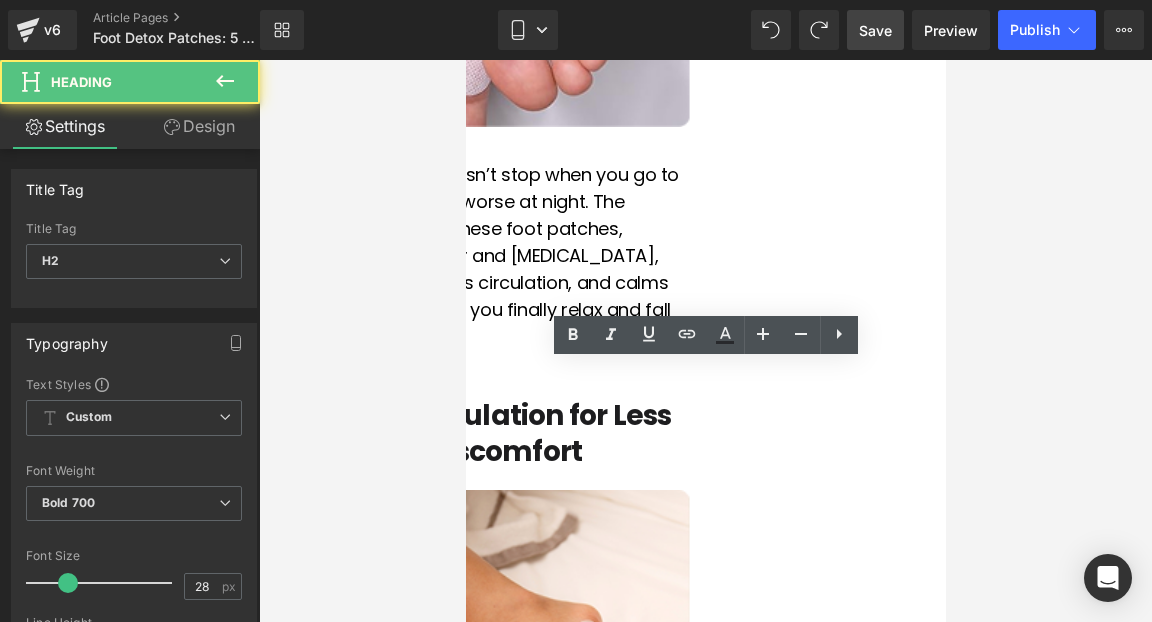 click on "2. Improves Circulation for Less Numbness & Discomfort" at bounding box center (465, 434) 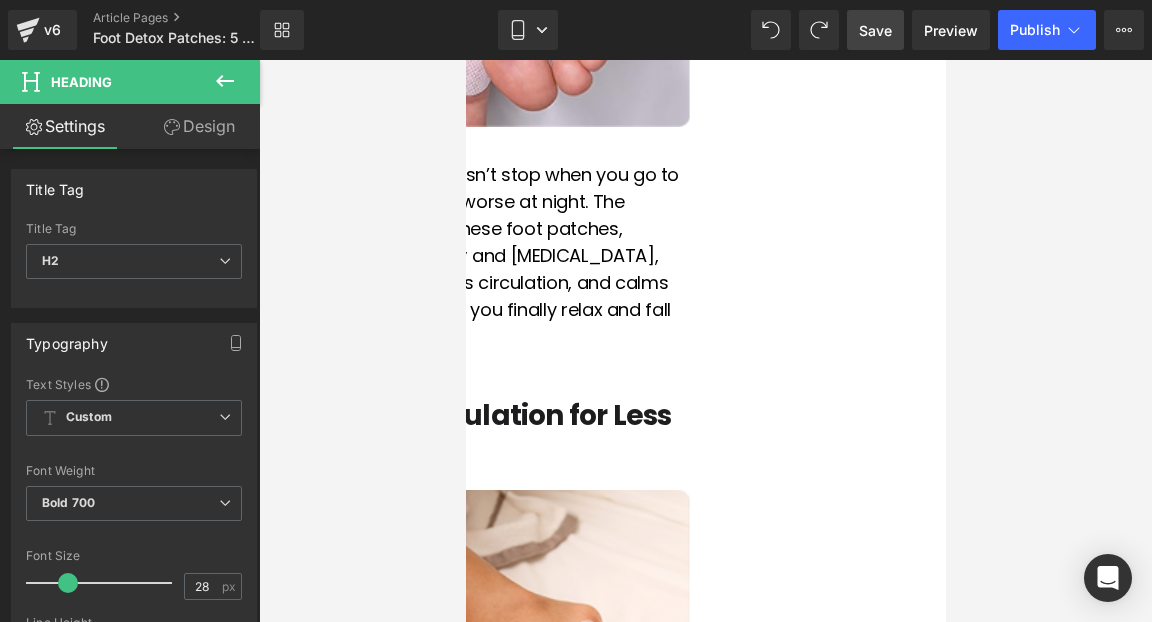 click at bounding box center [705, 341] 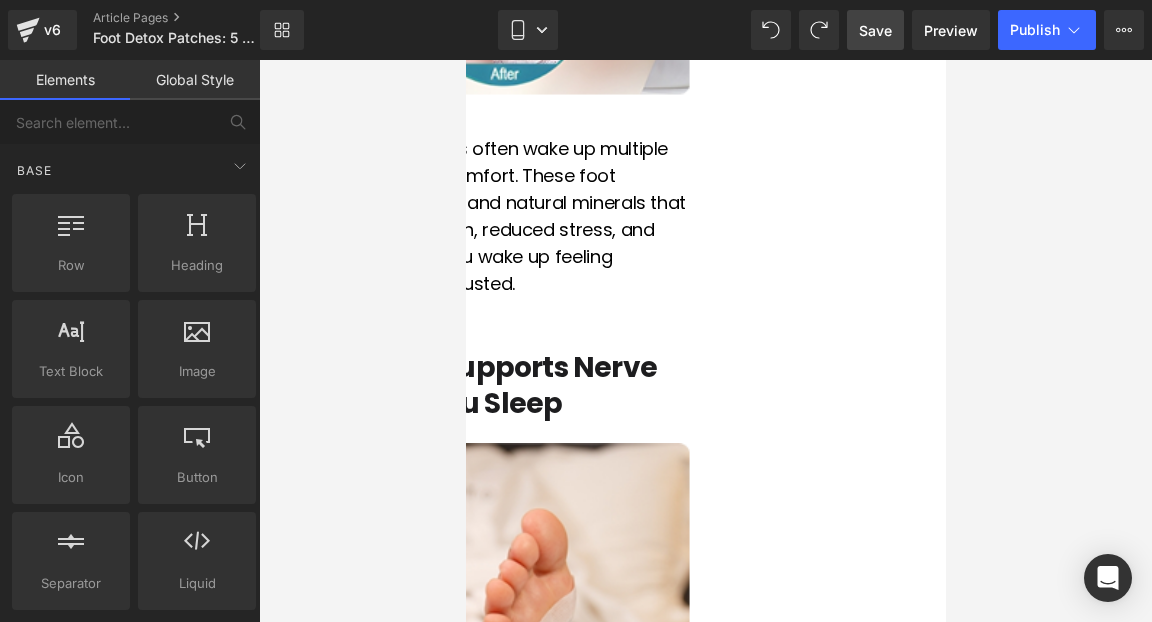 scroll, scrollTop: 3106, scrollLeft: 0, axis: vertical 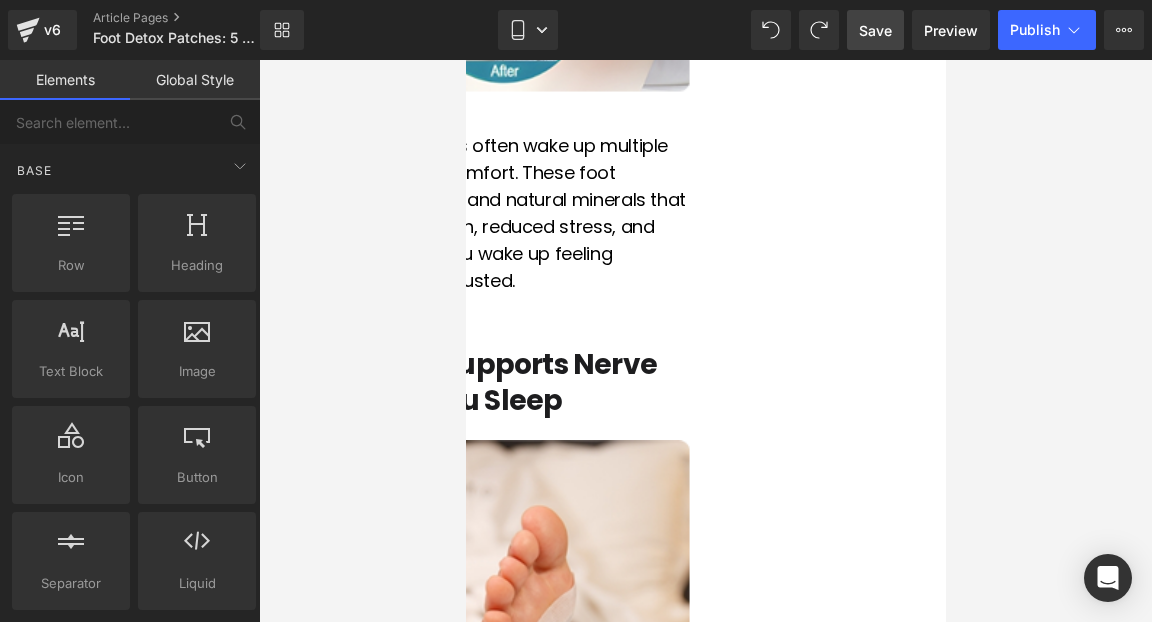 click on "4. Detoxifies & Supports Nerve Health While You Sleep Heading" at bounding box center [465, 383] 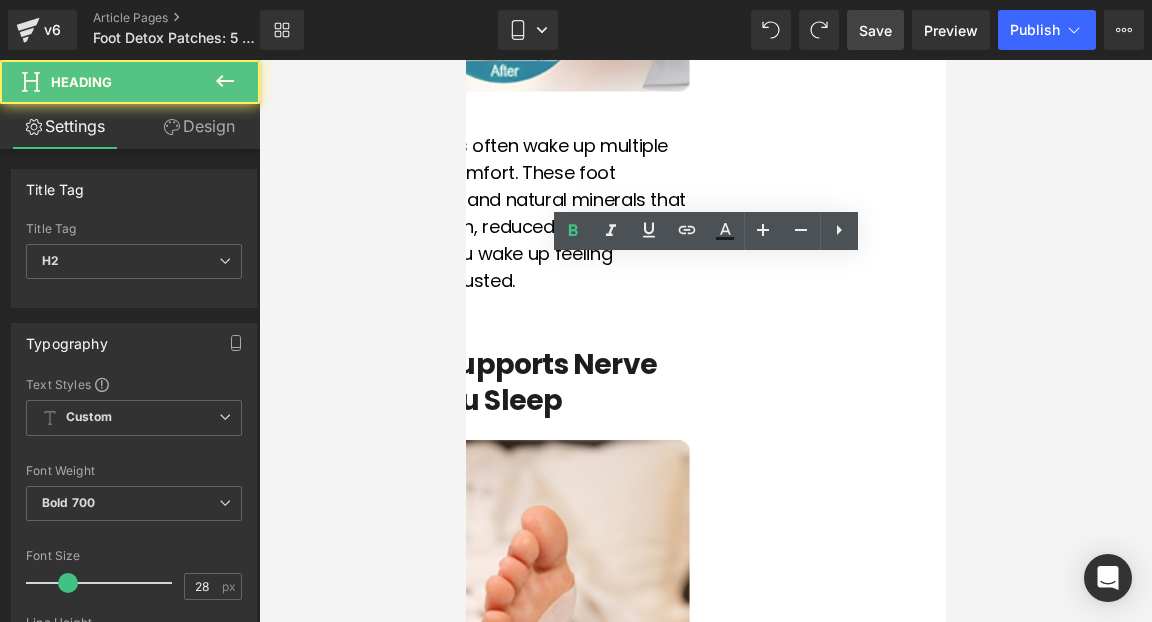 scroll, scrollTop: 3200, scrollLeft: 0, axis: vertical 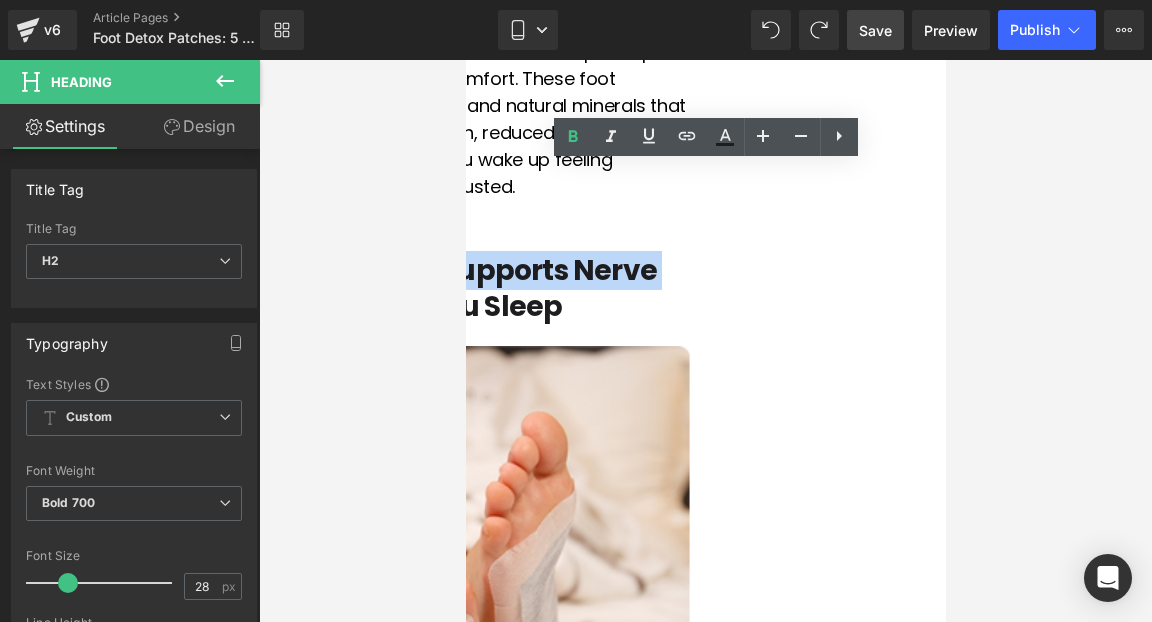 drag, startPoint x: 573, startPoint y: 219, endPoint x: 654, endPoint y: 186, distance: 87.46428 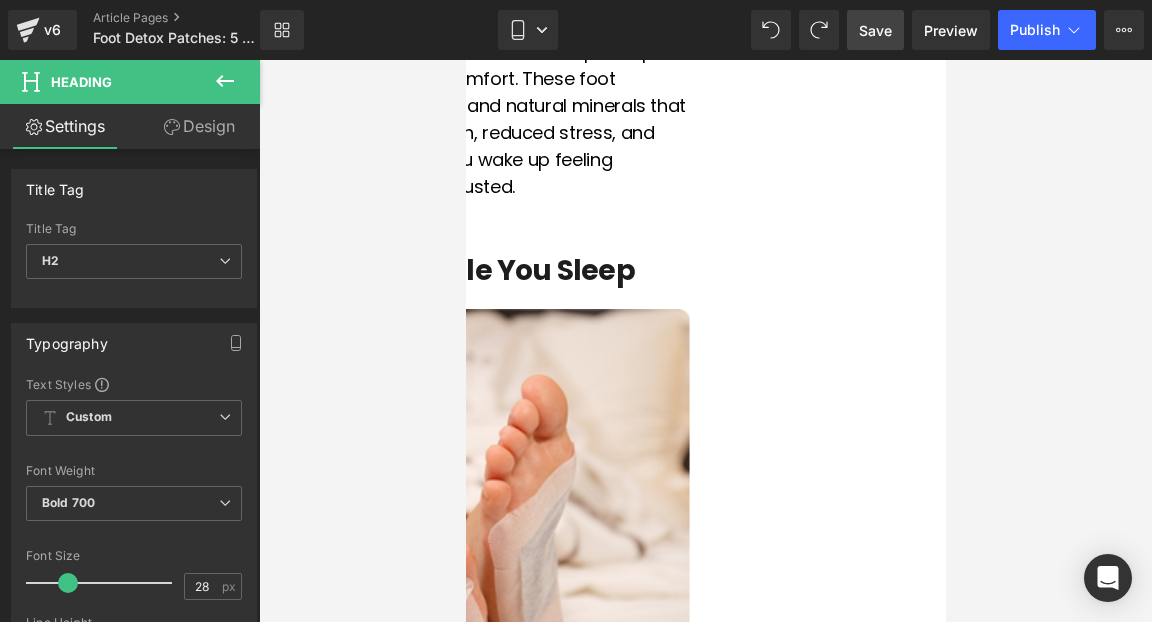click at bounding box center [705, 341] 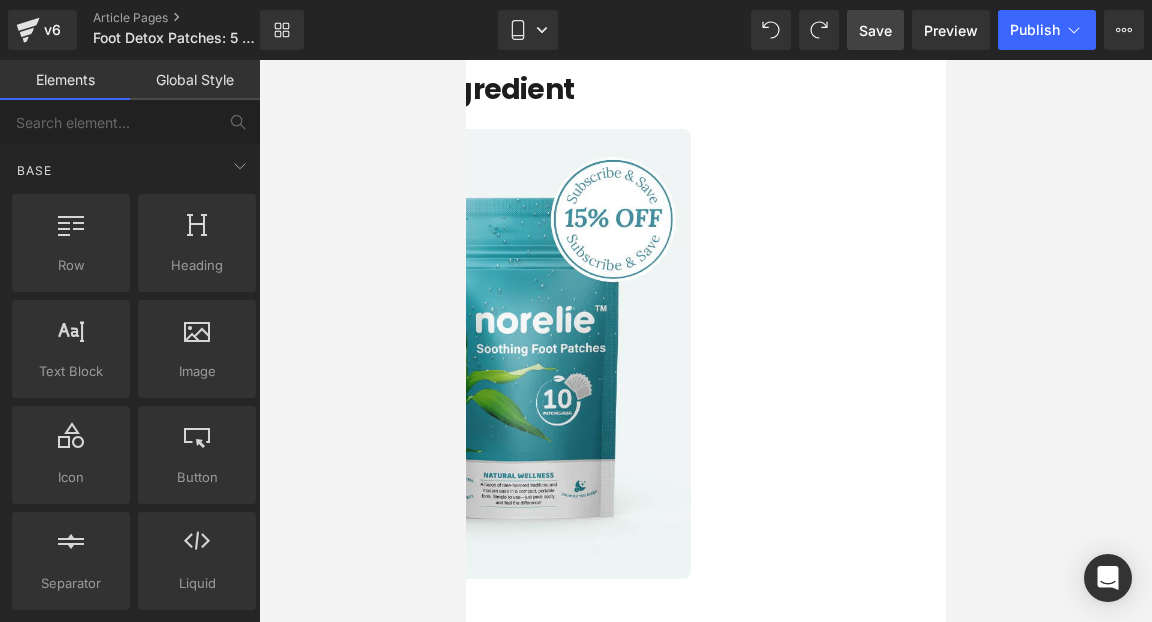 scroll, scrollTop: 4184, scrollLeft: 0, axis: vertical 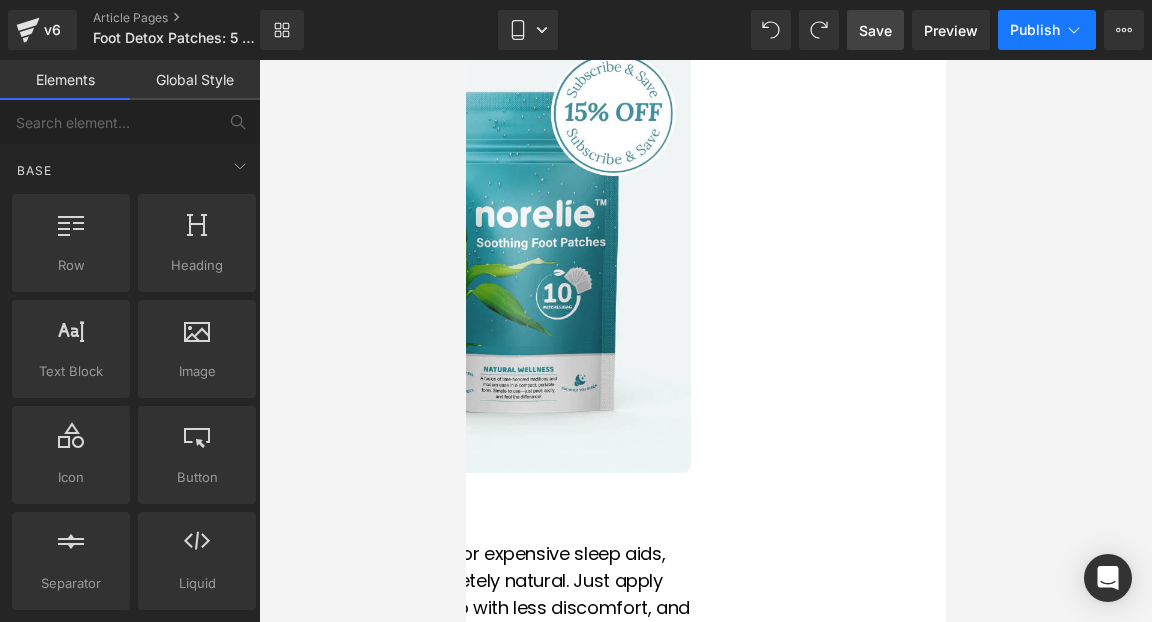 click on "Publish" at bounding box center (1035, 30) 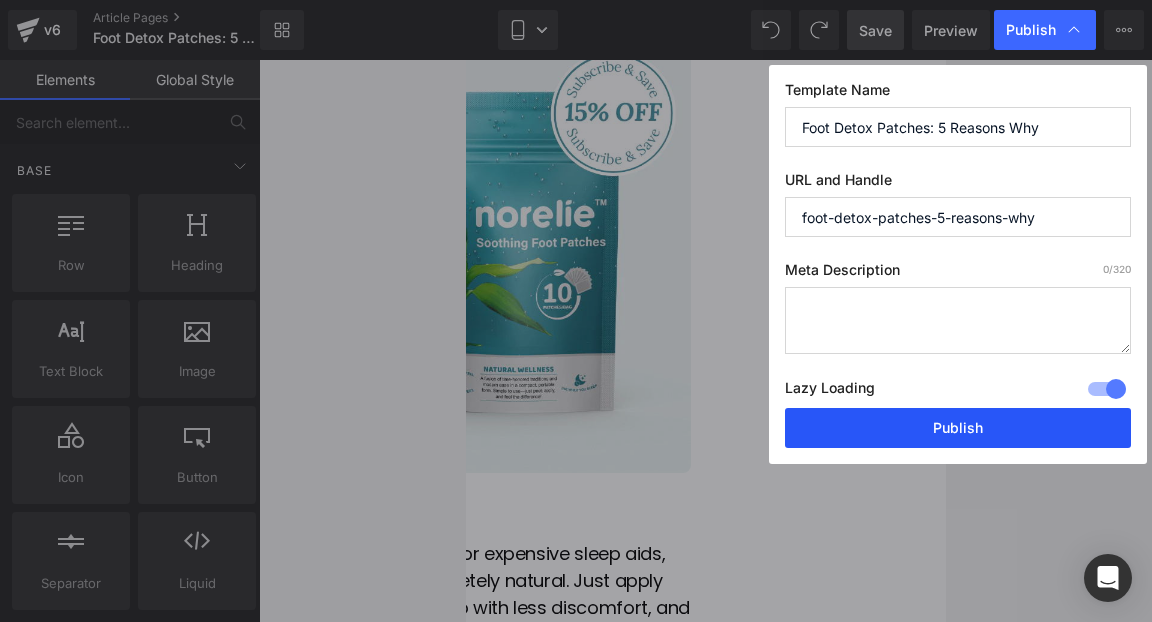 click on "Publish" at bounding box center (958, 428) 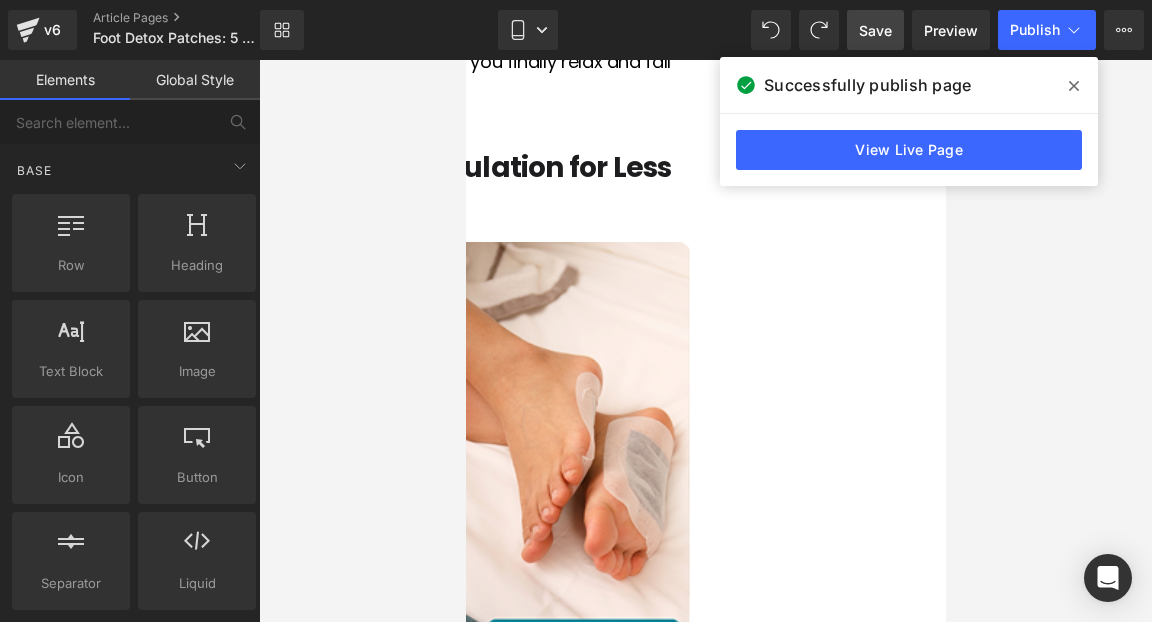 scroll, scrollTop: 1557, scrollLeft: 0, axis: vertical 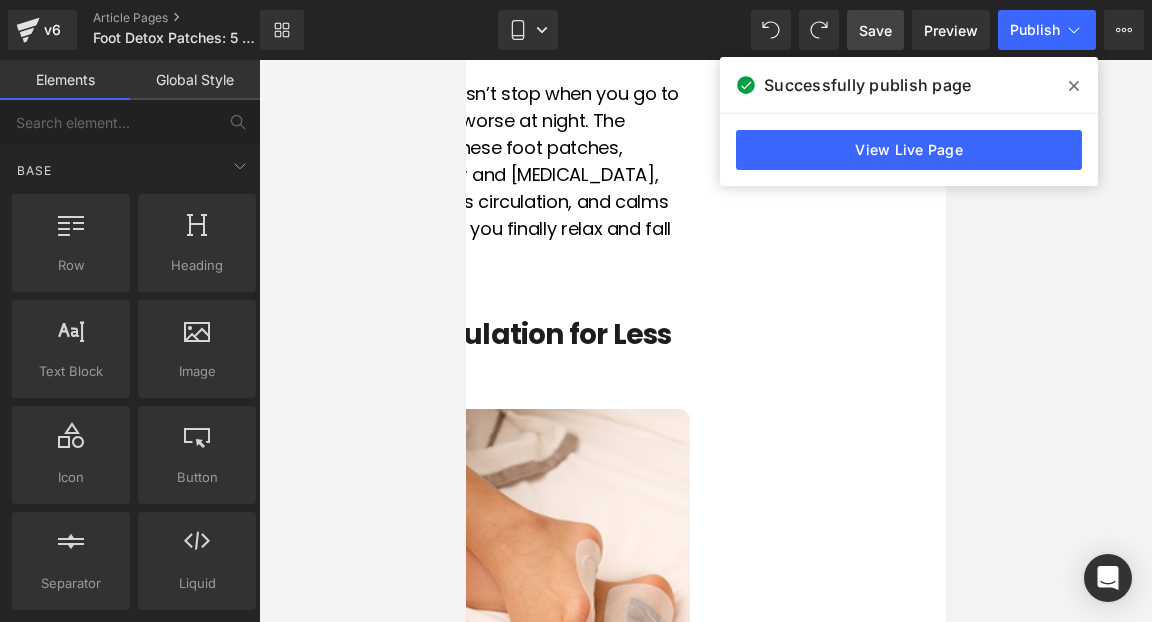 click on "2. Improves Circulation for Less Discomfort" at bounding box center [465, 353] 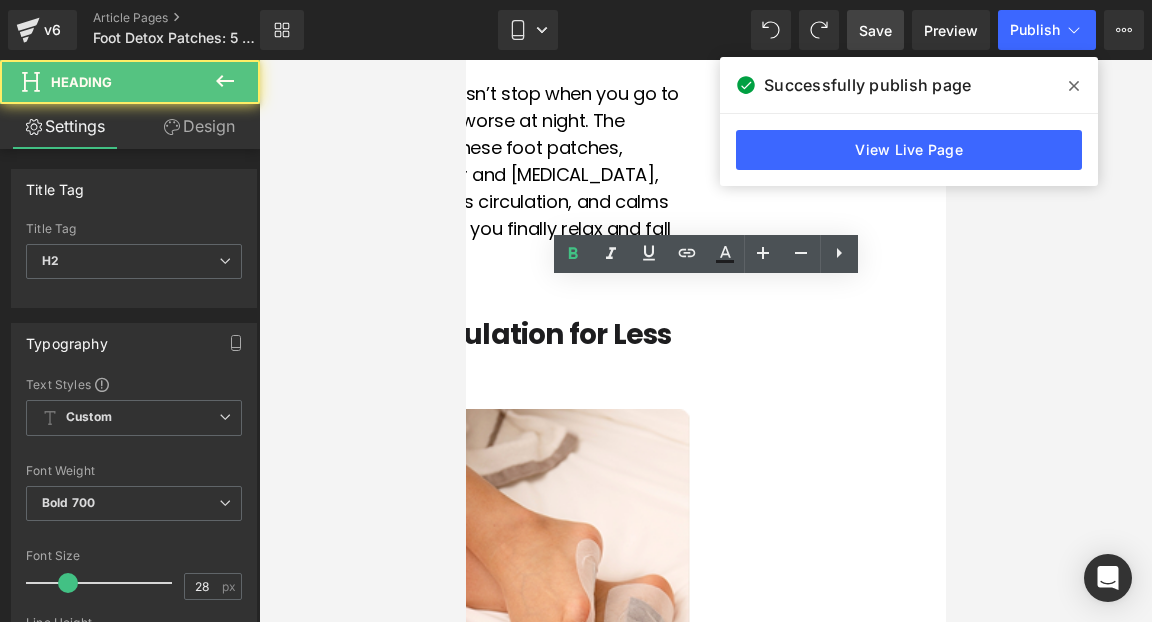 click on "2. Improves Circulation for Less Discomfort" at bounding box center [465, 353] 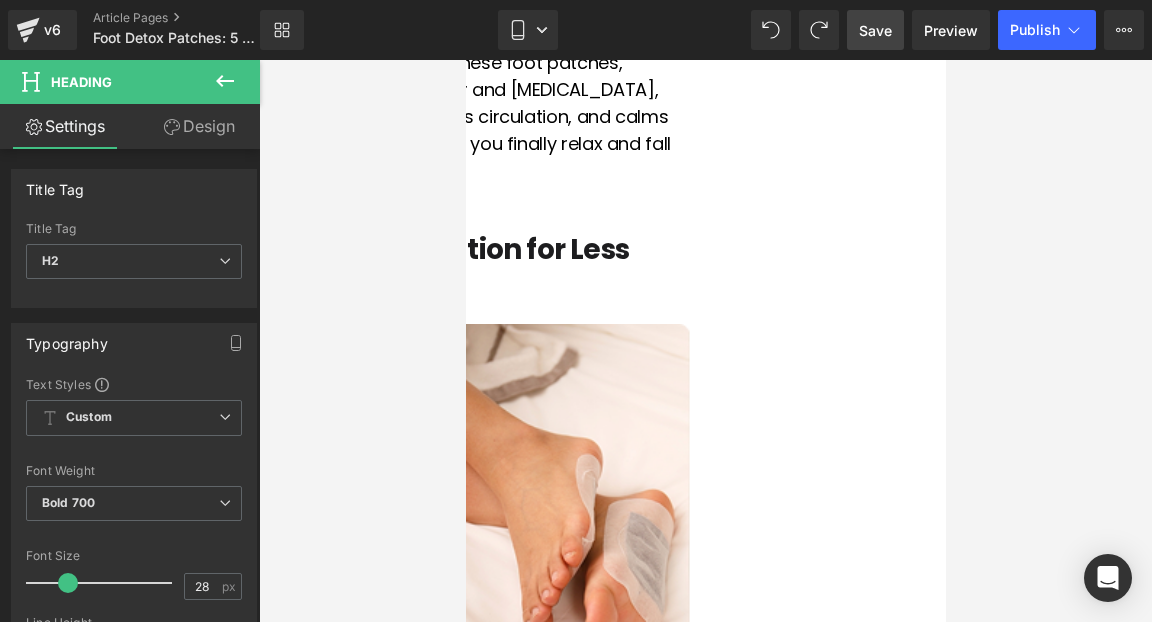 scroll, scrollTop: 1405, scrollLeft: 0, axis: vertical 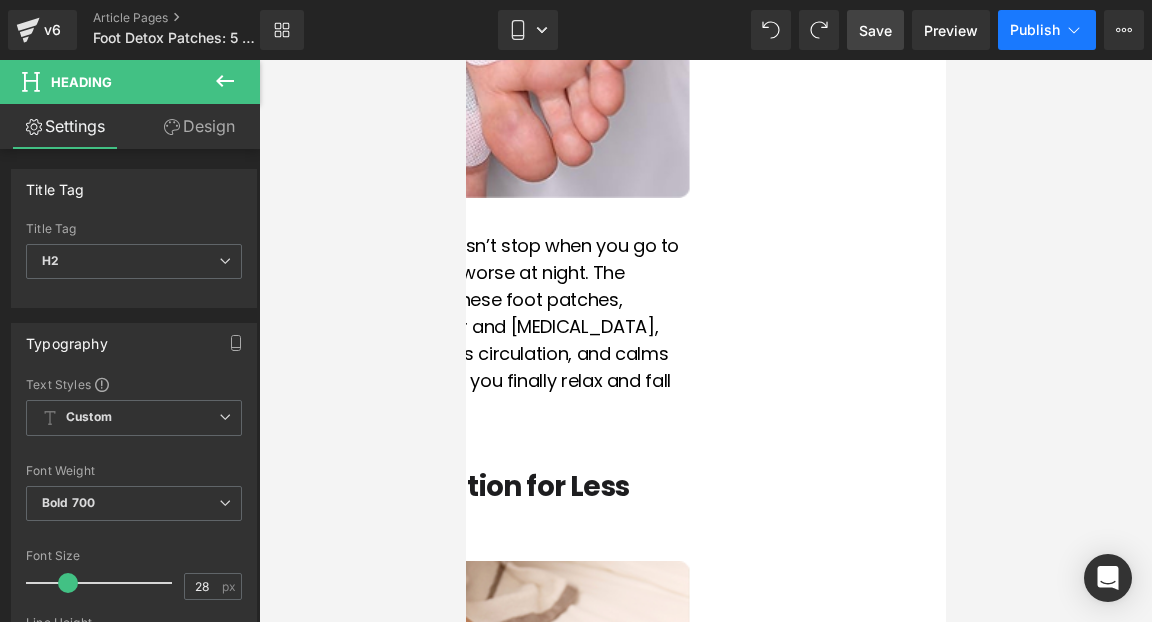 click on "Publish" at bounding box center [1047, 30] 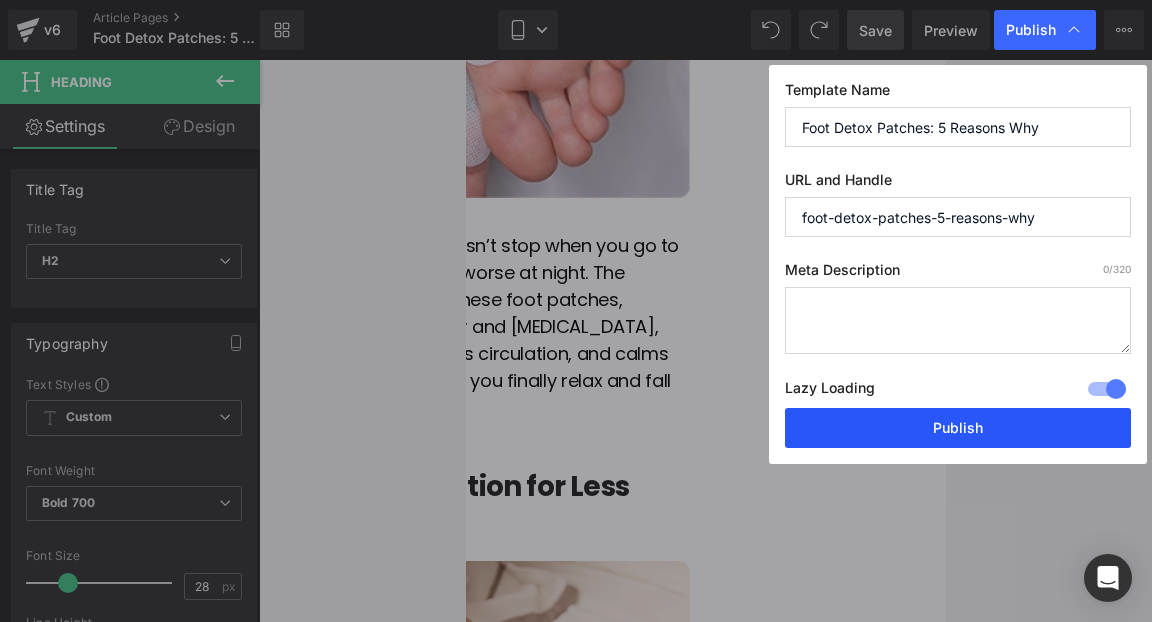 click on "Publish" at bounding box center [958, 428] 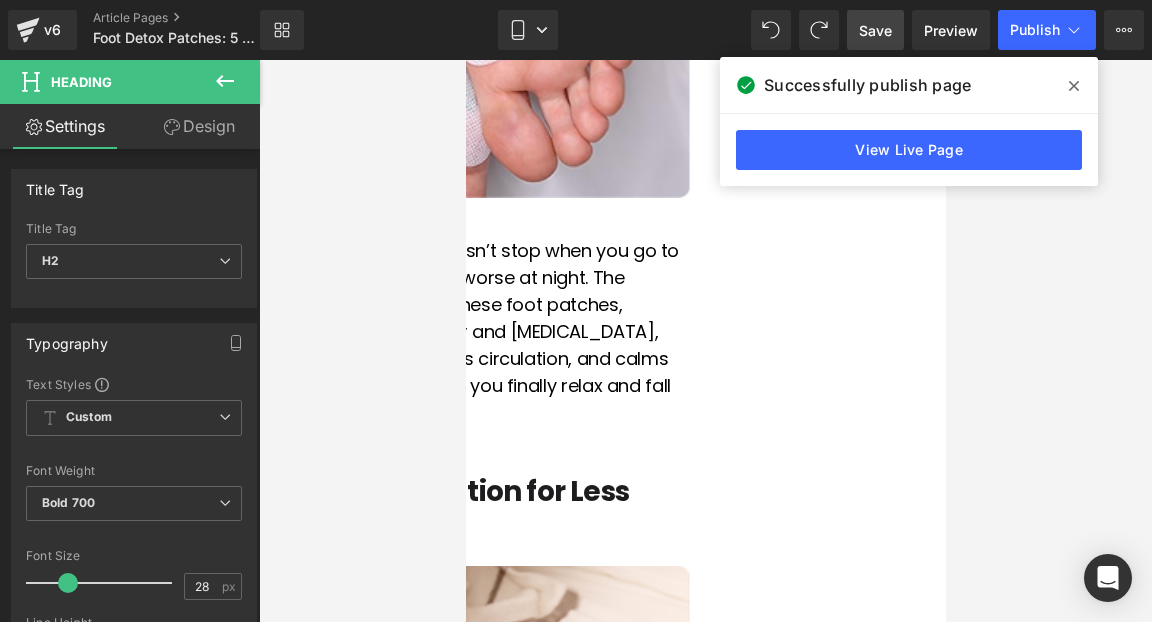 drag, startPoint x: 1077, startPoint y: 78, endPoint x: 316, endPoint y: 23, distance: 762.9849 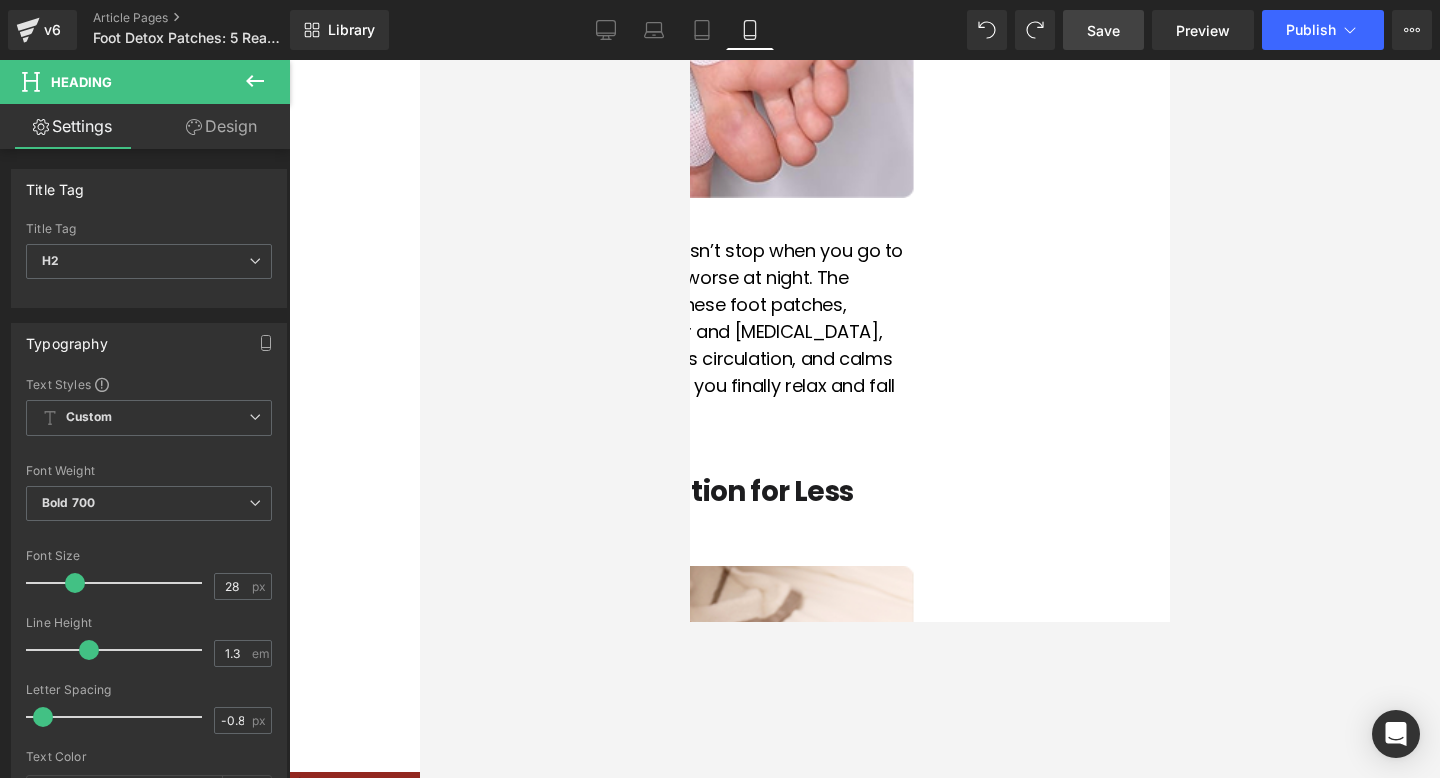 scroll, scrollTop: 1405, scrollLeft: 0, axis: vertical 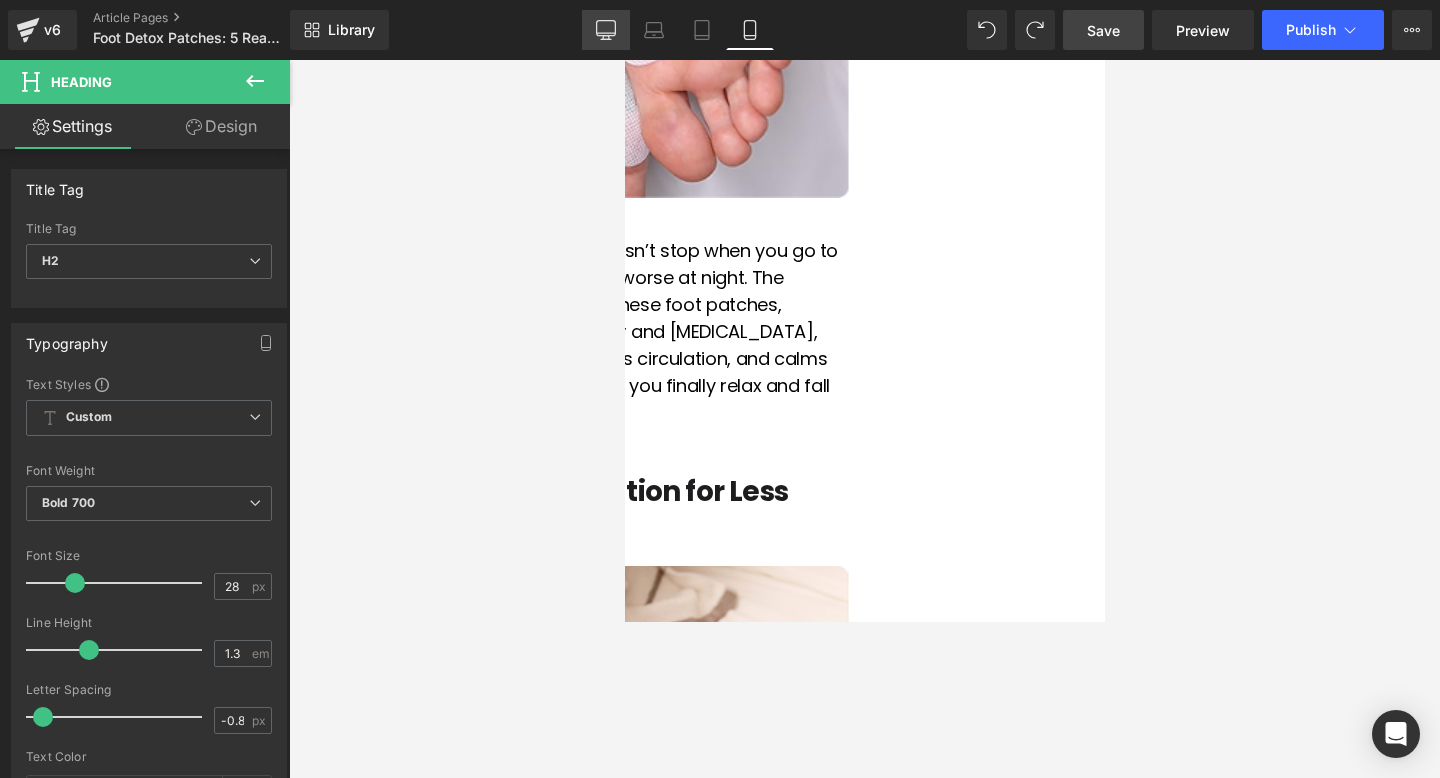 click 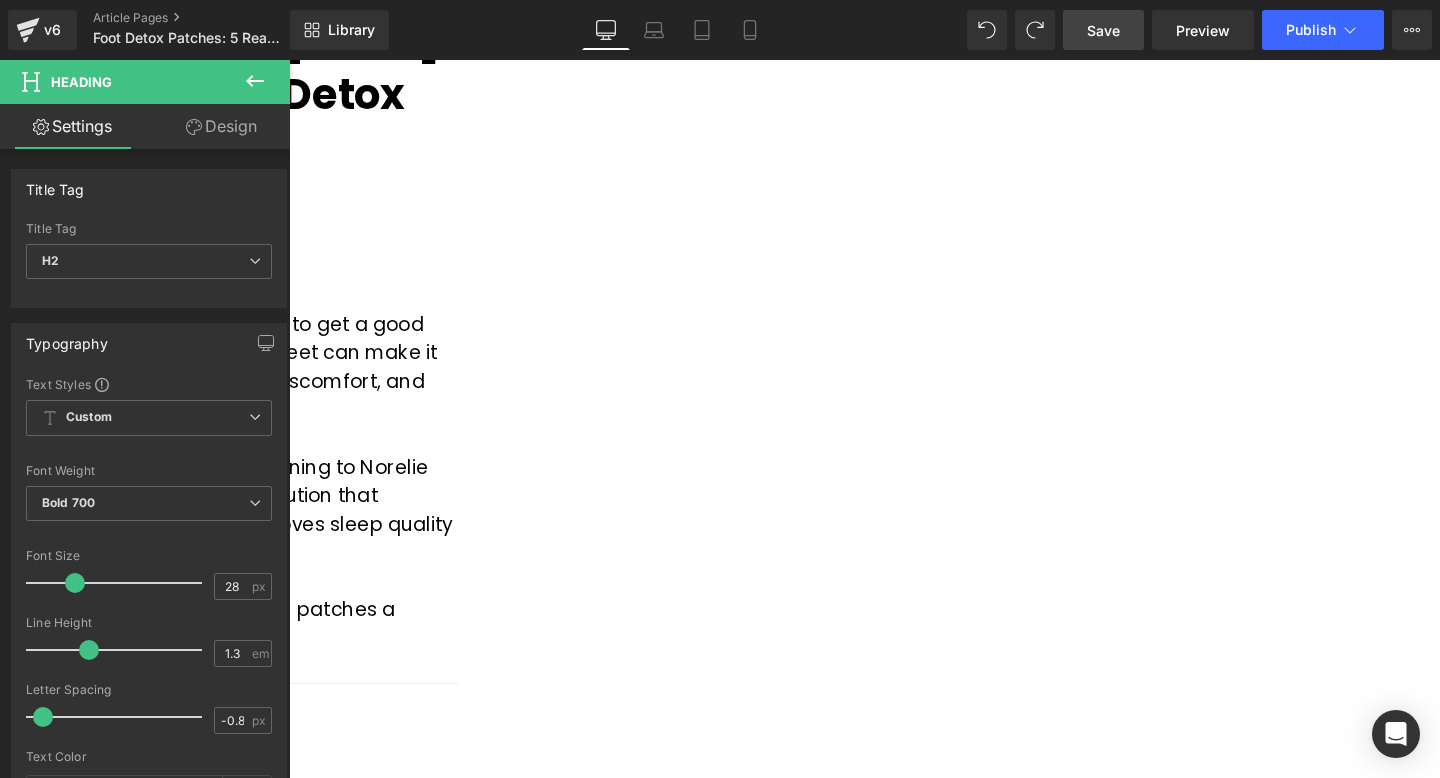 scroll, scrollTop: 0, scrollLeft: 0, axis: both 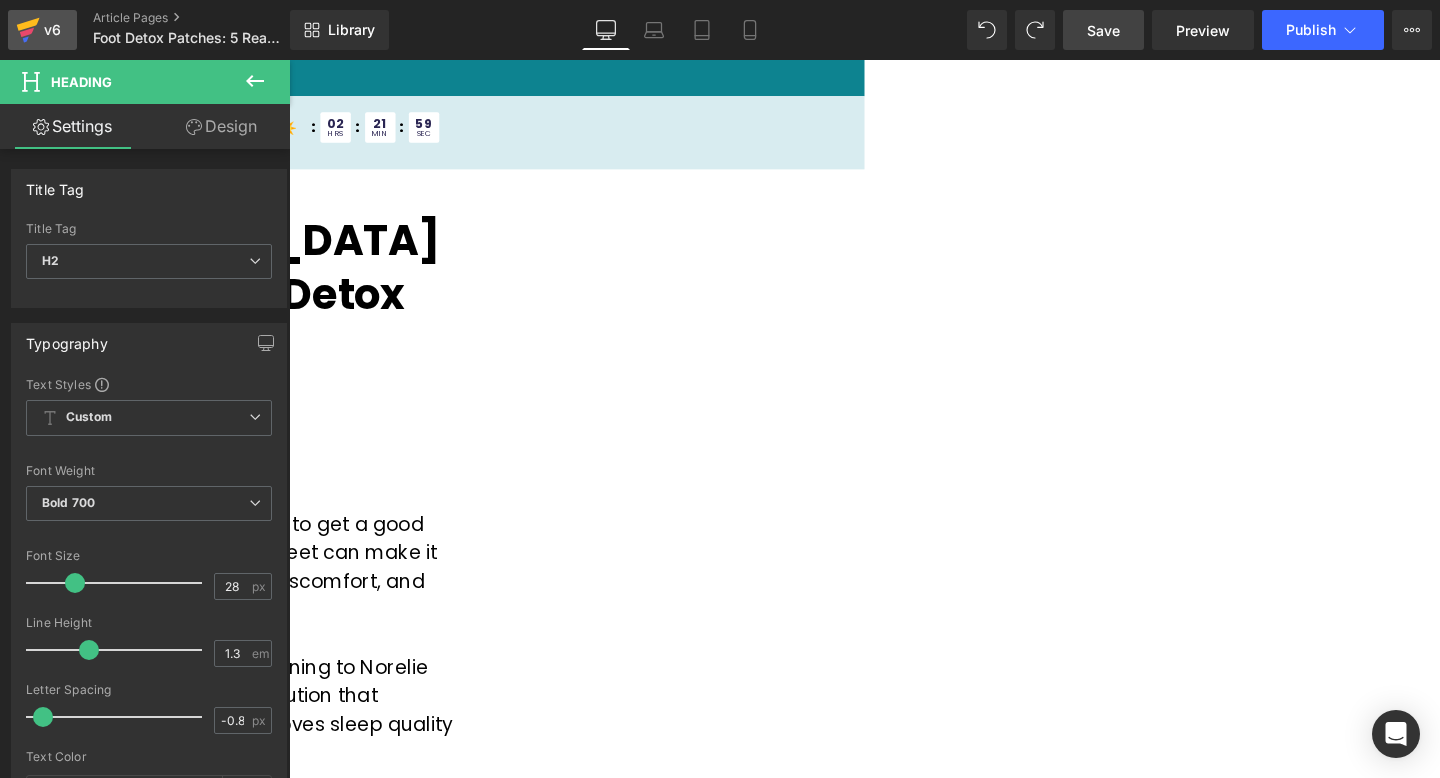click on "v6" at bounding box center [52, 30] 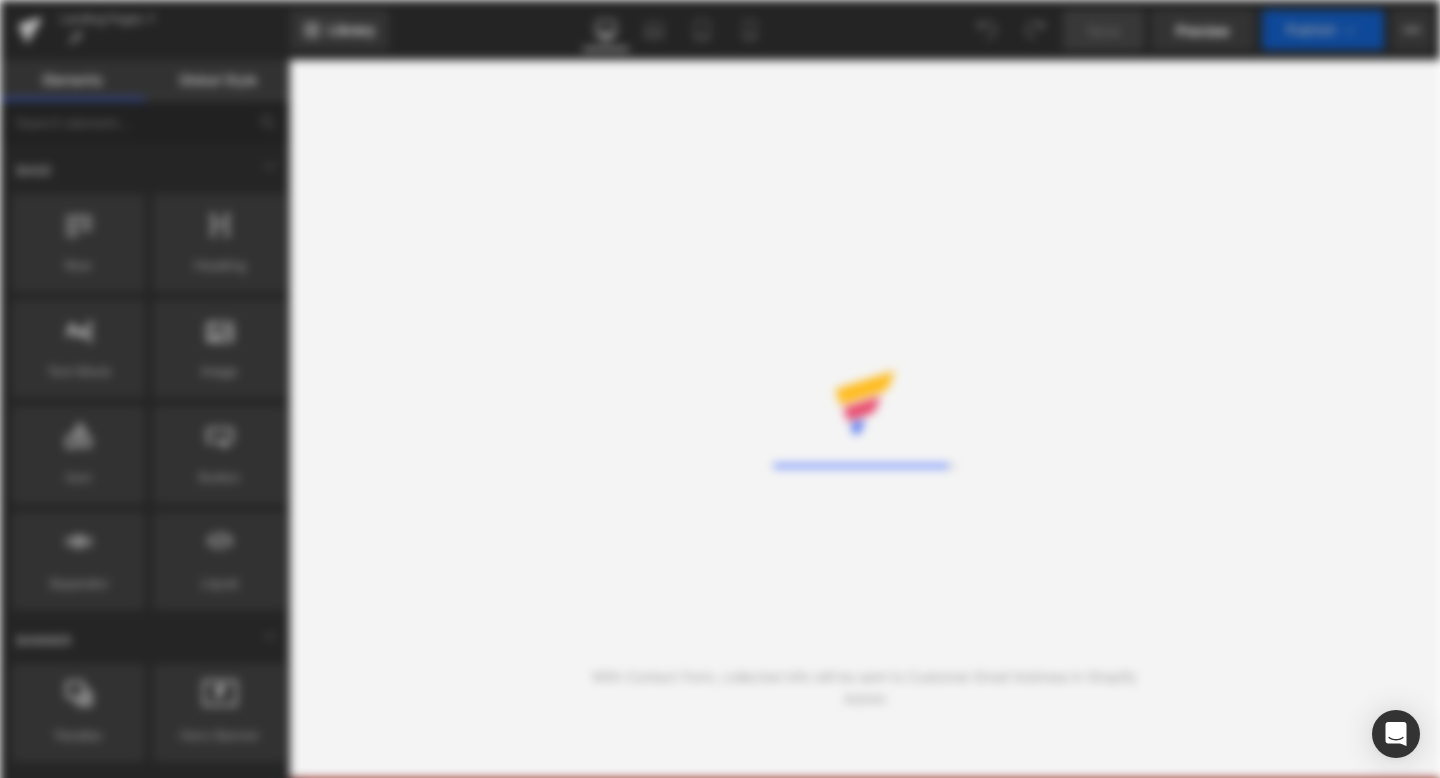 scroll, scrollTop: 0, scrollLeft: 0, axis: both 